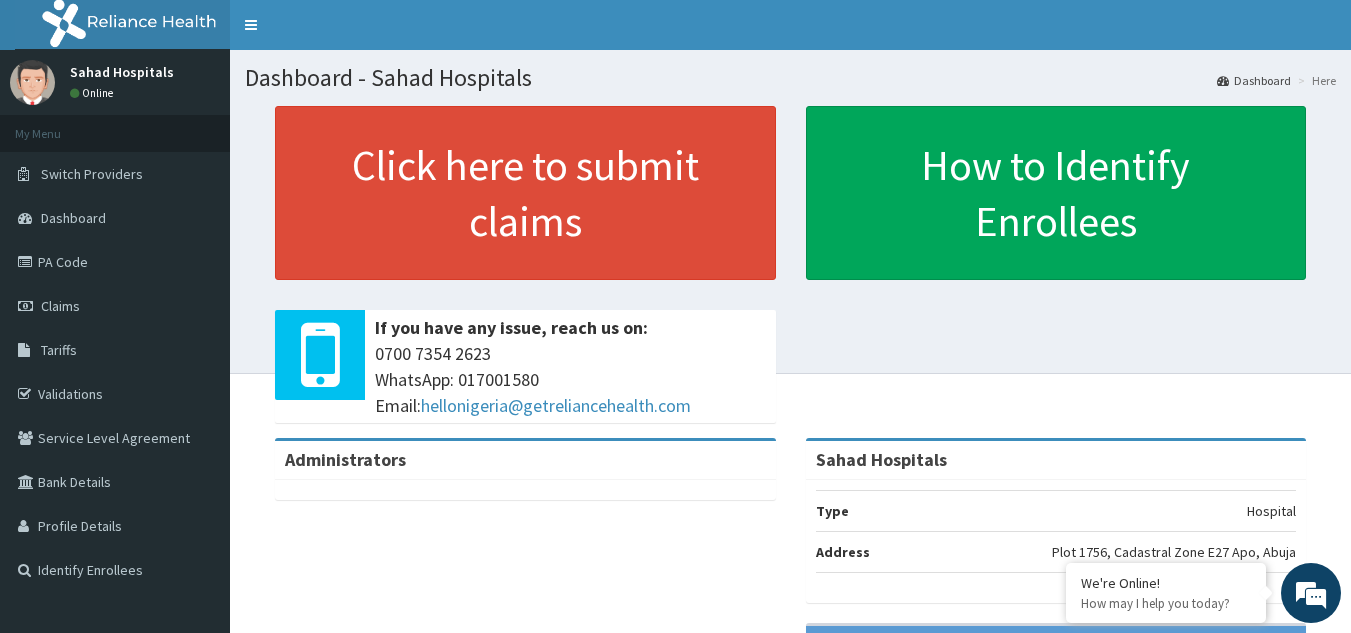 scroll, scrollTop: 0, scrollLeft: 0, axis: both 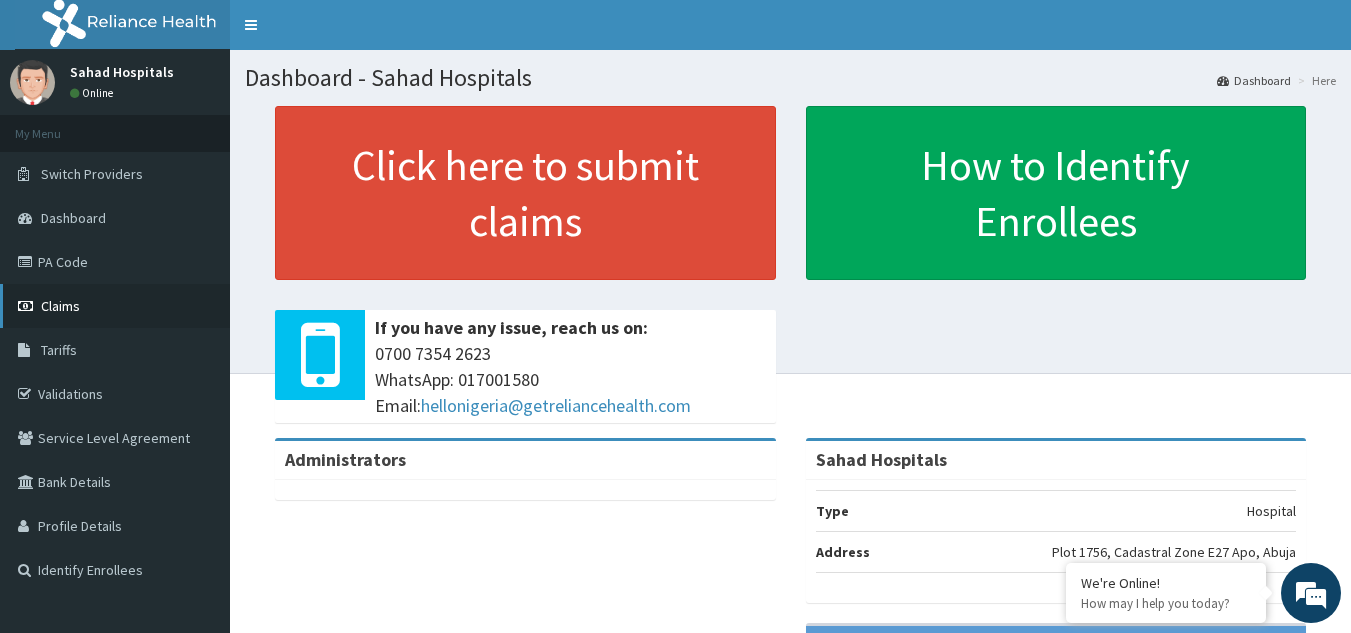 click on "Claims" at bounding box center (115, 306) 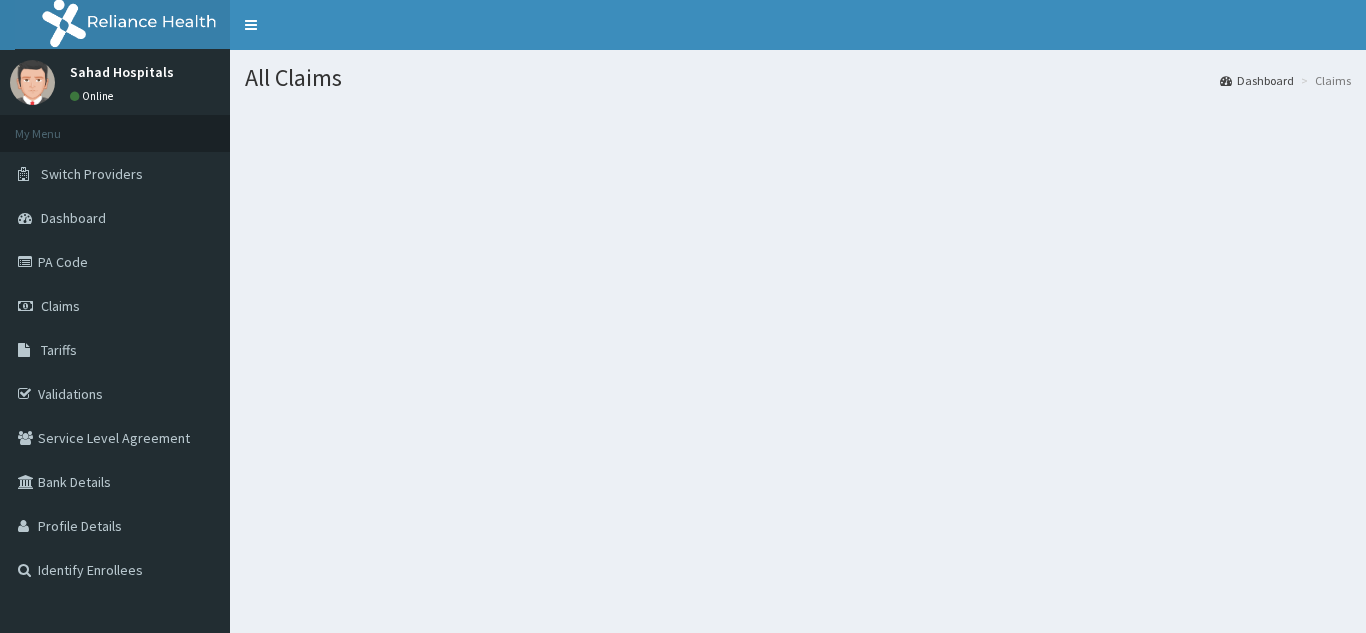 scroll, scrollTop: 0, scrollLeft: 0, axis: both 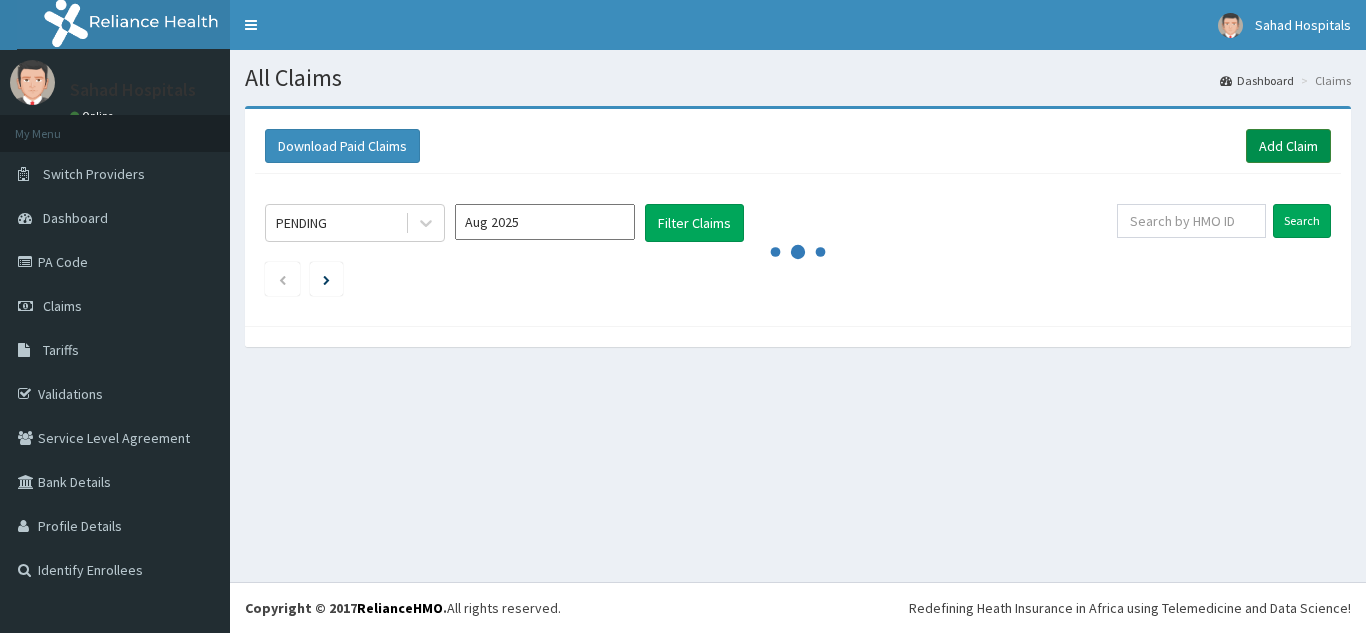 click on "Add Claim" at bounding box center (1288, 146) 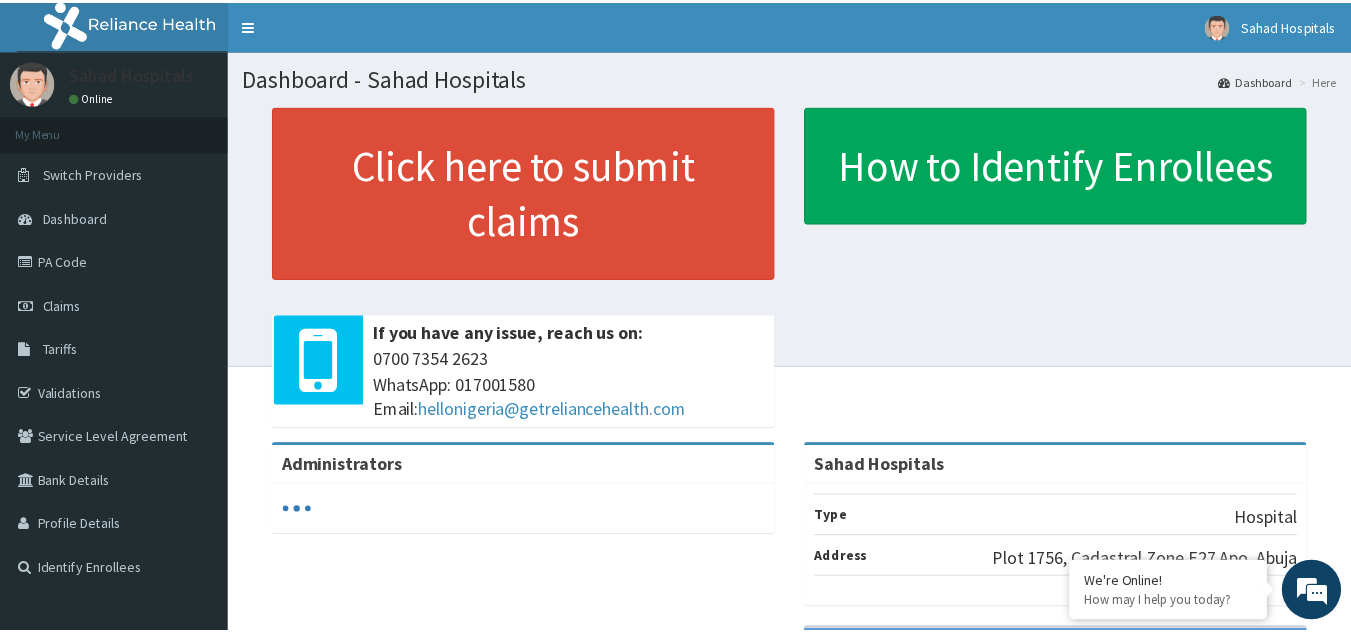 scroll, scrollTop: 0, scrollLeft: 0, axis: both 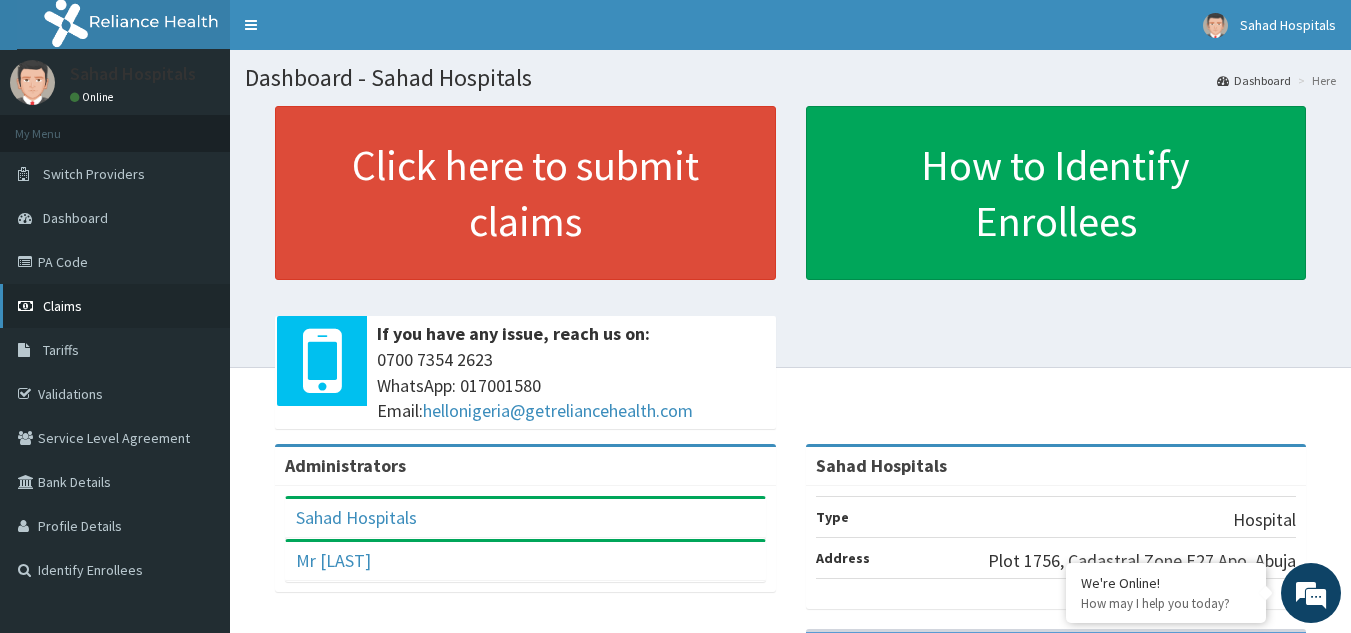 click on "Claims" at bounding box center (115, 306) 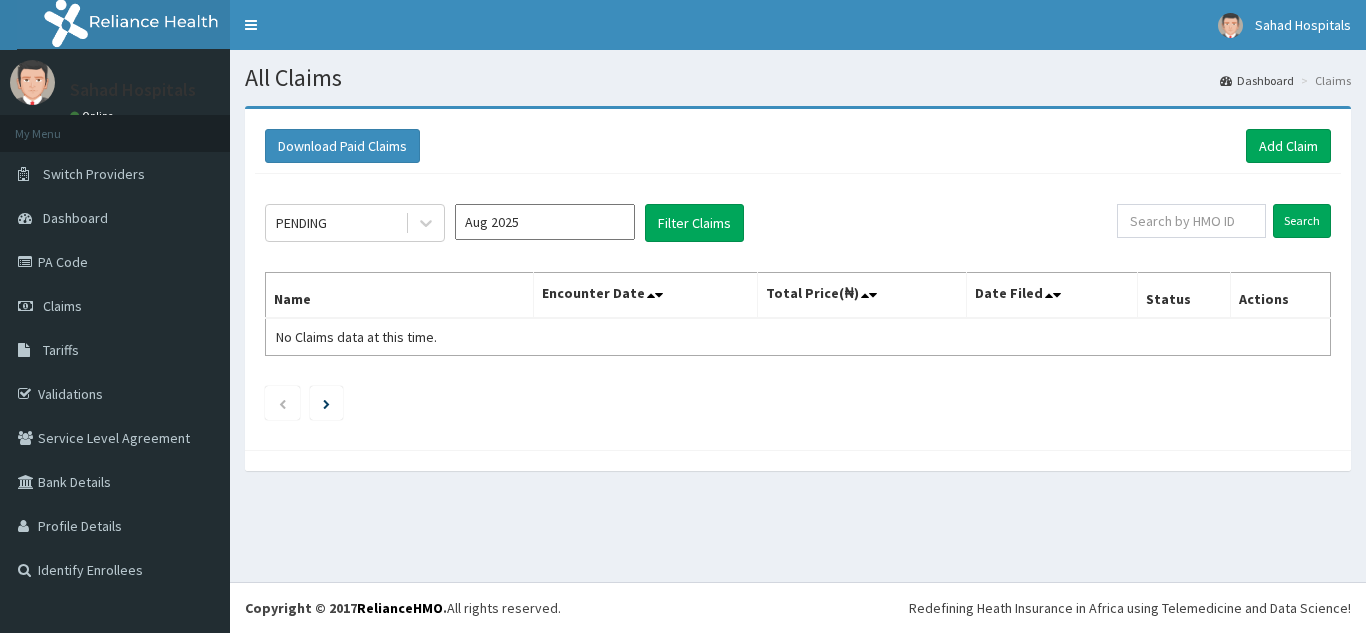 scroll, scrollTop: 0, scrollLeft: 0, axis: both 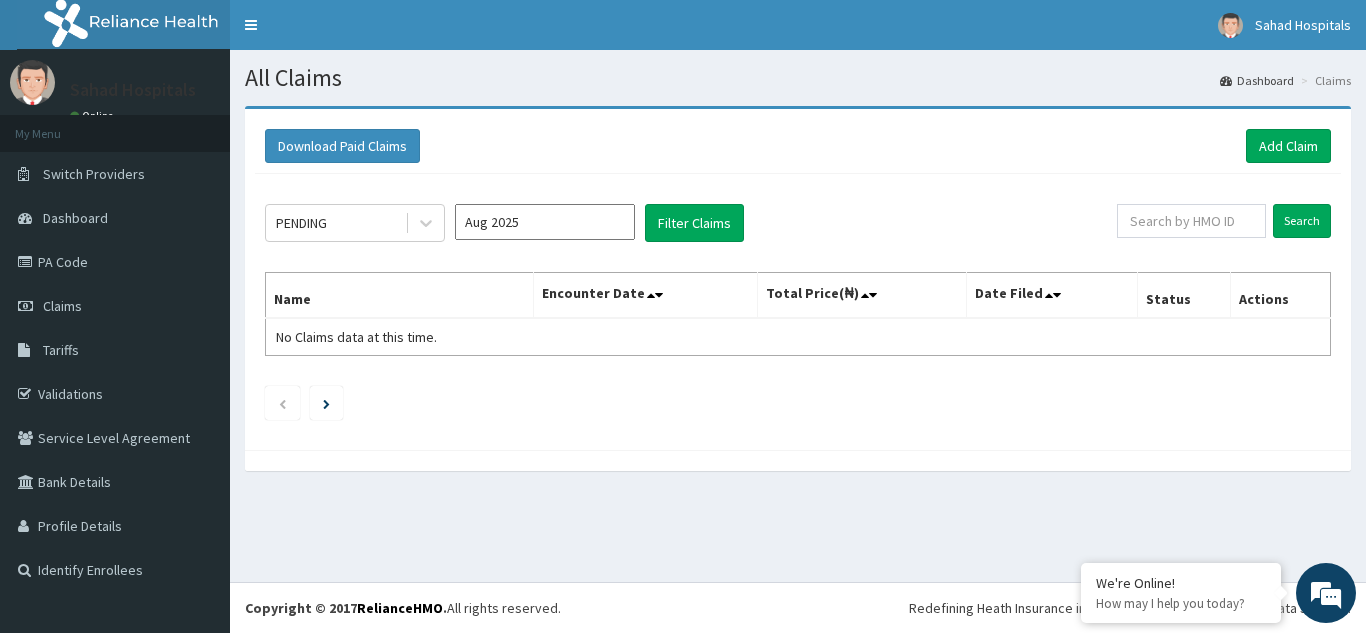 click on "Download Paid Claims Add Claim × Note you can only download claims within a maximum of 1 year and the dates will auto-adjust when you select range that is greater than 1 year From 04-05-2025 To 04-08-2025 Close Download PENDING Aug 2025 Filter Claims Search Name Encounter Date Total Price(₦) Date Filed Status Actions No Claims data at this time." at bounding box center (798, 298) 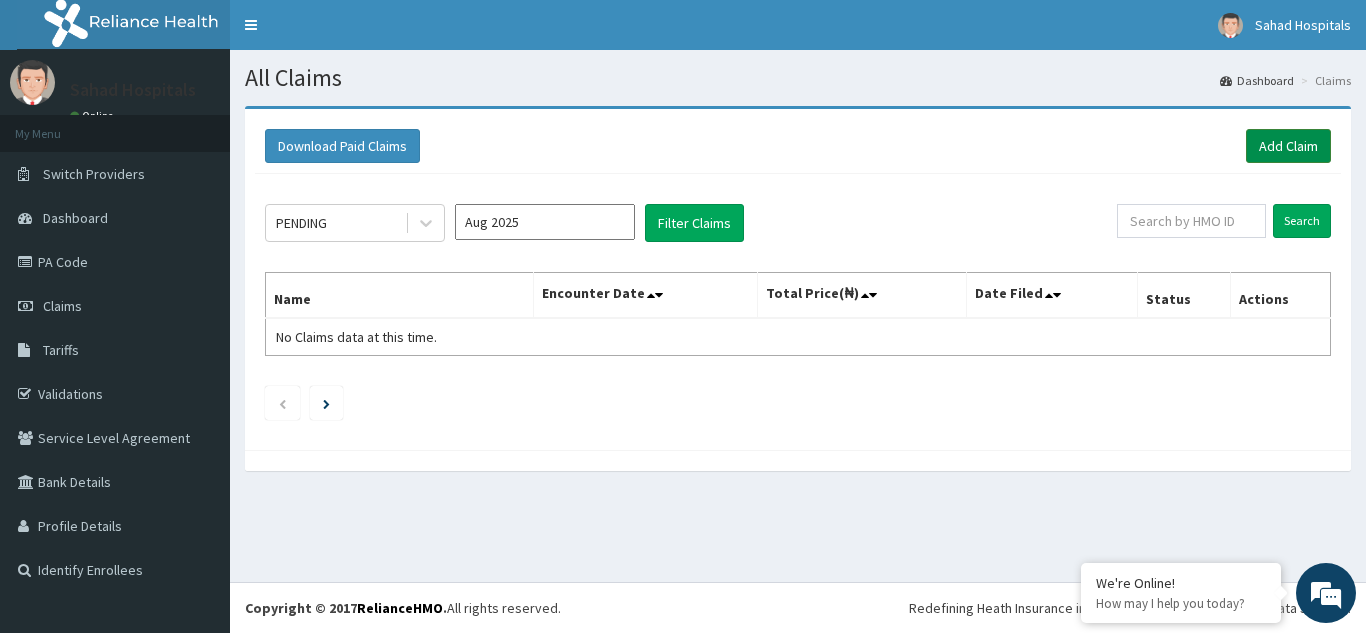 click on "Add Claim" at bounding box center (1288, 146) 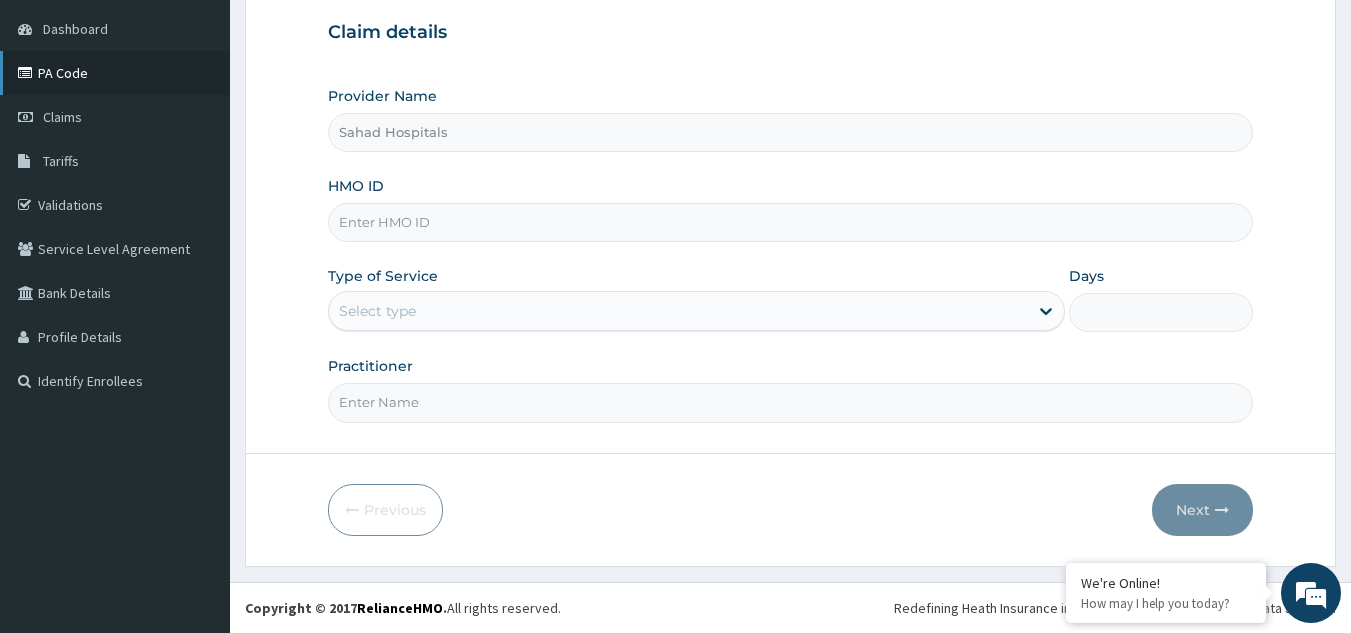 scroll, scrollTop: 189, scrollLeft: 0, axis: vertical 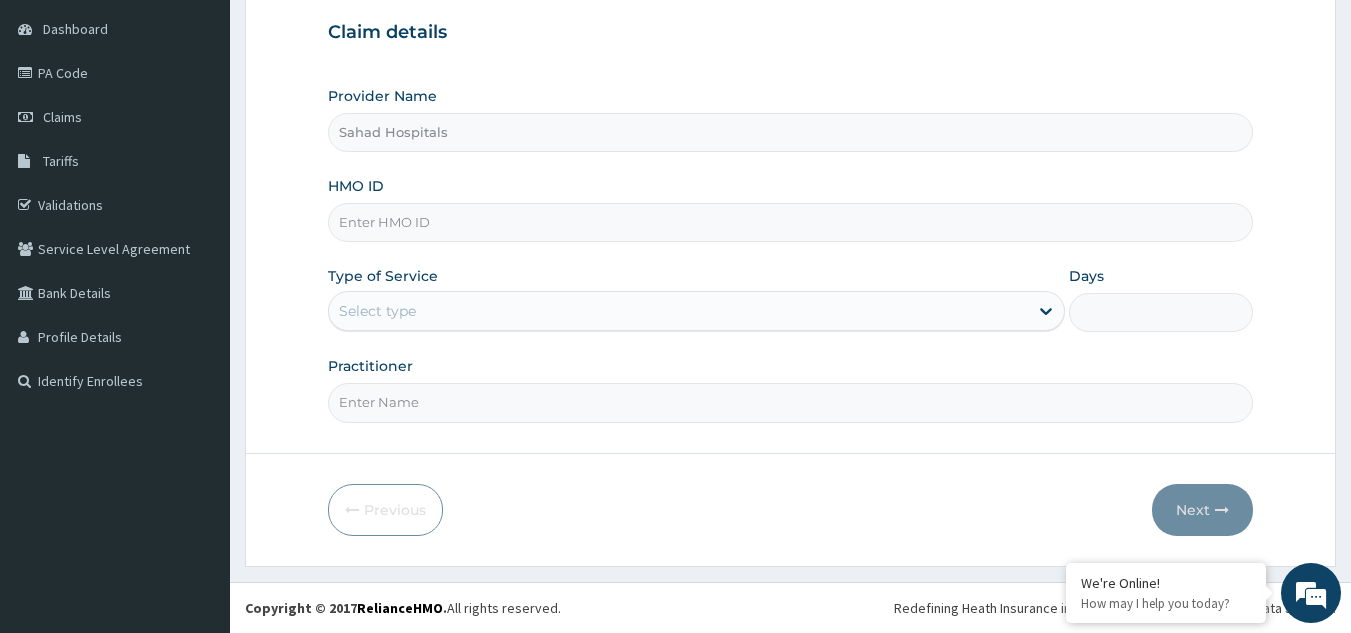 click on "HMO ID" at bounding box center (791, 222) 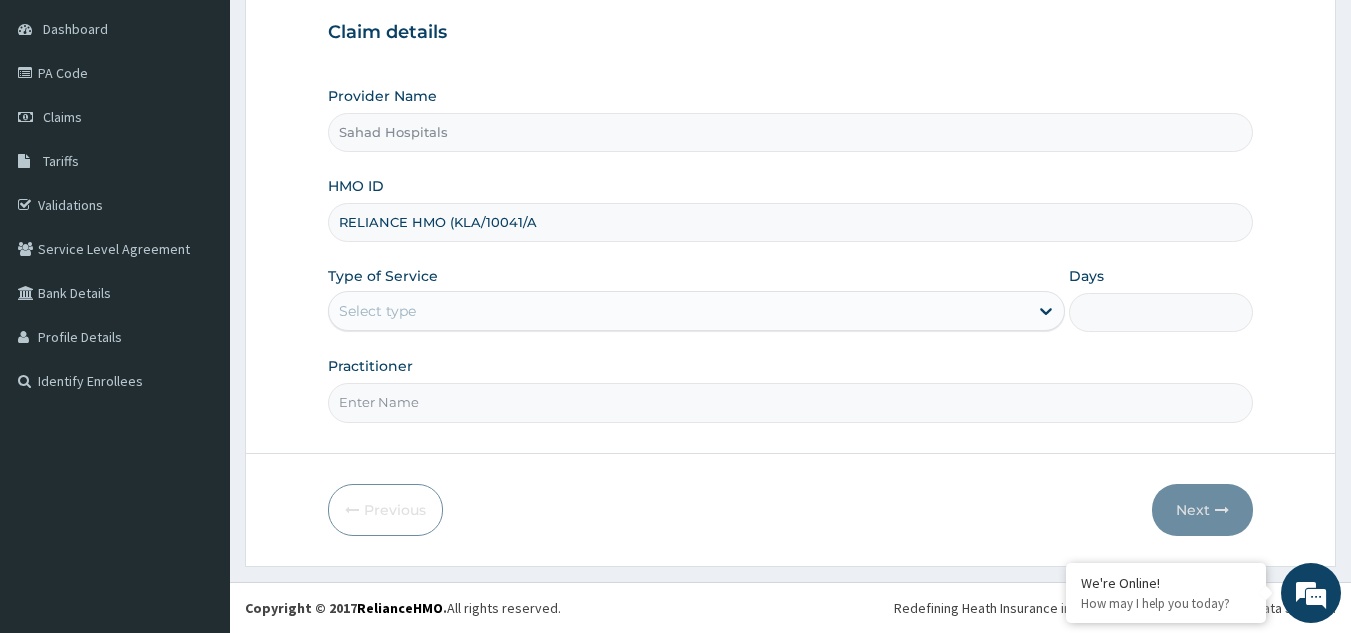 click on "RELIANCE HMO (KLA/10041/A" at bounding box center (791, 222) 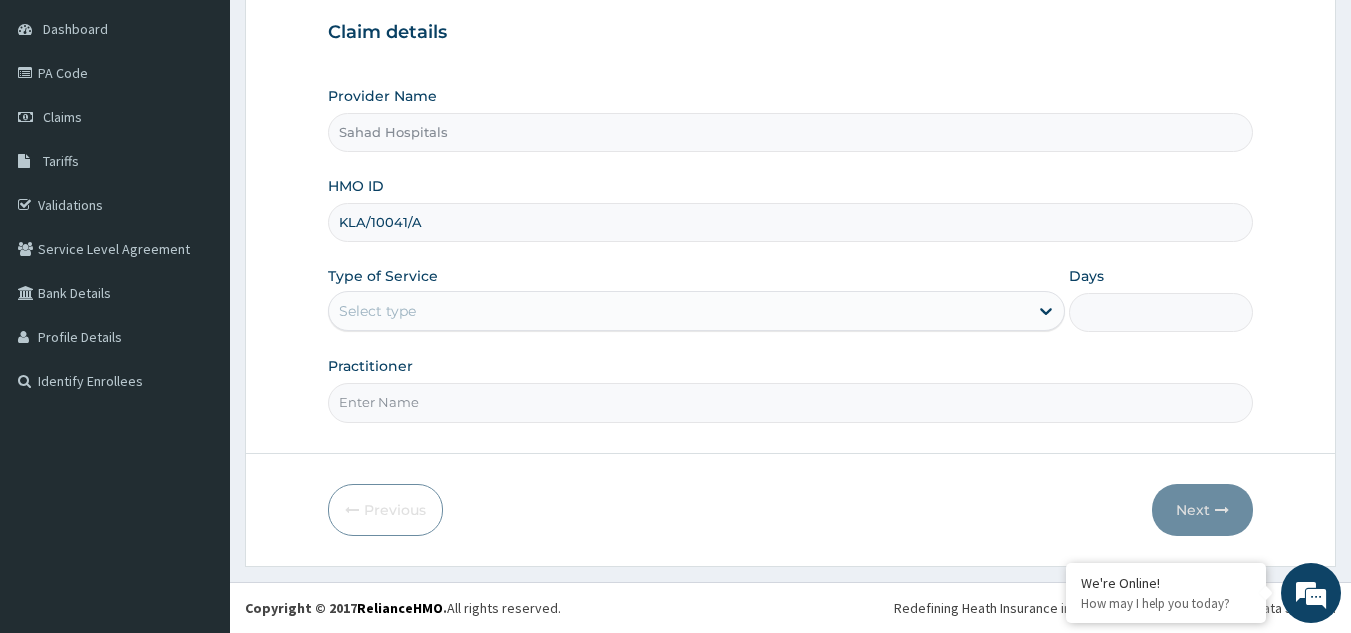 type on "KLA/10041/A" 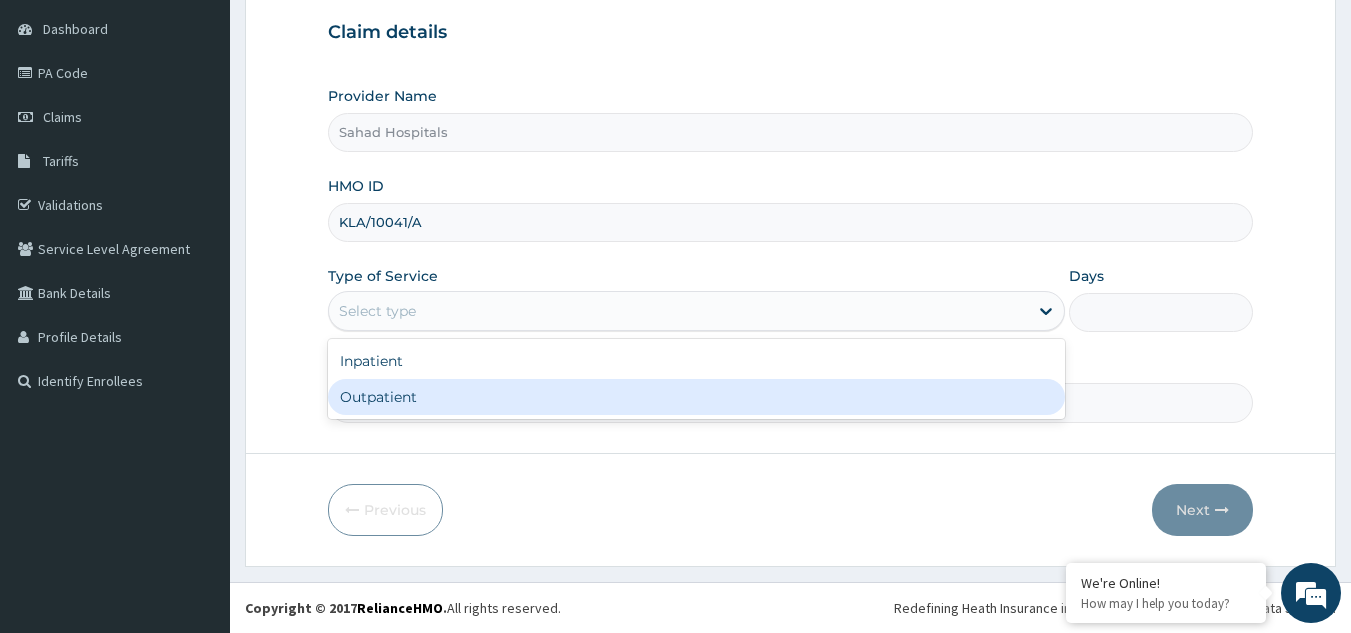 click on "Outpatient" at bounding box center (696, 397) 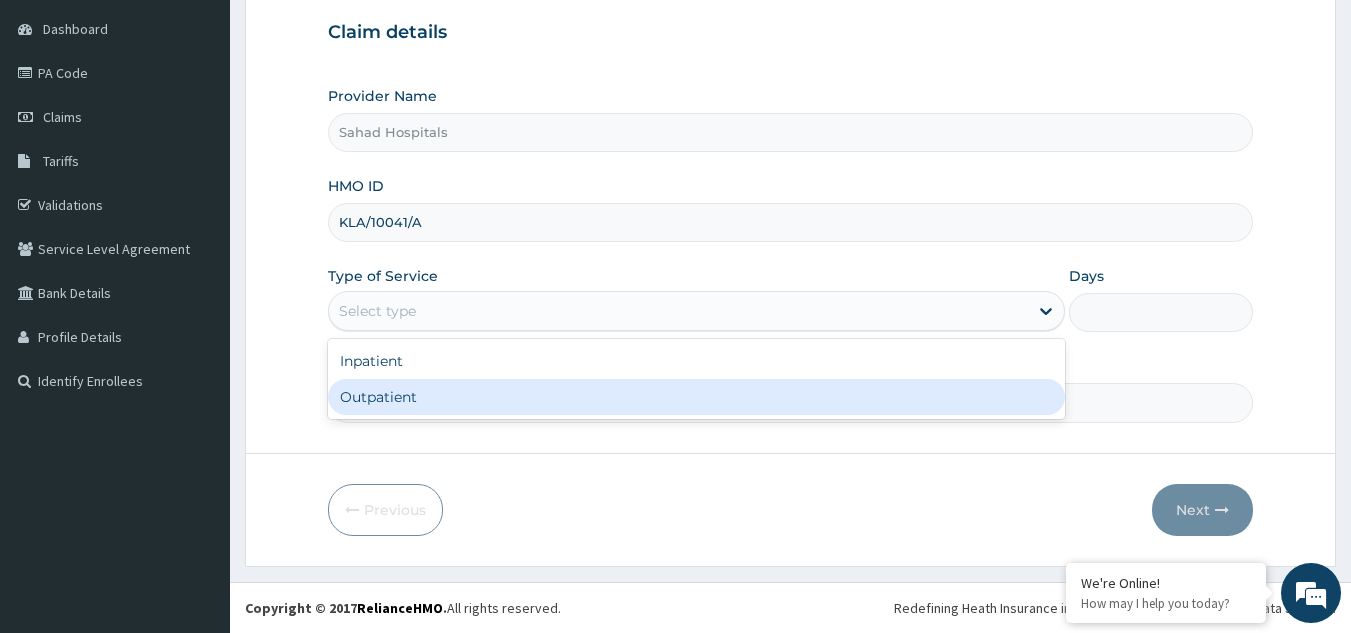 type on "1" 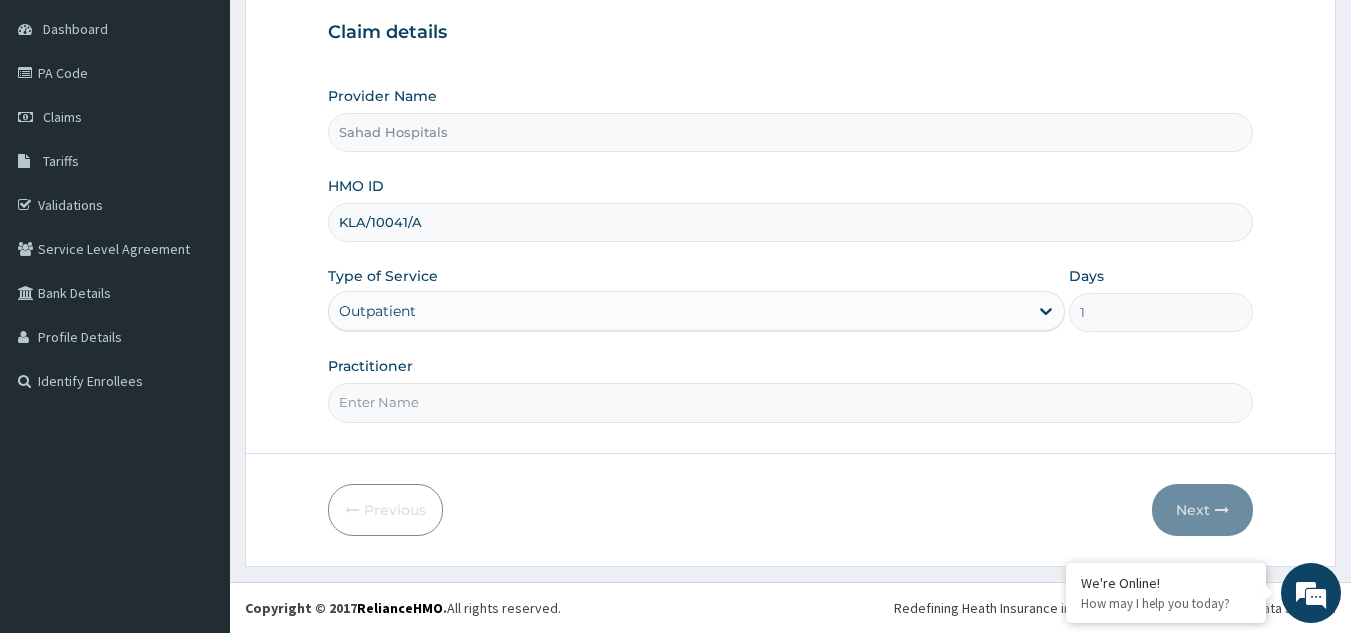 click on "Practitioner" at bounding box center [791, 402] 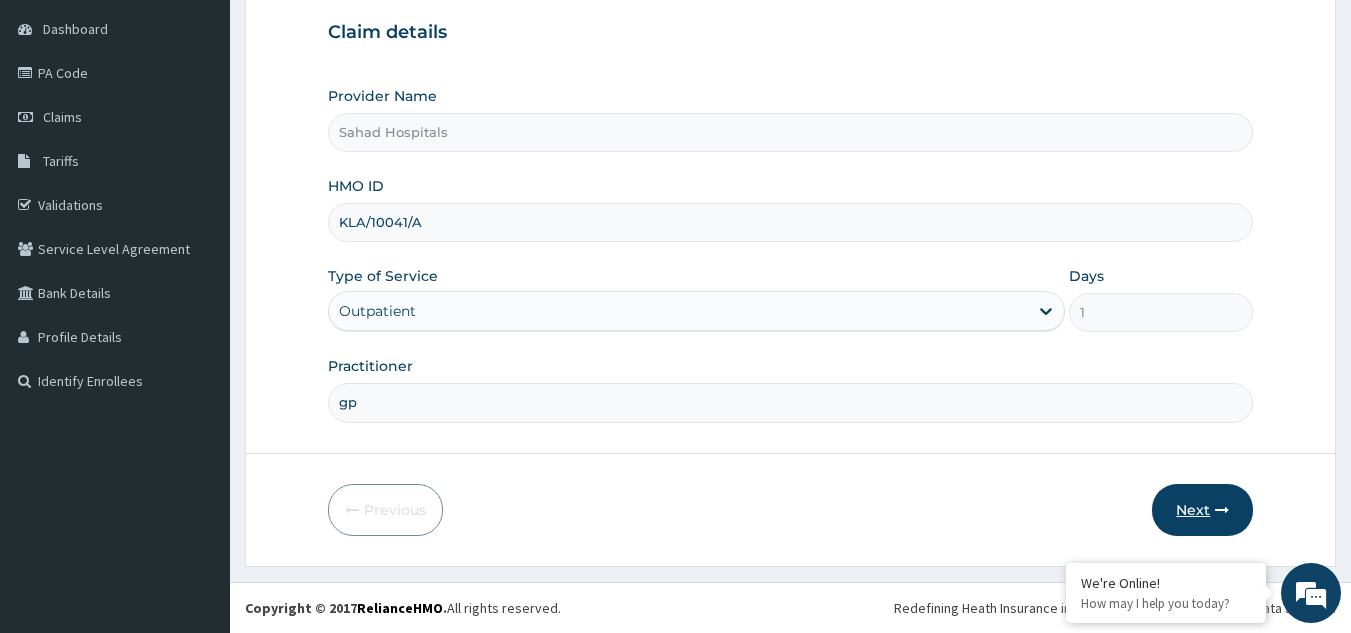 type on "gp" 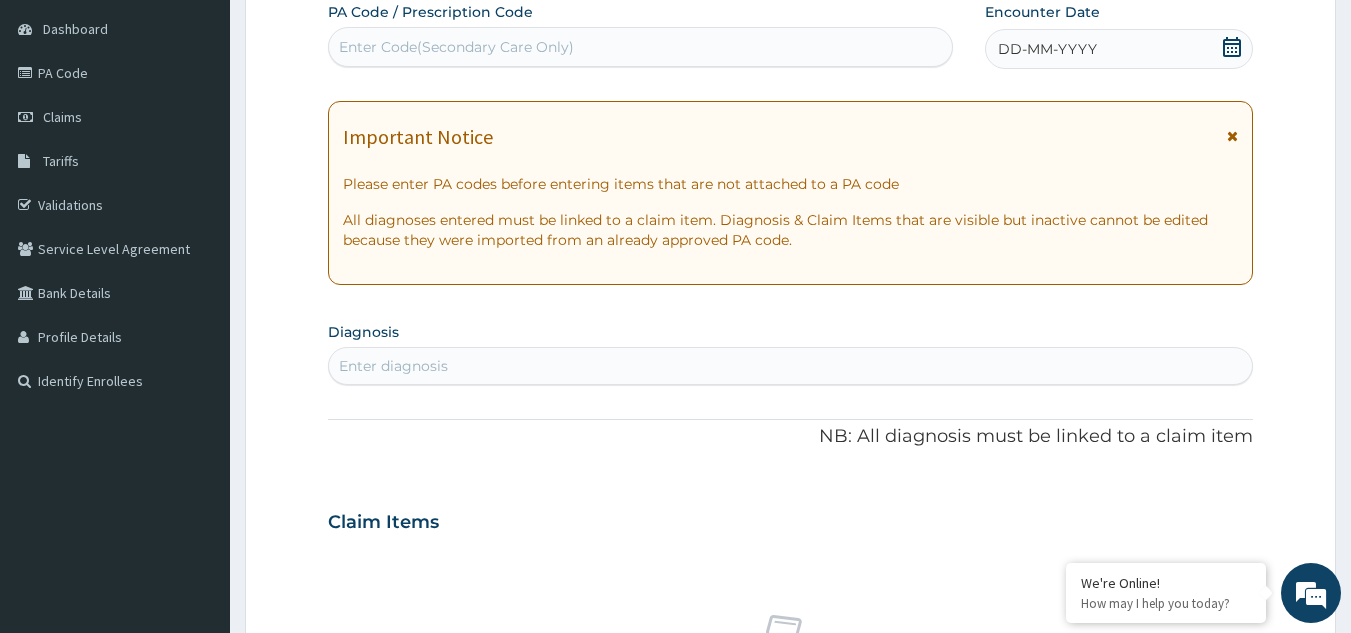 click on "Enter Code(Secondary Care Only)" at bounding box center [456, 47] 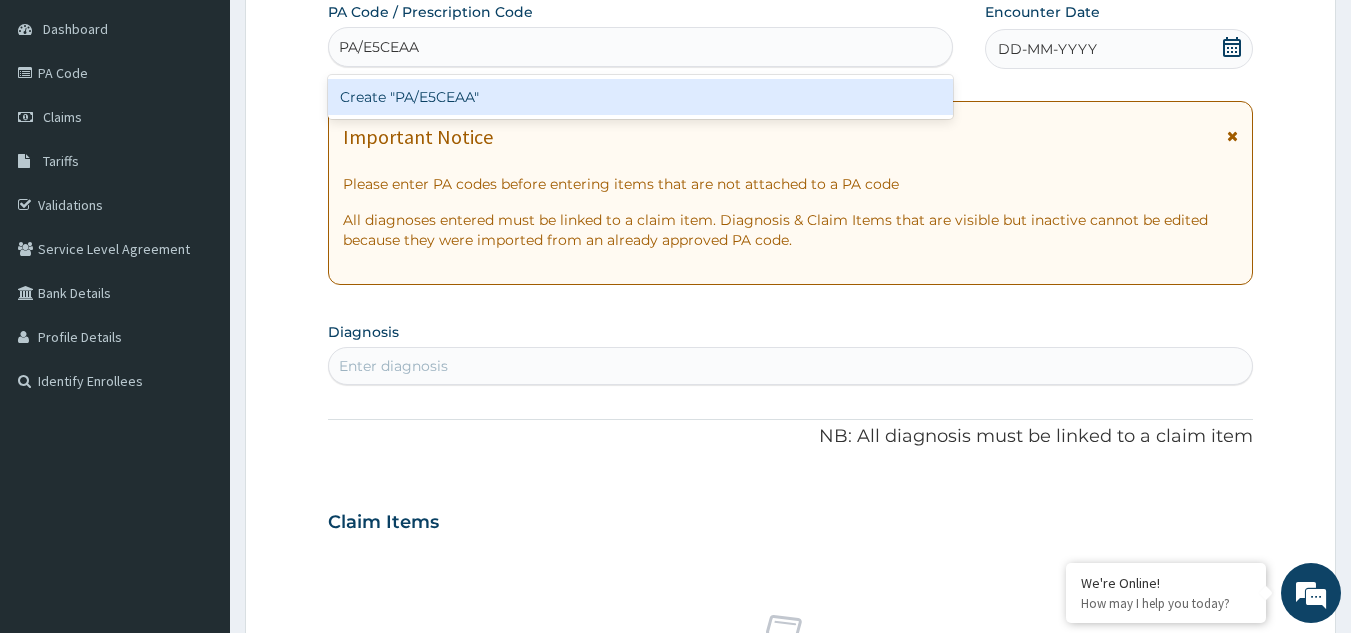 click on "Create "PA/E5CEAA"" at bounding box center [641, 97] 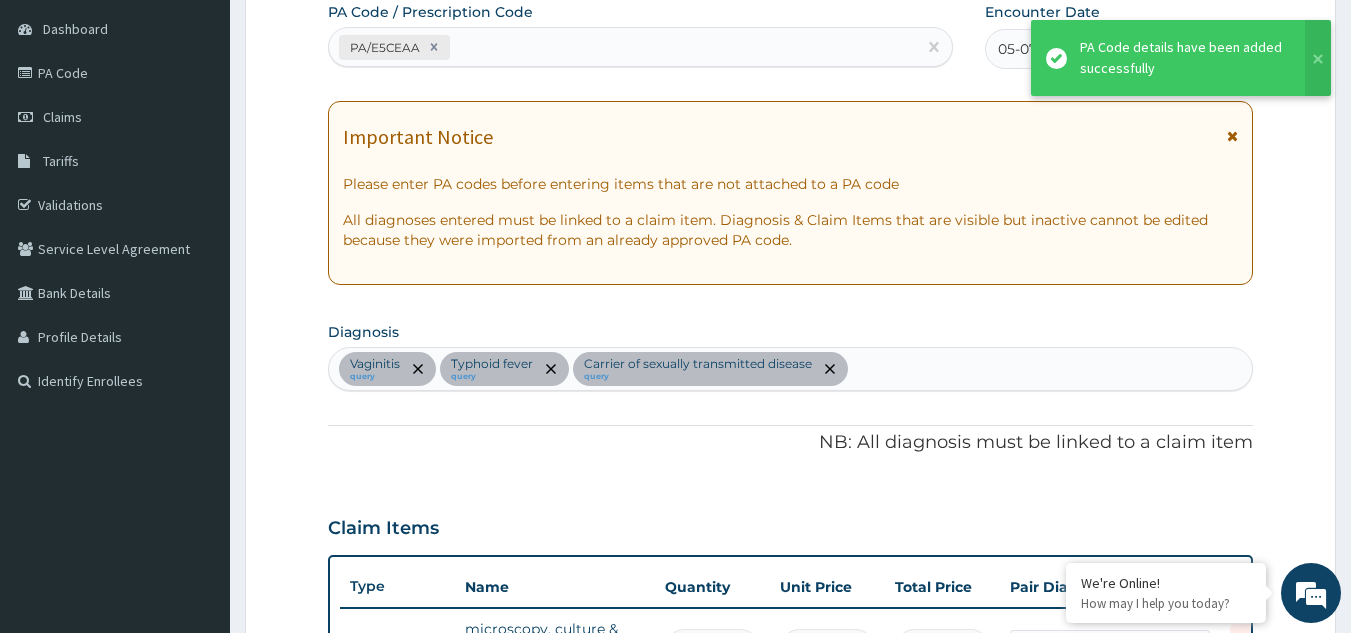scroll, scrollTop: 665, scrollLeft: 0, axis: vertical 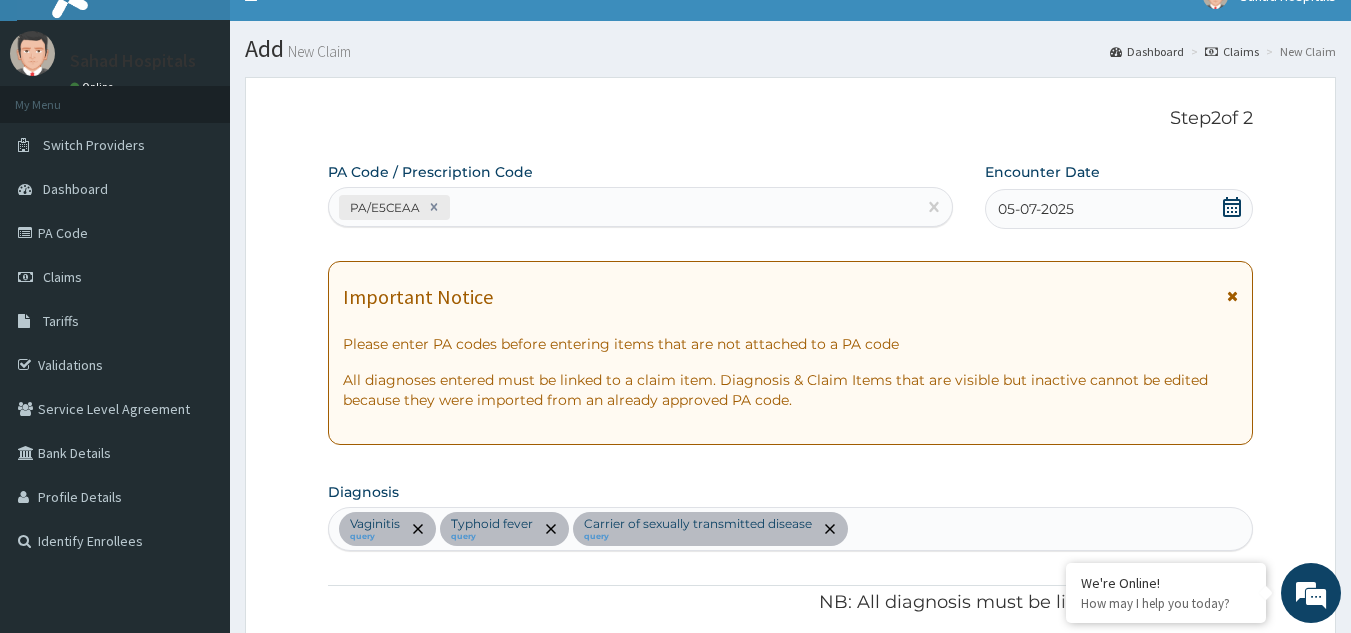 click on "PA/E5CEAA" at bounding box center (623, 207) 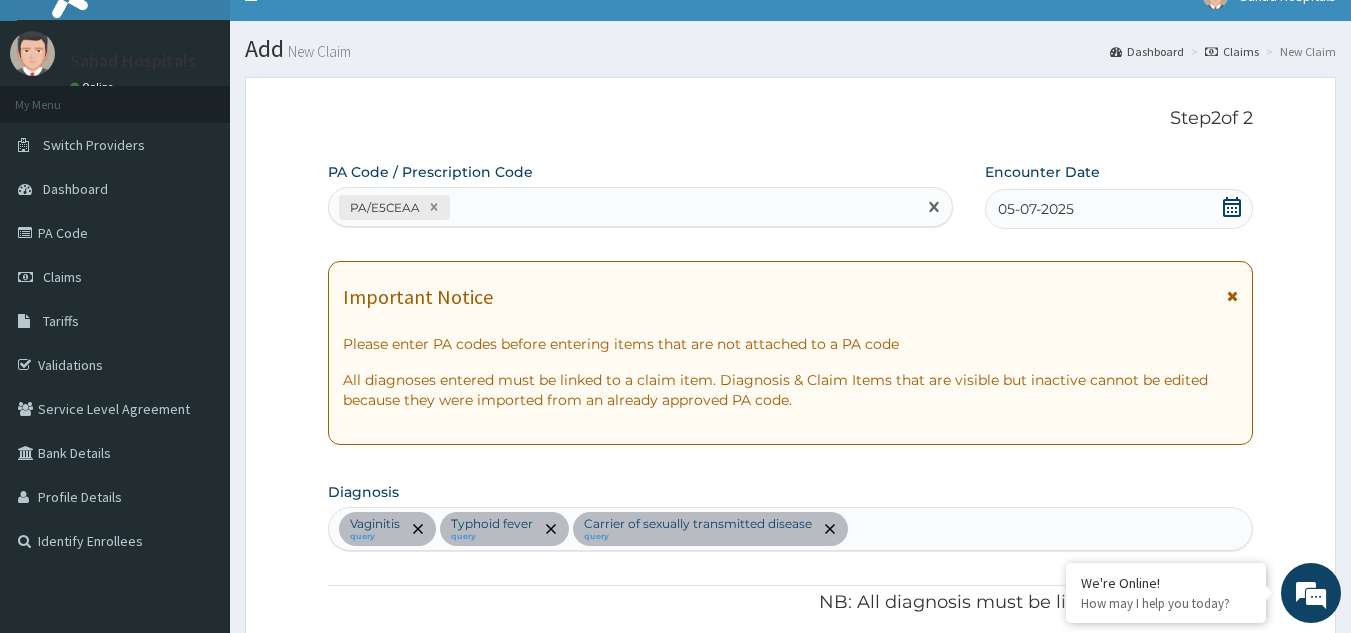 paste on "PA/8DD6C1" 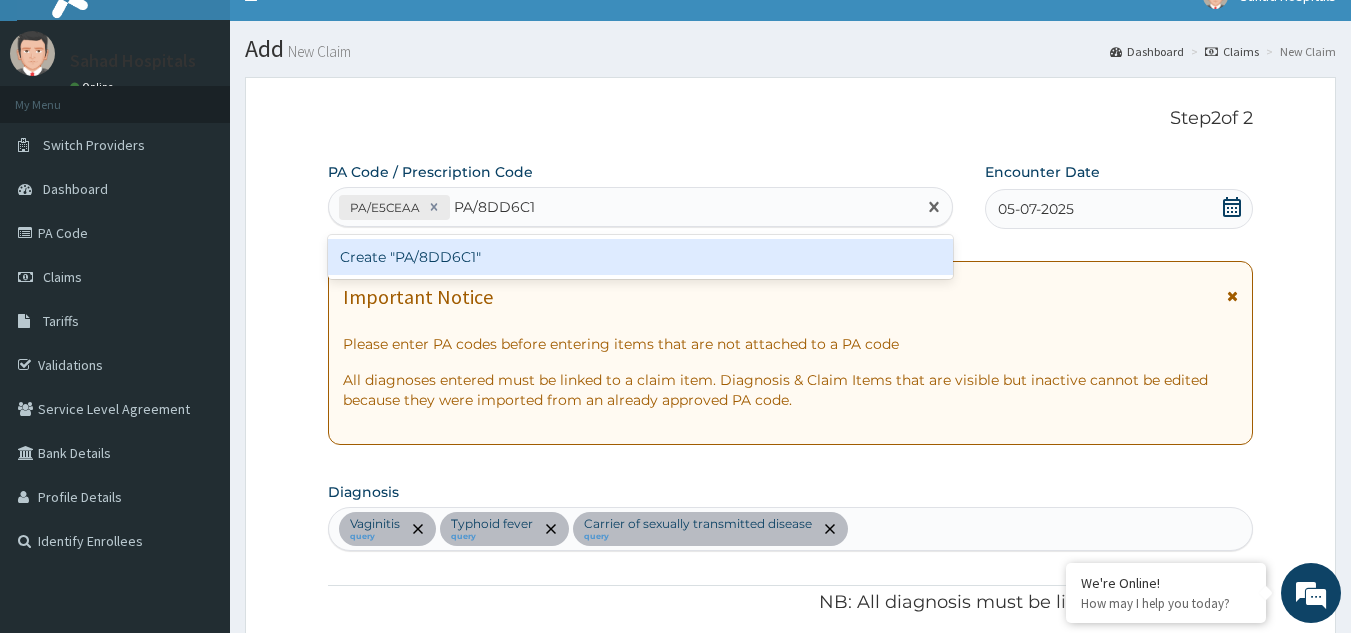 click on "Create "PA/8DD6C1"" at bounding box center [641, 257] 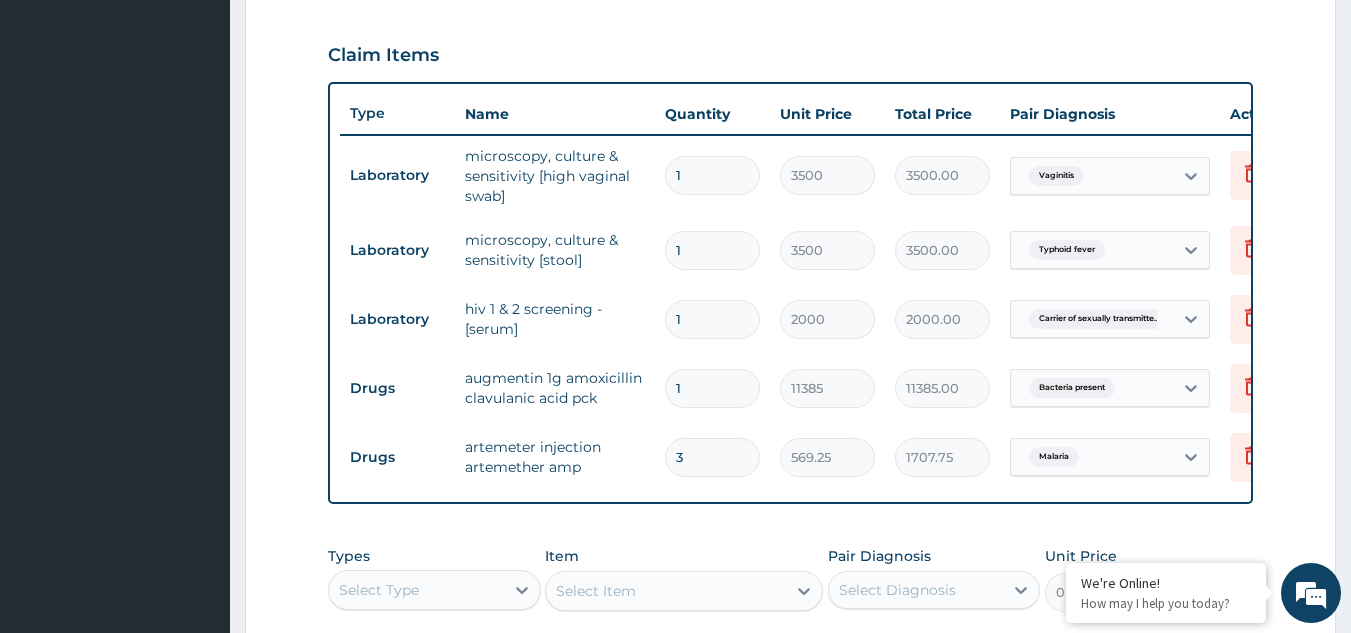 scroll, scrollTop: 1016, scrollLeft: 0, axis: vertical 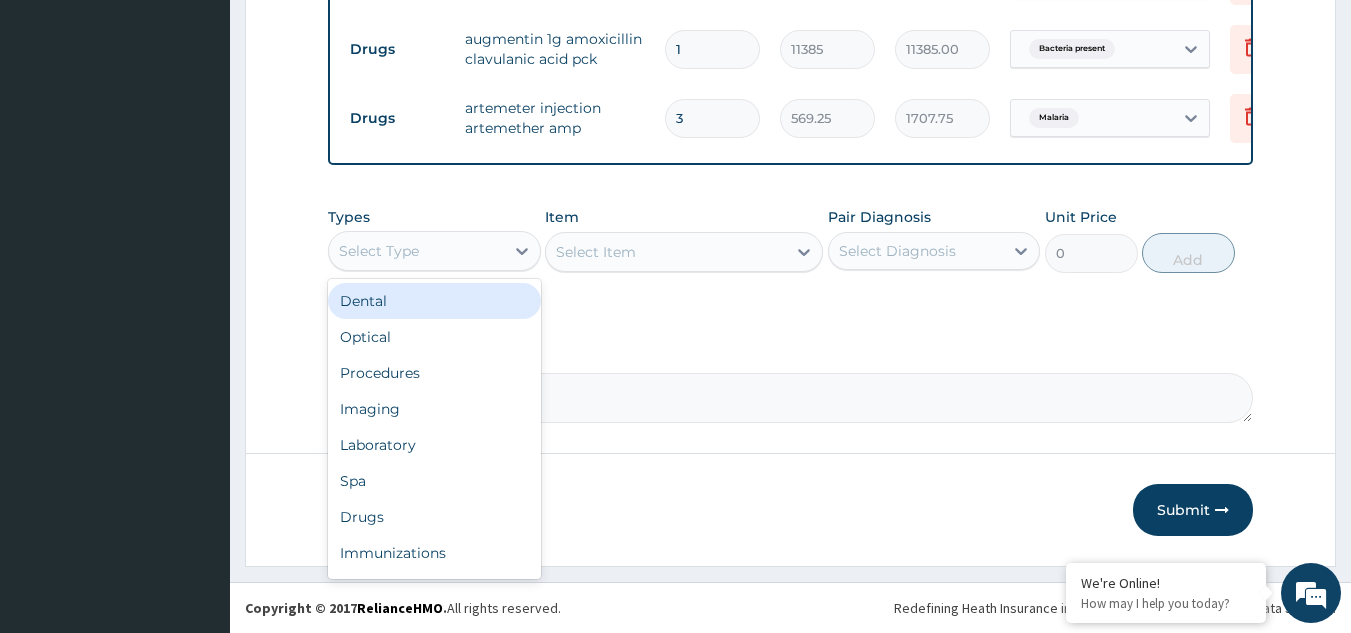 click on "Select Type" at bounding box center [416, 251] 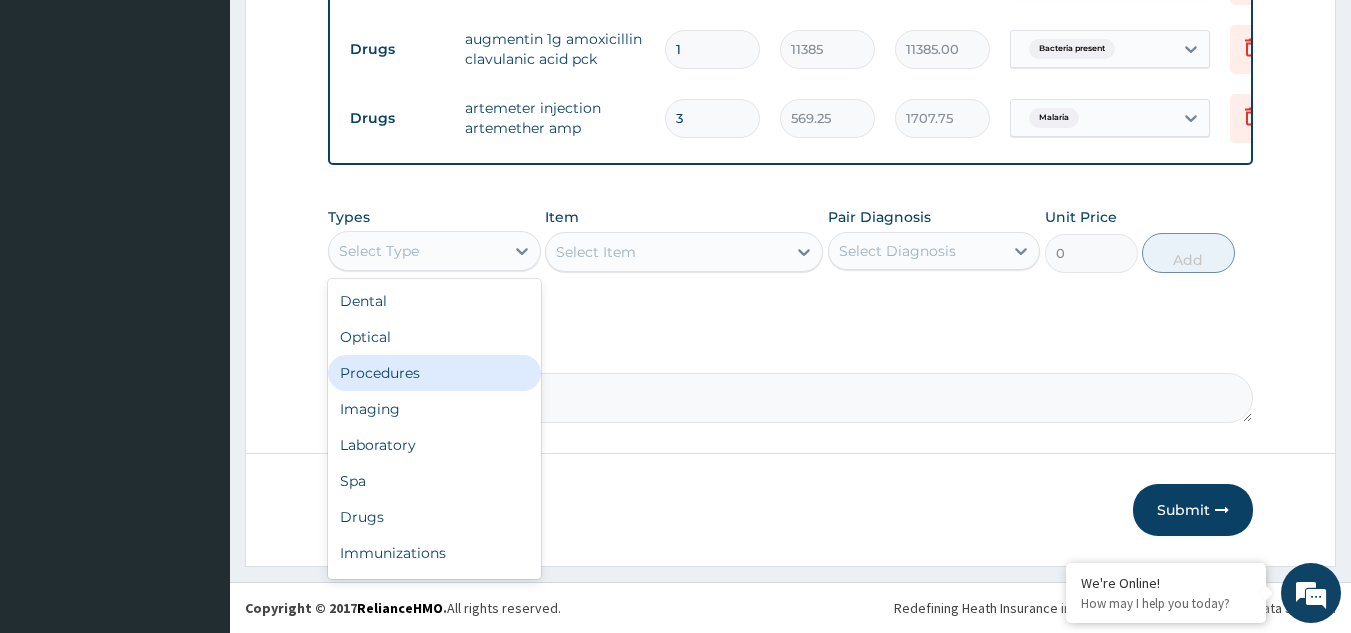 click on "Procedures" at bounding box center (434, 373) 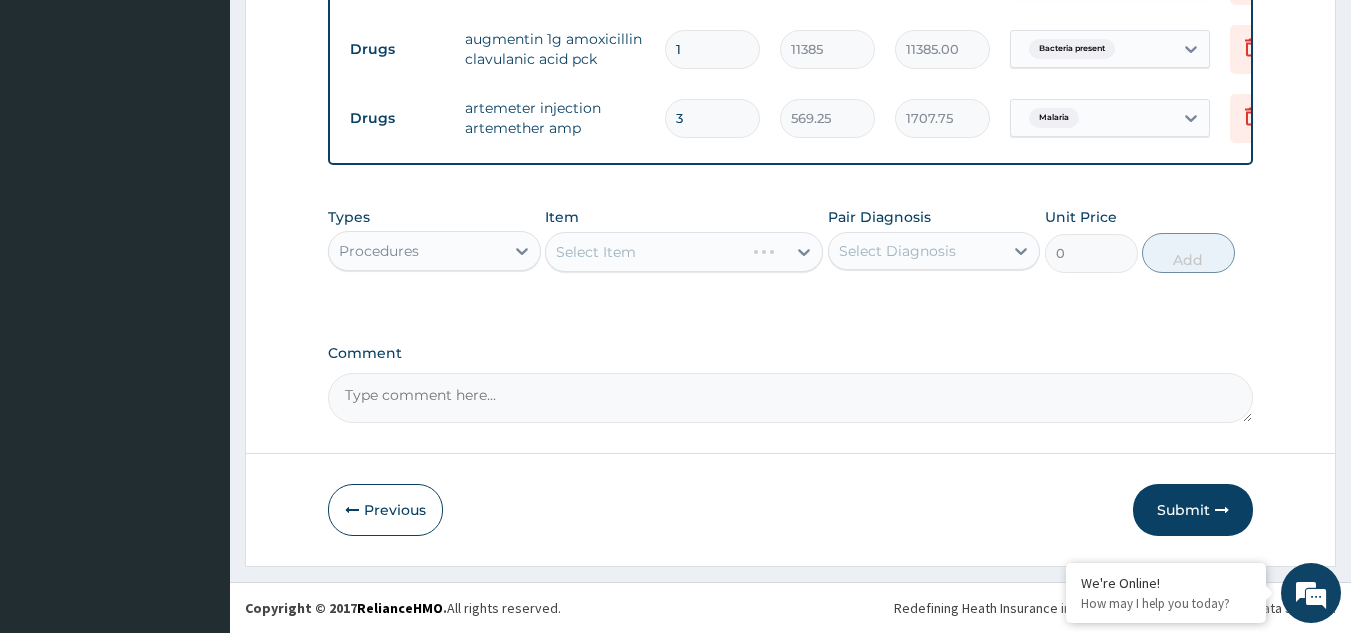 click on "Select Diagnosis" at bounding box center [897, 251] 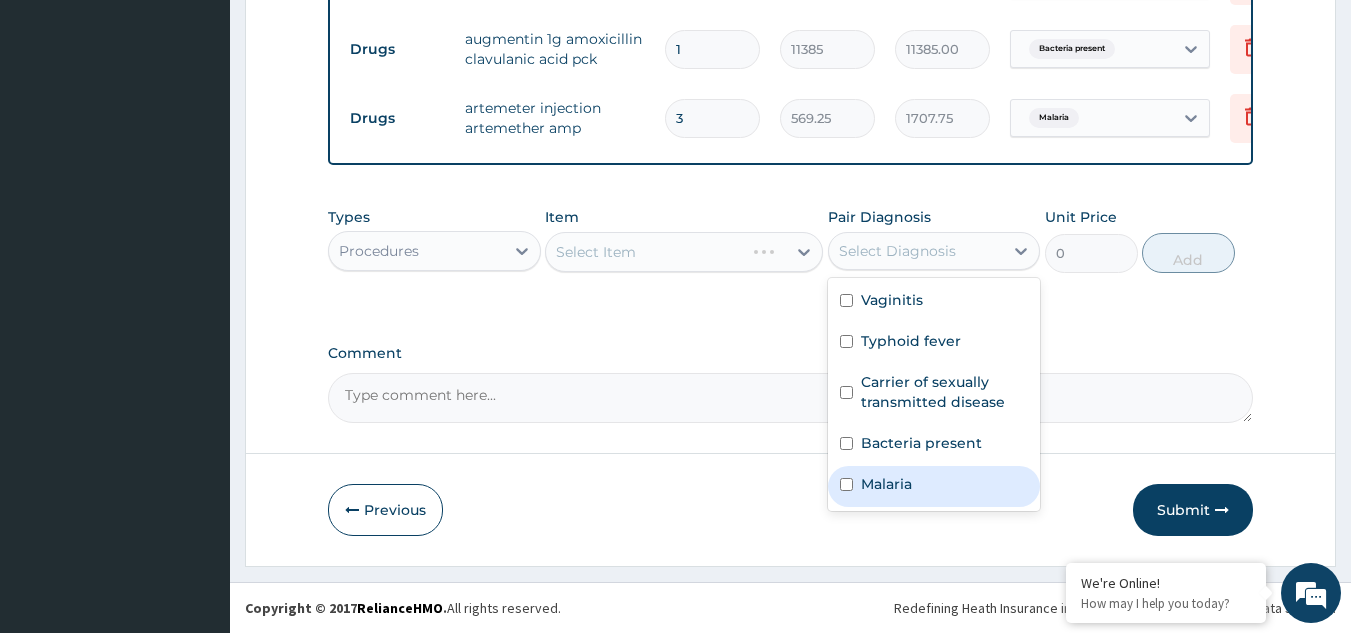 click on "Malaria" at bounding box center [934, 486] 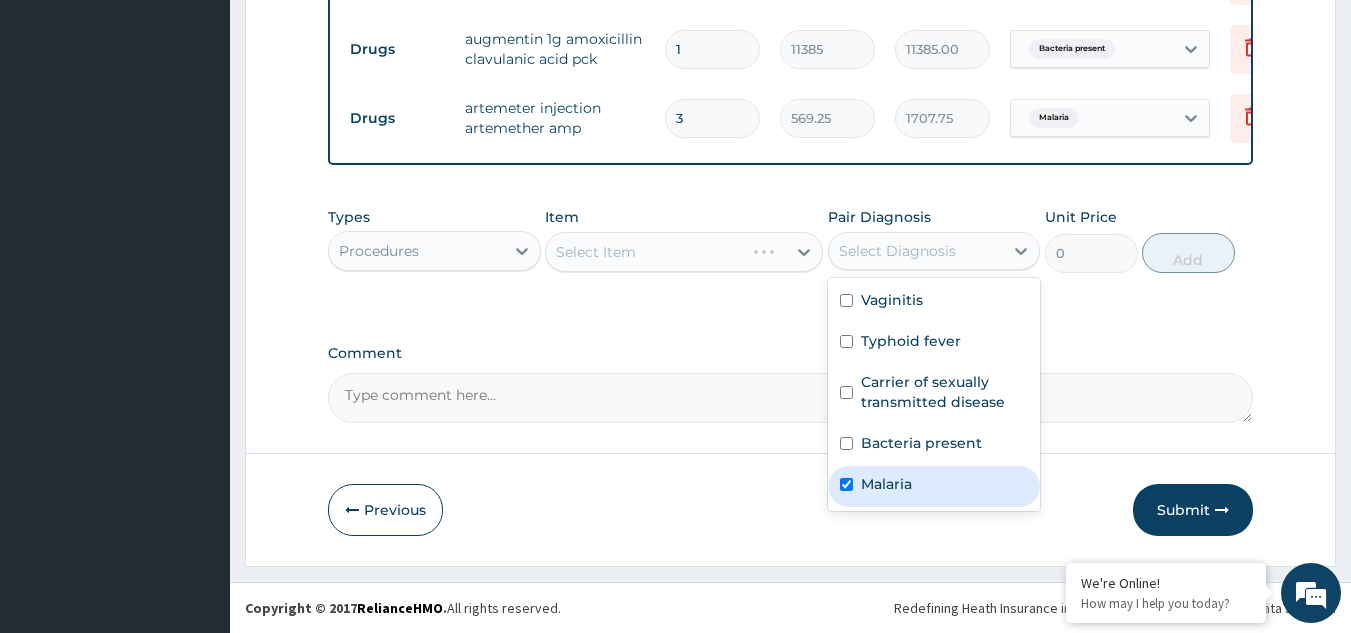 checkbox on "true" 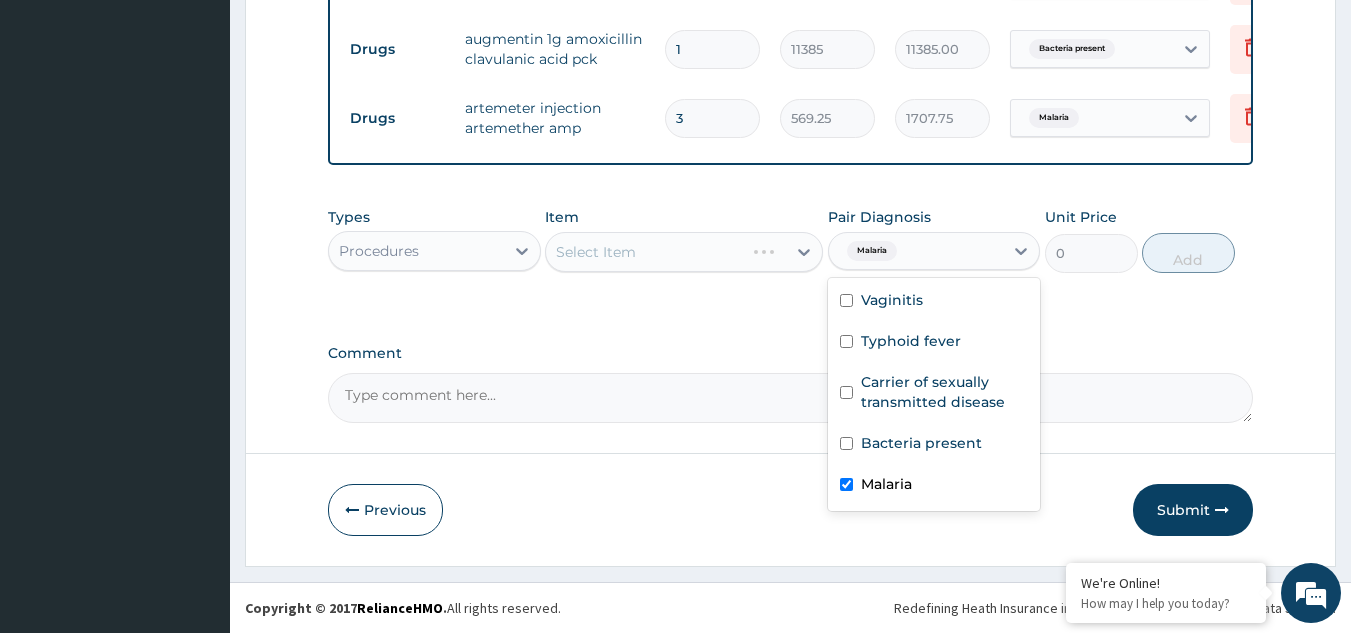 click on "Select Item" at bounding box center (645, 252) 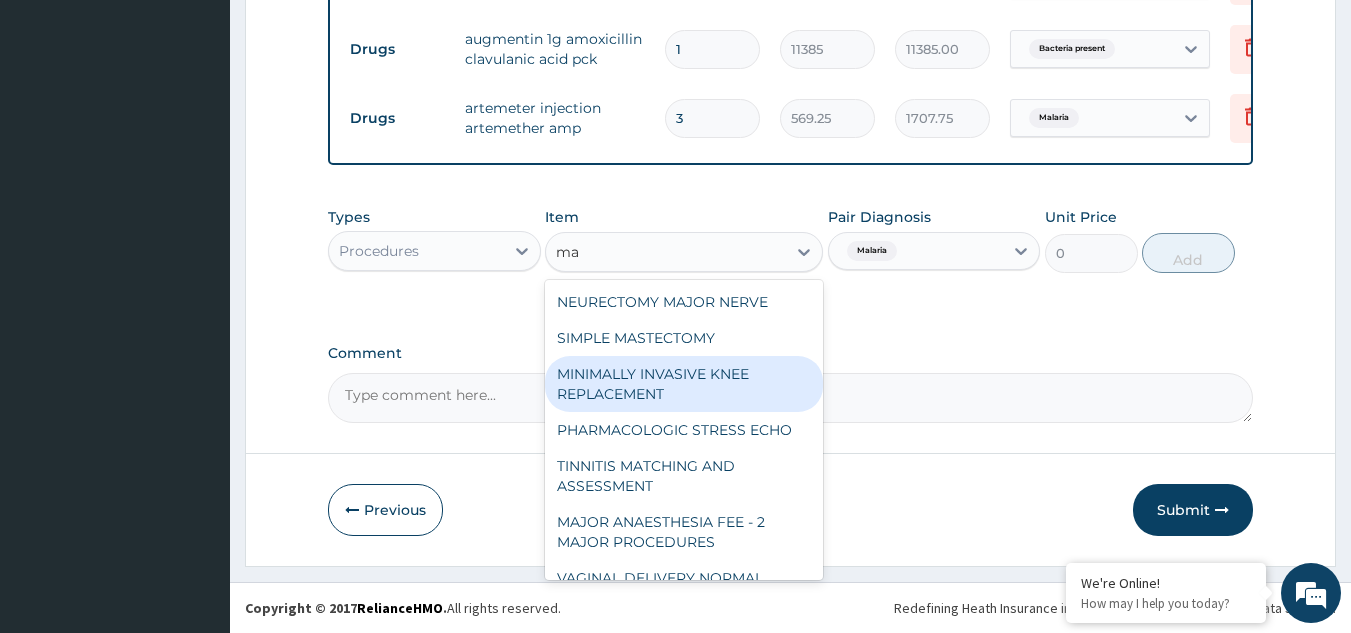 type on "m" 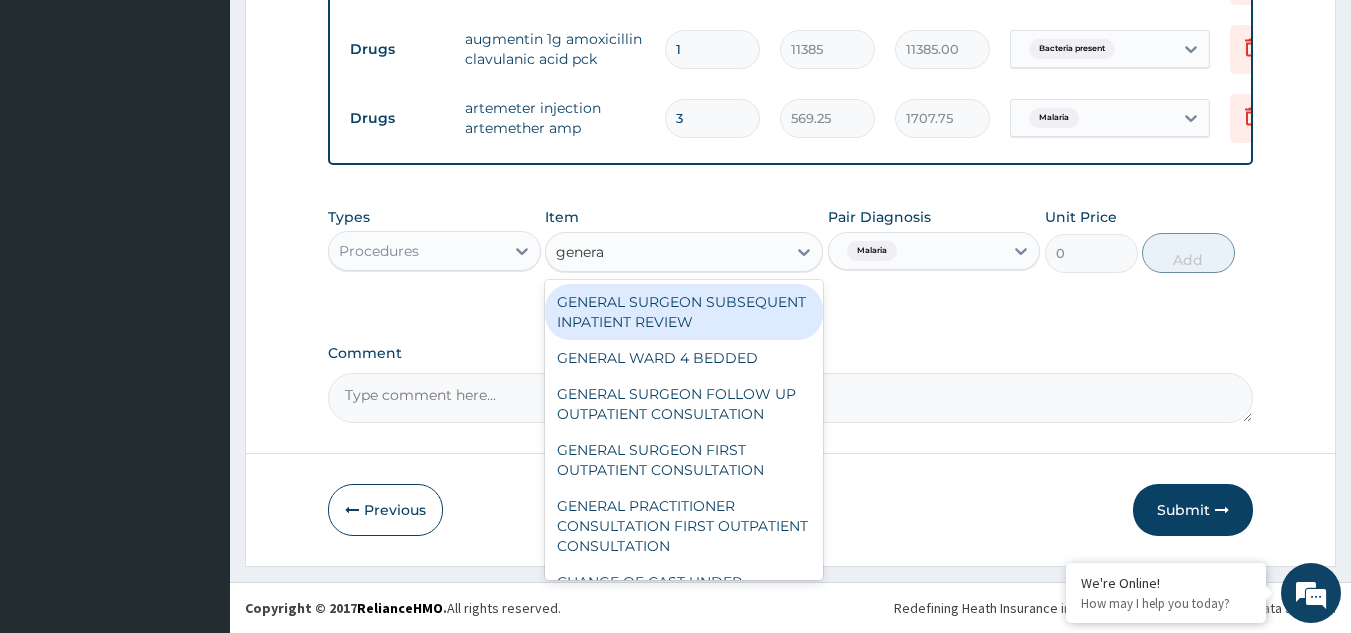 type on "general" 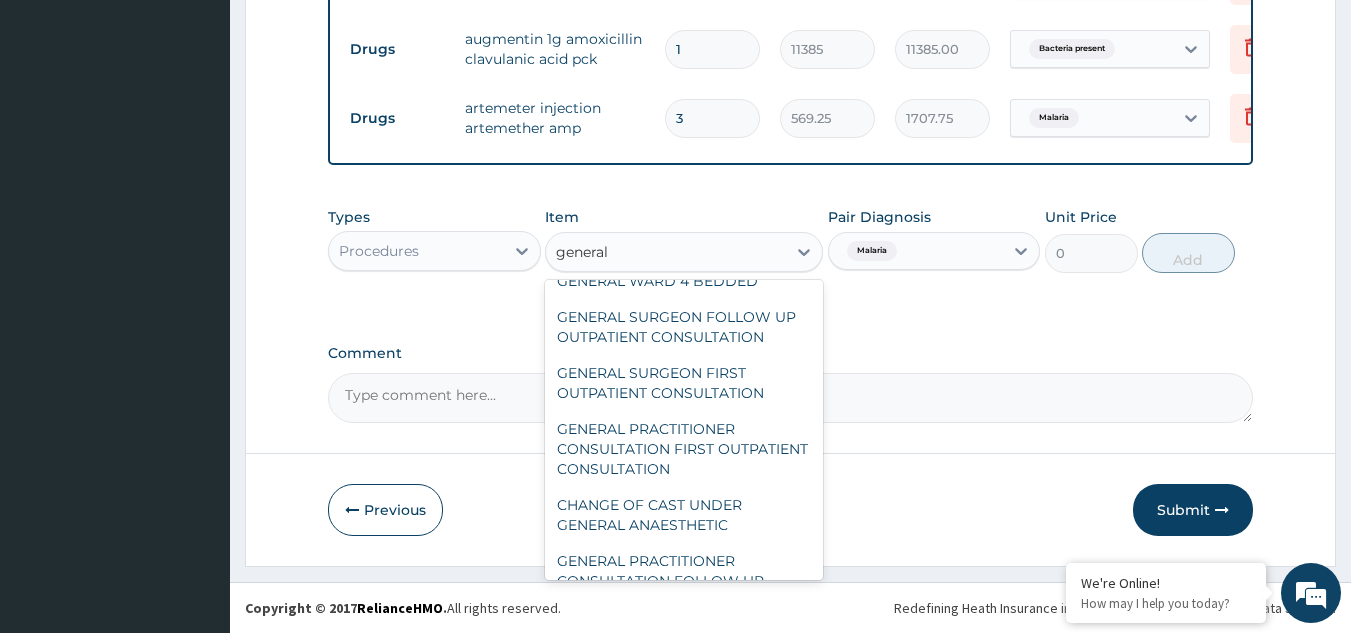 scroll, scrollTop: 96, scrollLeft: 0, axis: vertical 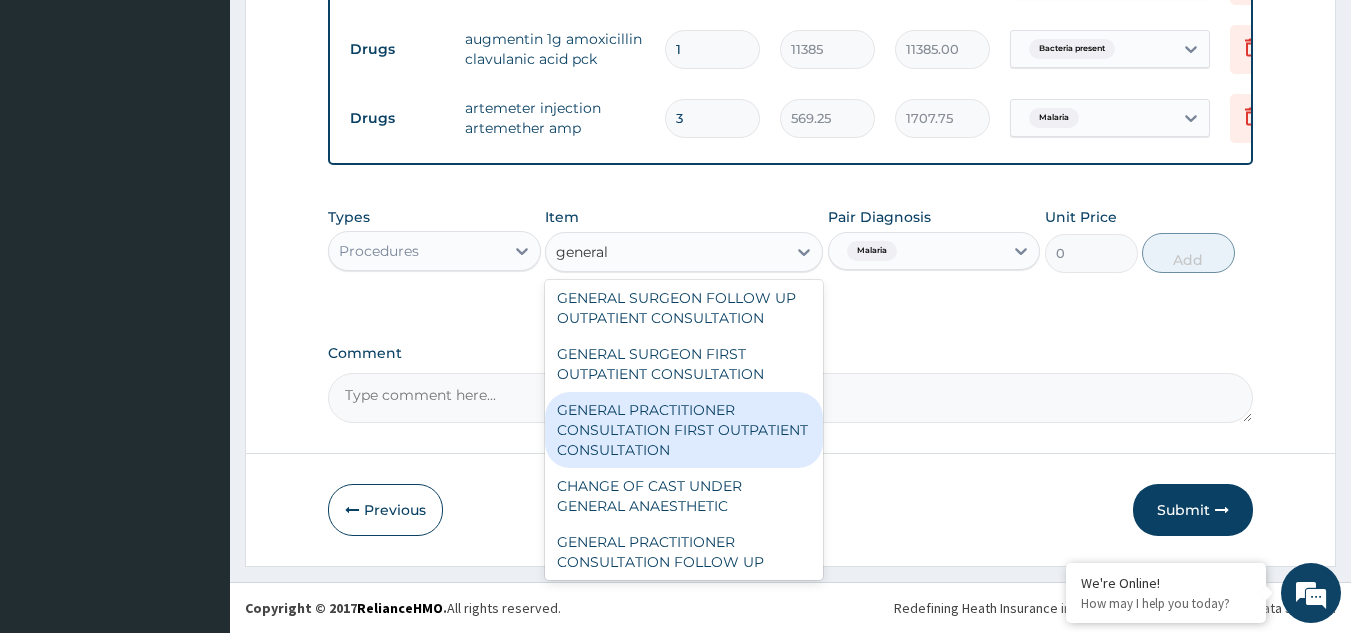 click on "GENERAL PRACTITIONER CONSULTATION FIRST OUTPATIENT CONSULTATION" at bounding box center (684, 430) 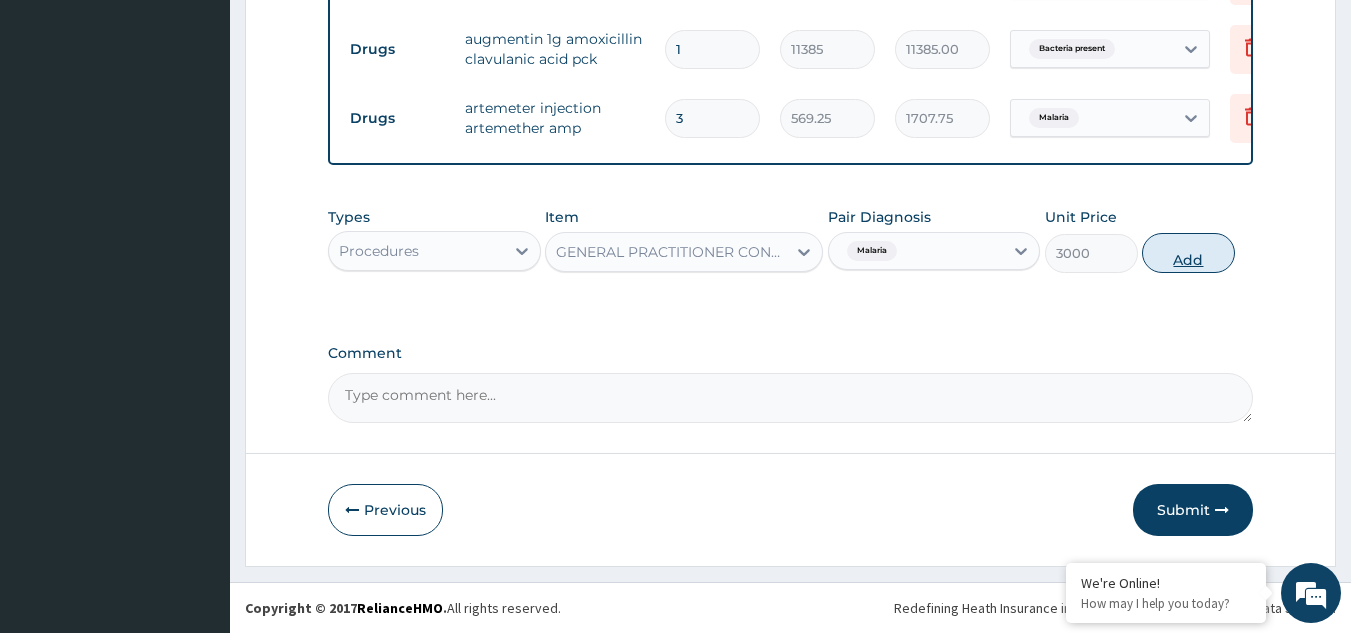 click on "Add" at bounding box center (1188, 253) 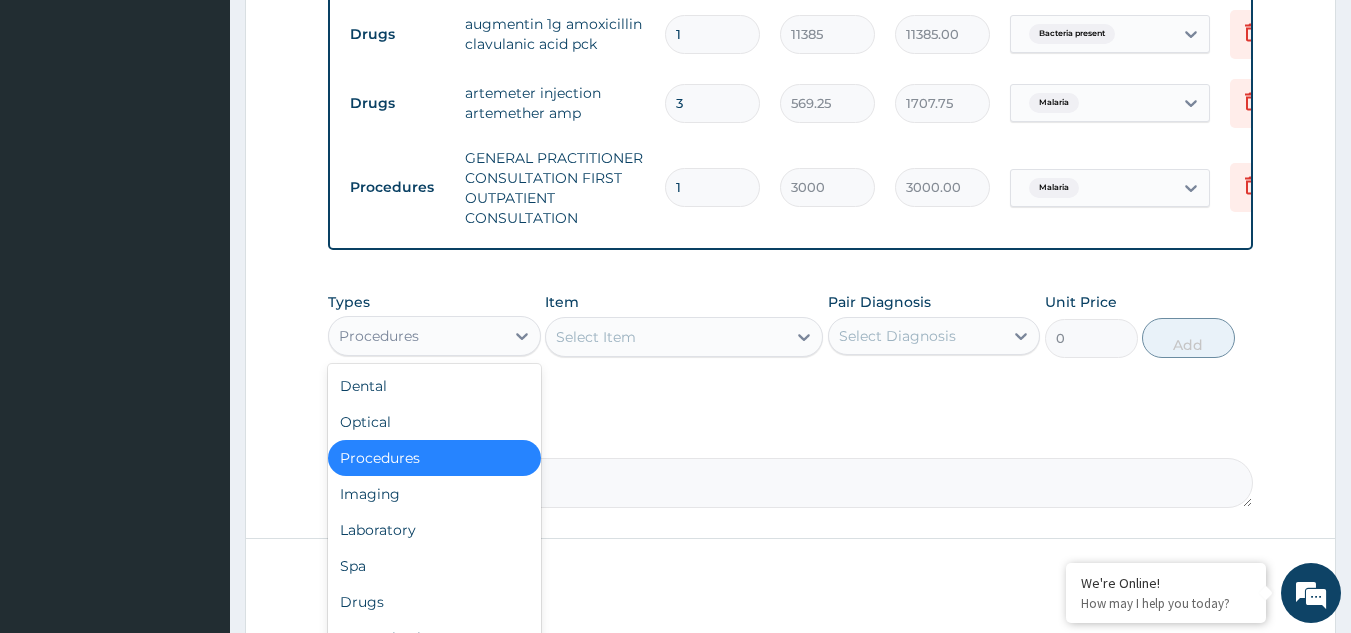 click on "Procedures" at bounding box center [379, 336] 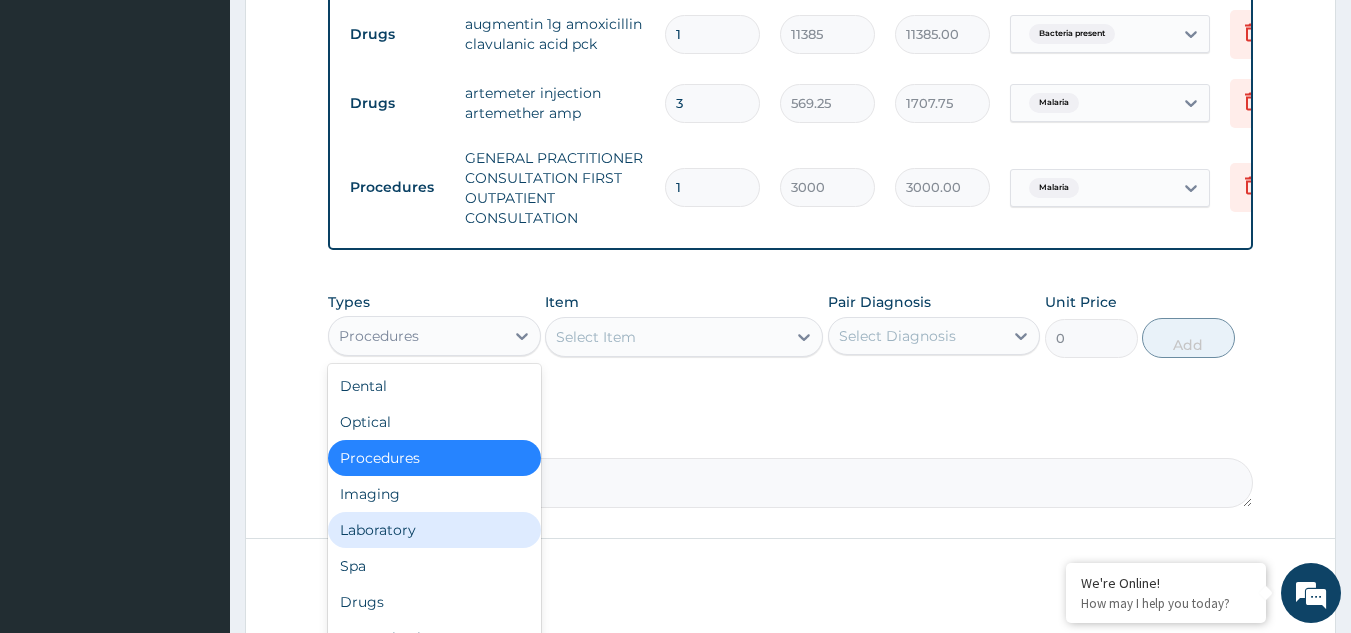 click on "Laboratory" at bounding box center (434, 530) 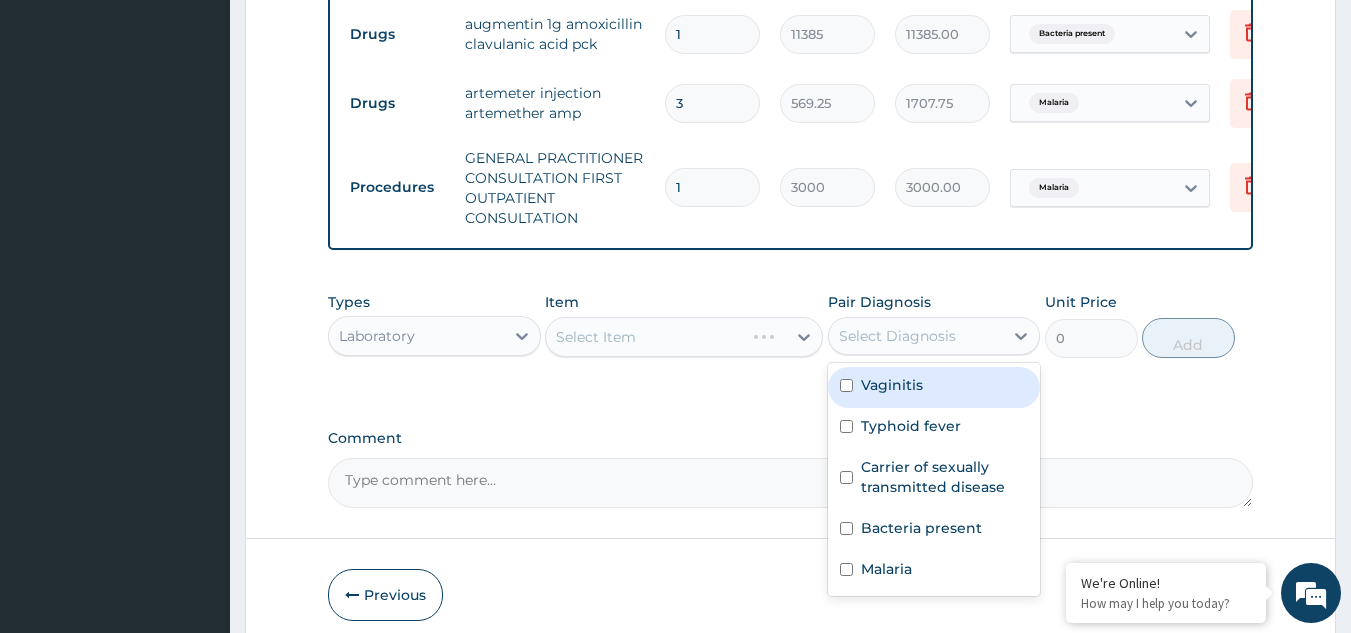 click on "Select Diagnosis" at bounding box center [897, 336] 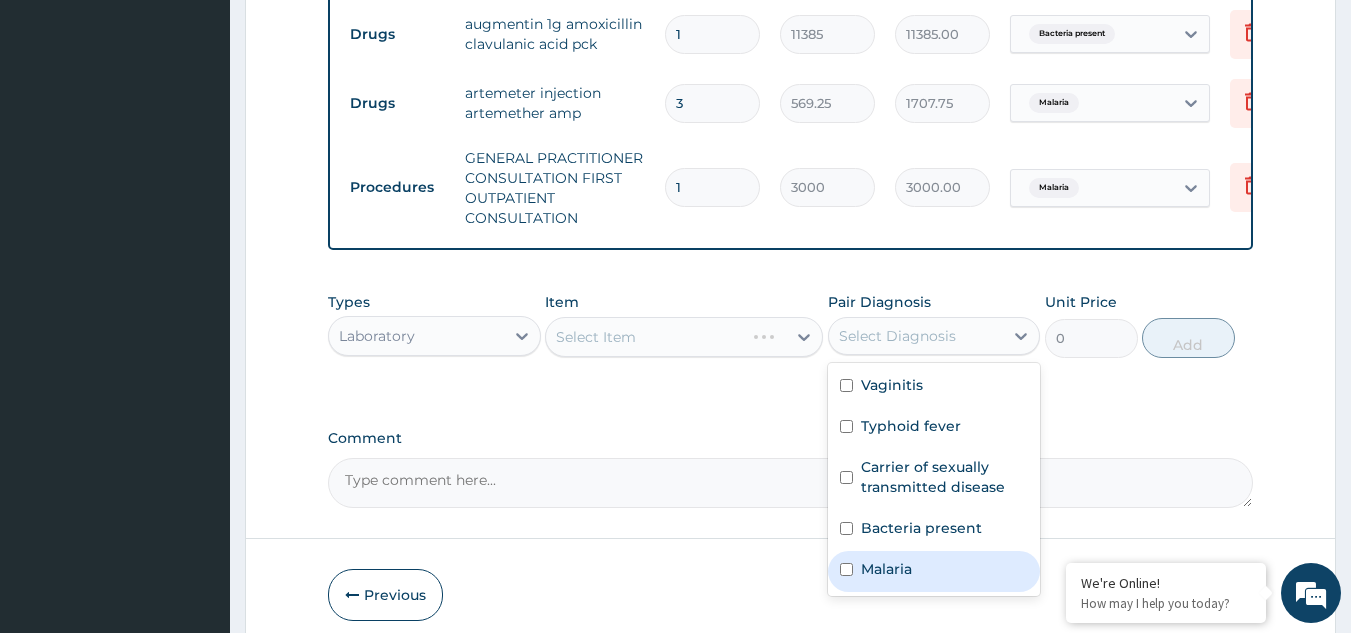 click on "Malaria" at bounding box center (934, 571) 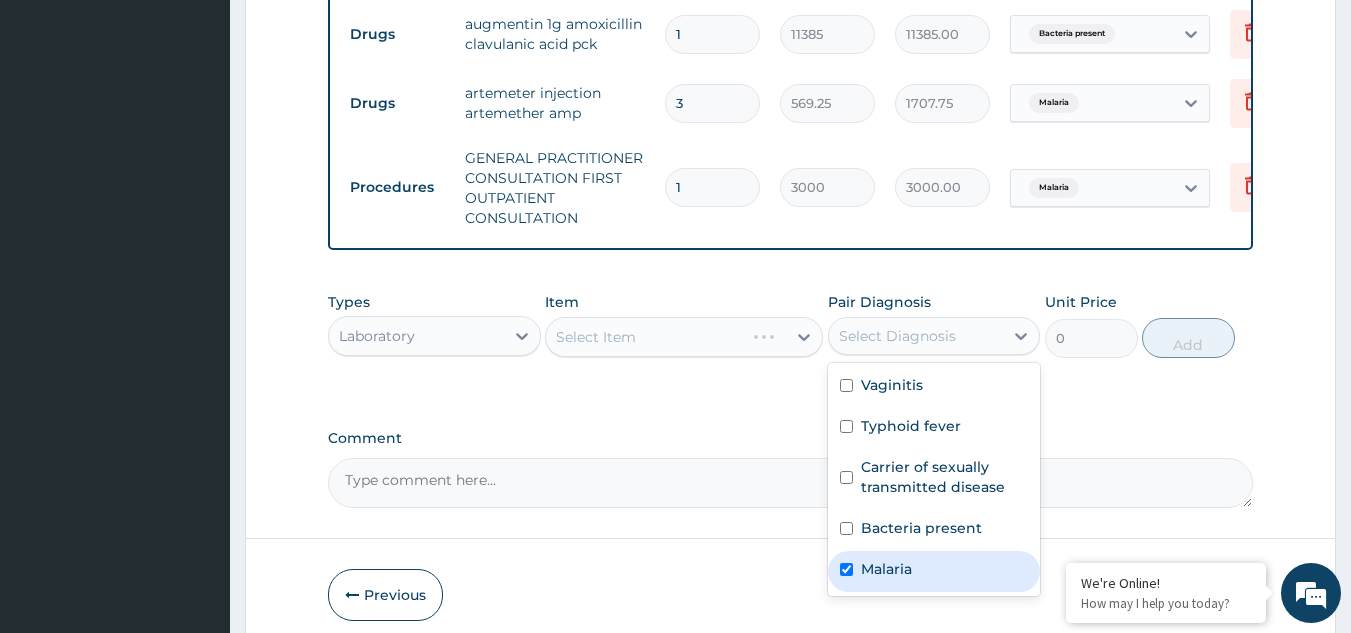 checkbox on "true" 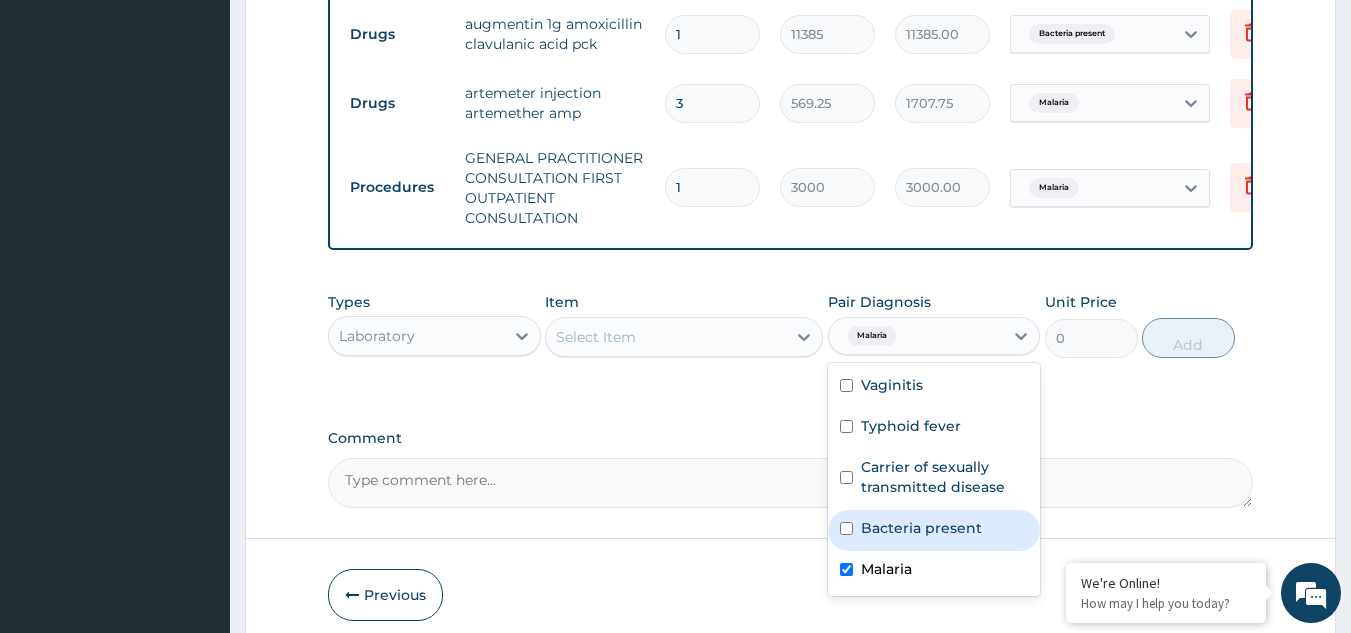 click on "Select Item" at bounding box center [666, 337] 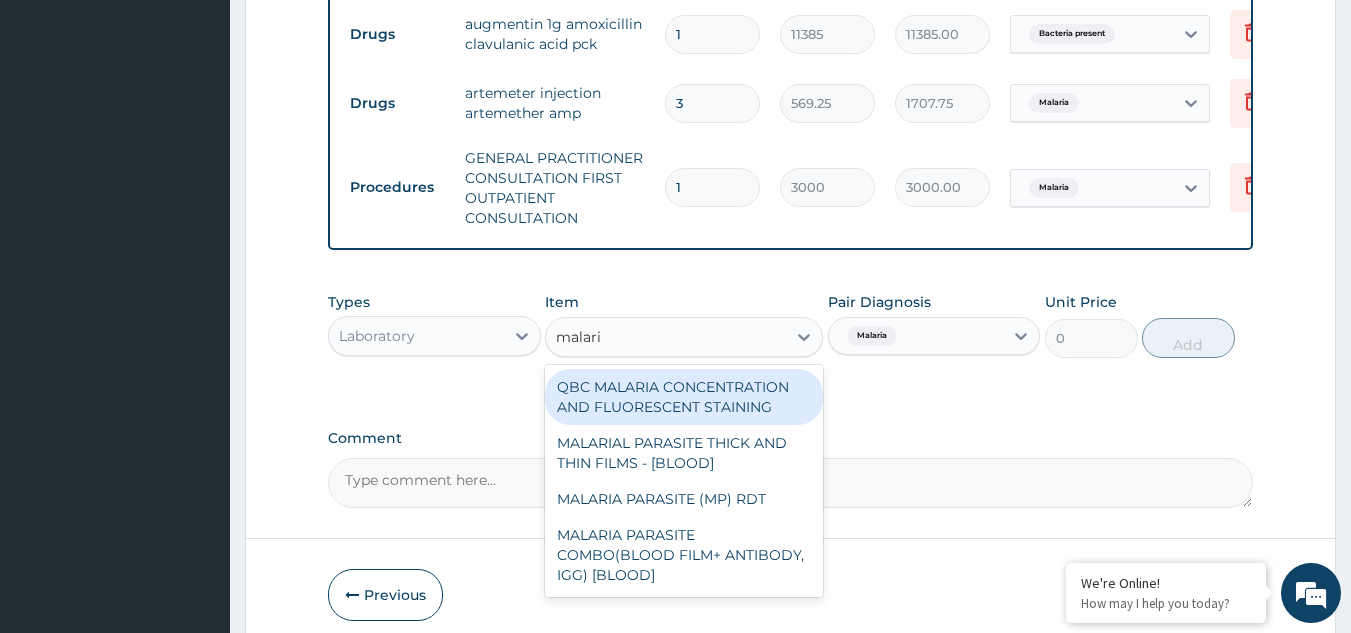 type on "malaria" 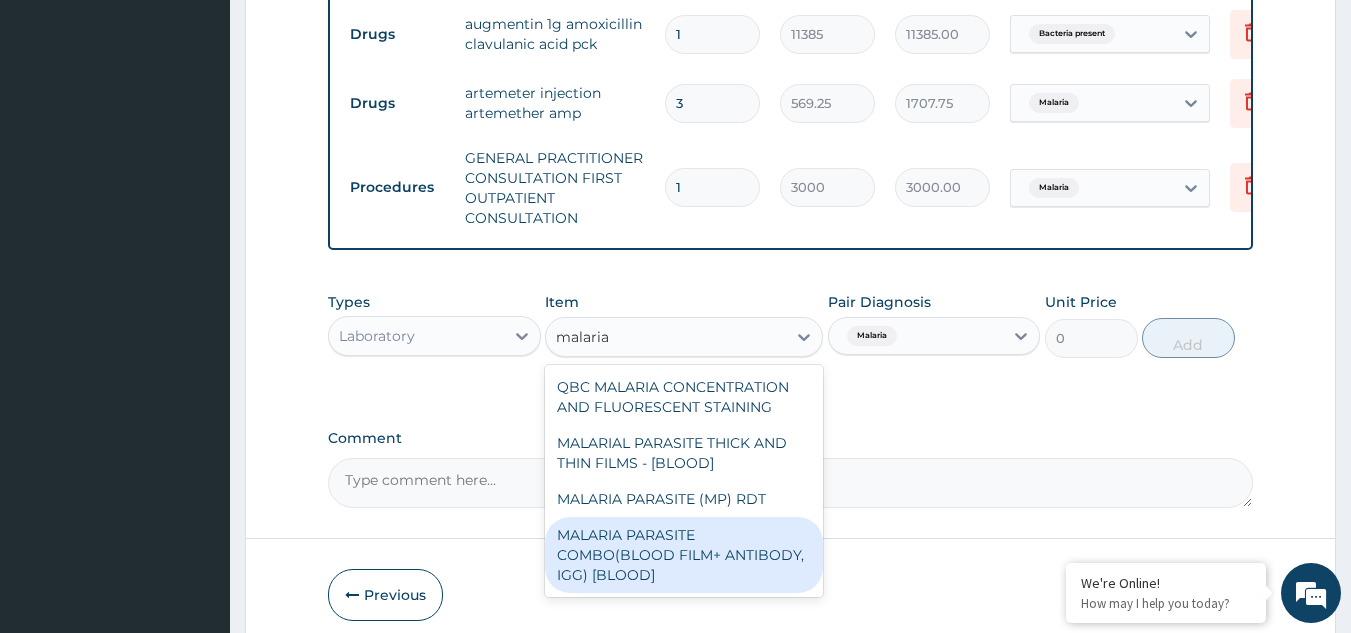 click on "MALARIA PARASITE COMBO(BLOOD FILM+ ANTIBODY, IGG) [BLOOD]" at bounding box center [684, 555] 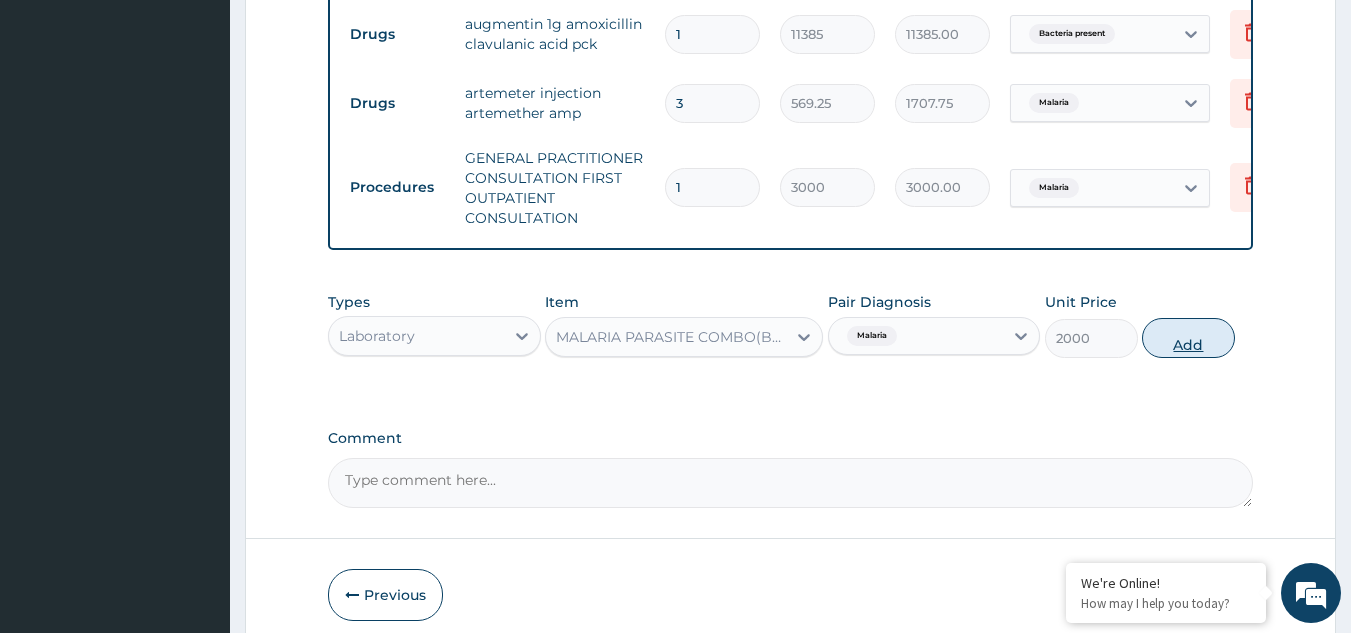 click on "Add" at bounding box center [1188, 338] 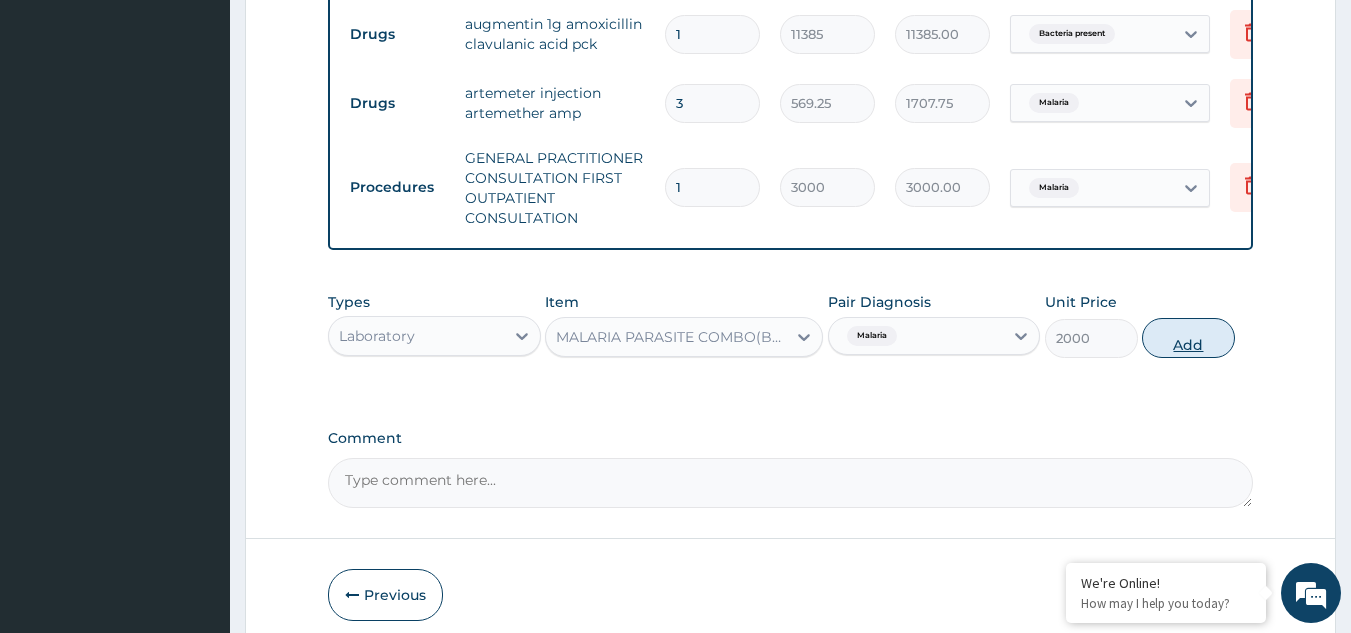 type on "0" 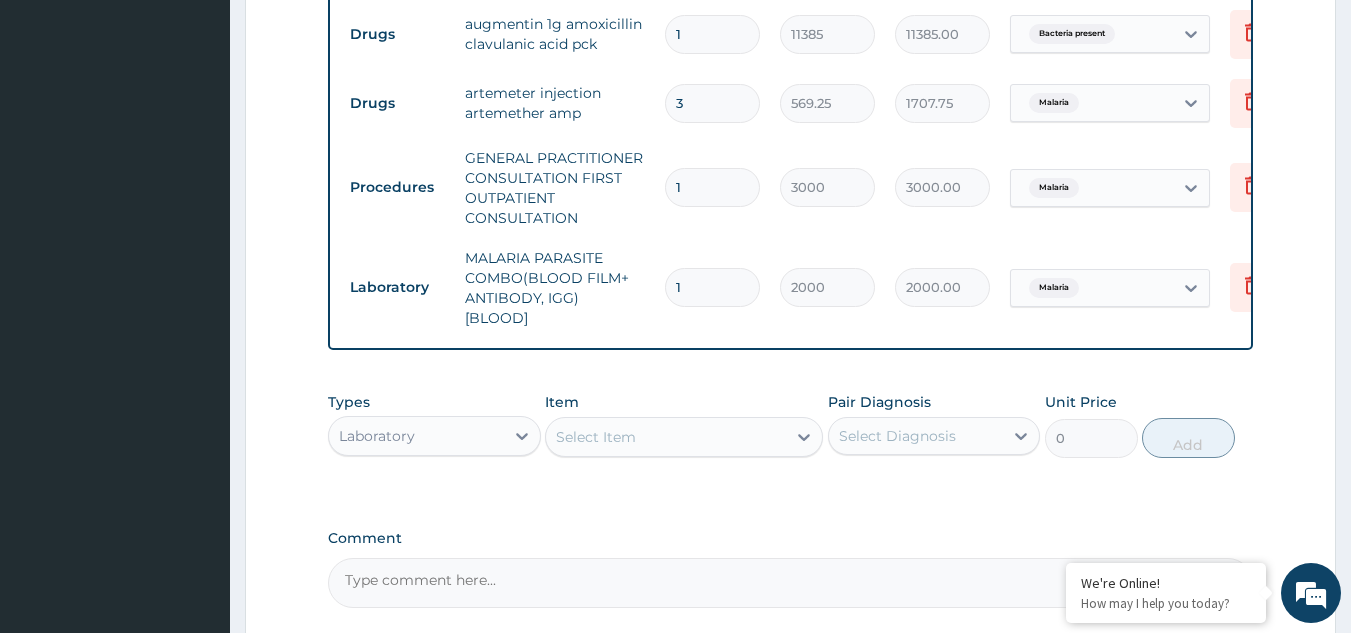 click on "Select Diagnosis" at bounding box center [897, 436] 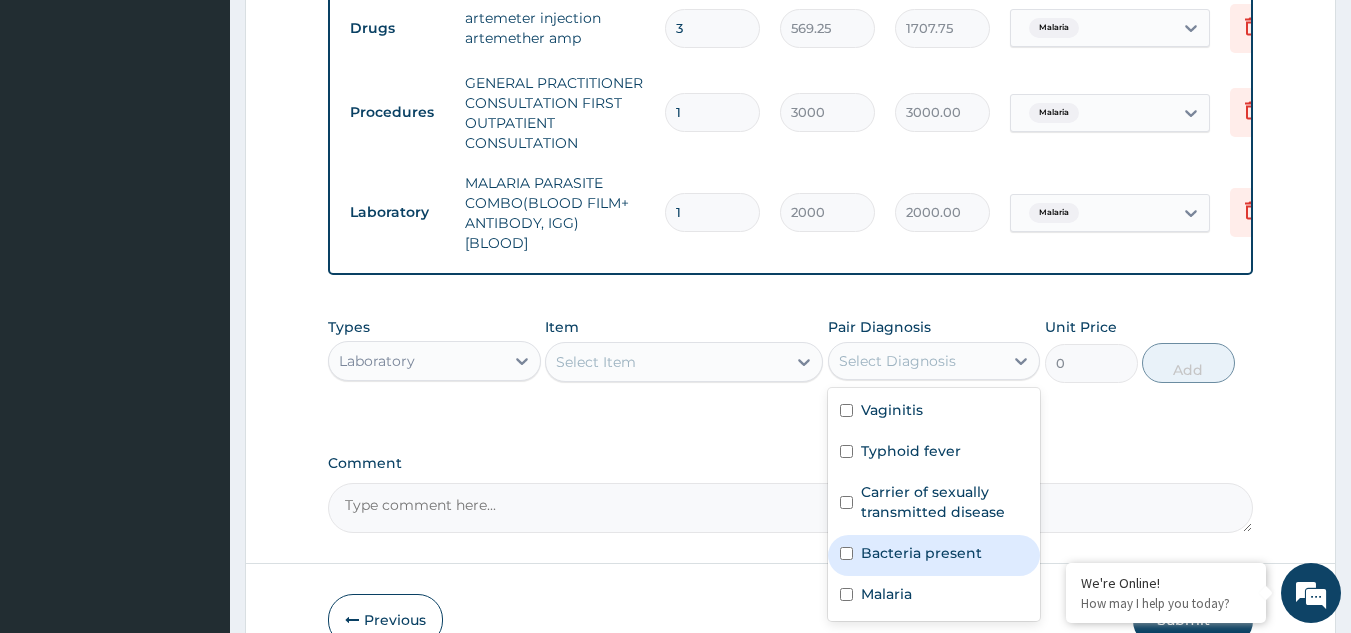 scroll, scrollTop: 1196, scrollLeft: 0, axis: vertical 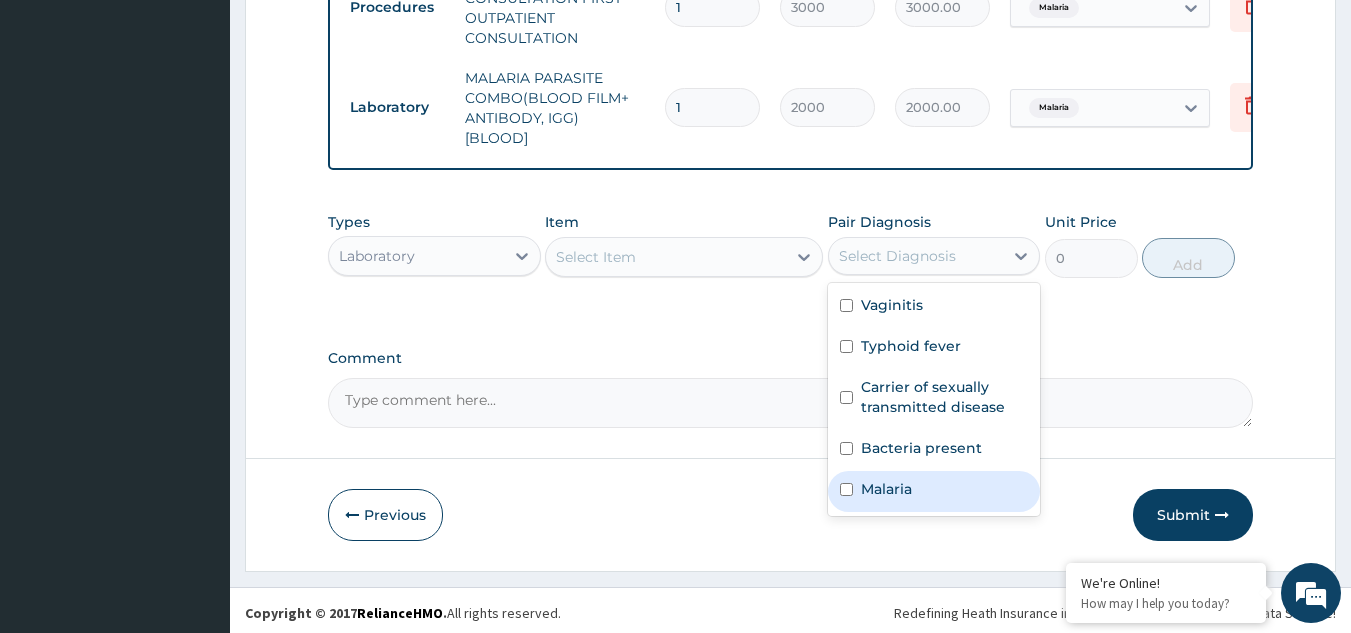 click on "Malaria" at bounding box center [934, 491] 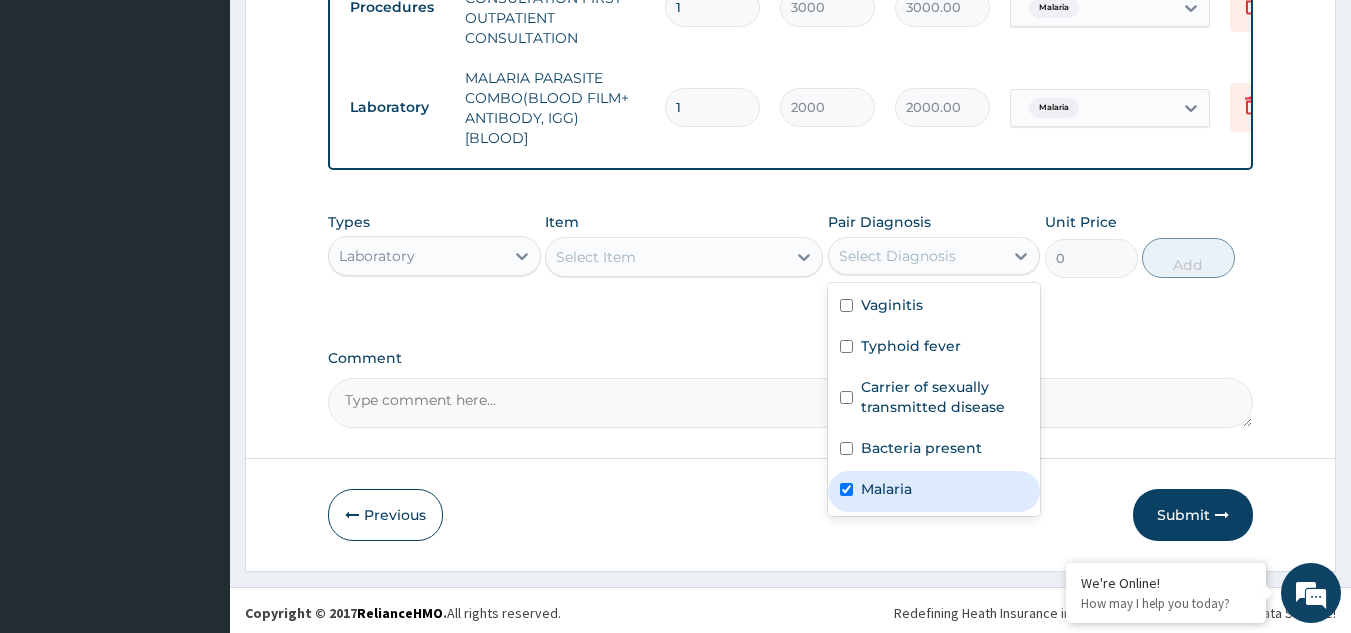 checkbox on "true" 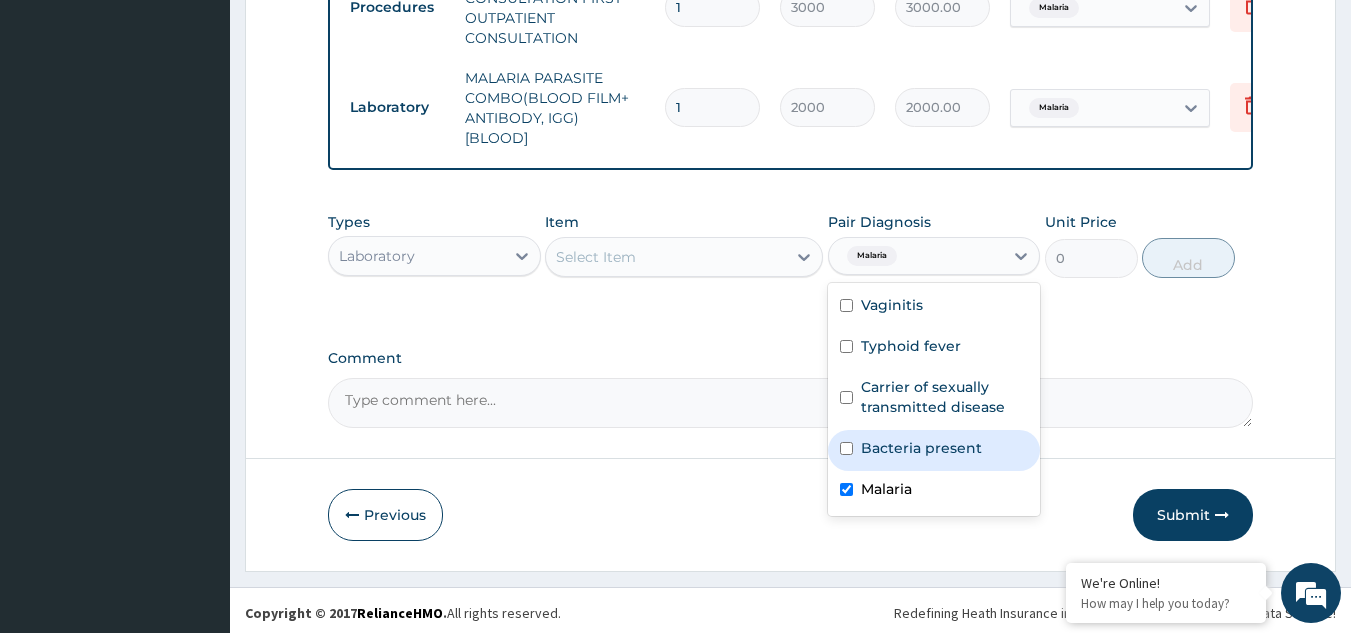click on "Select Item" at bounding box center (666, 257) 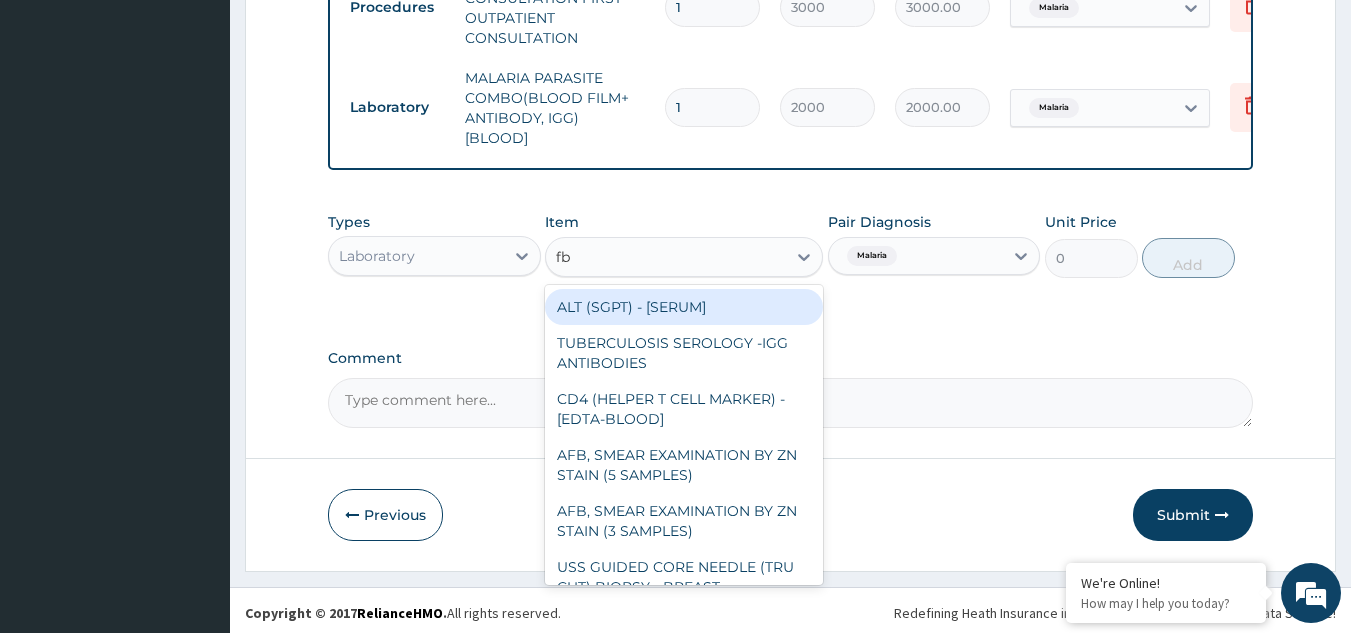 type on "fbc" 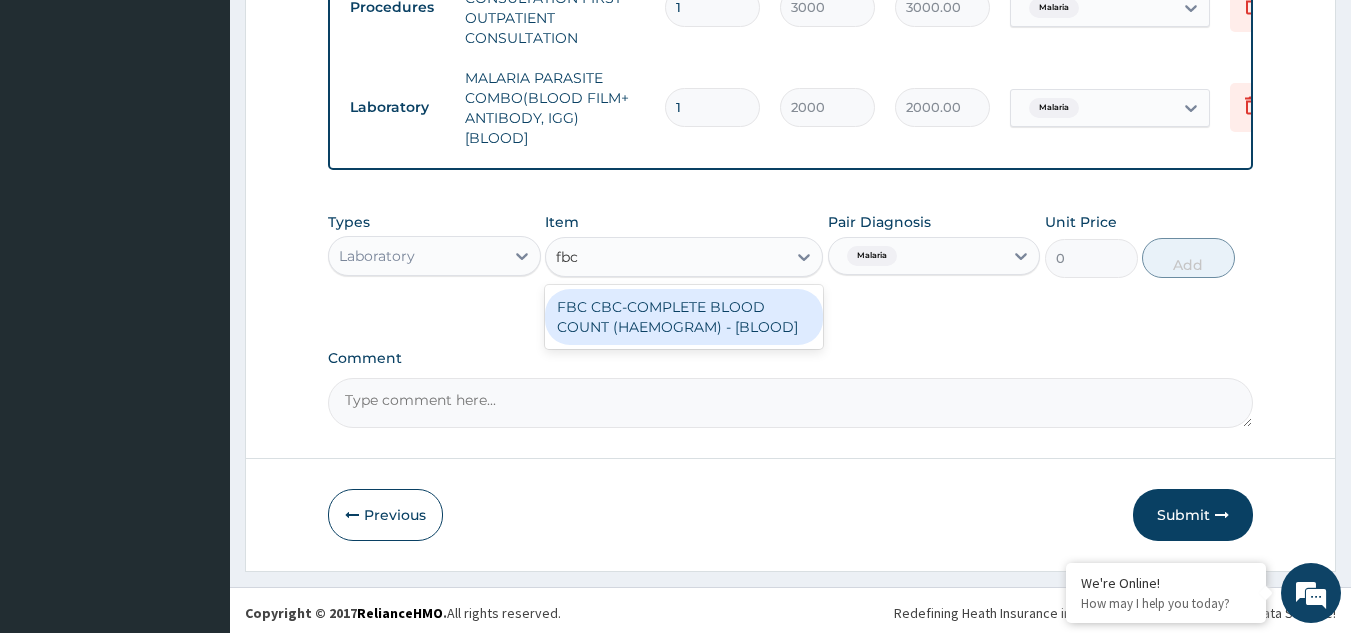 click on "FBC CBC-COMPLETE BLOOD COUNT (HAEMOGRAM) - [BLOOD]" at bounding box center [684, 317] 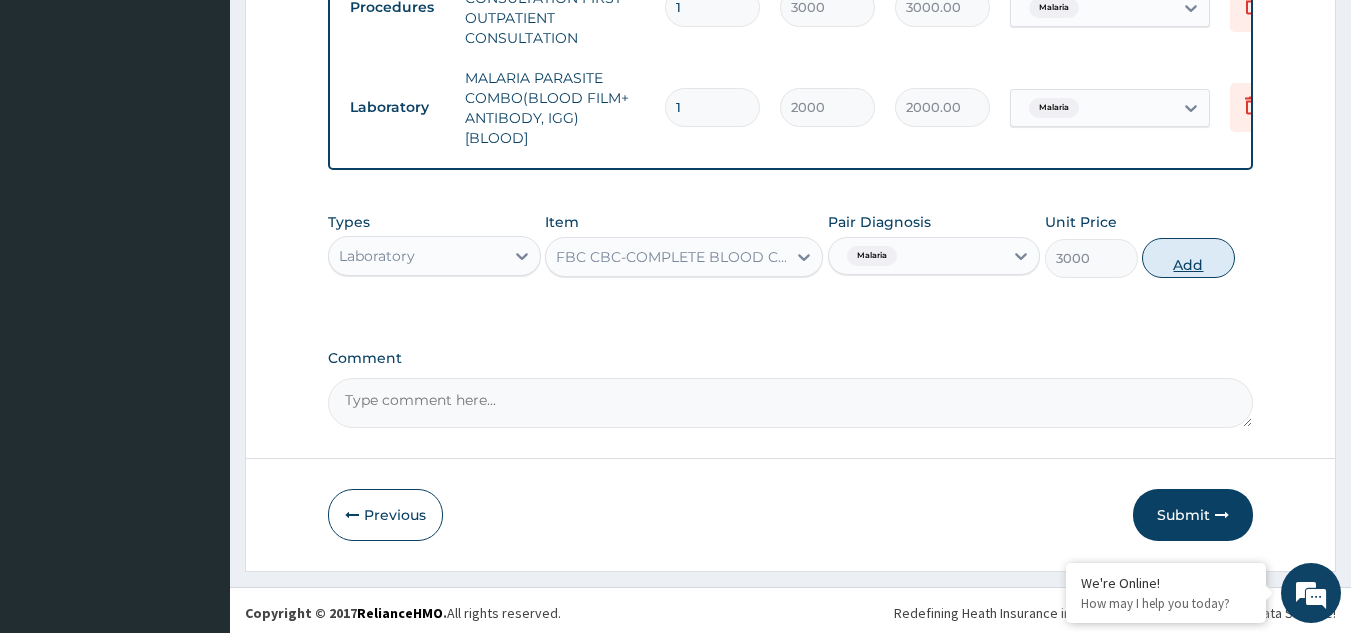 click on "Add" at bounding box center [1188, 258] 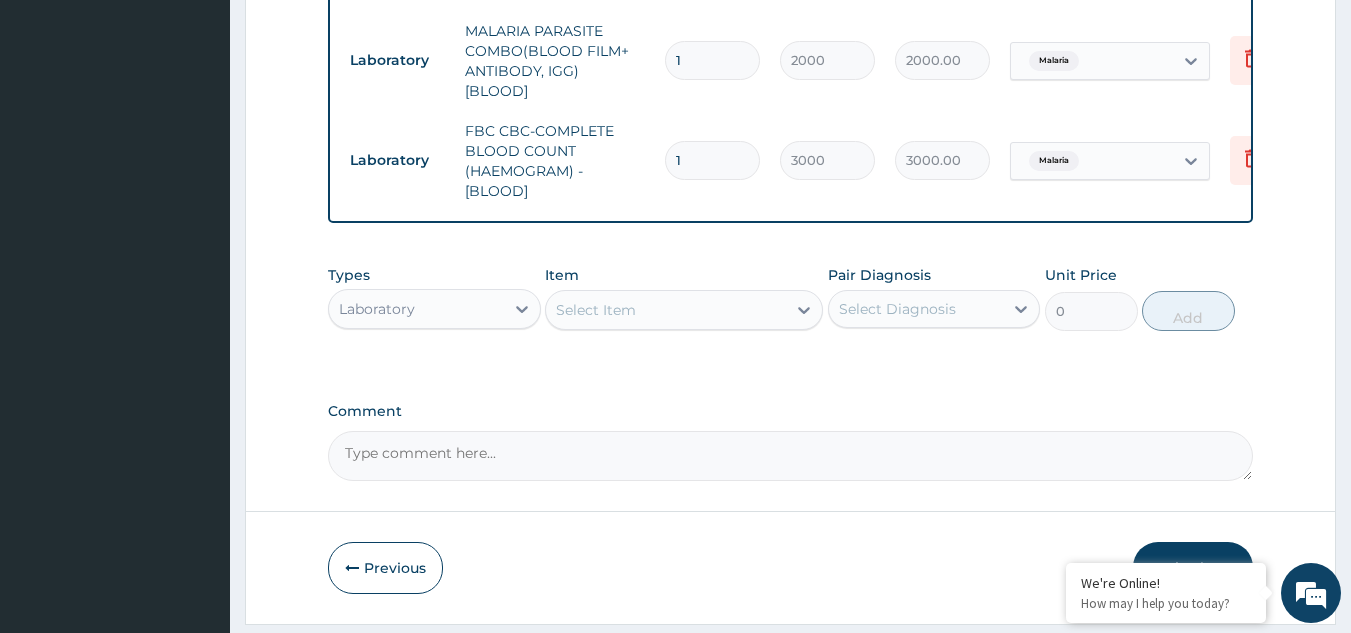 scroll, scrollTop: 1296, scrollLeft: 0, axis: vertical 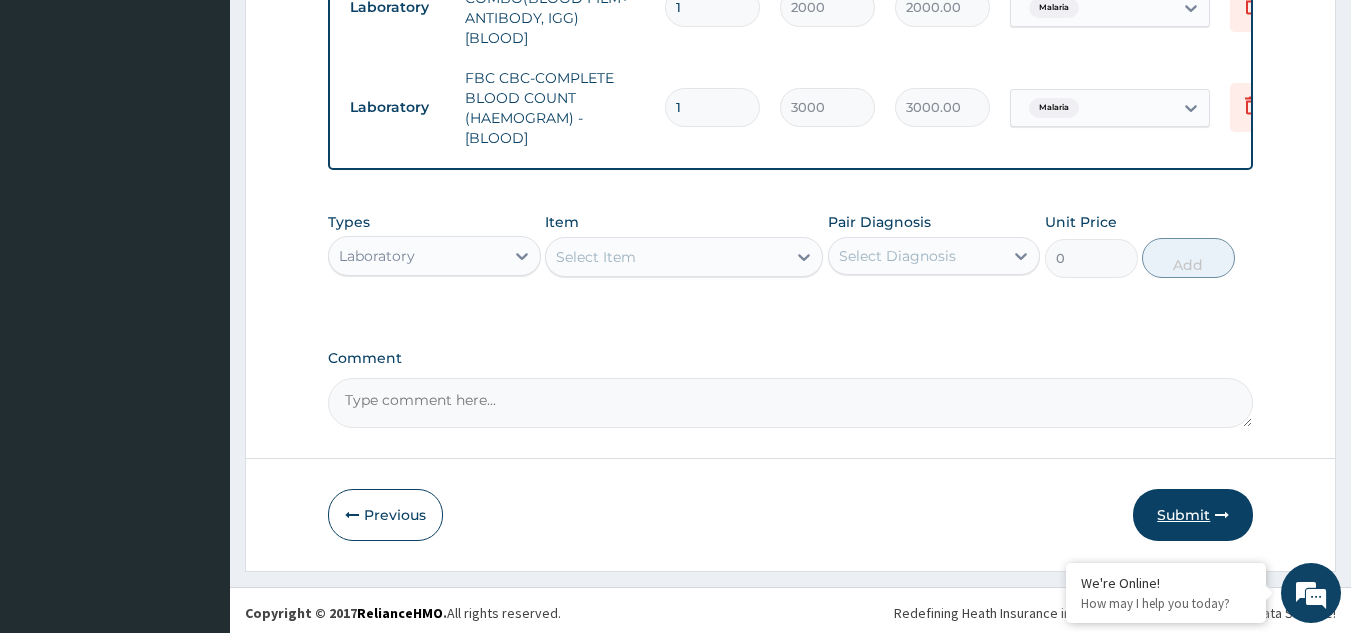 click on "Submit" at bounding box center (1193, 515) 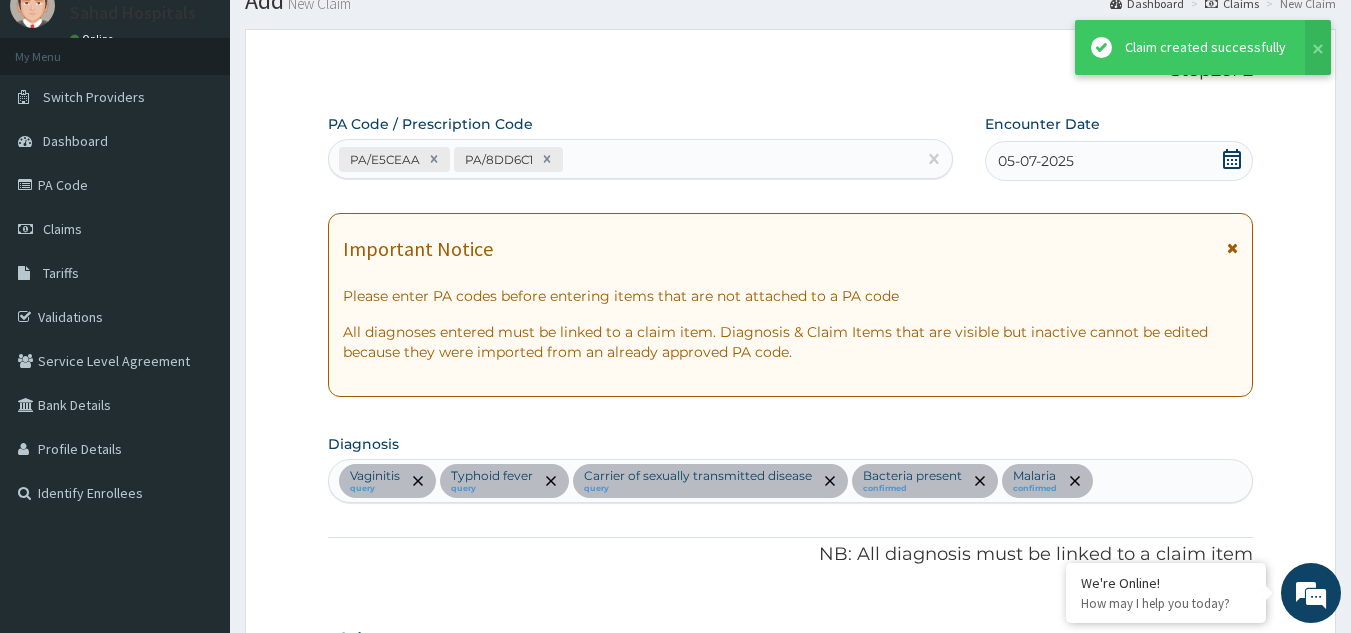 scroll, scrollTop: 1296, scrollLeft: 0, axis: vertical 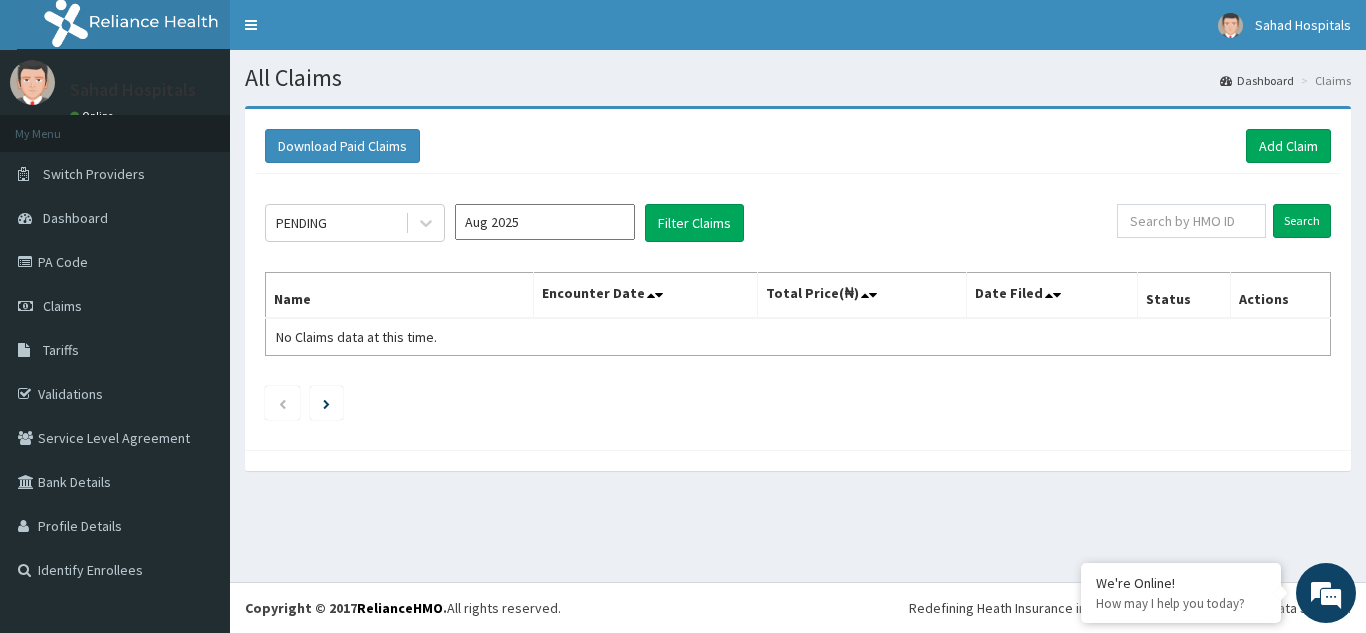 click on "Aug 2025" at bounding box center (545, 222) 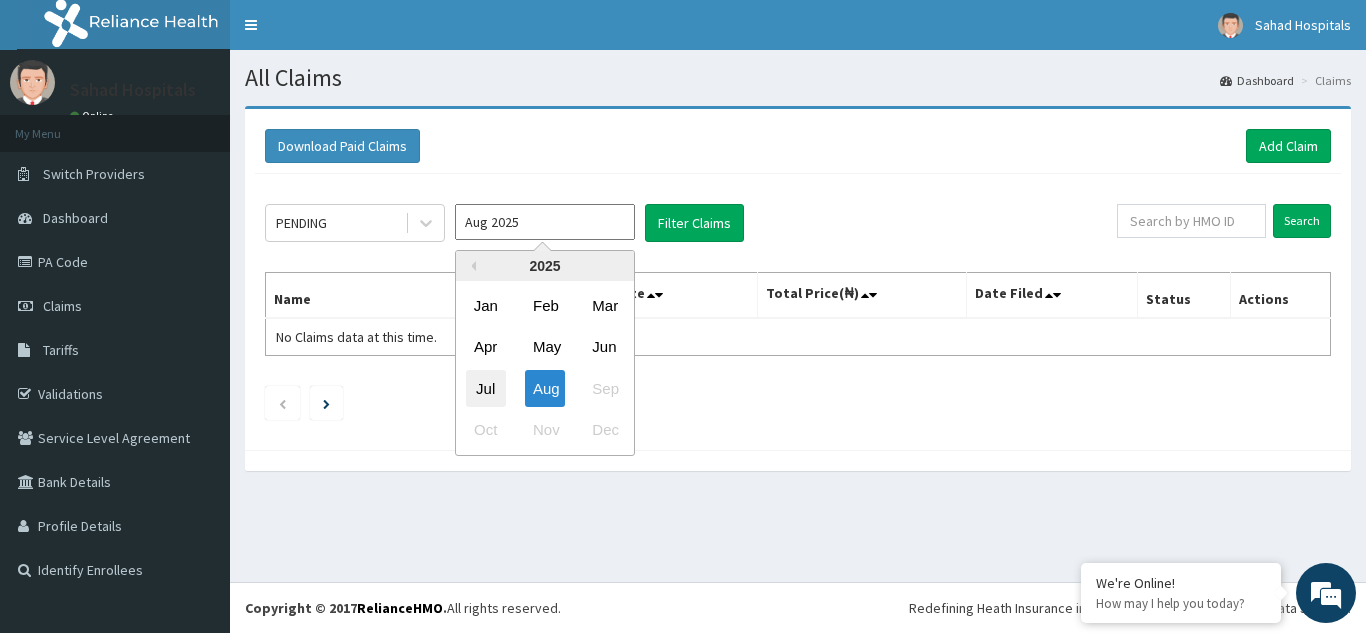 click on "Jul" at bounding box center (486, 388) 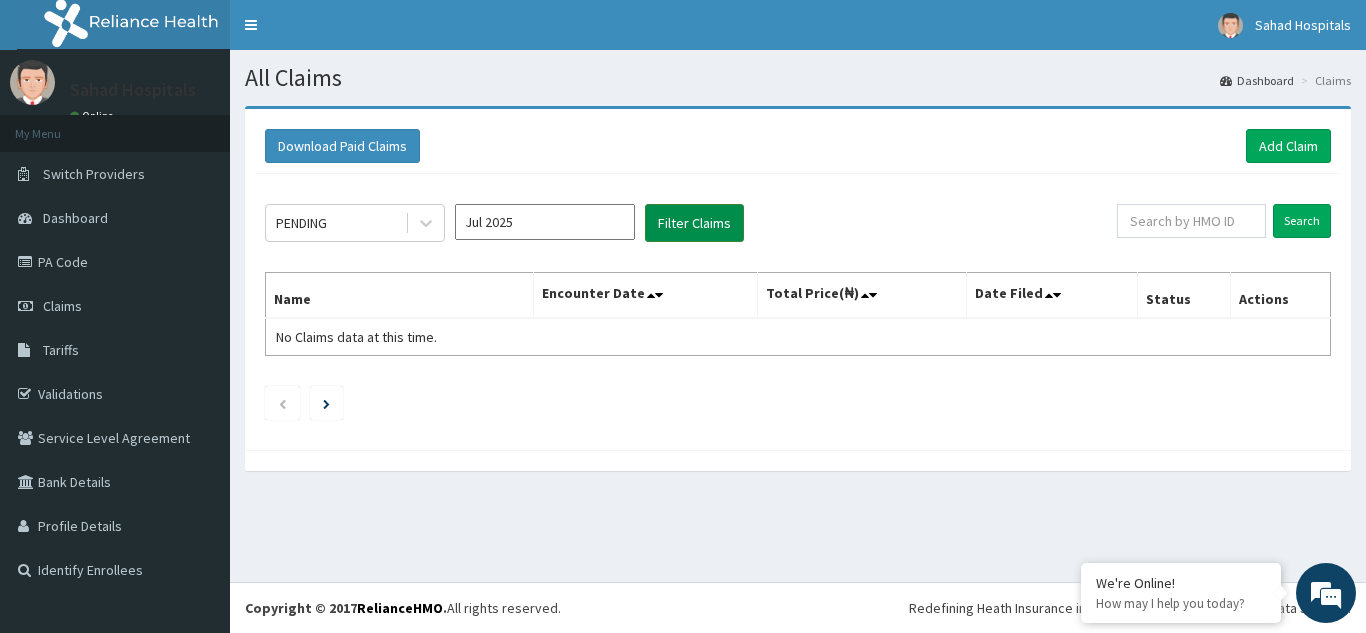 click on "Filter Claims" at bounding box center [694, 223] 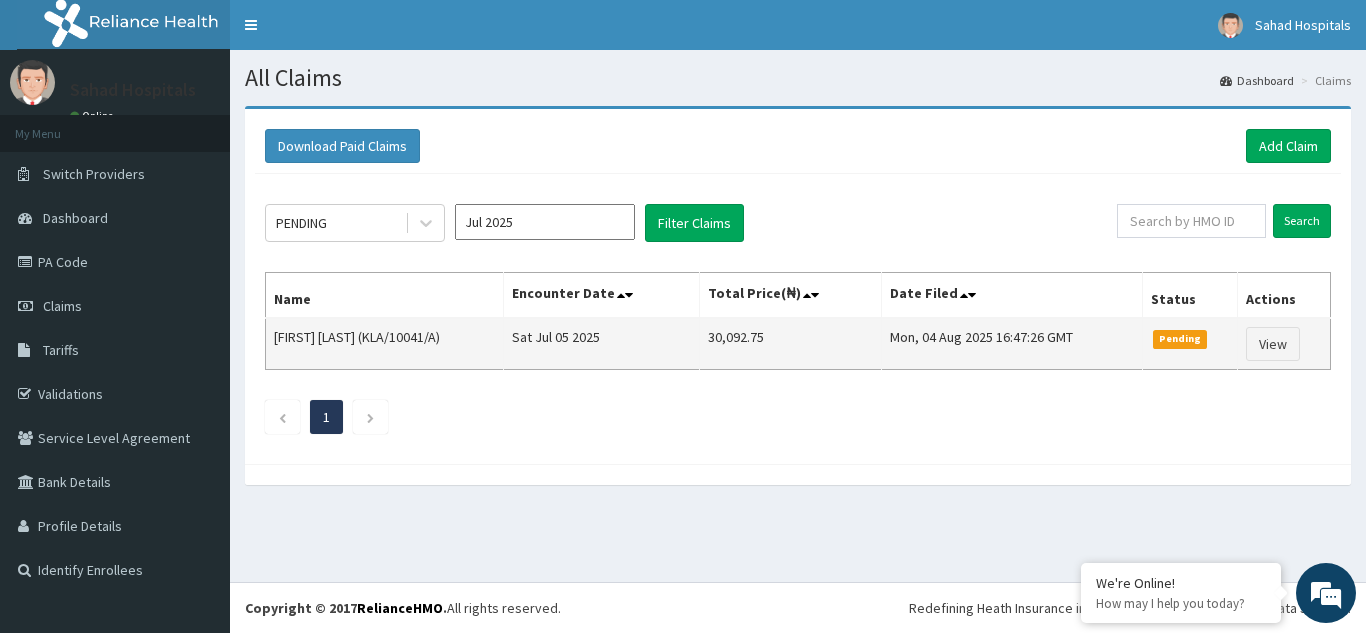 click on "30,092.75" at bounding box center (790, 344) 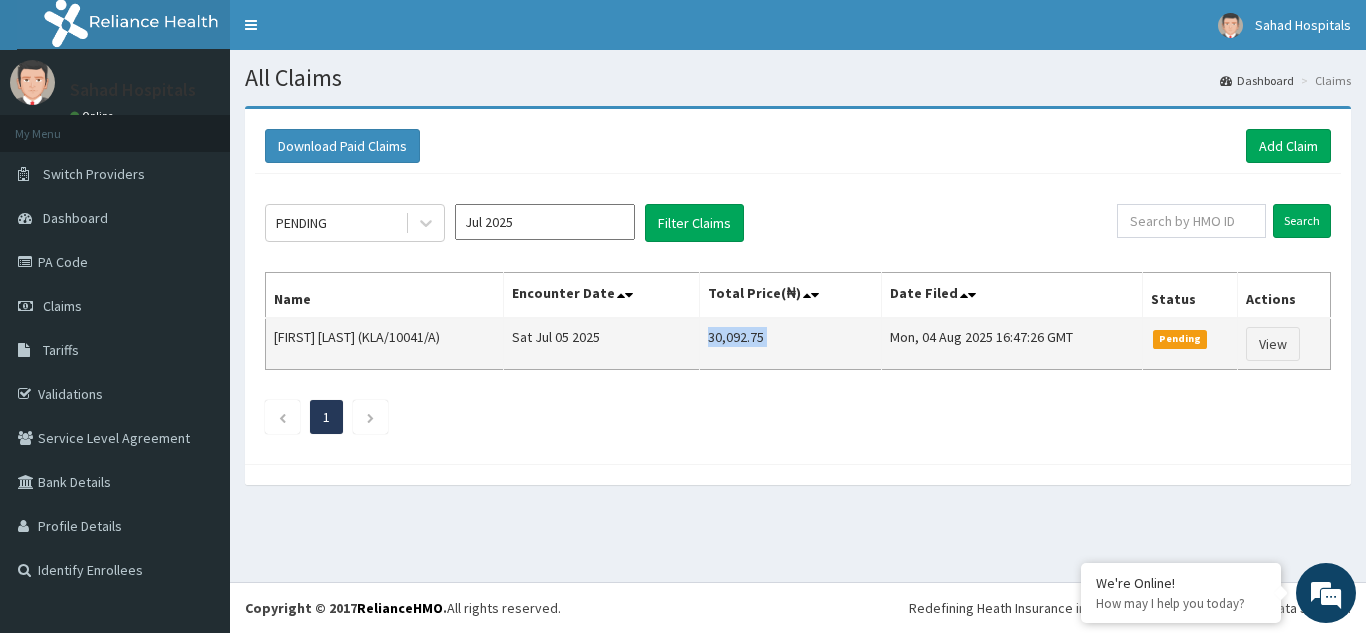 click on "30,092.75" at bounding box center [790, 344] 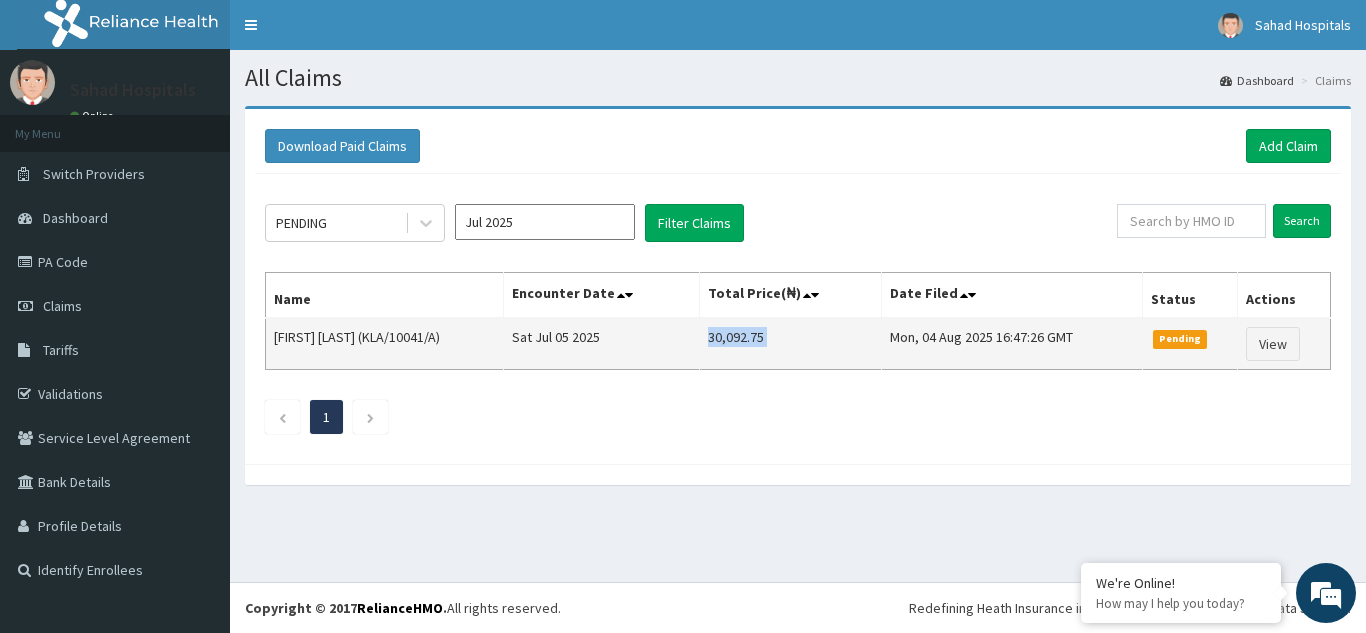 copy on "30,092.75" 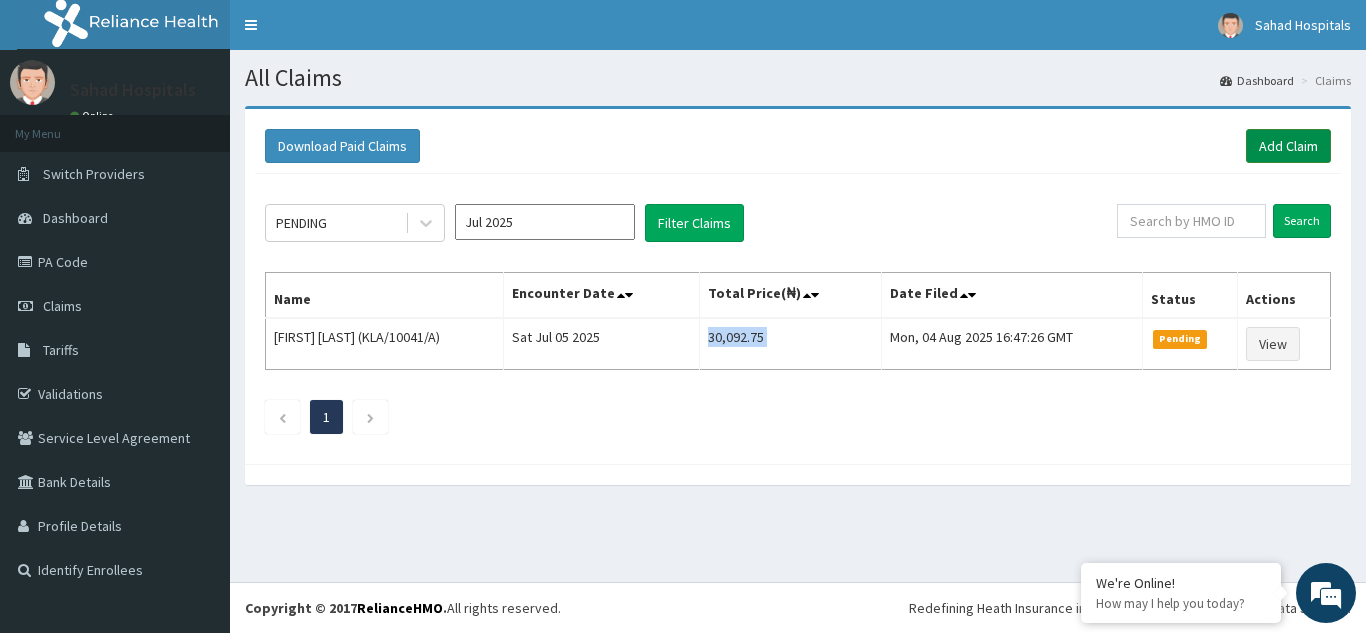 click on "Add Claim" at bounding box center (1288, 146) 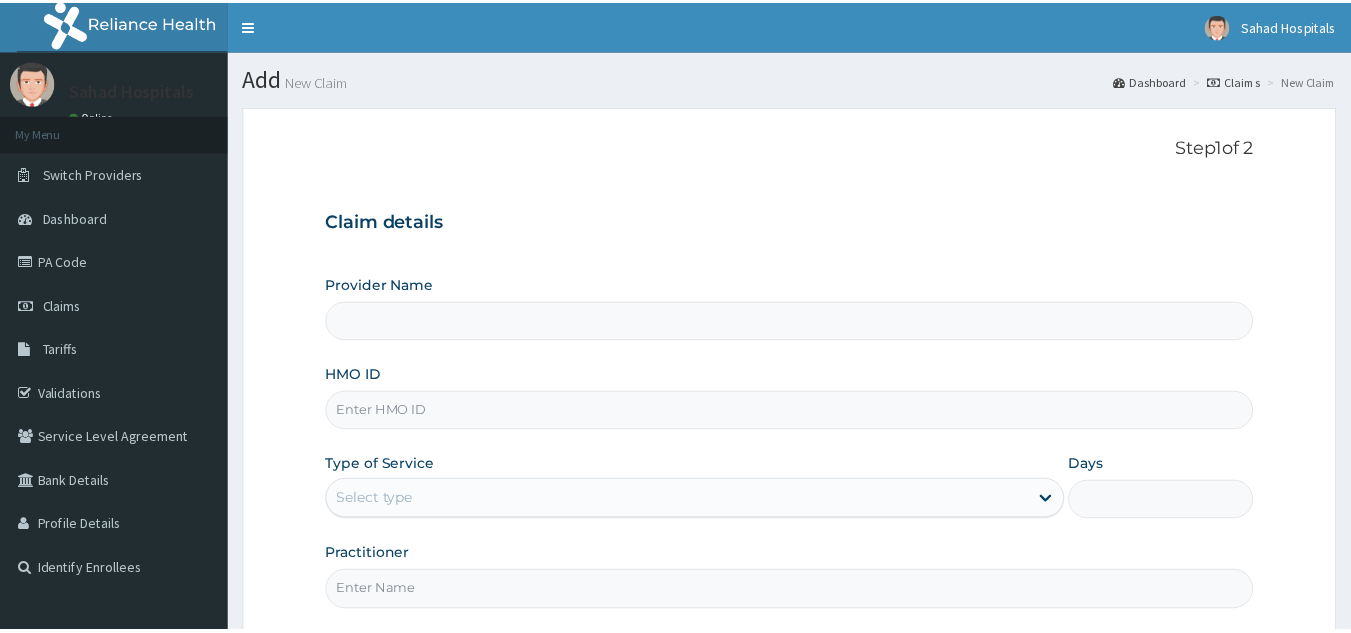 scroll, scrollTop: 0, scrollLeft: 0, axis: both 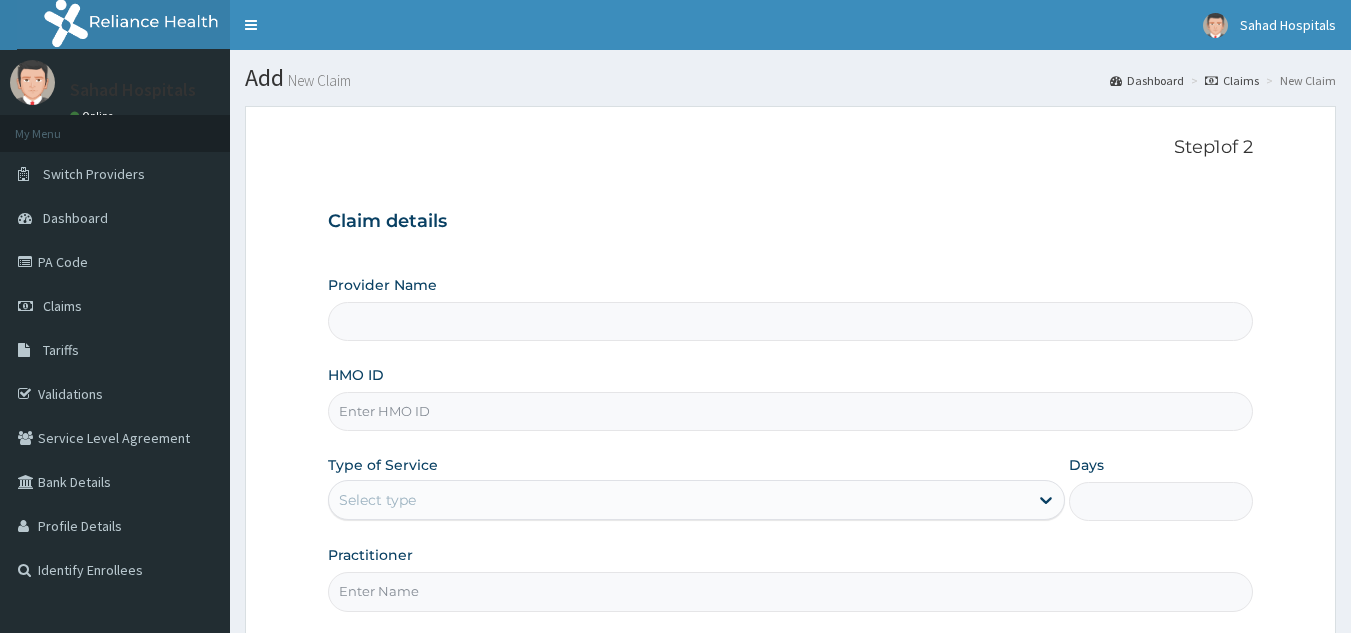 type on "Sahad Hospitals" 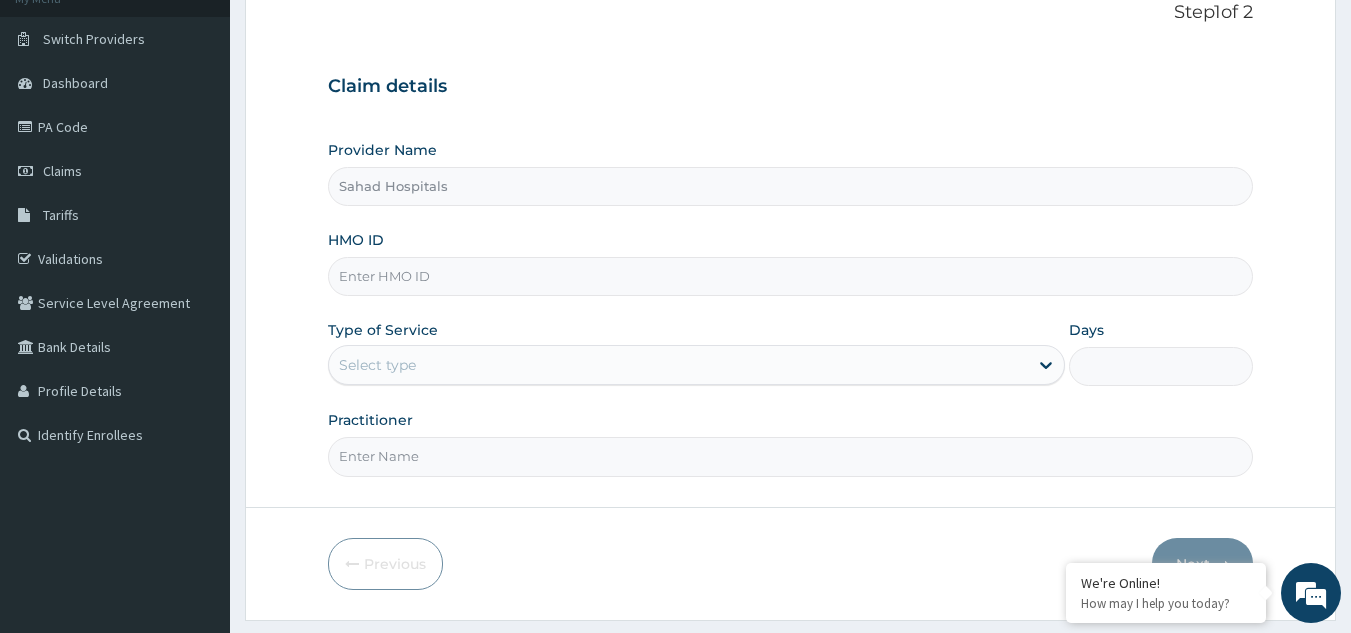 scroll, scrollTop: 189, scrollLeft: 0, axis: vertical 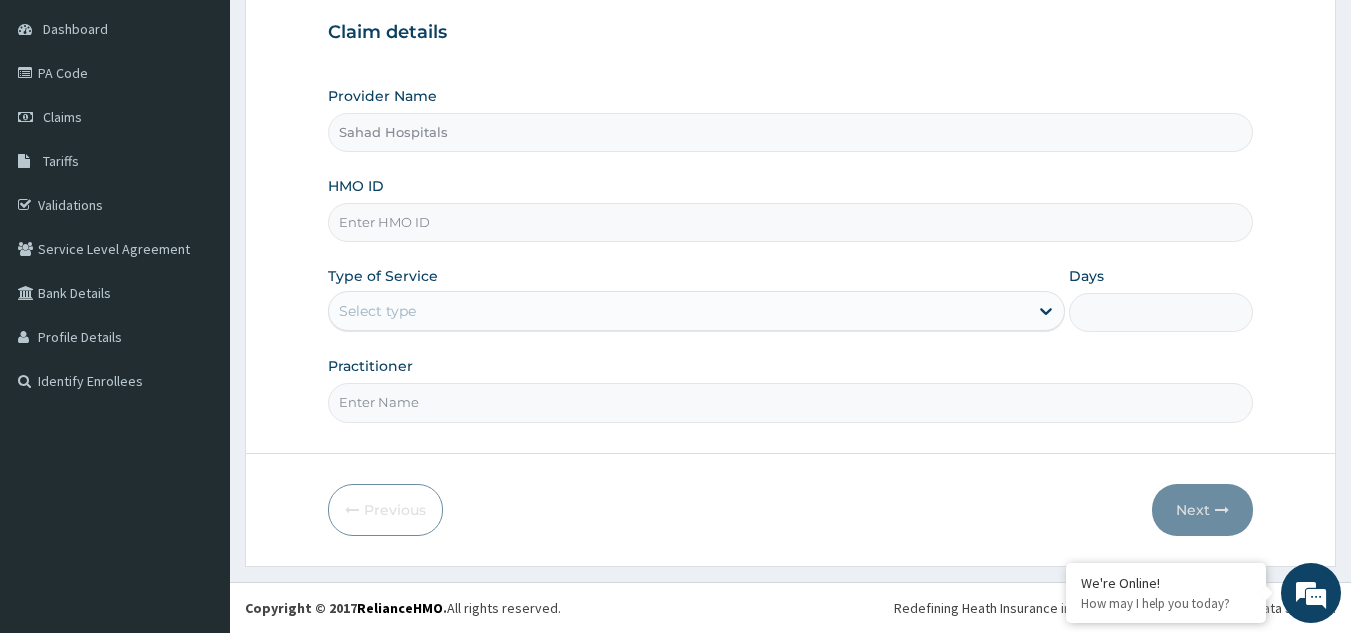 click on "HMO ID" at bounding box center (791, 222) 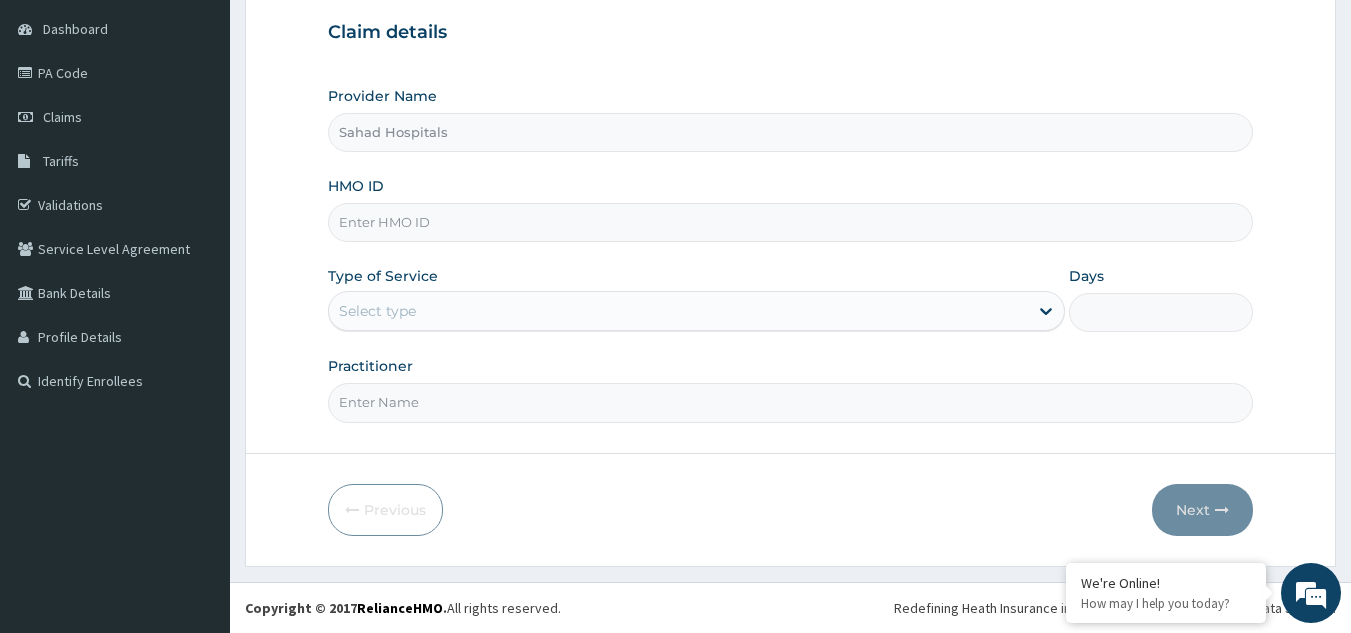 paste on "RELIANCE HMO ([CODE]/[CODE]/[CODE])" 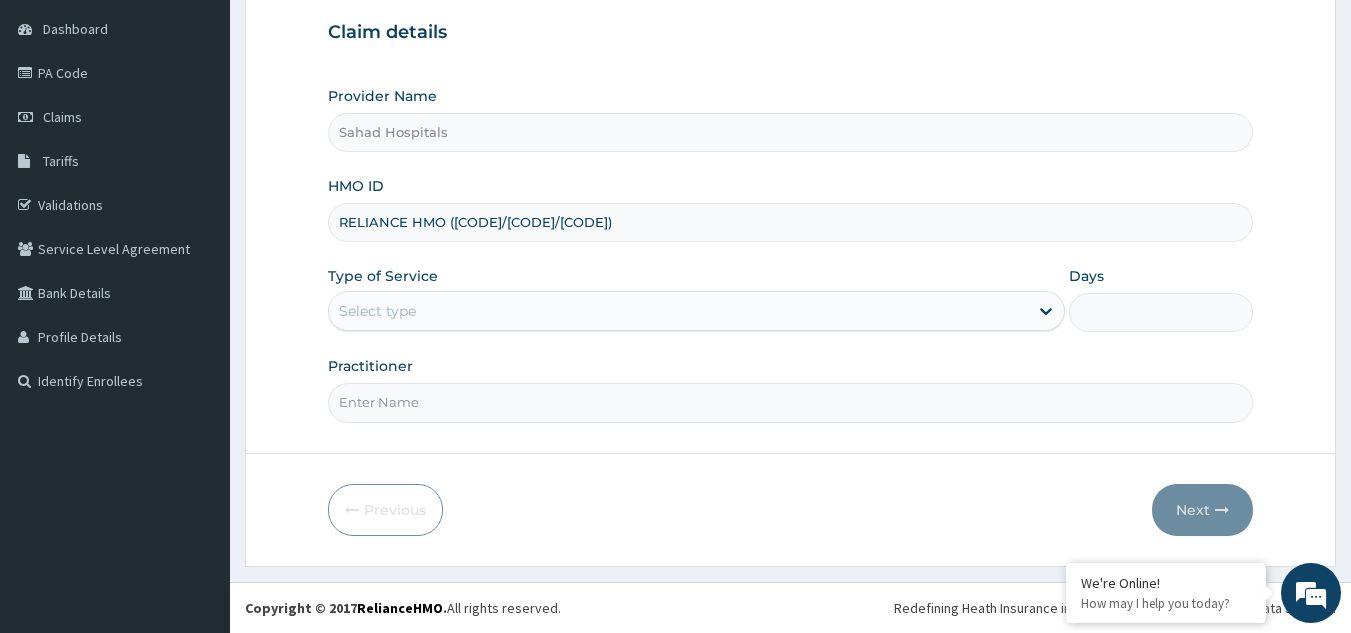 click on "RELIANCE HMO ([CODE]/[CODE]/[CODE])" at bounding box center [791, 222] 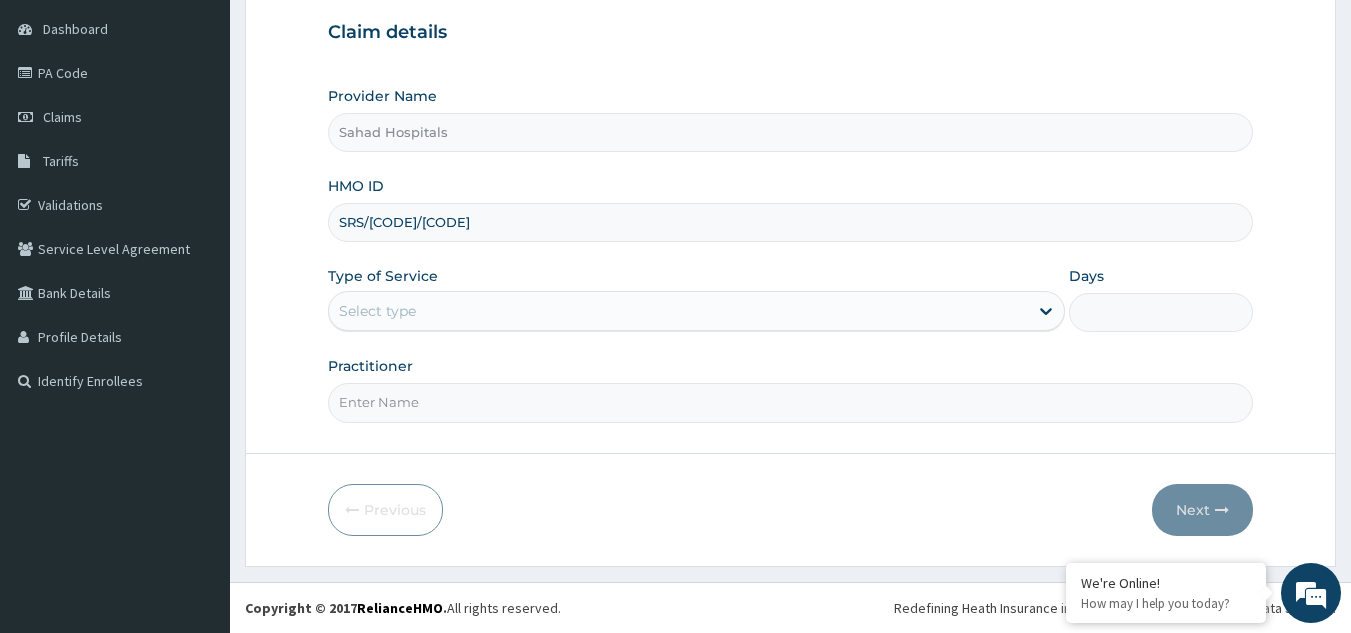 scroll, scrollTop: 0, scrollLeft: 0, axis: both 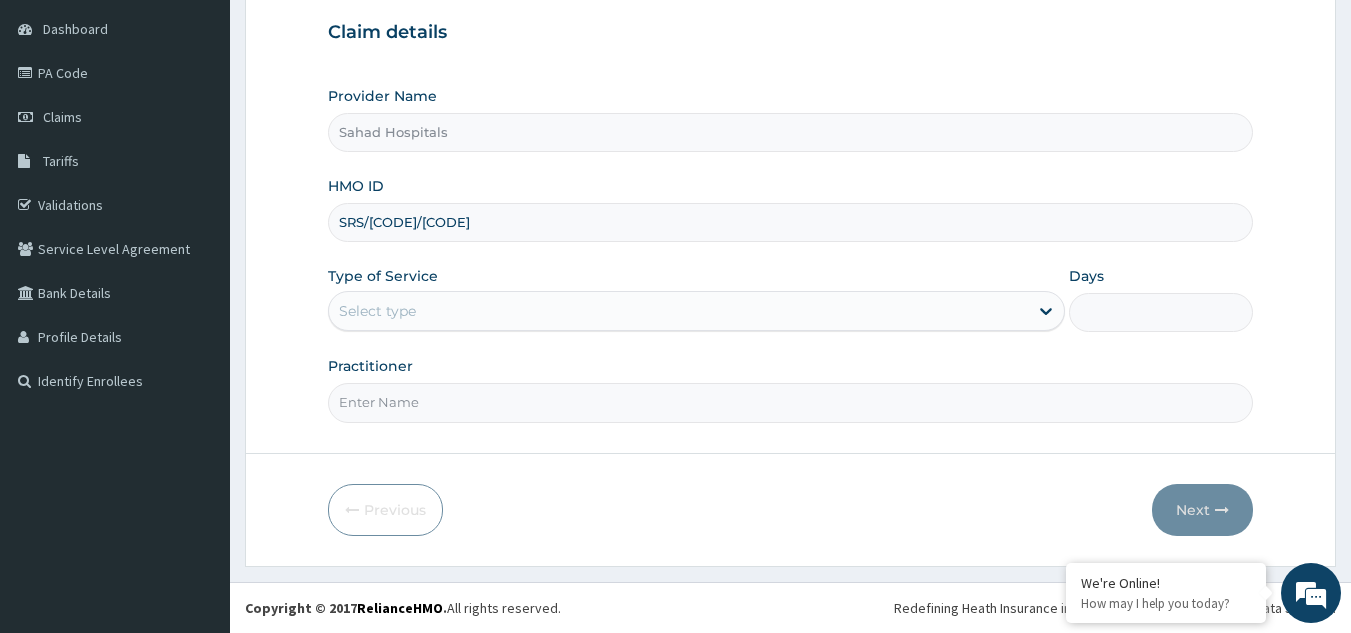 type on "SRS/[CODE]/[CODE]" 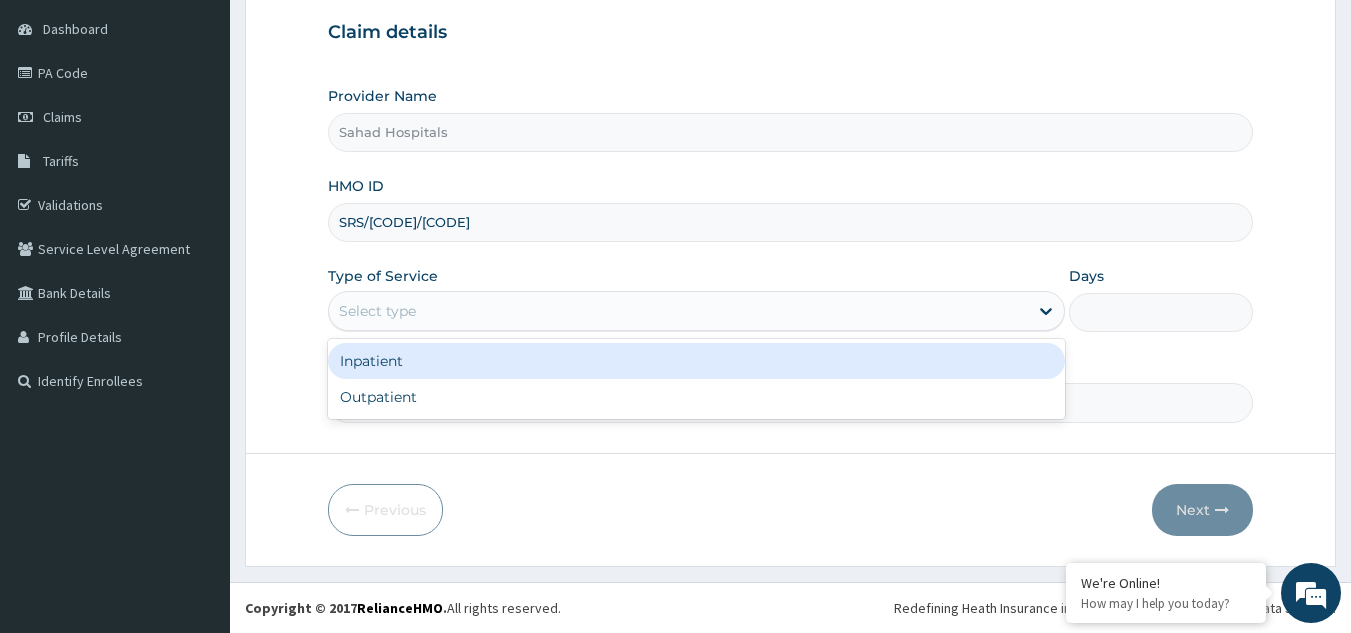 click on "Select type" at bounding box center (678, 311) 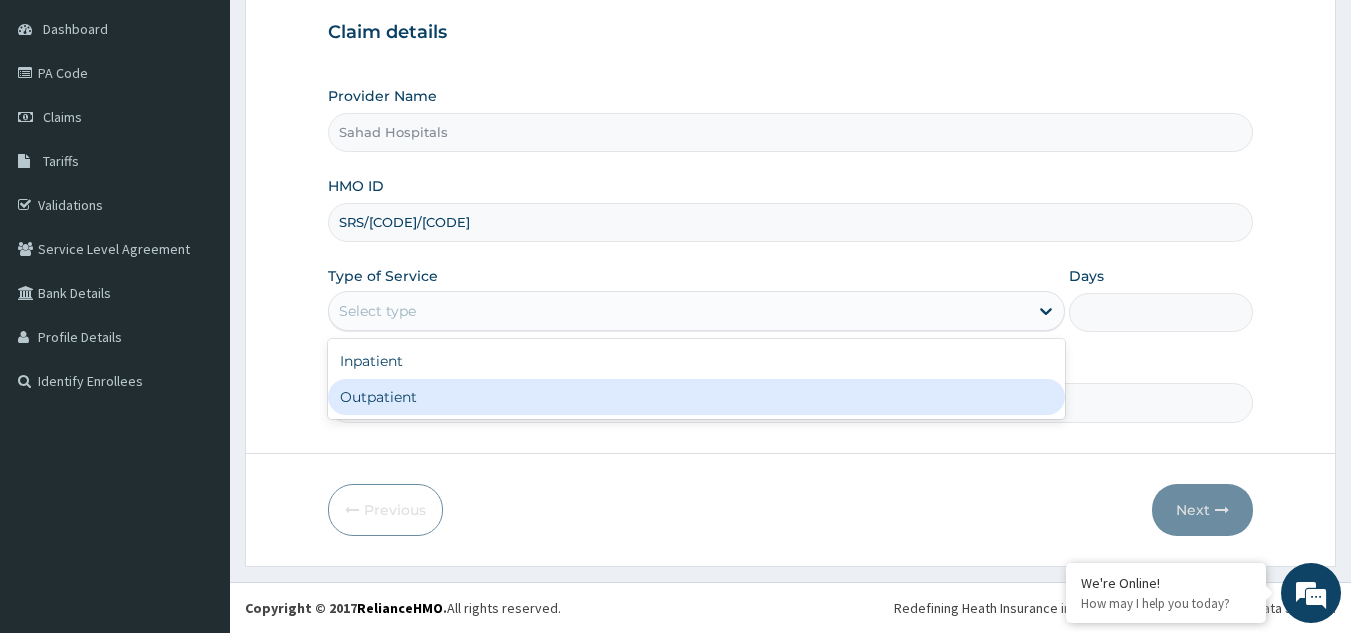 click on "Outpatient" at bounding box center (696, 397) 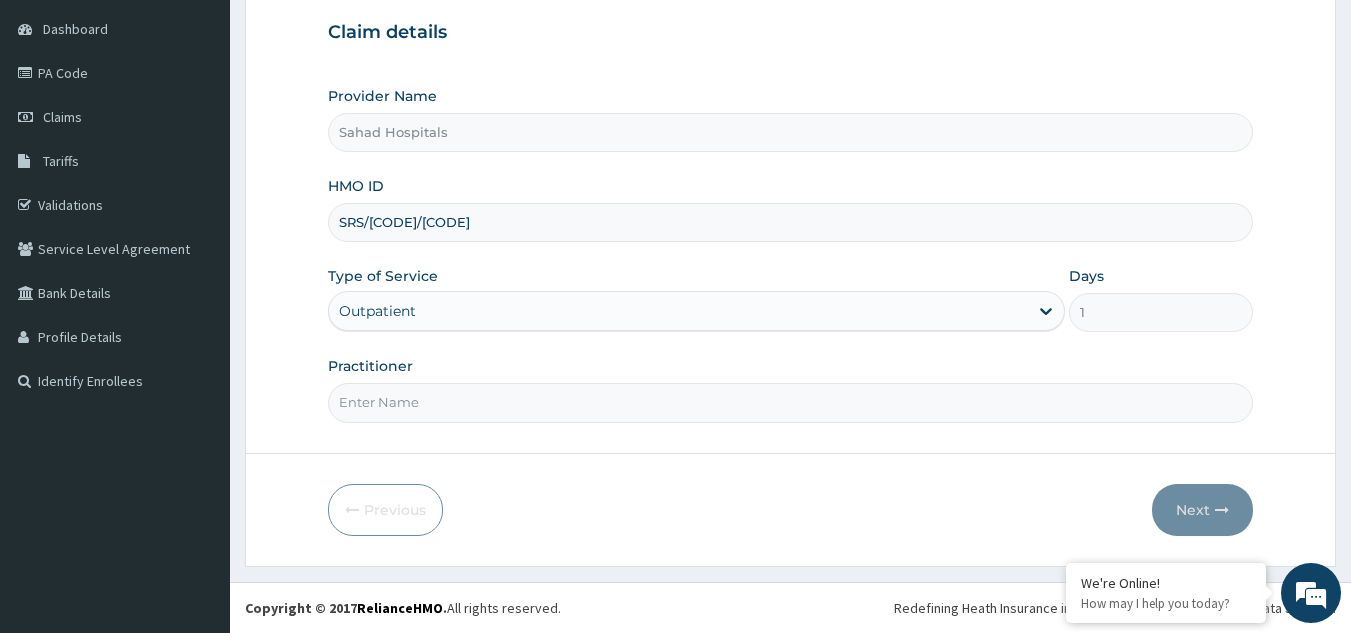 click on "Practitioner" at bounding box center (791, 402) 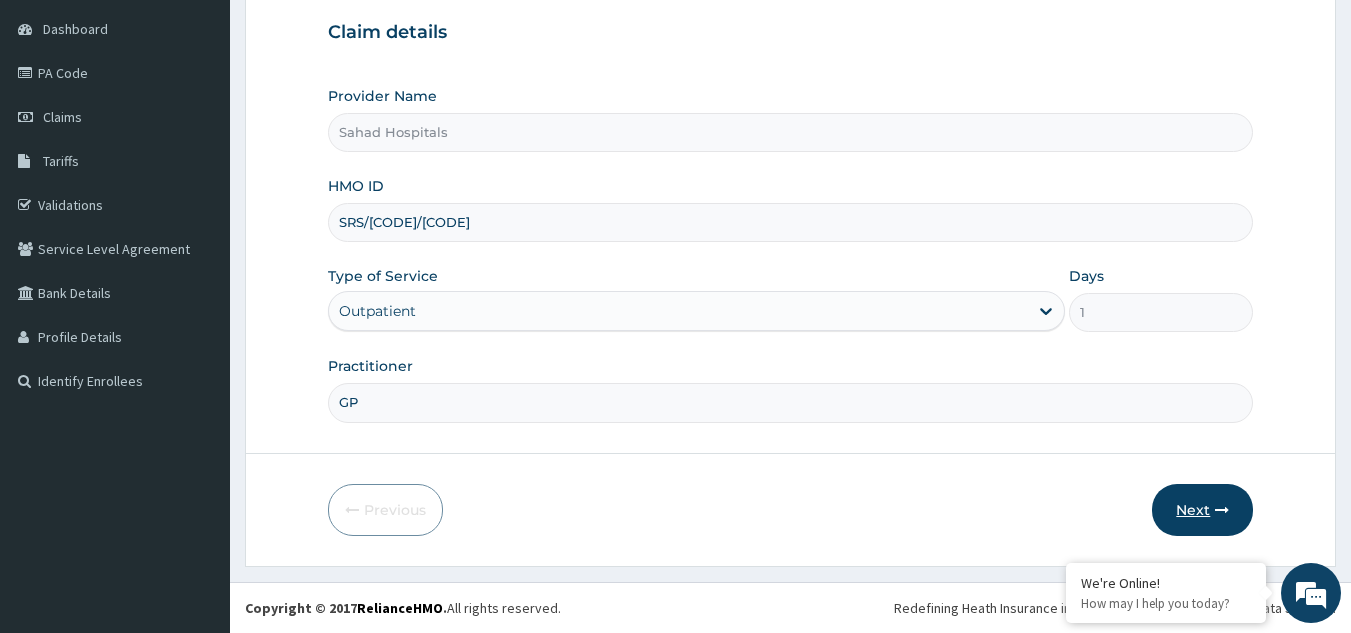 type on "GP" 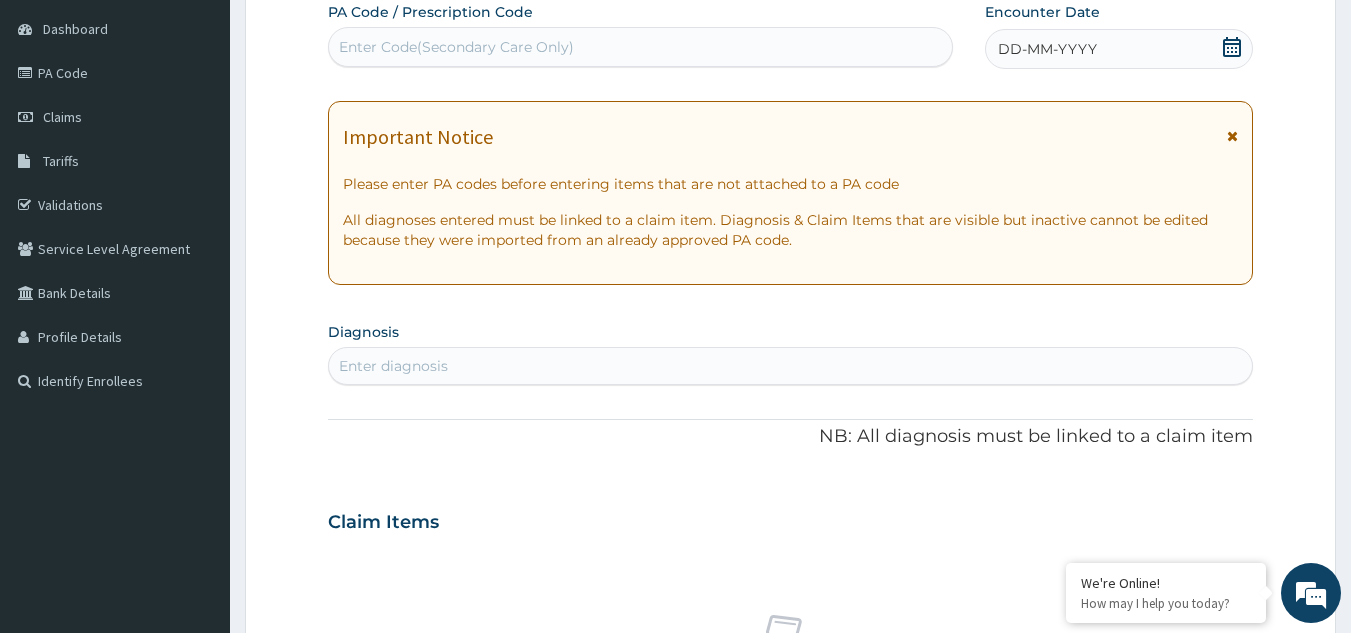 click on "Enter Code(Secondary Care Only)" at bounding box center [456, 47] 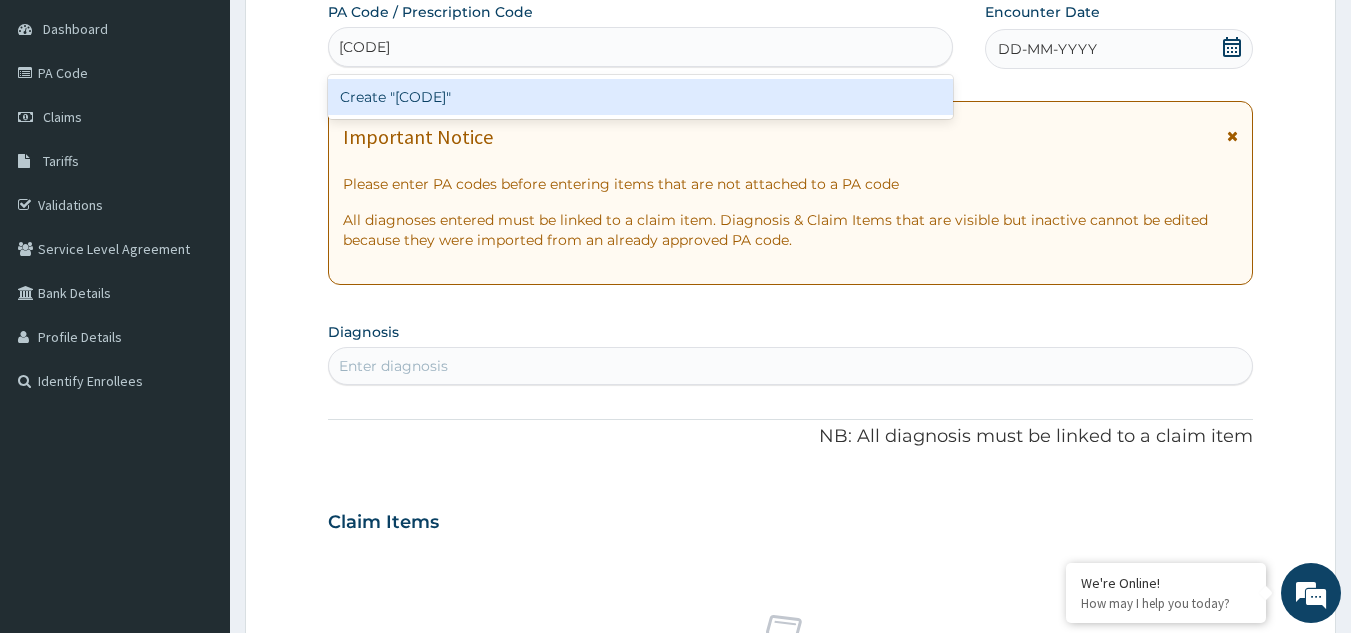 click on "Create "PA/9F0BC0"" at bounding box center [641, 97] 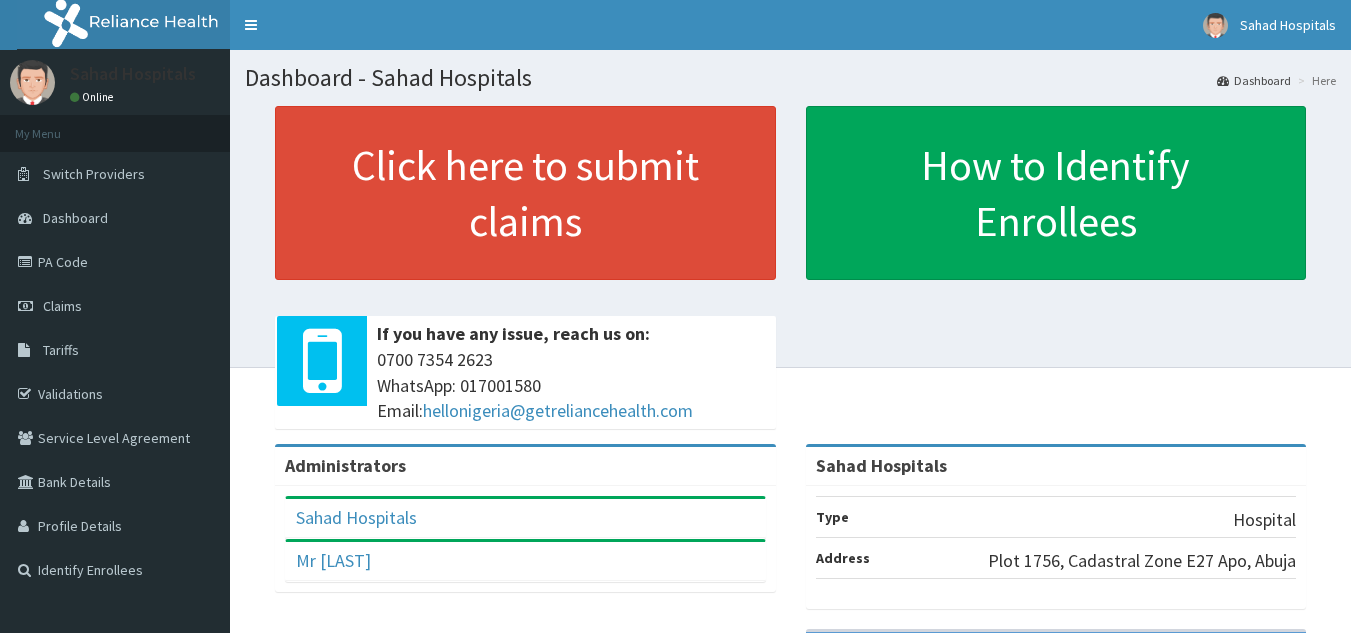 scroll, scrollTop: 0, scrollLeft: 0, axis: both 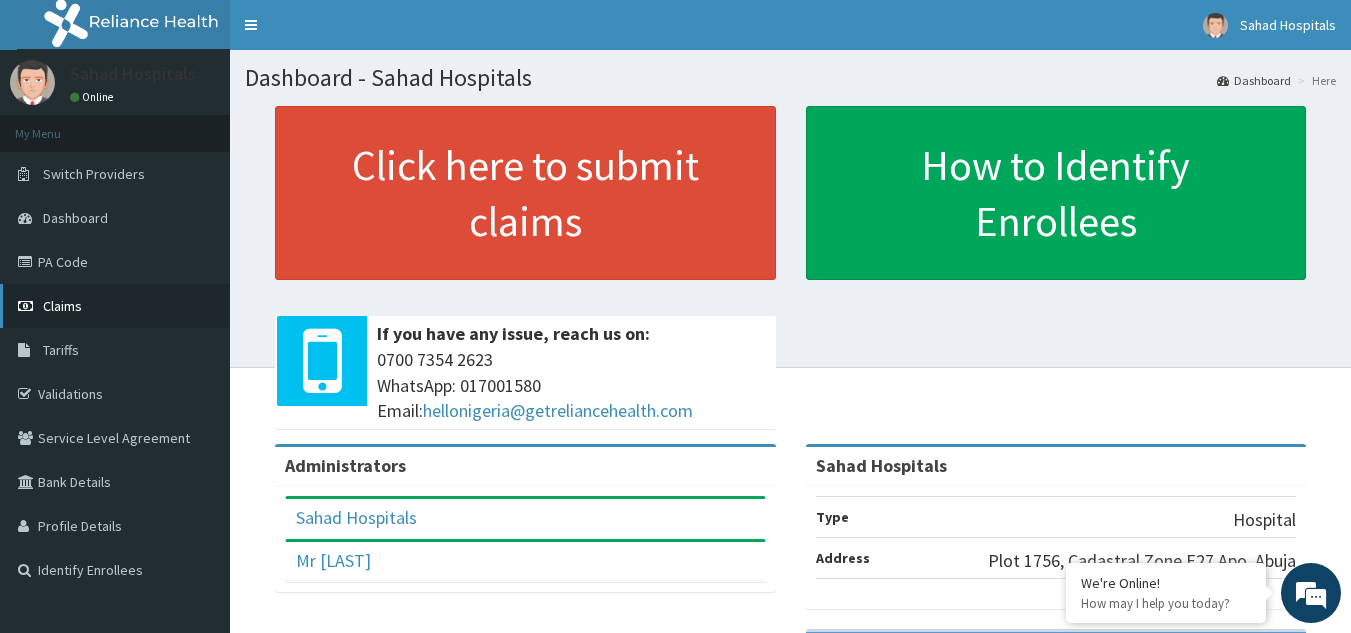 click on "Claims" at bounding box center [115, 306] 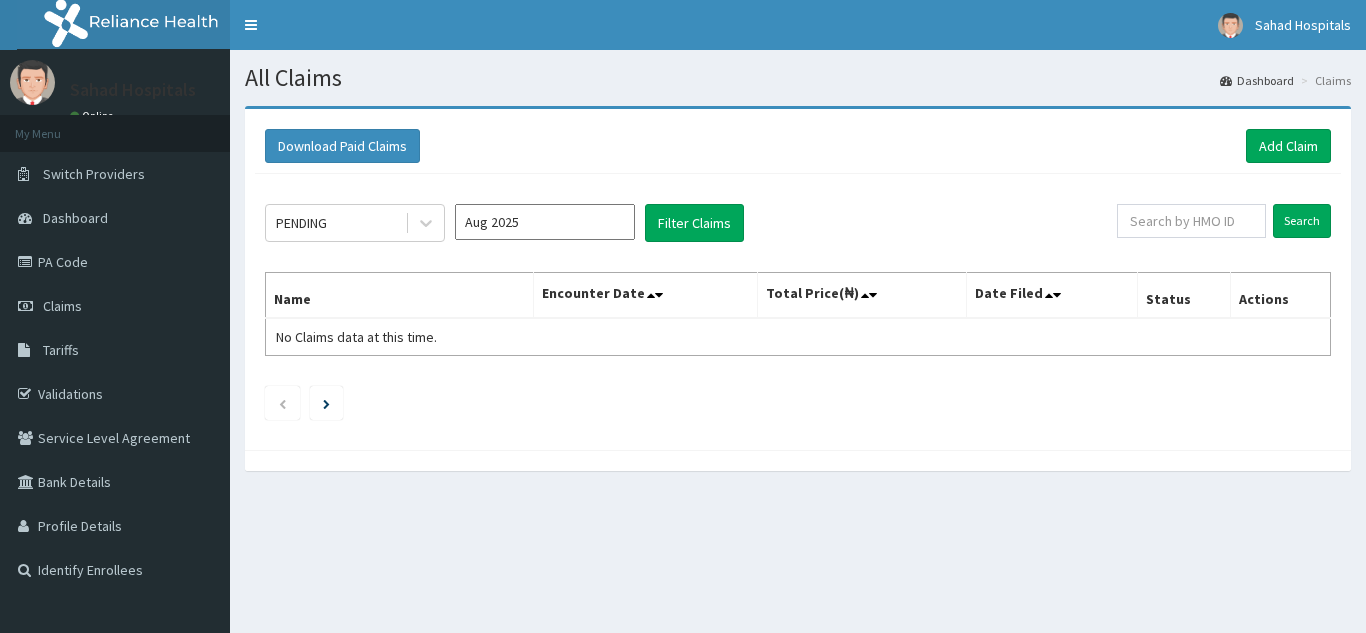 scroll, scrollTop: 0, scrollLeft: 0, axis: both 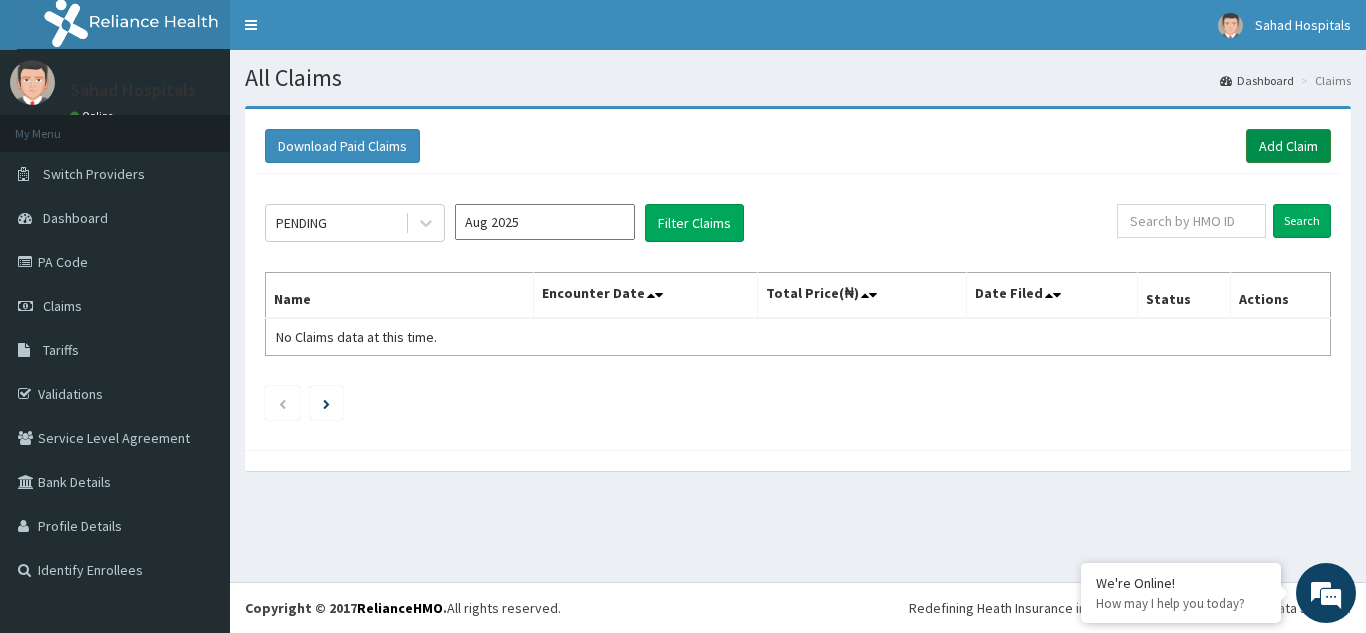 click on "Add Claim" at bounding box center [1288, 146] 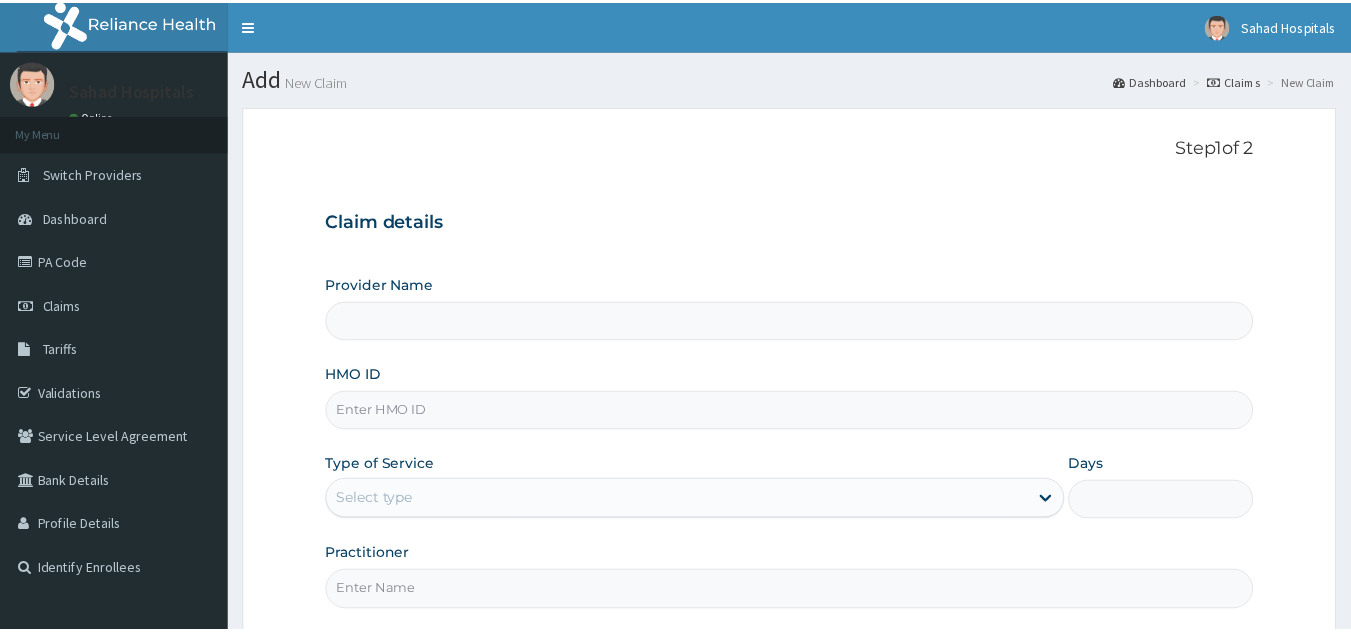 scroll, scrollTop: 0, scrollLeft: 0, axis: both 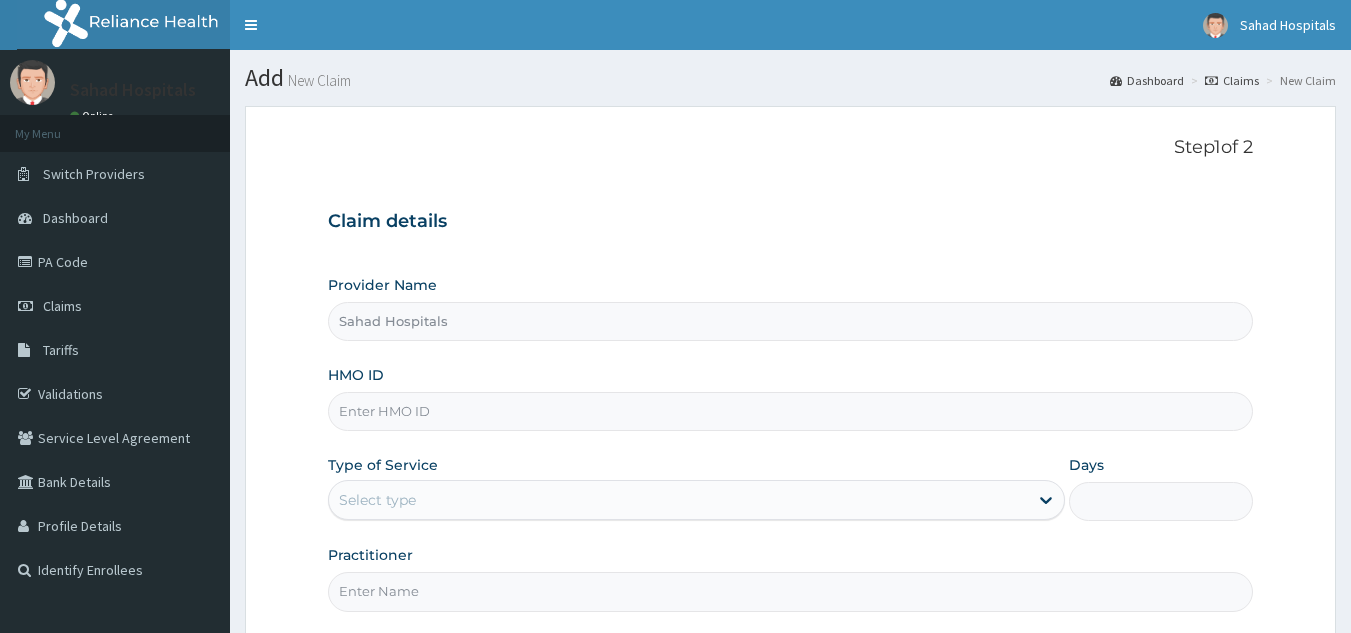 type on "Sahad Hospitals" 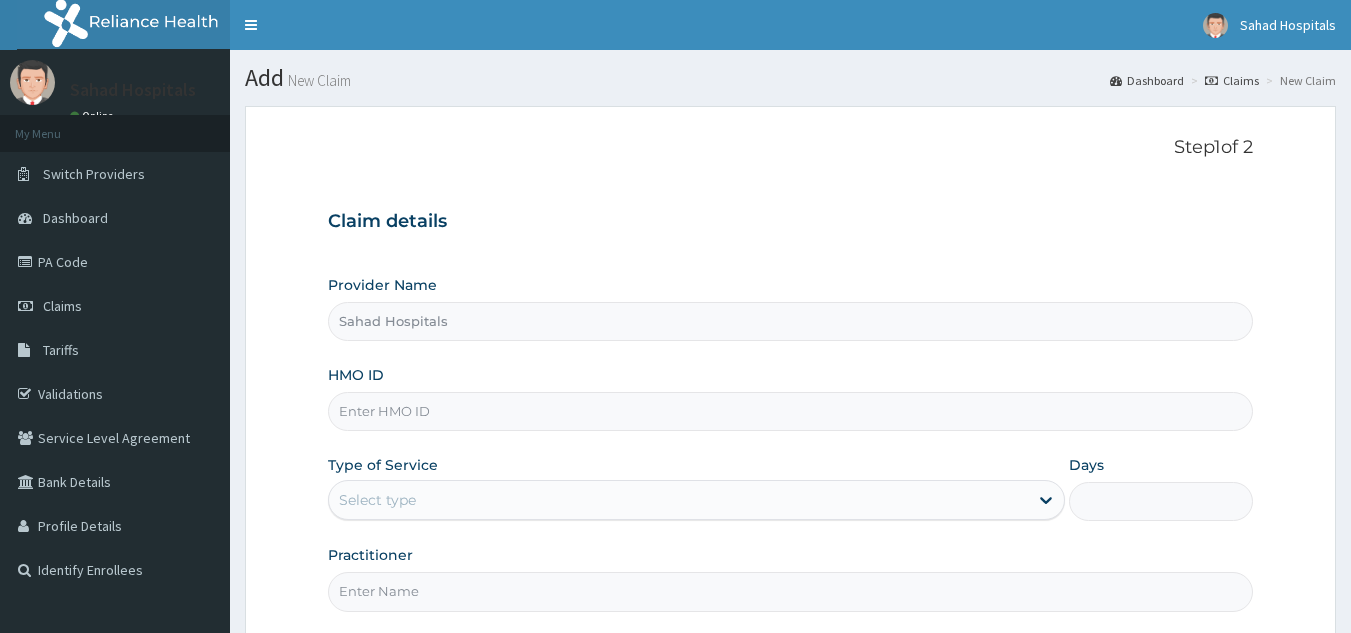 scroll, scrollTop: 0, scrollLeft: 0, axis: both 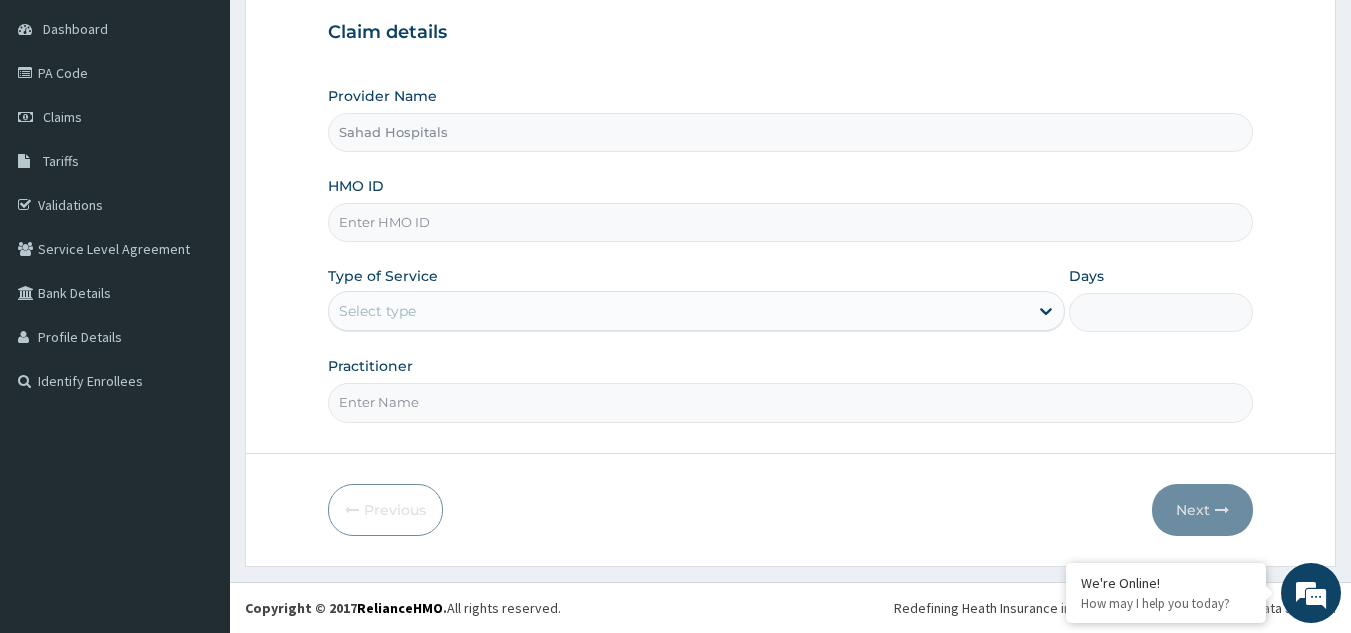 click on "HMO ID" at bounding box center [791, 222] 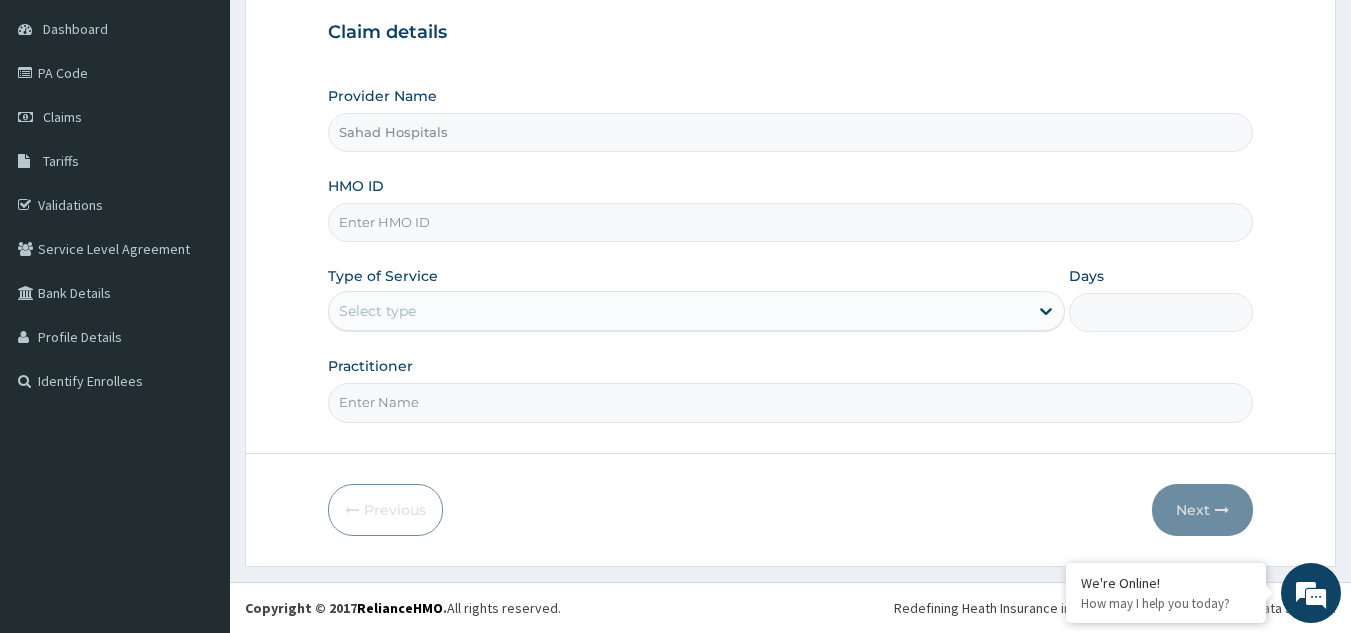paste on "RELIANCE HMO ([CODE])" 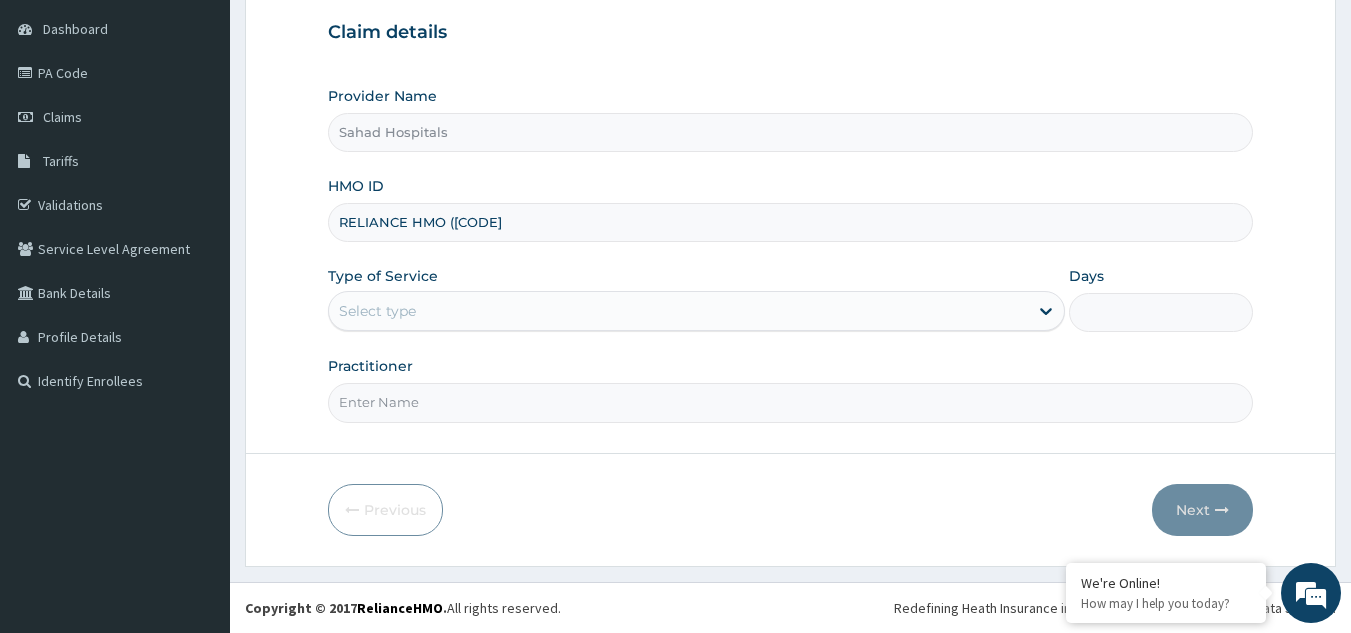 click on "RELIANCE HMO ([CODE]" at bounding box center [791, 222] 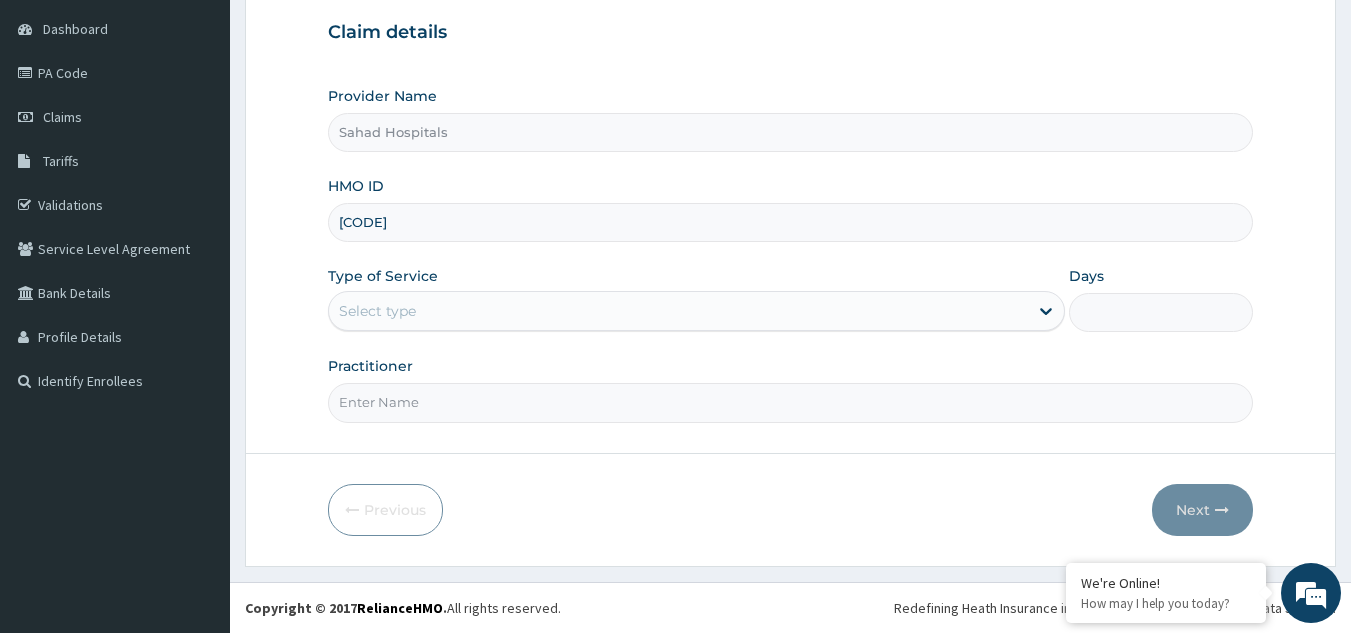 type on "[CODE]" 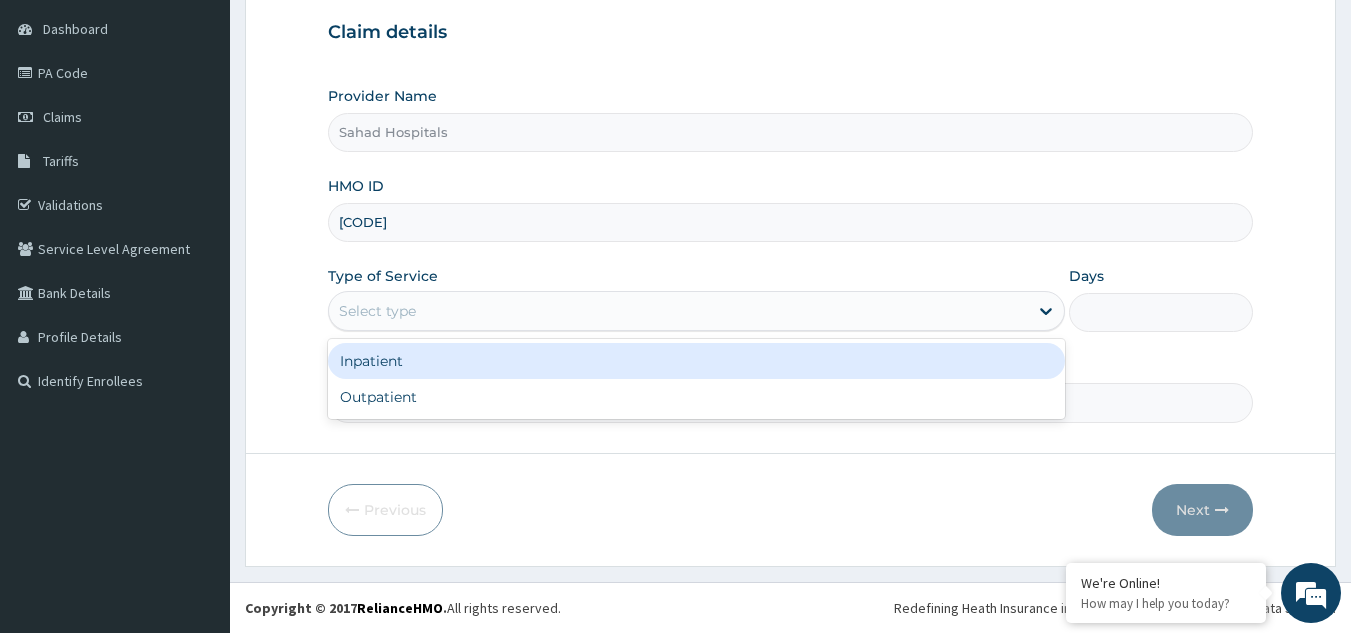 click on "Select type" at bounding box center (678, 311) 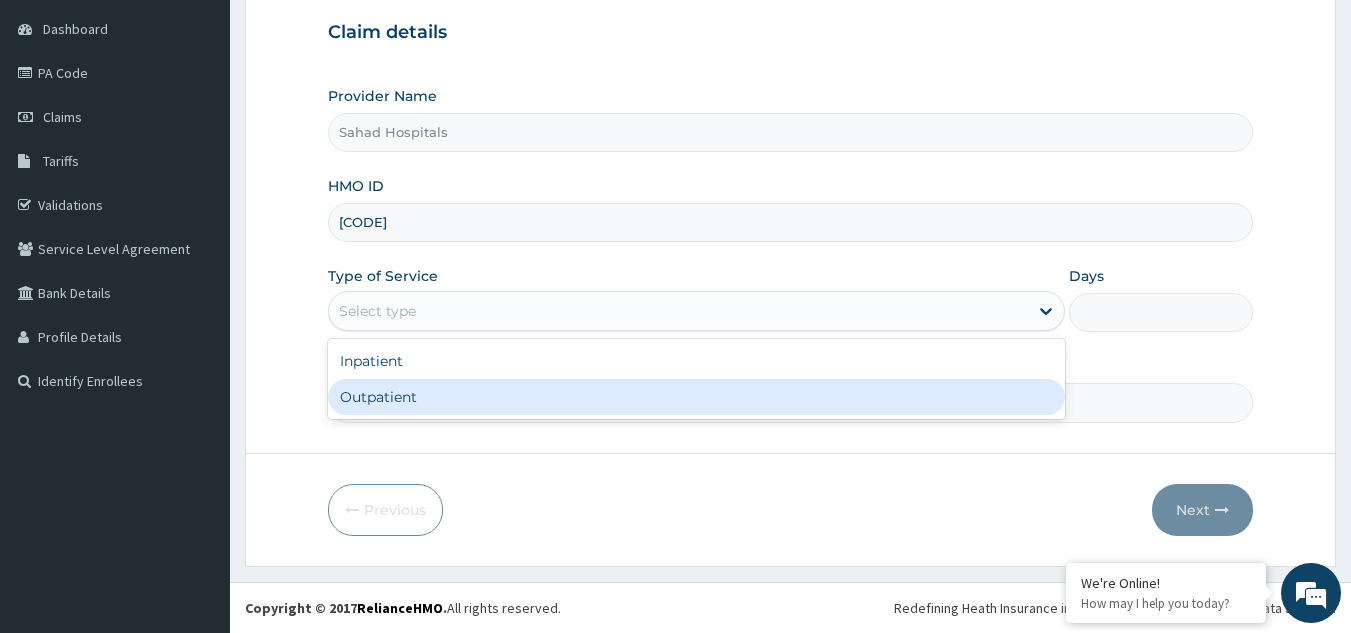 click on "Outpatient" at bounding box center [696, 397] 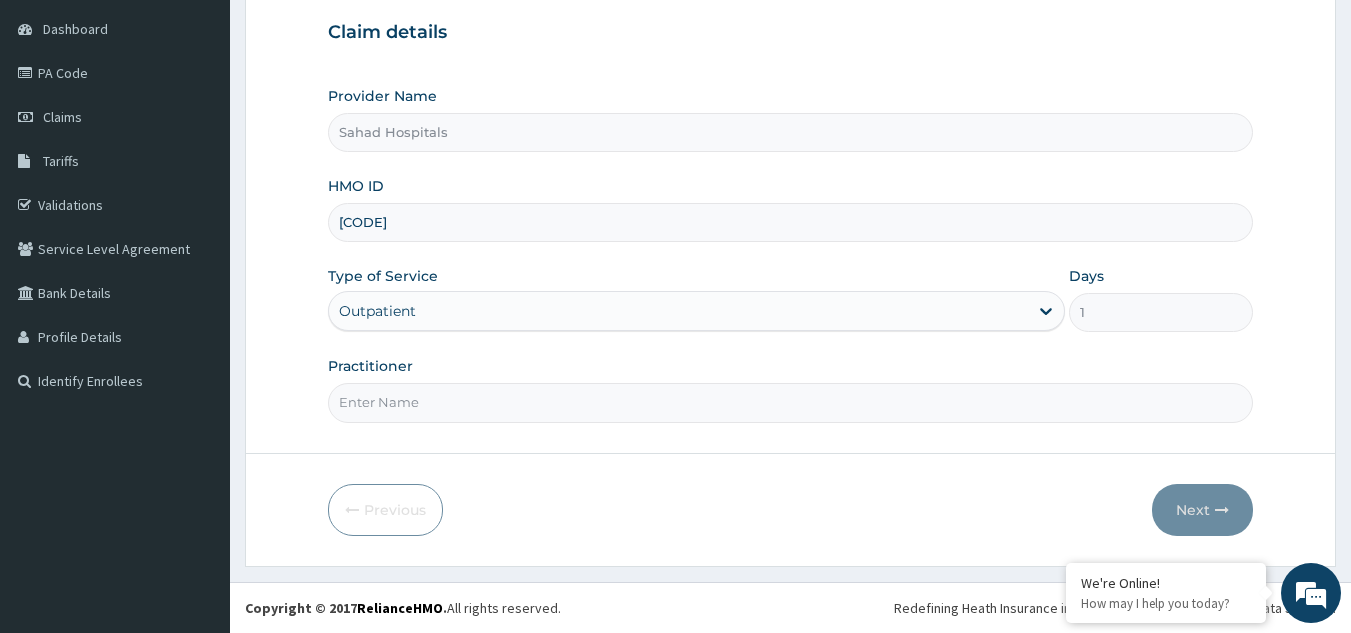 click on "Practitioner" at bounding box center (791, 402) 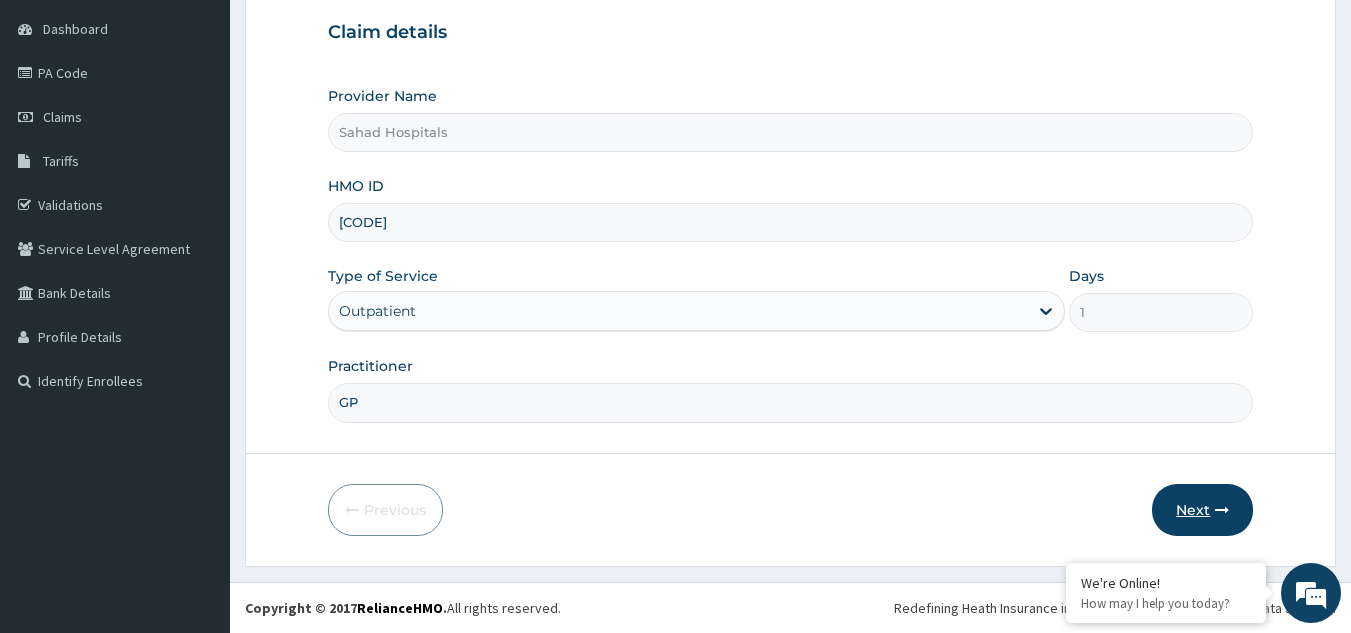 type on "GP" 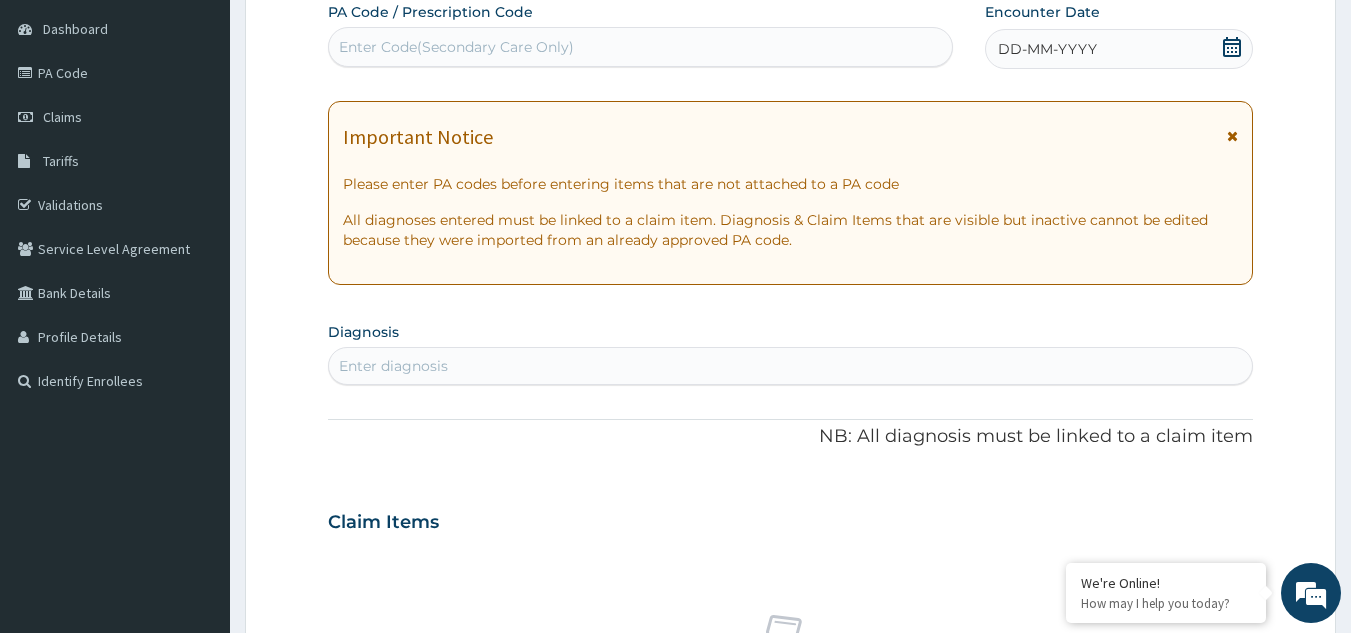 click on "Enter Code(Secondary Care Only)" at bounding box center [641, 47] 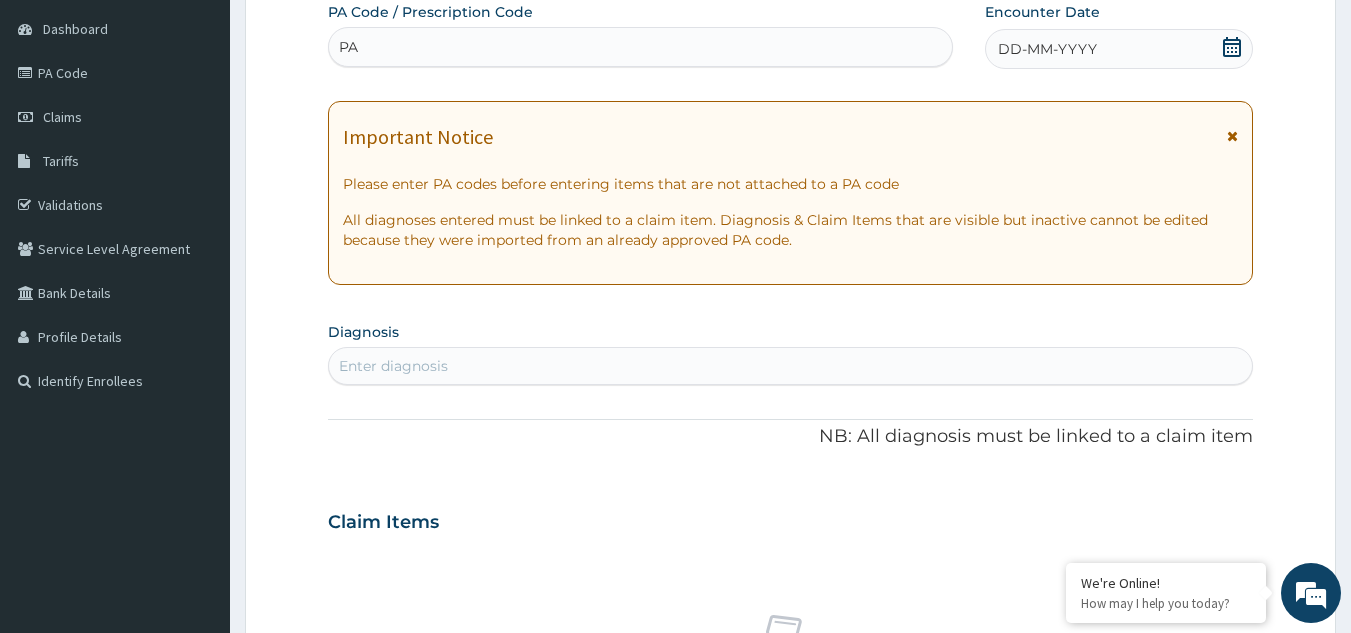 type on "P" 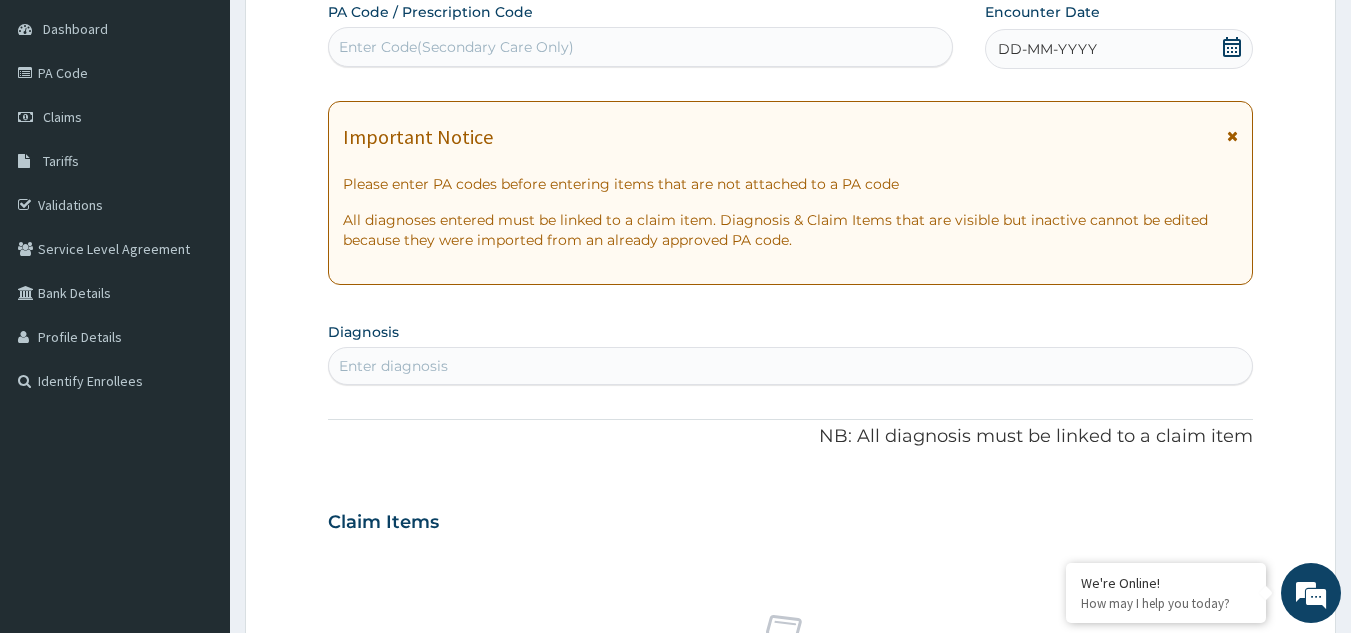 click on "Enter Code(Secondary Care Only)" at bounding box center [456, 47] 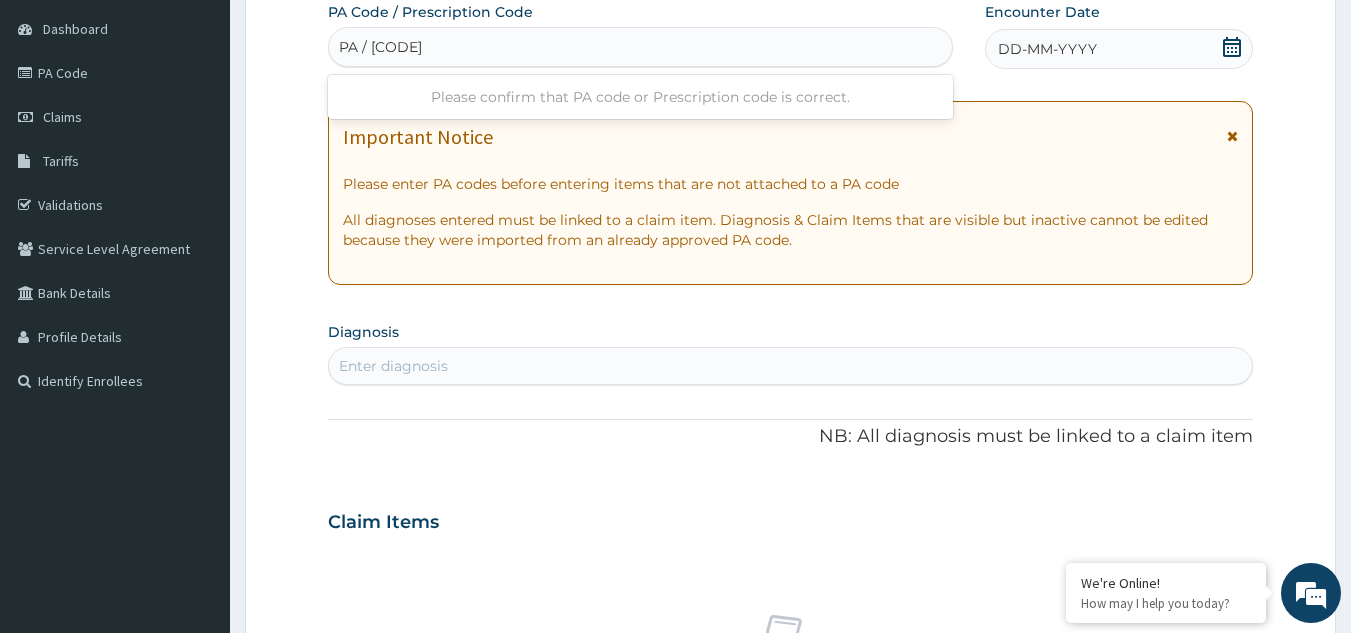 type on "PA /9F0BC0" 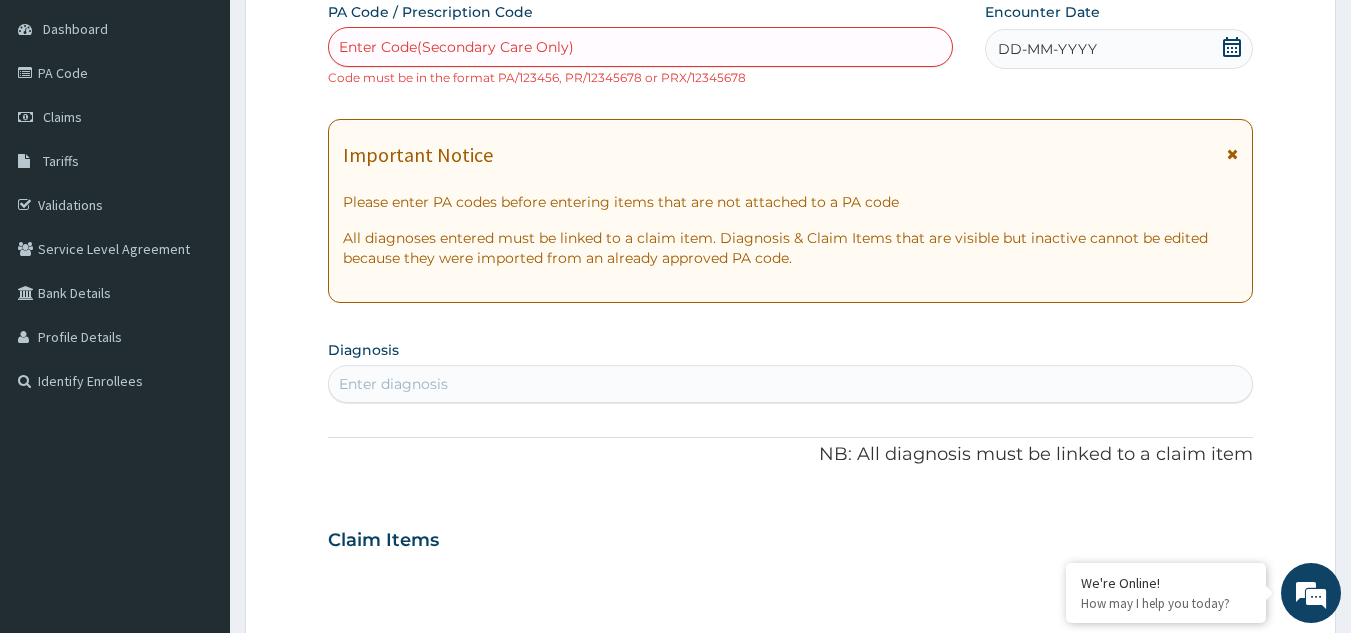click on "Enter Code(Secondary Care Only)" at bounding box center [456, 47] 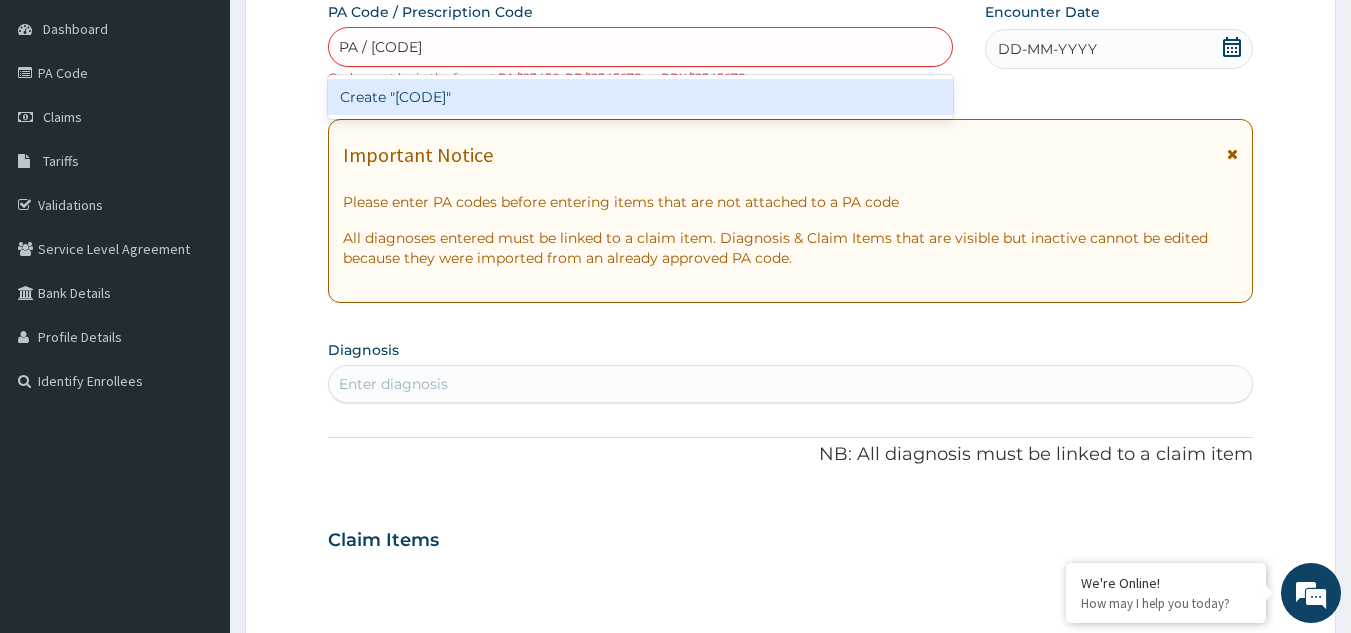 click on "Create "PA/9F0BC0"" at bounding box center (641, 97) 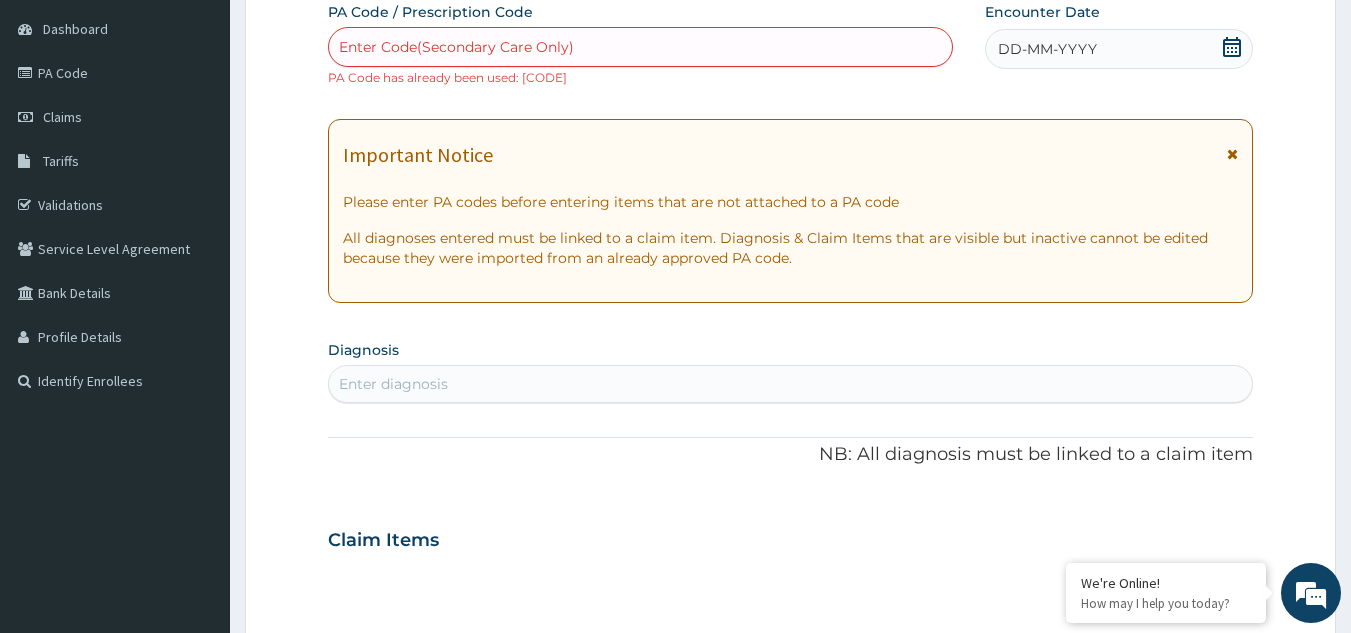 click 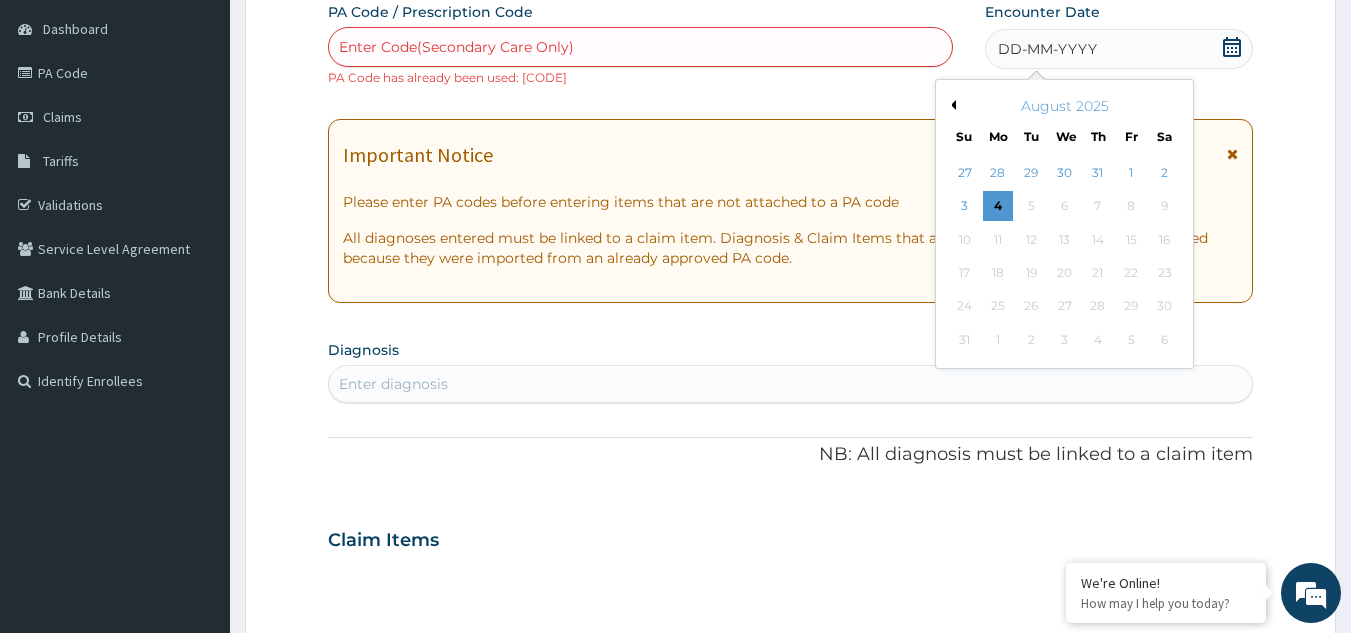 click on "Previous Month" at bounding box center (951, 105) 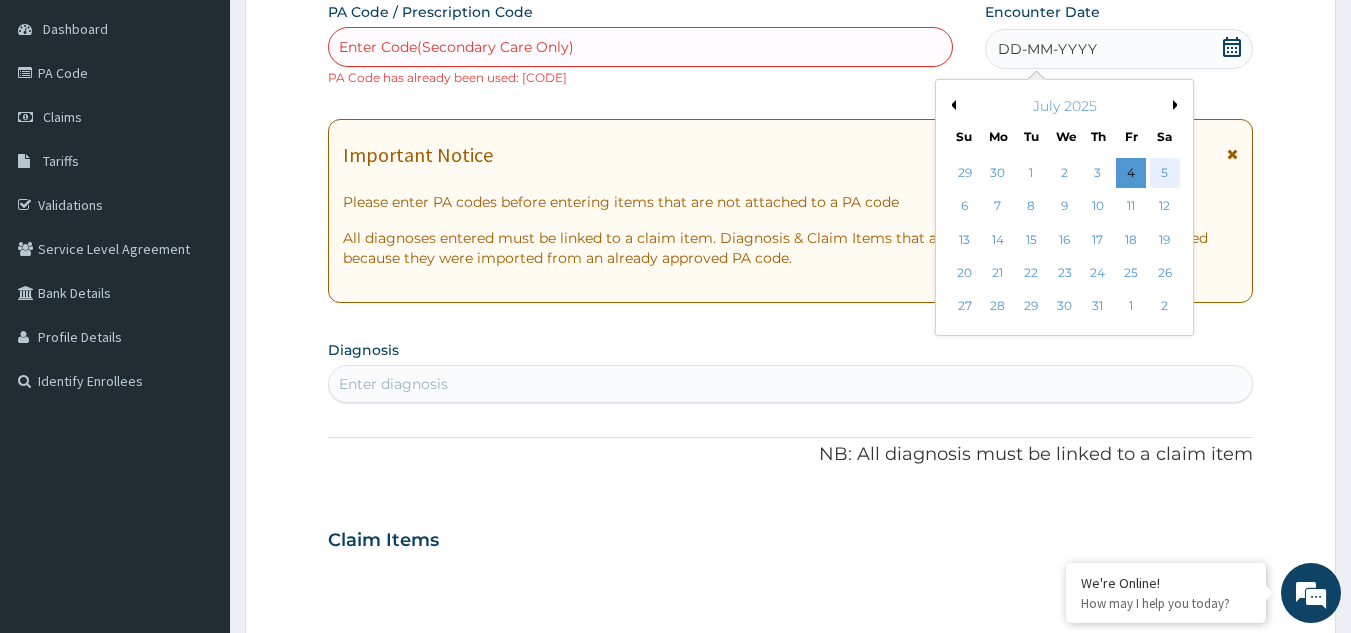 click on "5" at bounding box center (1165, 173) 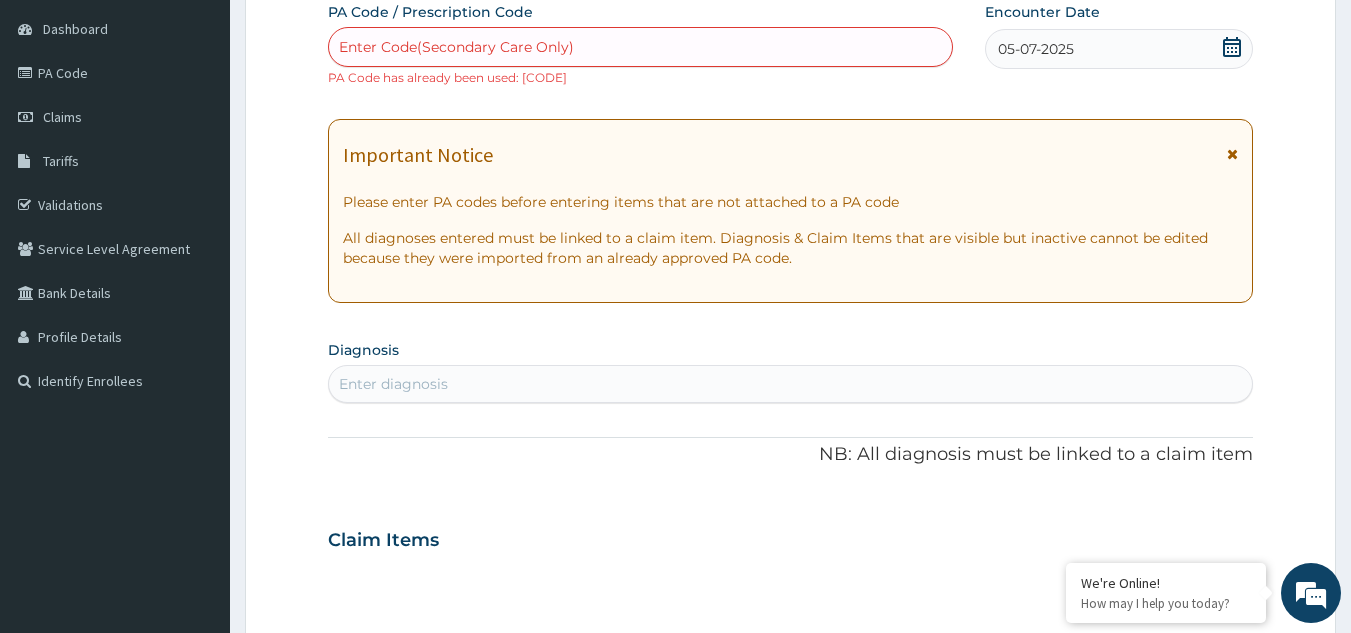 click on "Enter diagnosis" at bounding box center [393, 384] 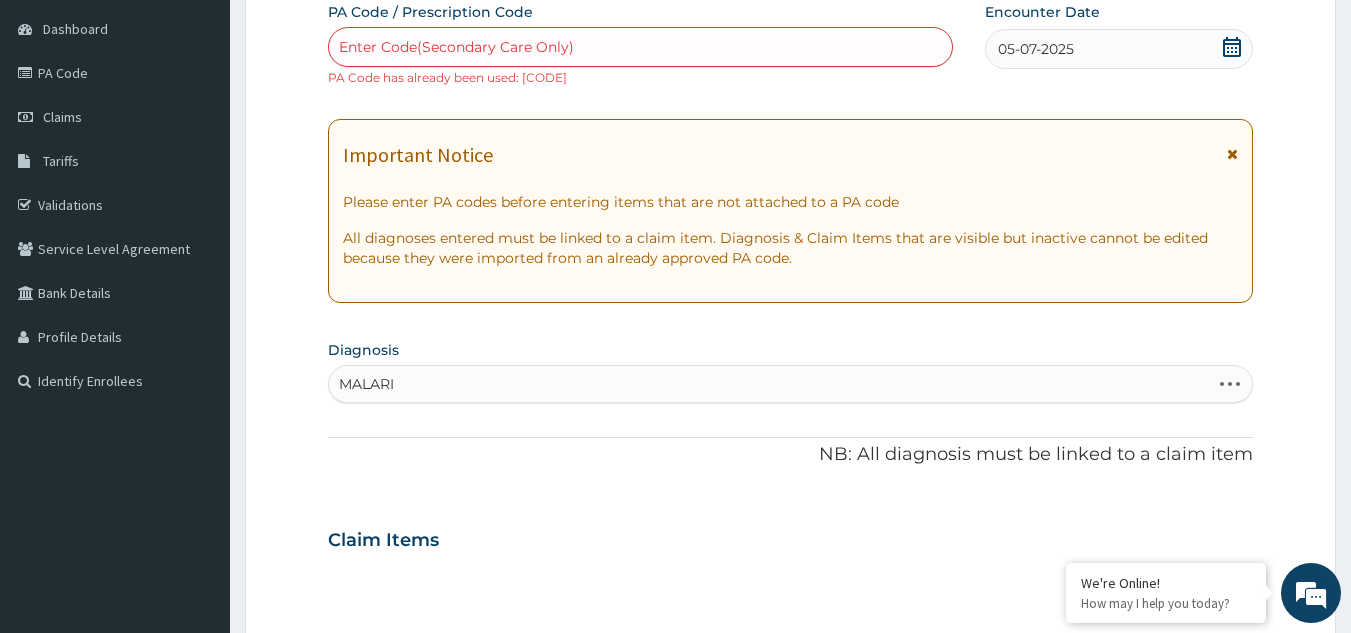 type on "MALARIA" 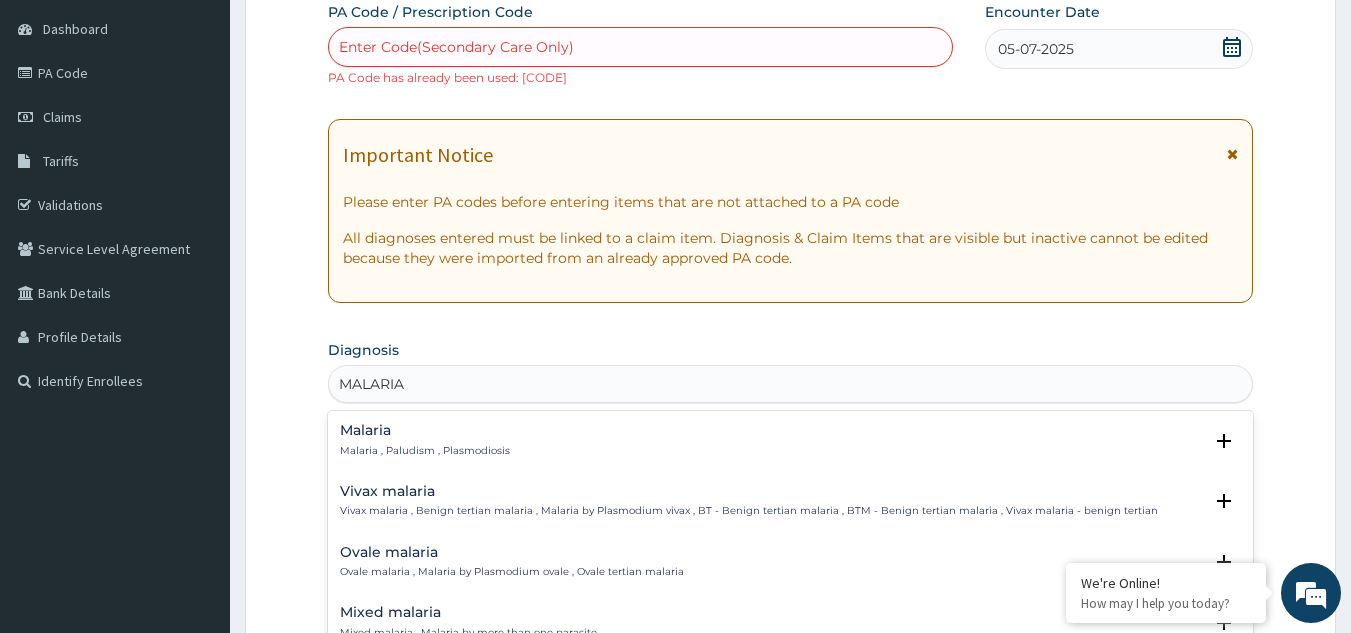 click on "Malaria" at bounding box center [425, 430] 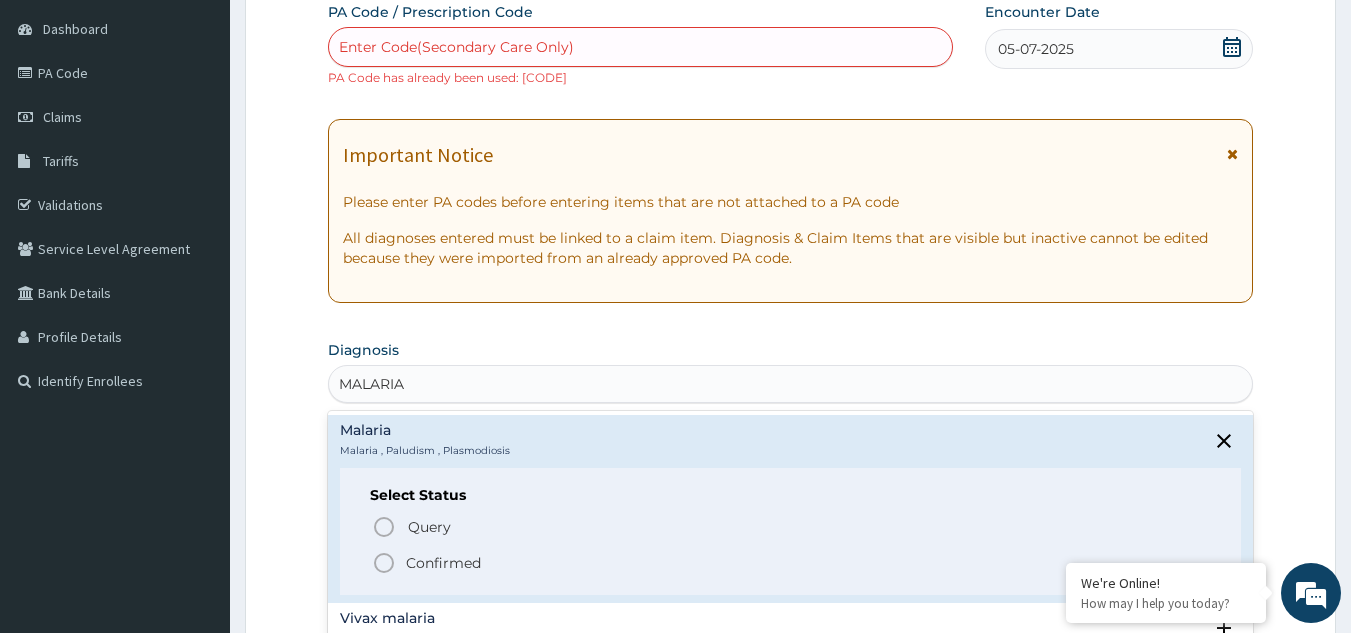 click 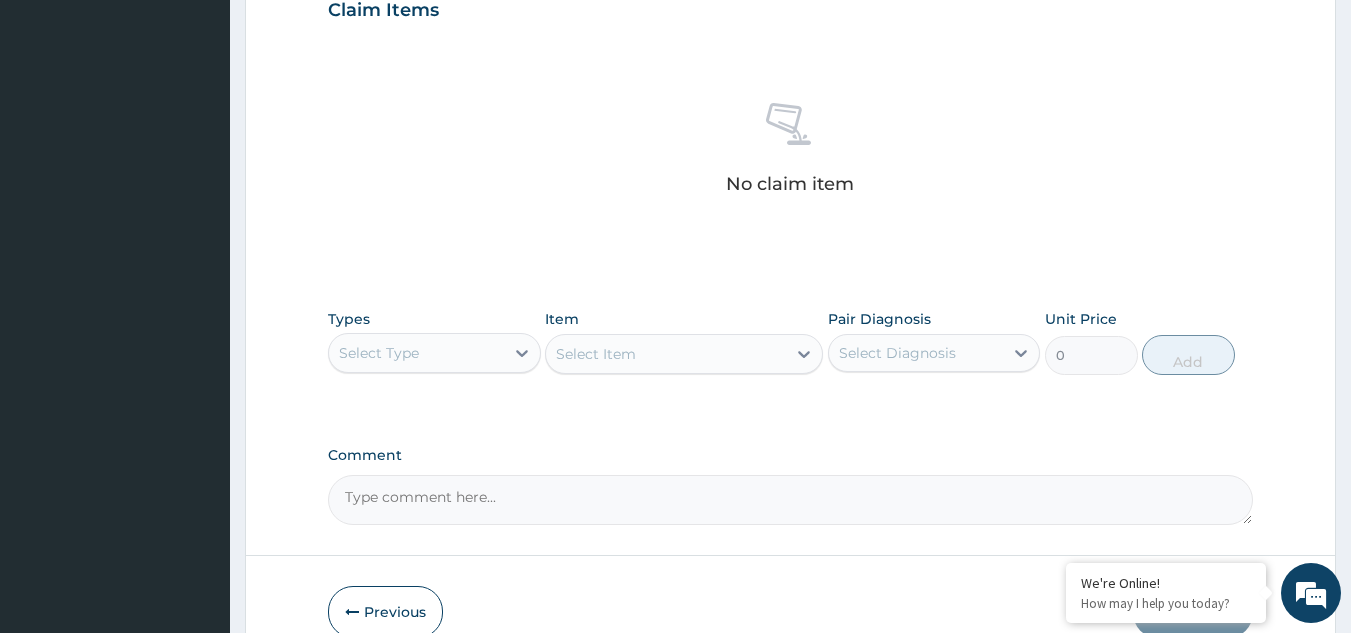 scroll, scrollTop: 827, scrollLeft: 0, axis: vertical 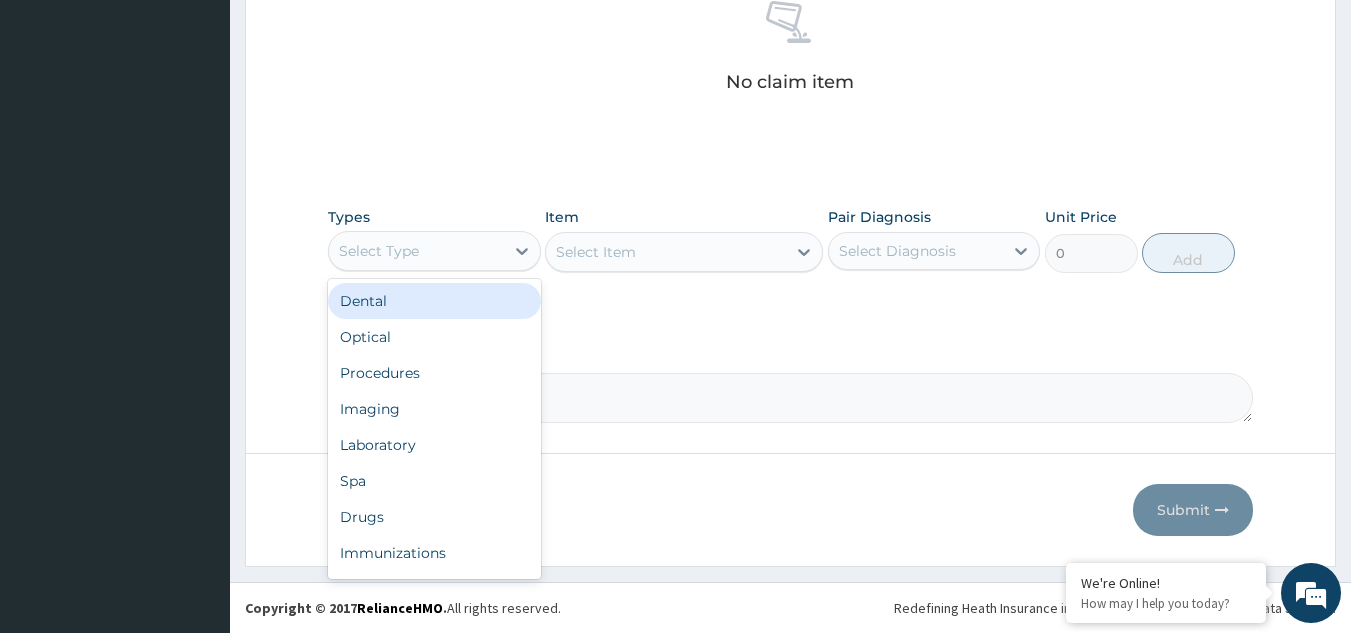 click on "Select Type" at bounding box center (416, 251) 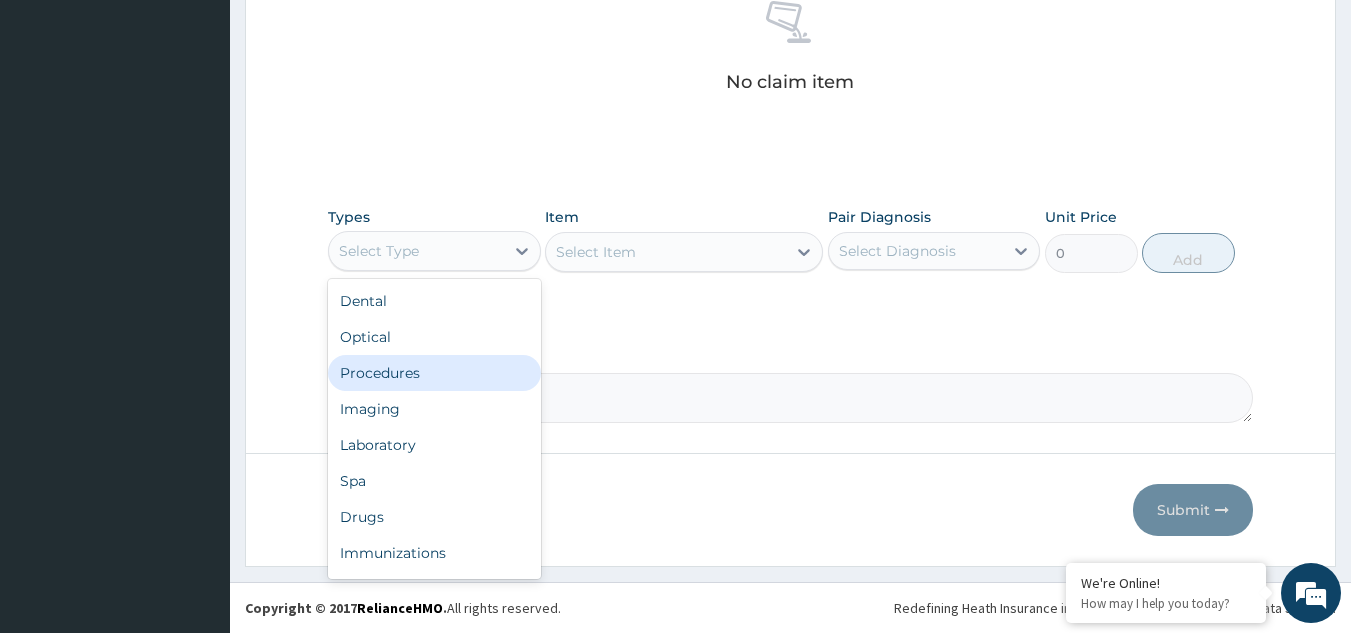click on "Procedures" at bounding box center [434, 373] 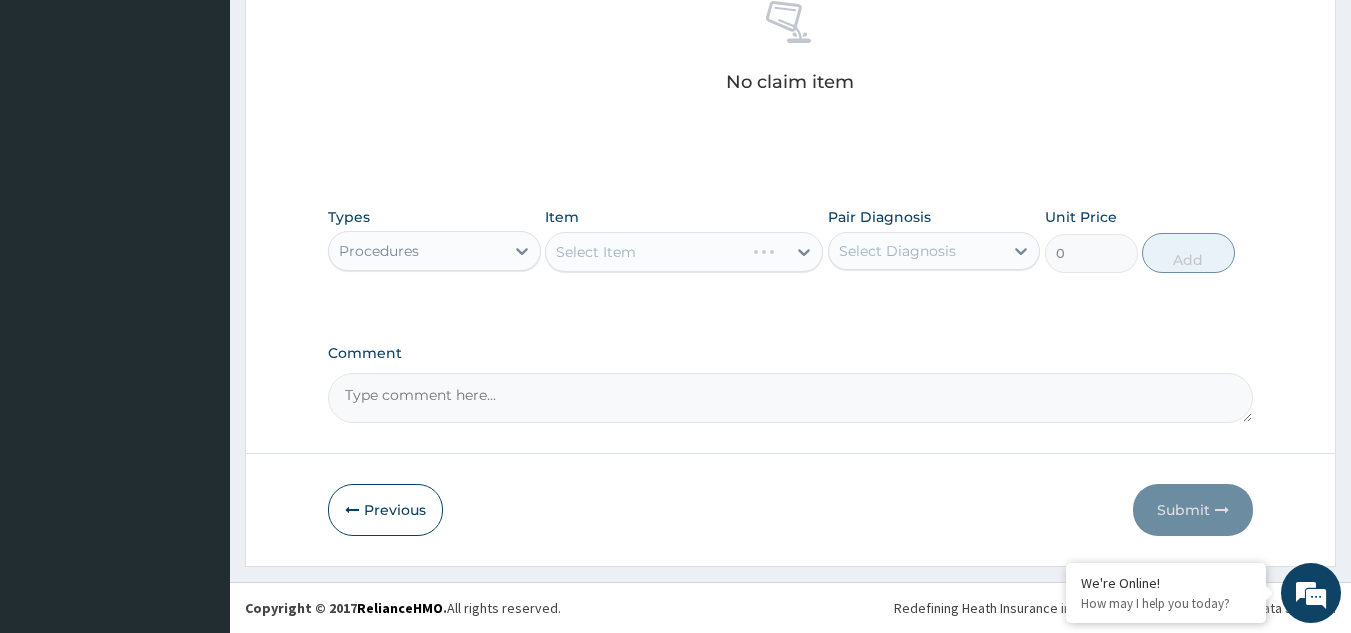 click on "Select Diagnosis" at bounding box center [897, 251] 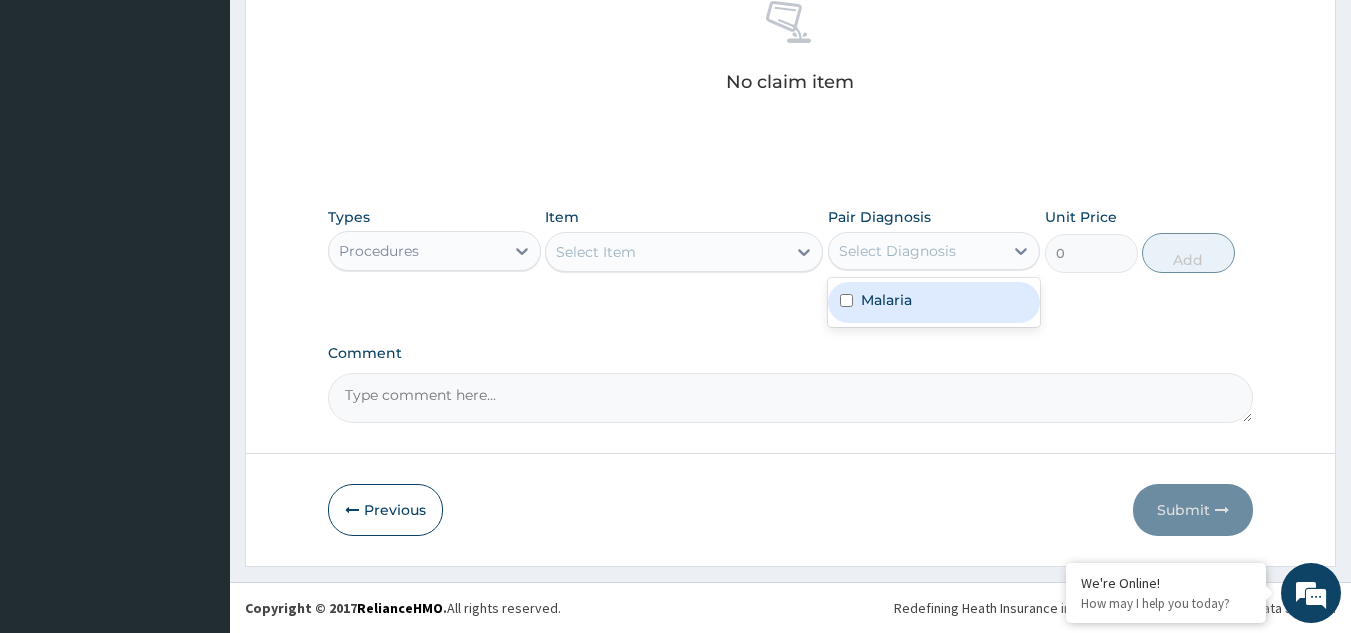 click on "Malaria" at bounding box center (886, 300) 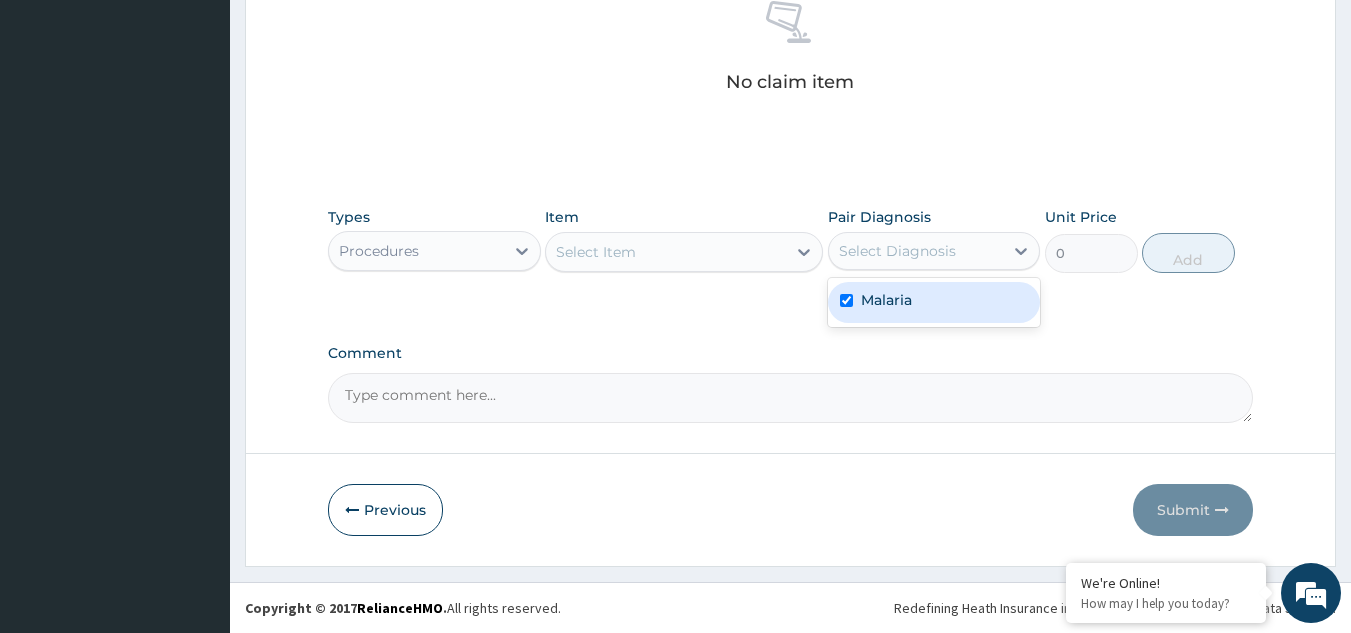 checkbox on "true" 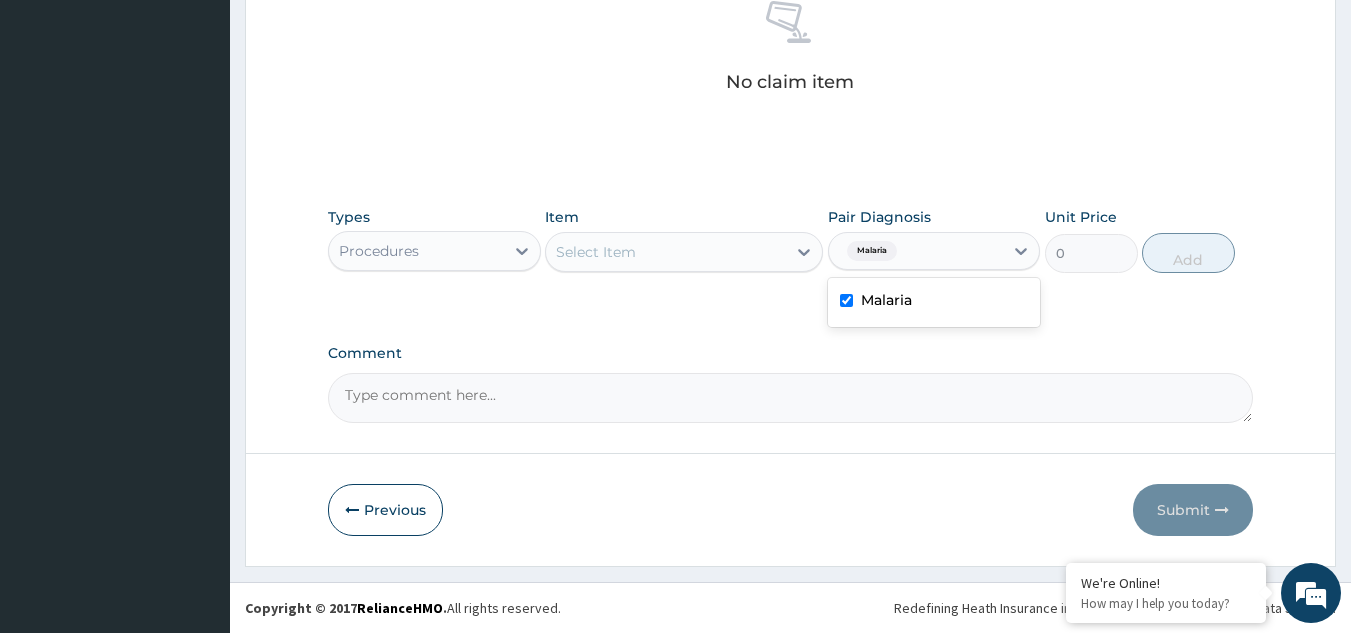 click on "Select Item" at bounding box center [666, 252] 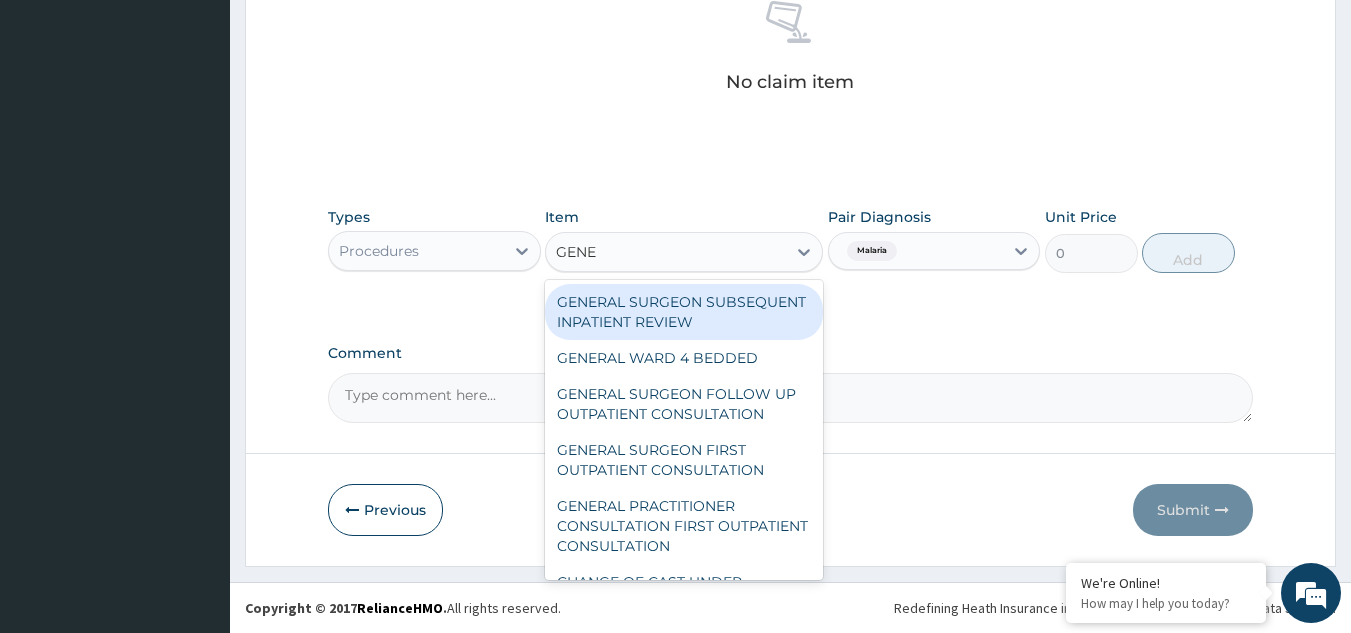 type on "GENER" 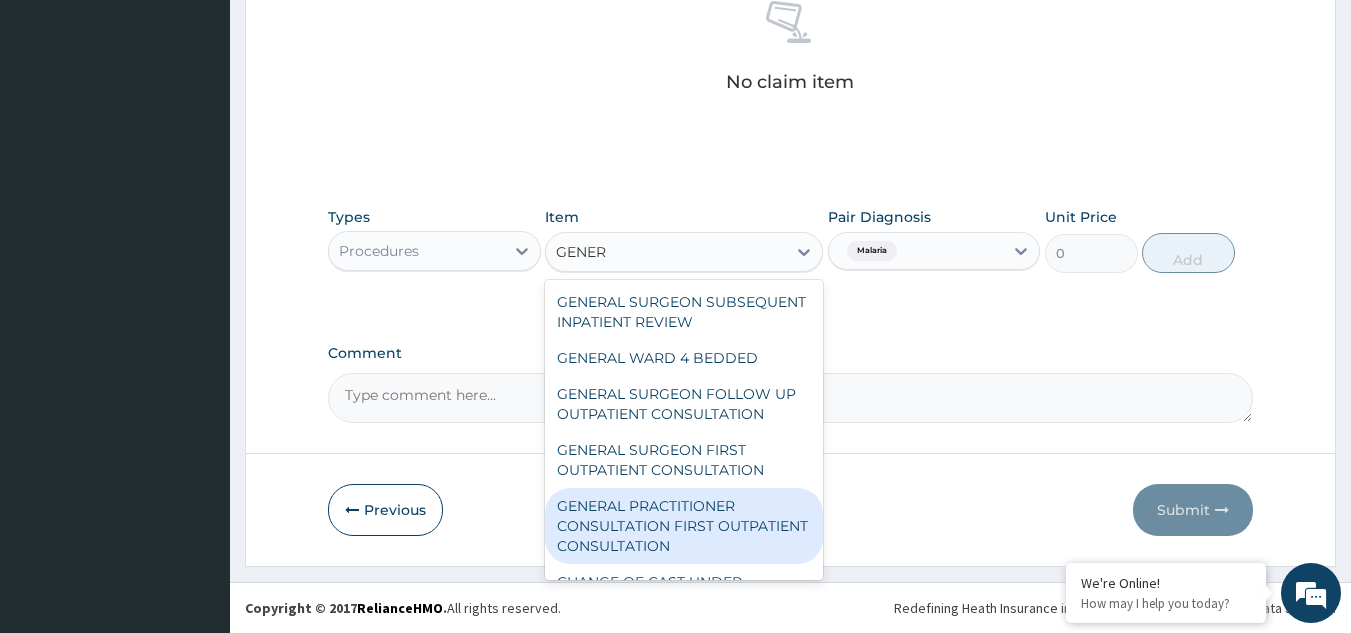 click on "GENERAL PRACTITIONER CONSULTATION FIRST OUTPATIENT CONSULTATION" at bounding box center (684, 526) 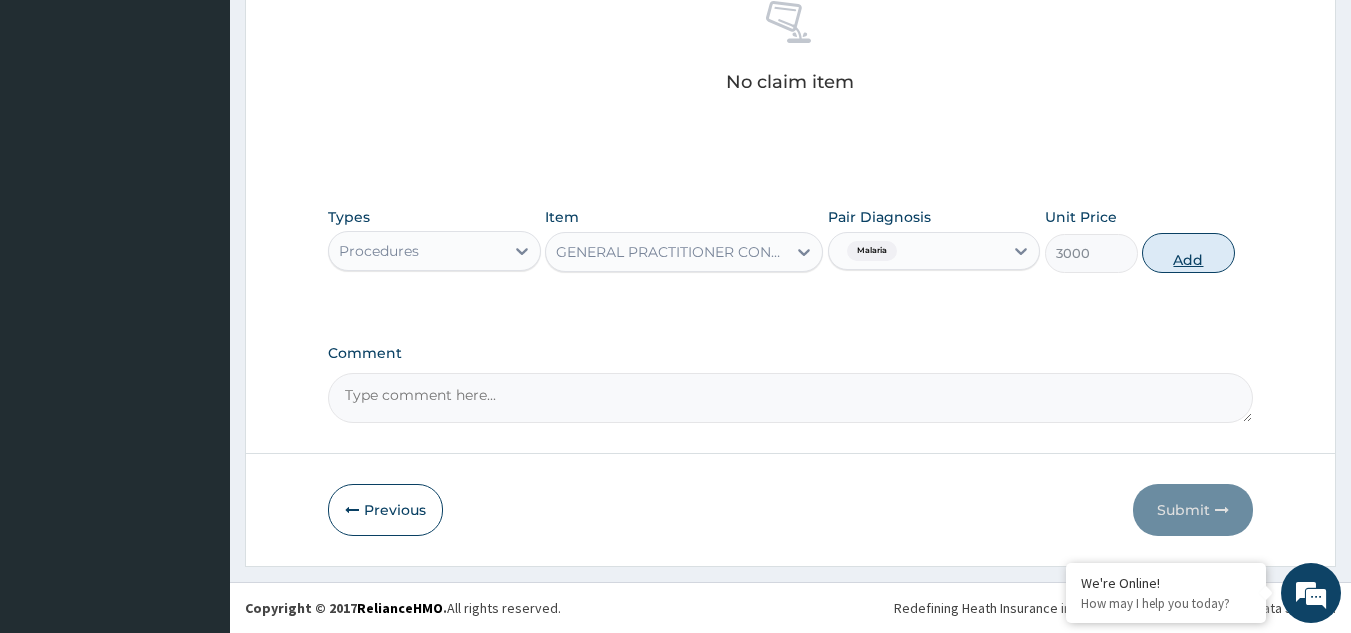 click on "Add" at bounding box center (1188, 253) 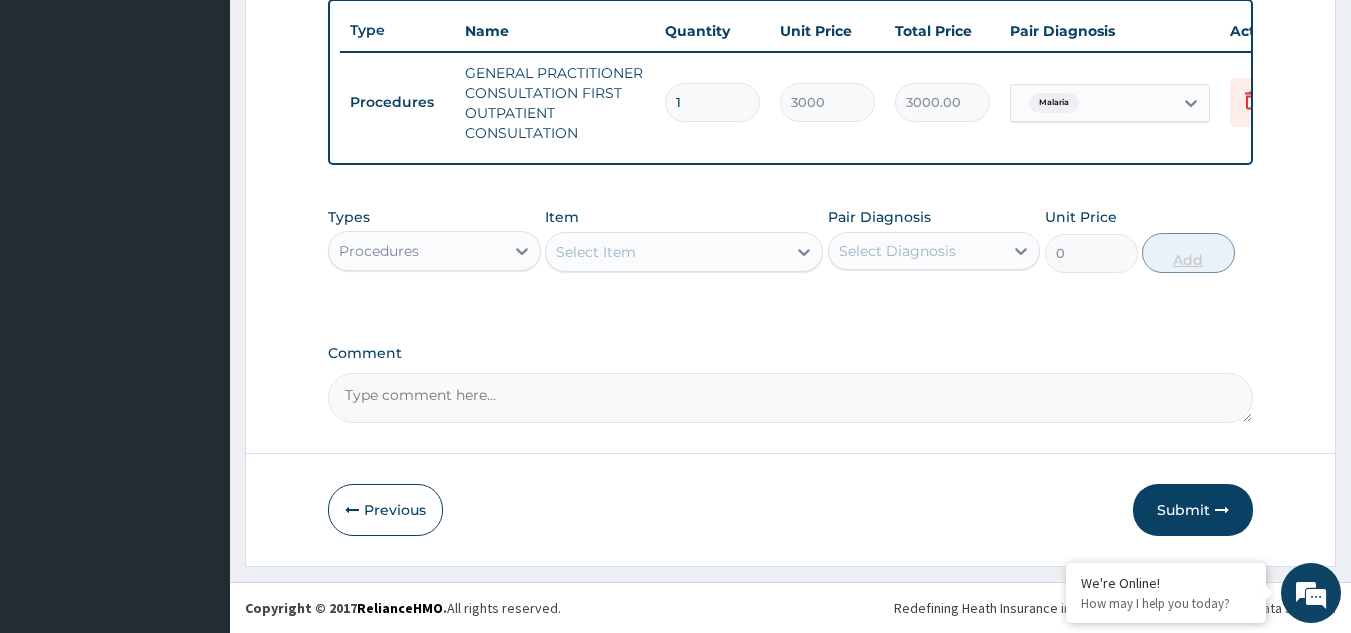 scroll, scrollTop: 778, scrollLeft: 0, axis: vertical 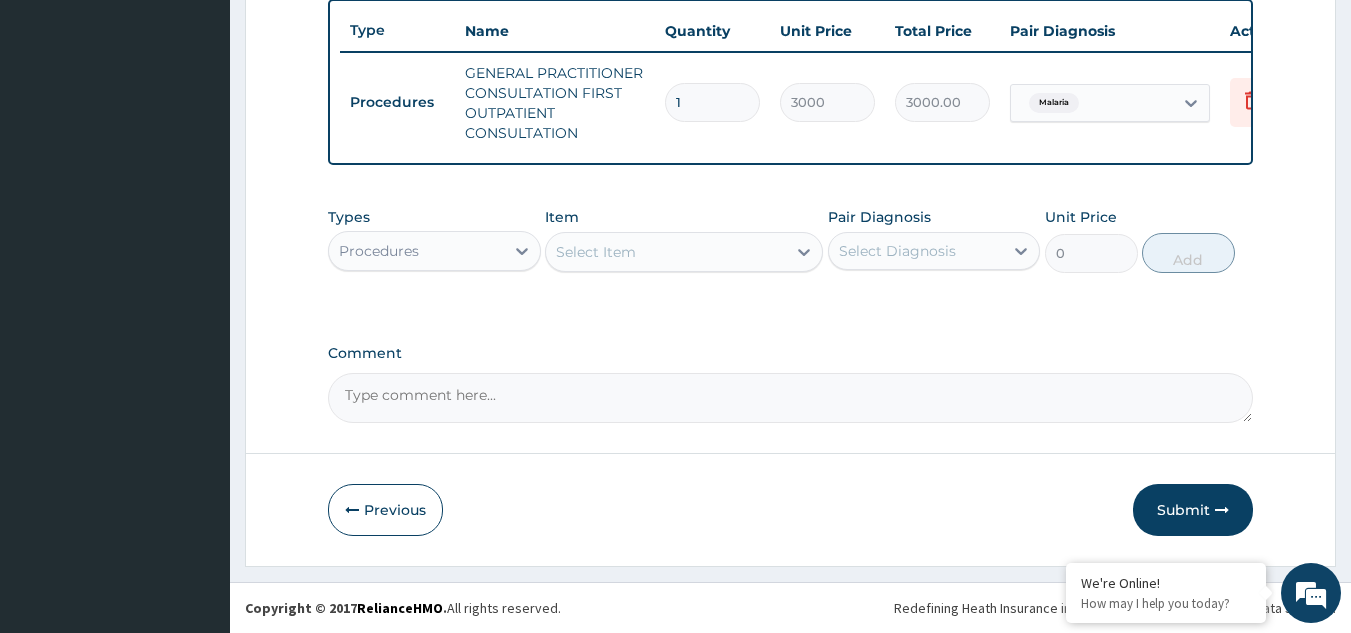 click on "Procedures" at bounding box center (416, 251) 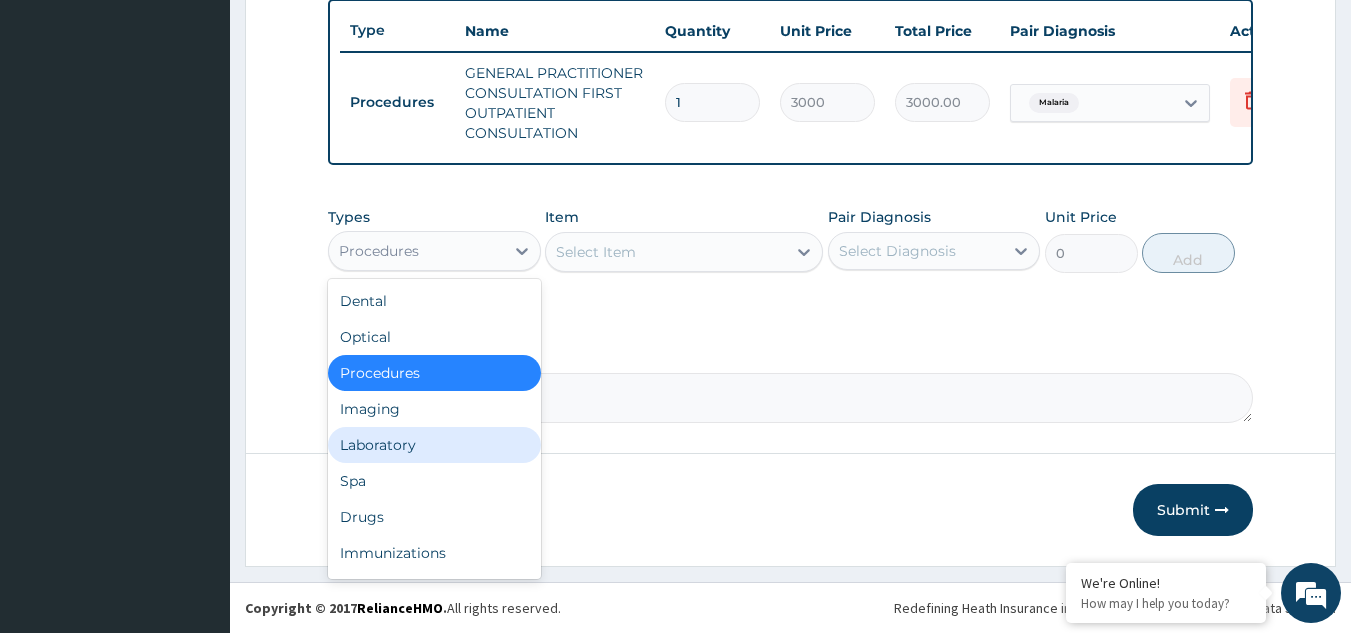 click on "Laboratory" at bounding box center (434, 445) 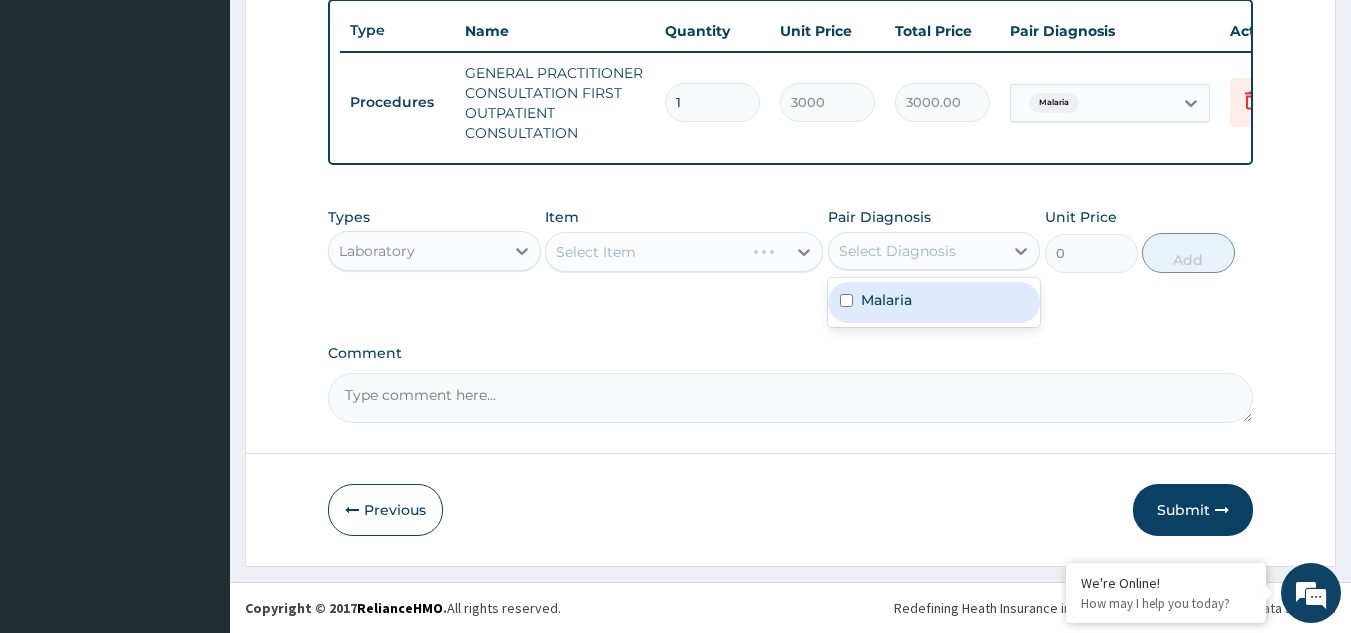 click on "Select Diagnosis" at bounding box center (897, 251) 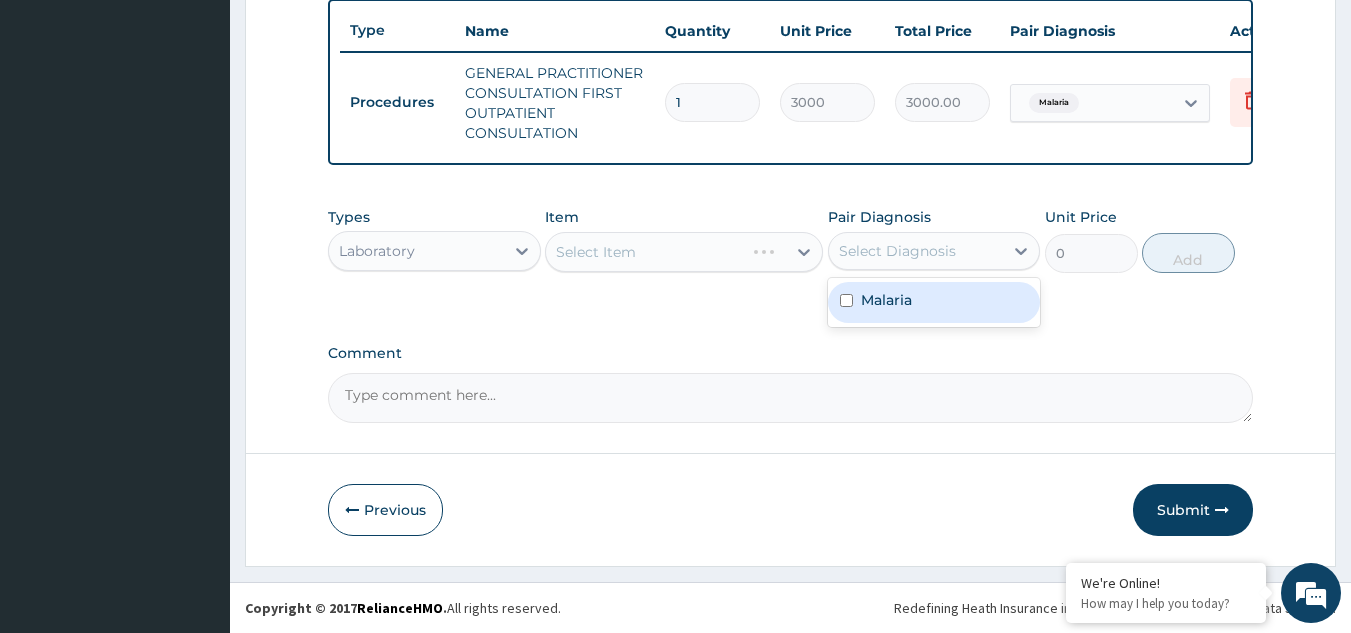 click on "Malaria" at bounding box center (934, 302) 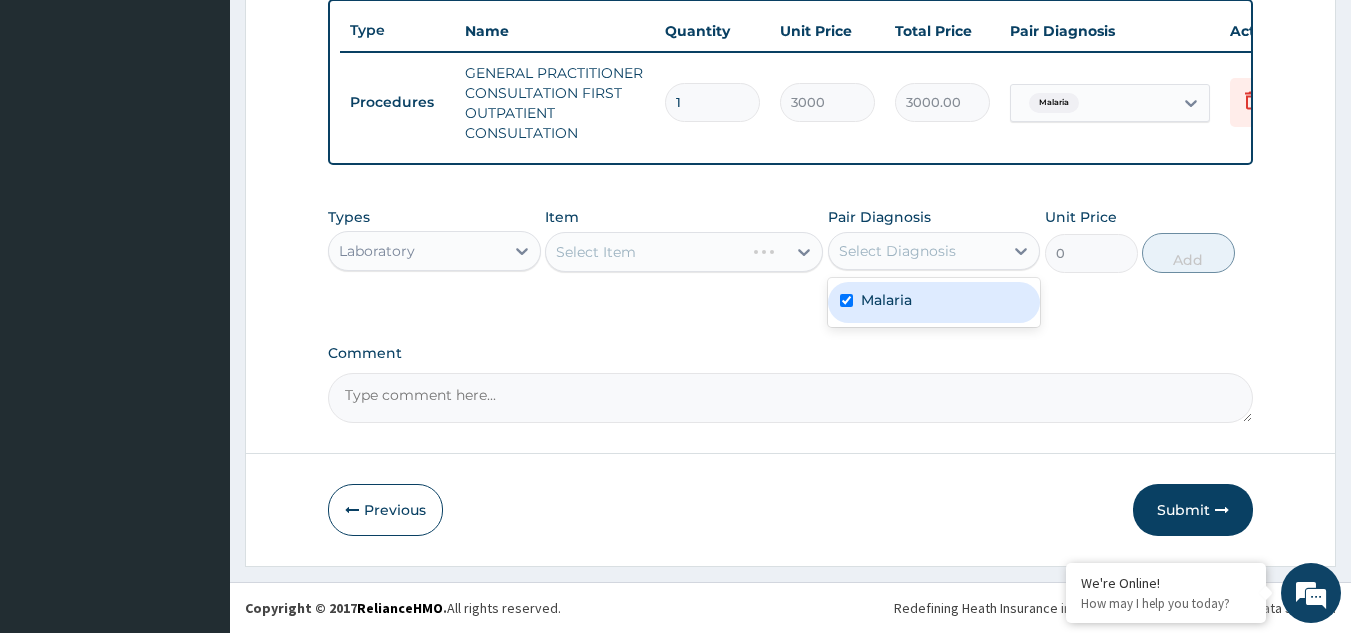 checkbox on "true" 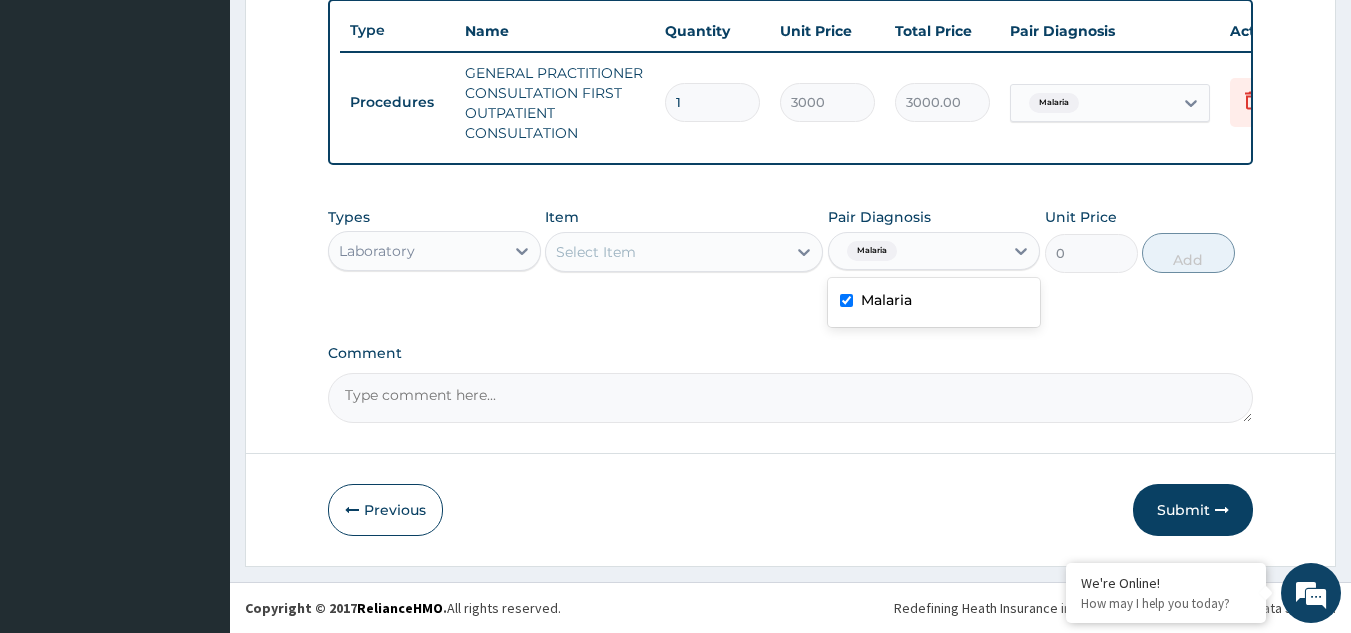 click on "Select Item" at bounding box center [666, 252] 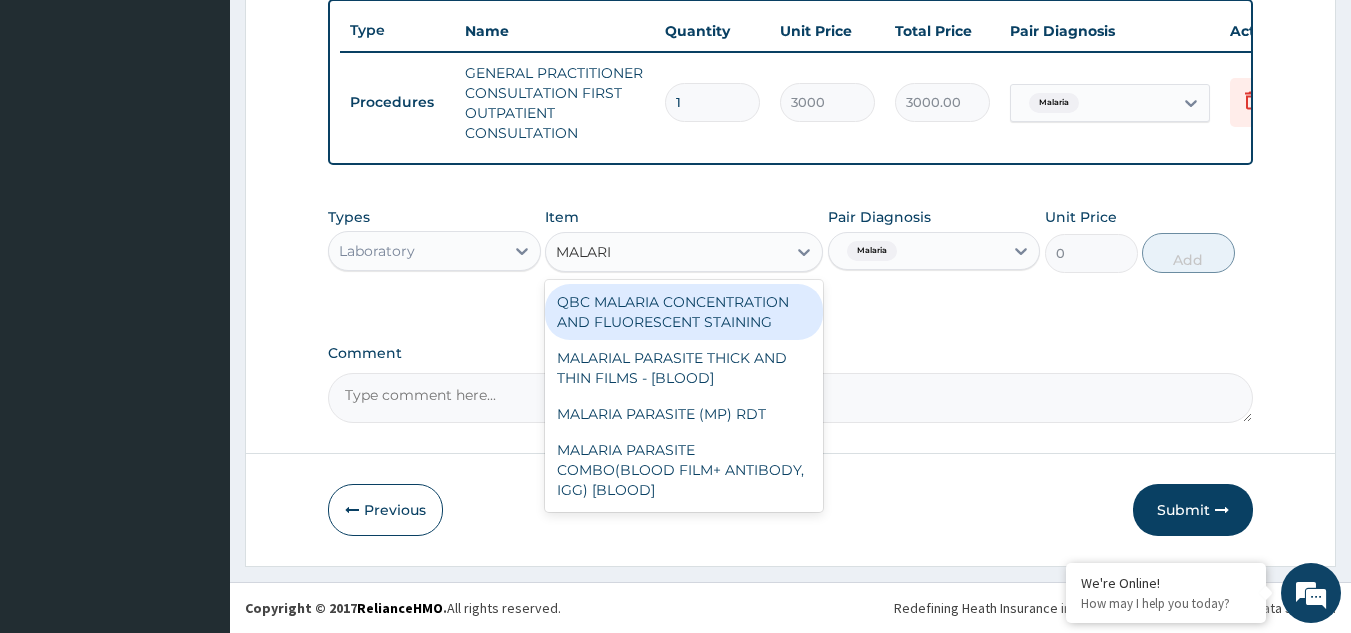 type on "MALARIA" 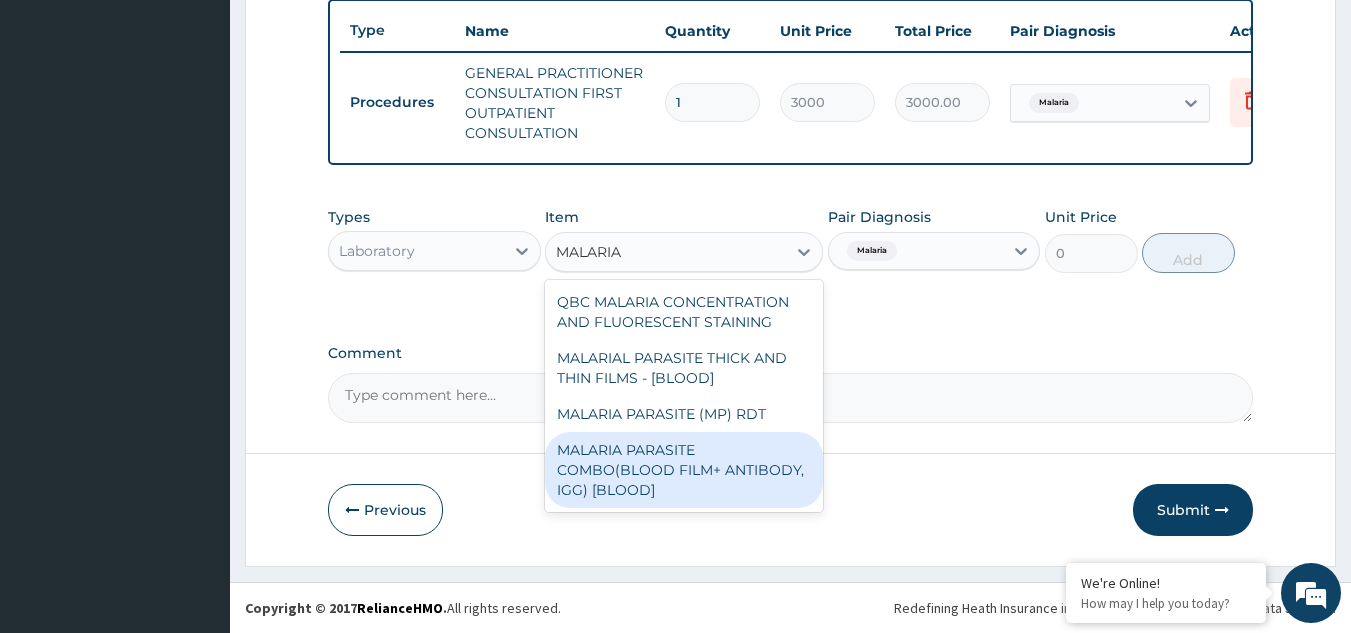 click on "MALARIA PARASITE COMBO(BLOOD FILM+ ANTIBODY, IGG) [BLOOD]" at bounding box center [684, 470] 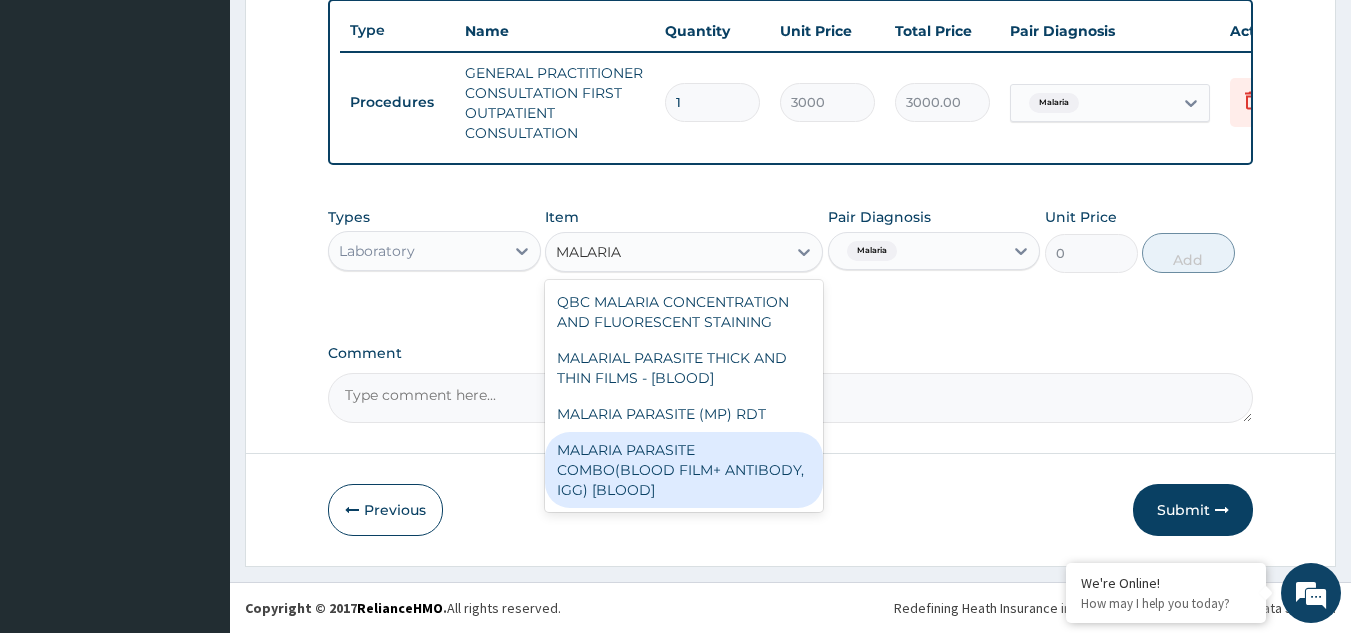 type 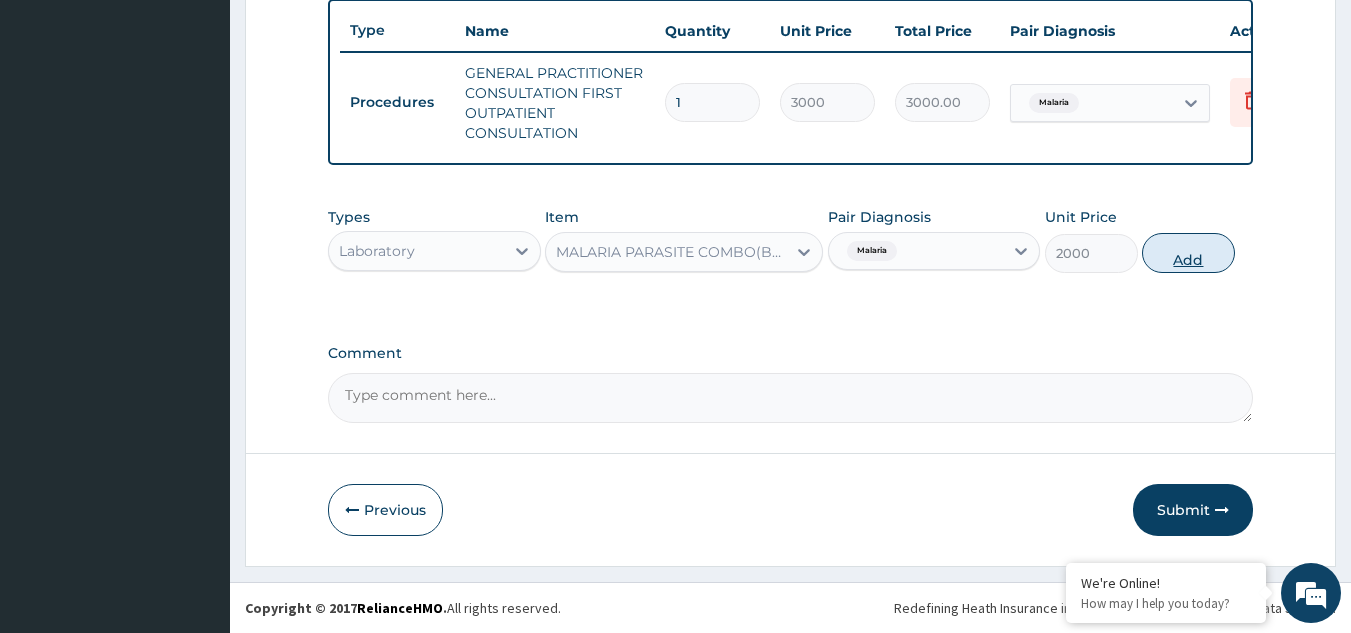click on "Add" at bounding box center [1188, 253] 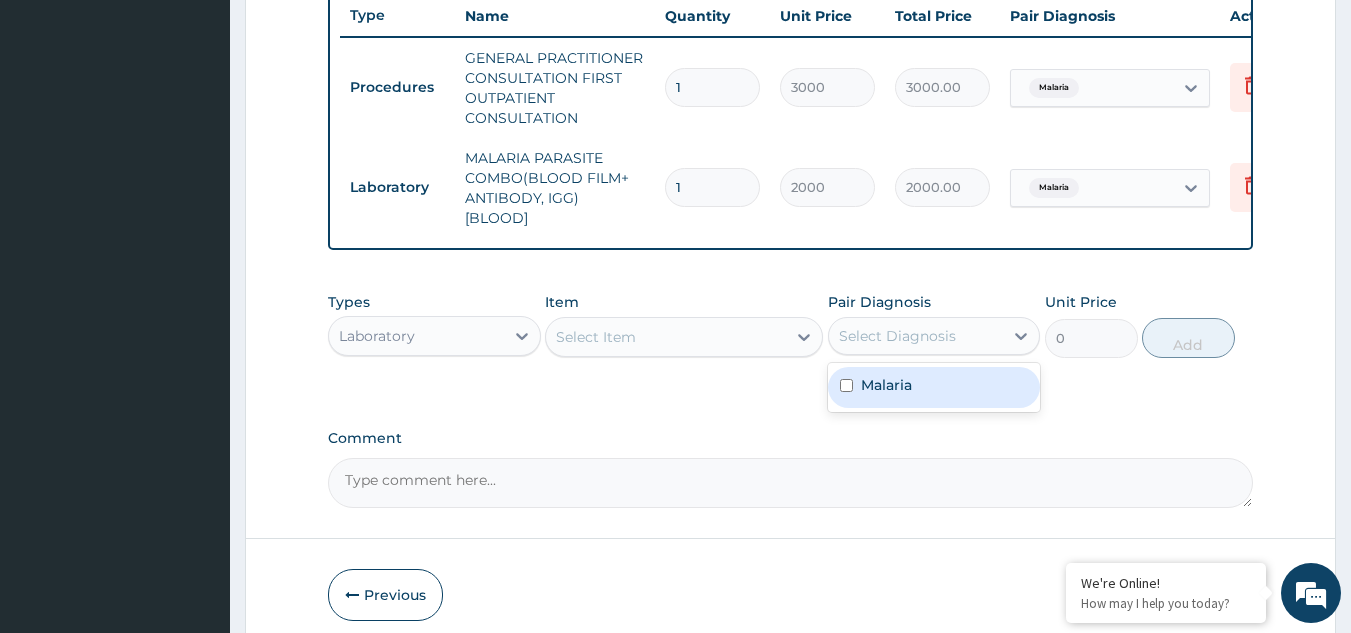 click on "Select Diagnosis" at bounding box center (897, 336) 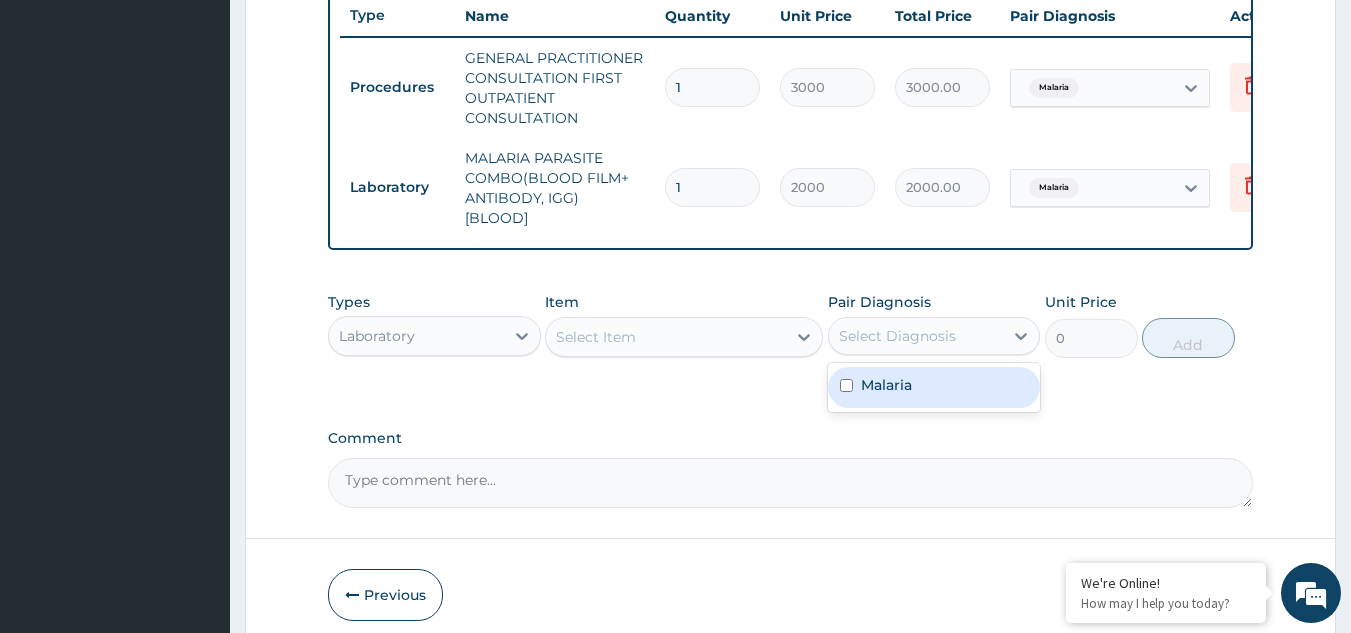 click on "Malaria" at bounding box center [886, 385] 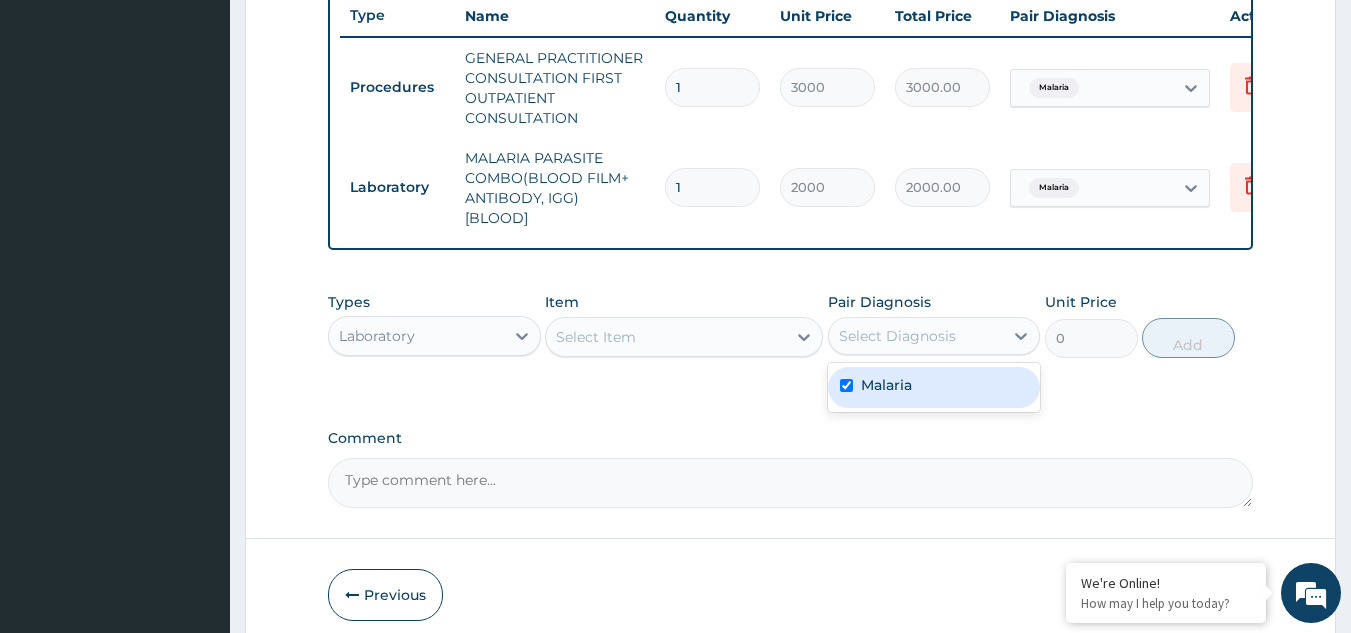 checkbox on "true" 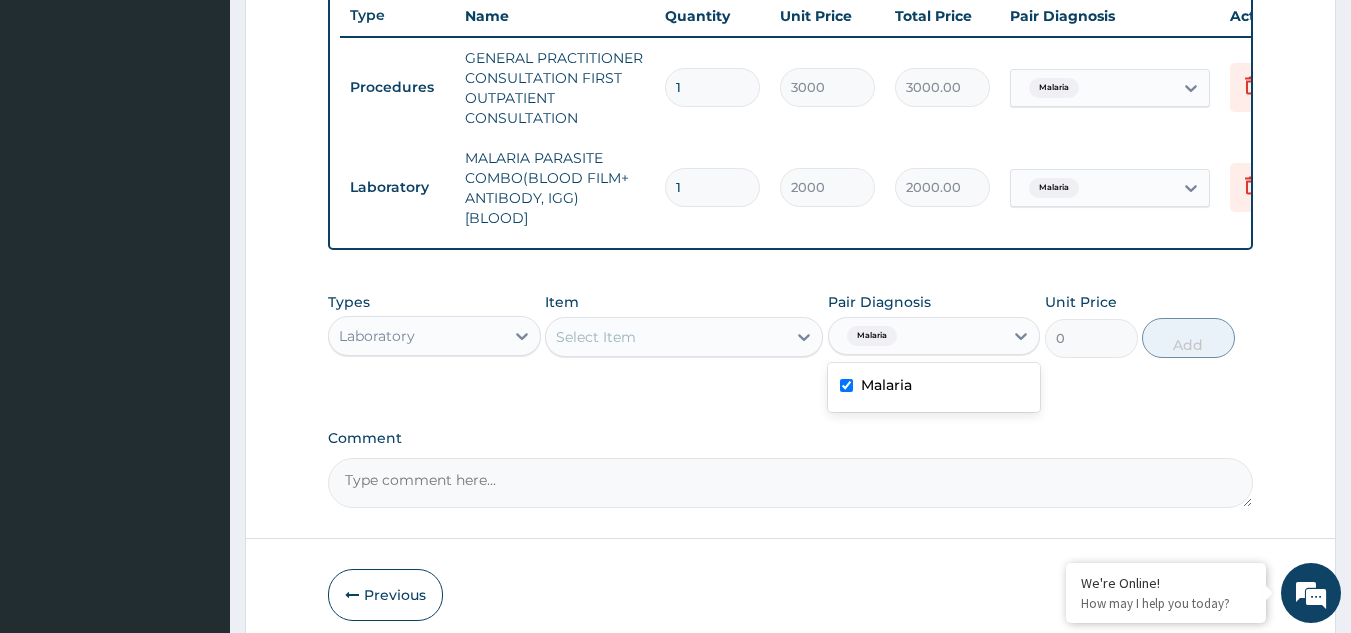 click on "Select Item" at bounding box center [666, 337] 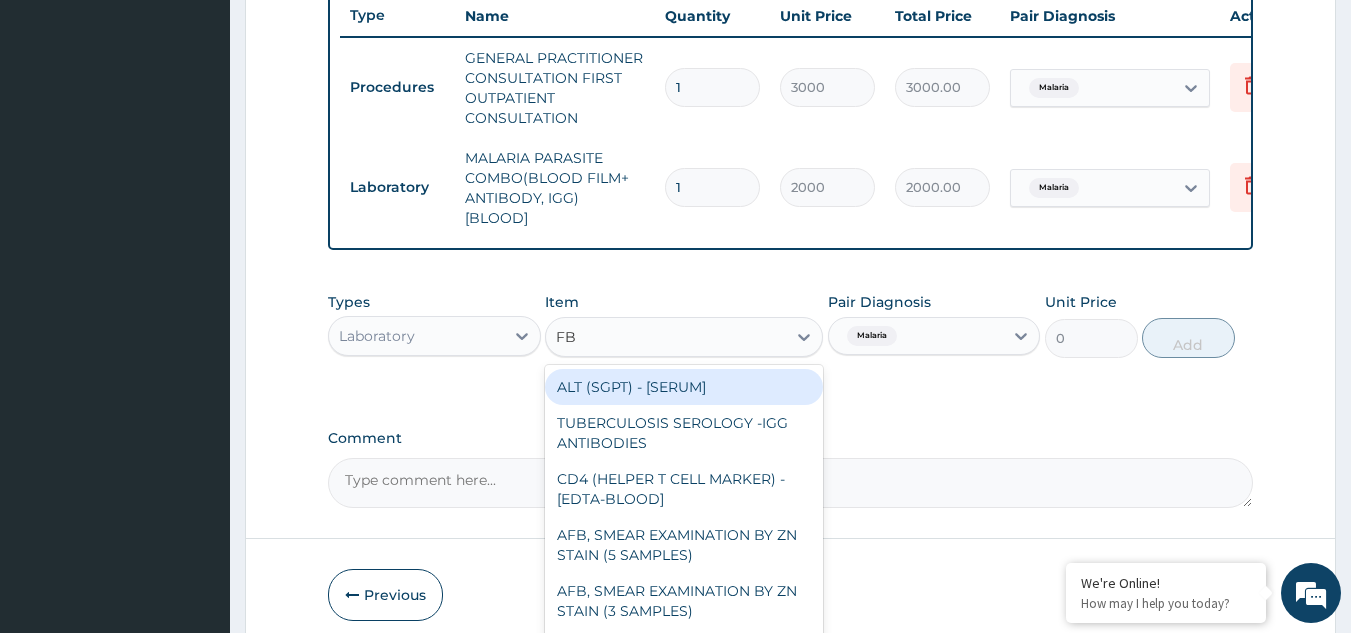 type on "FBC" 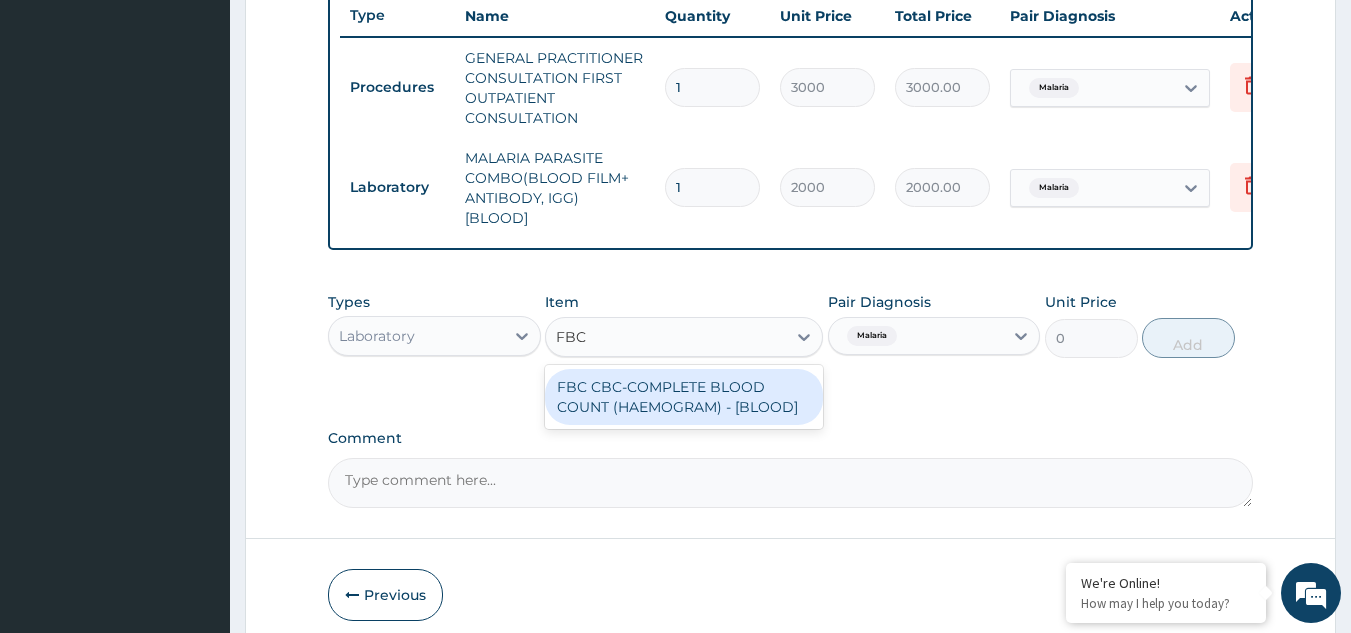 click on "FBC CBC-COMPLETE BLOOD COUNT (HAEMOGRAM) - [BLOOD]" at bounding box center [684, 397] 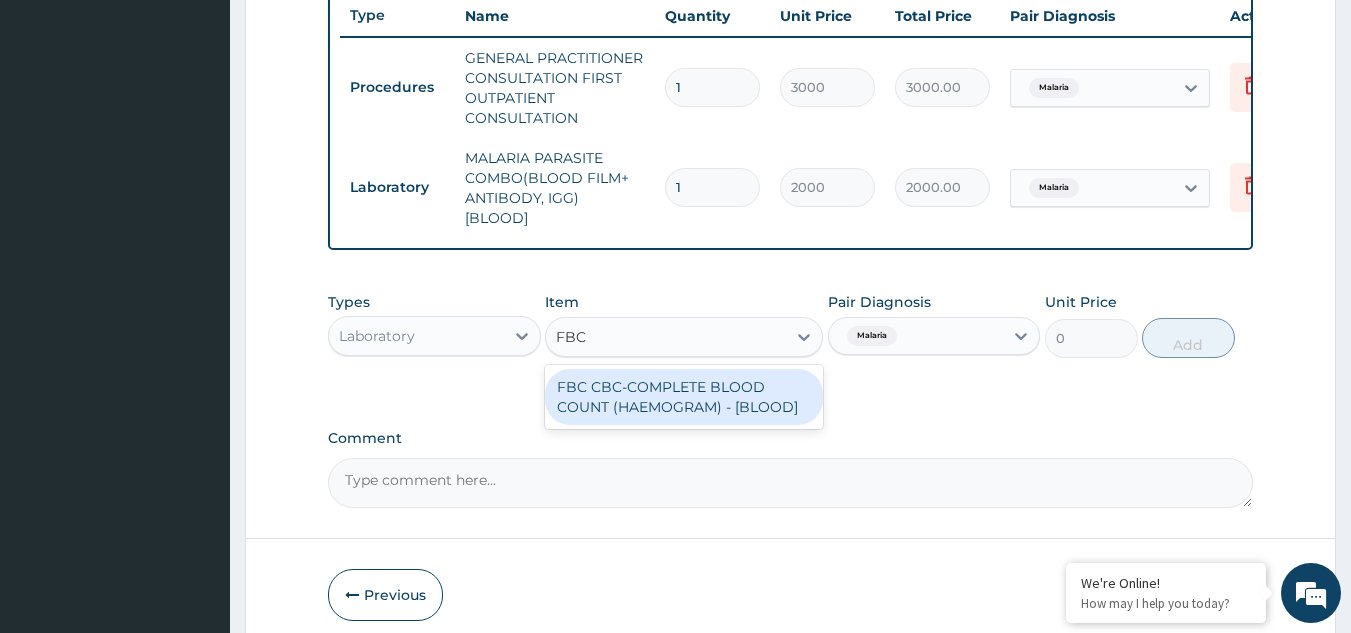 type 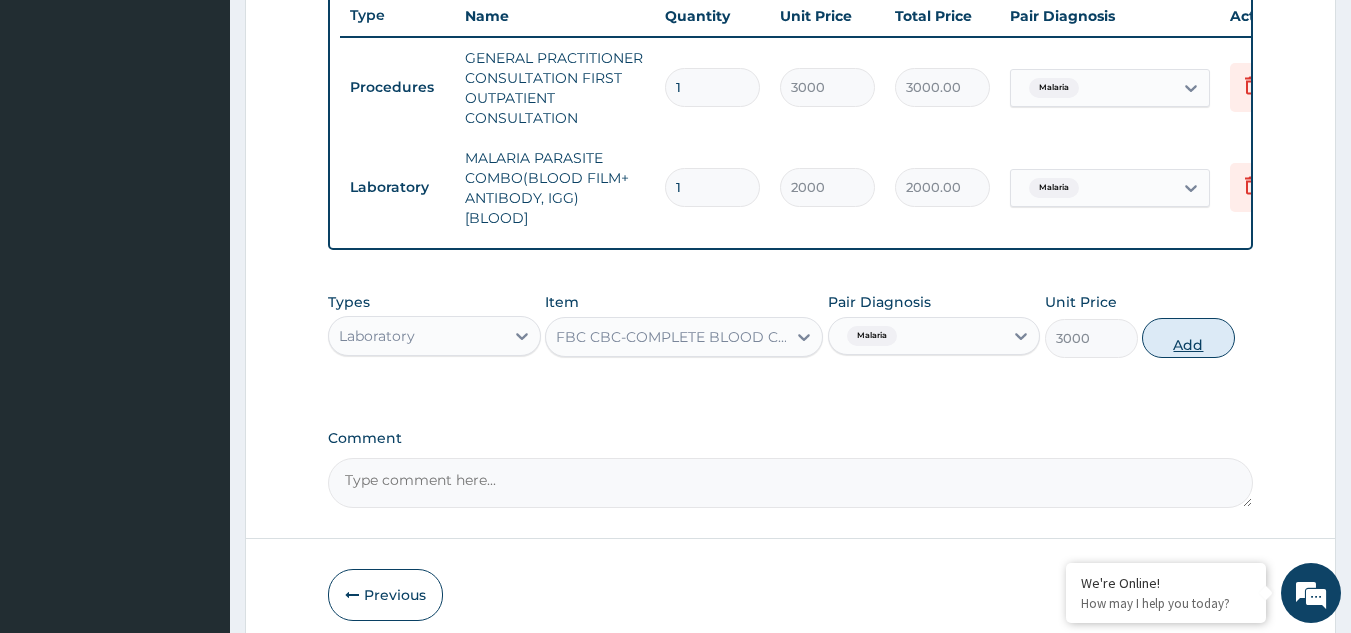 click on "Add" at bounding box center (1188, 338) 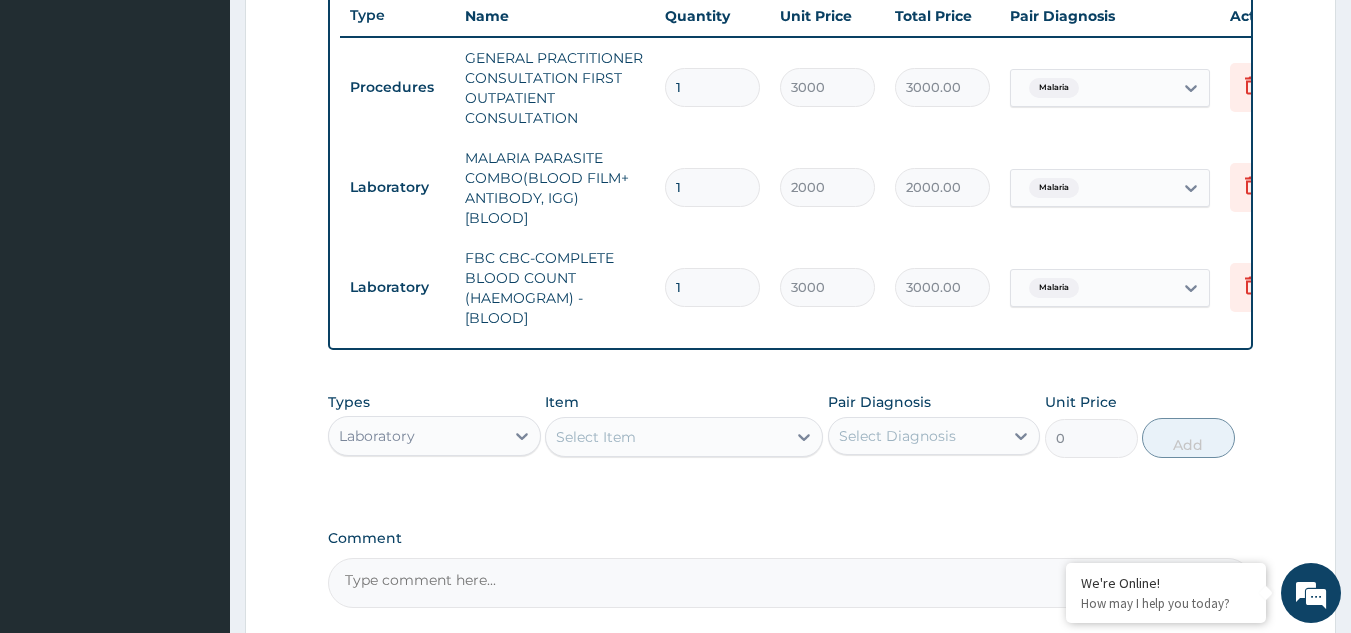 click on "Laboratory" at bounding box center (416, 436) 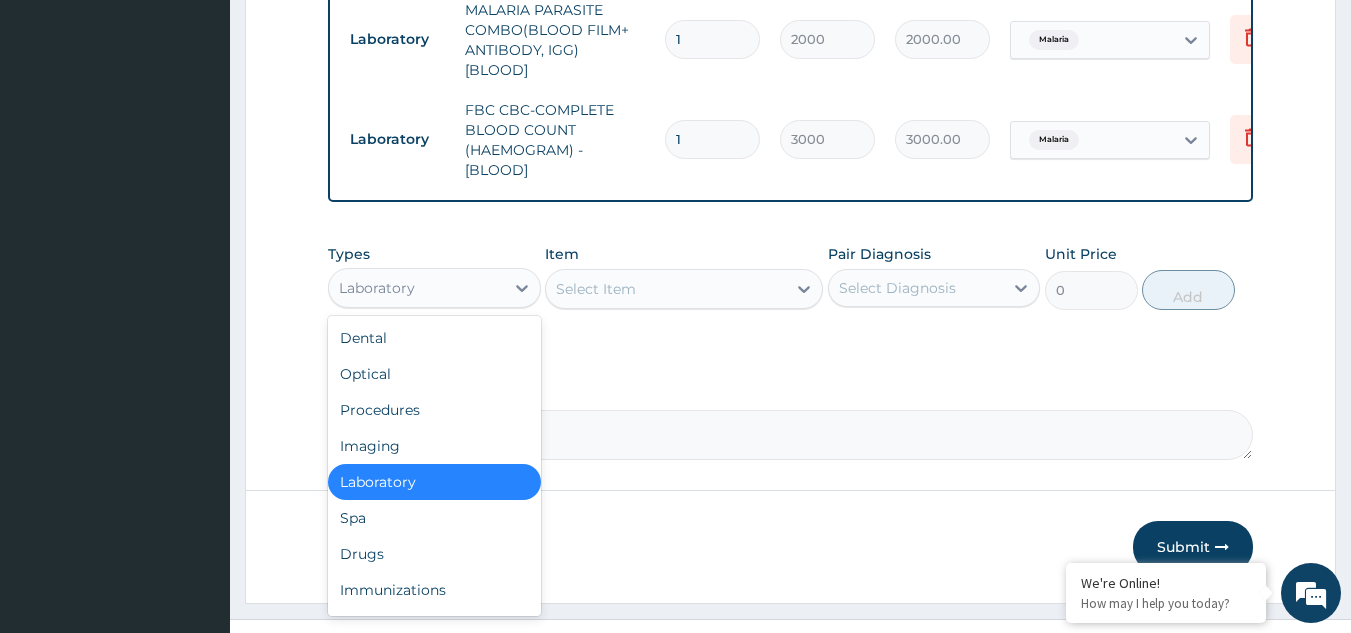 scroll, scrollTop: 958, scrollLeft: 0, axis: vertical 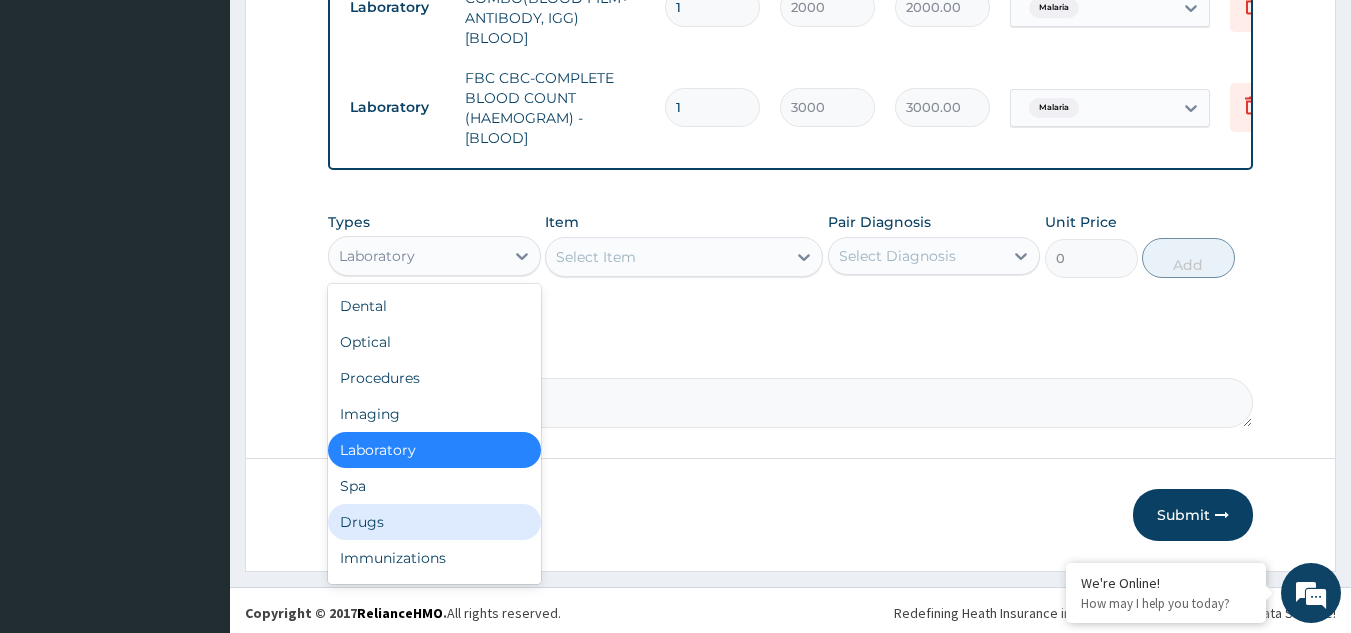click on "Drugs" at bounding box center [434, 522] 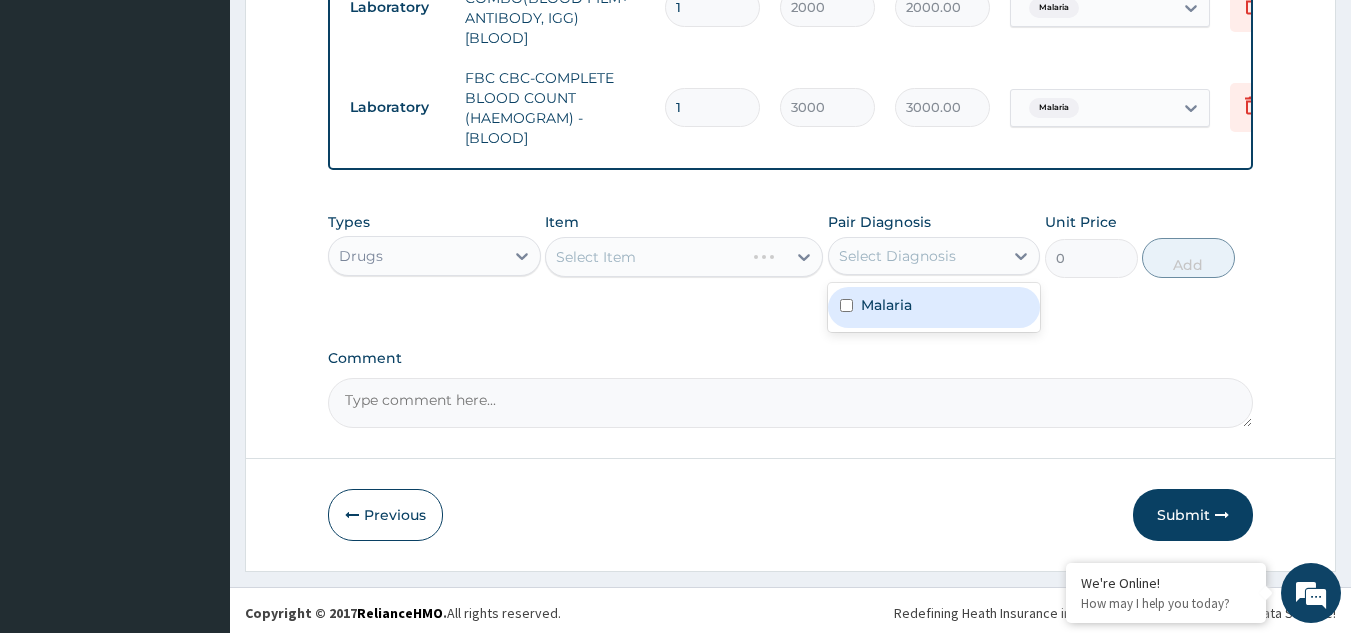 click on "Select Diagnosis" at bounding box center (897, 256) 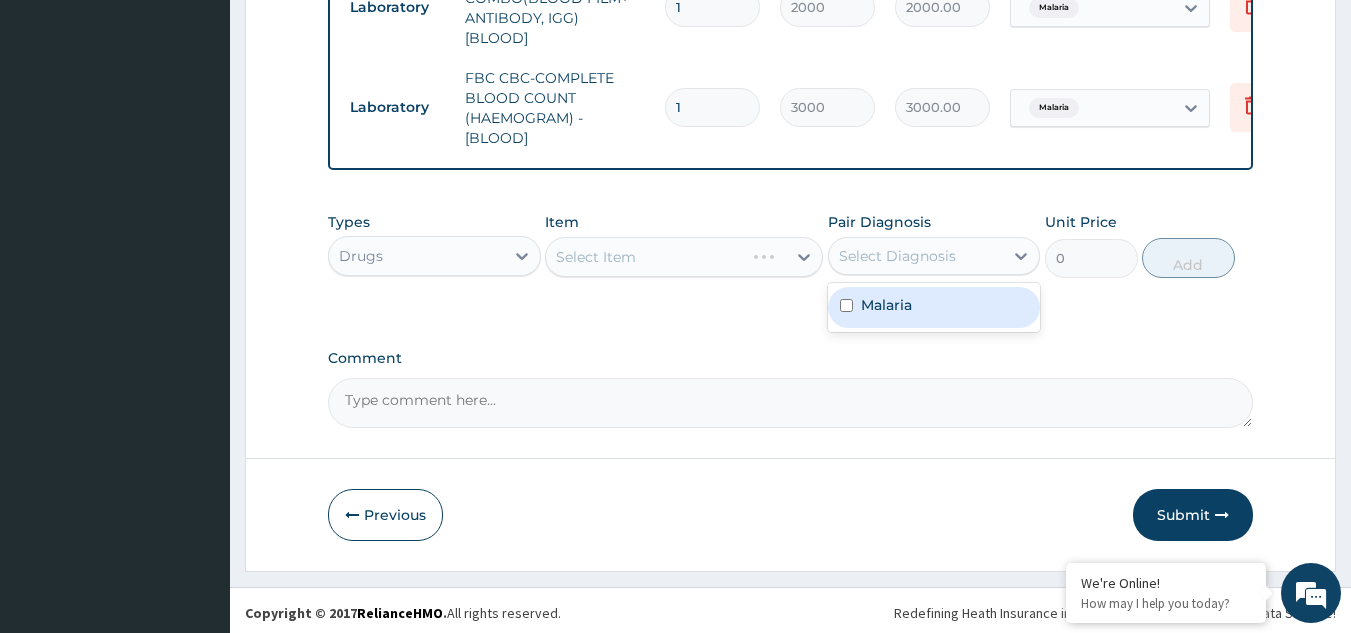 click on "Malaria" at bounding box center [886, 305] 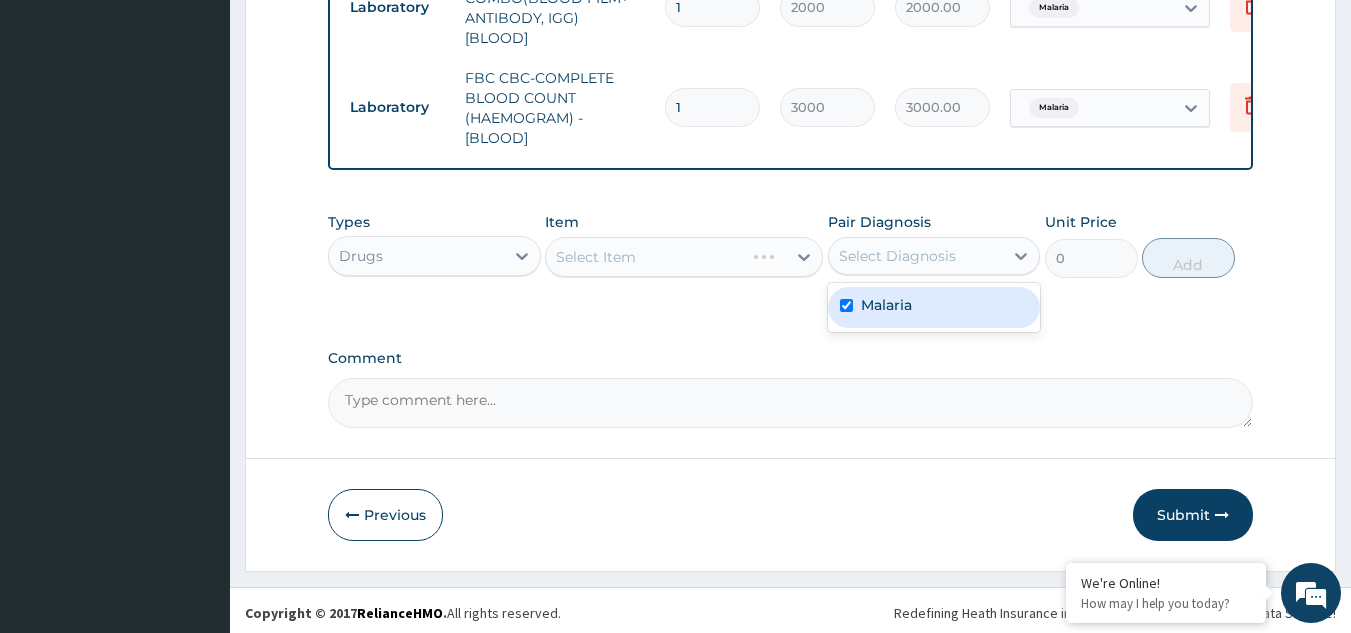 checkbox on "true" 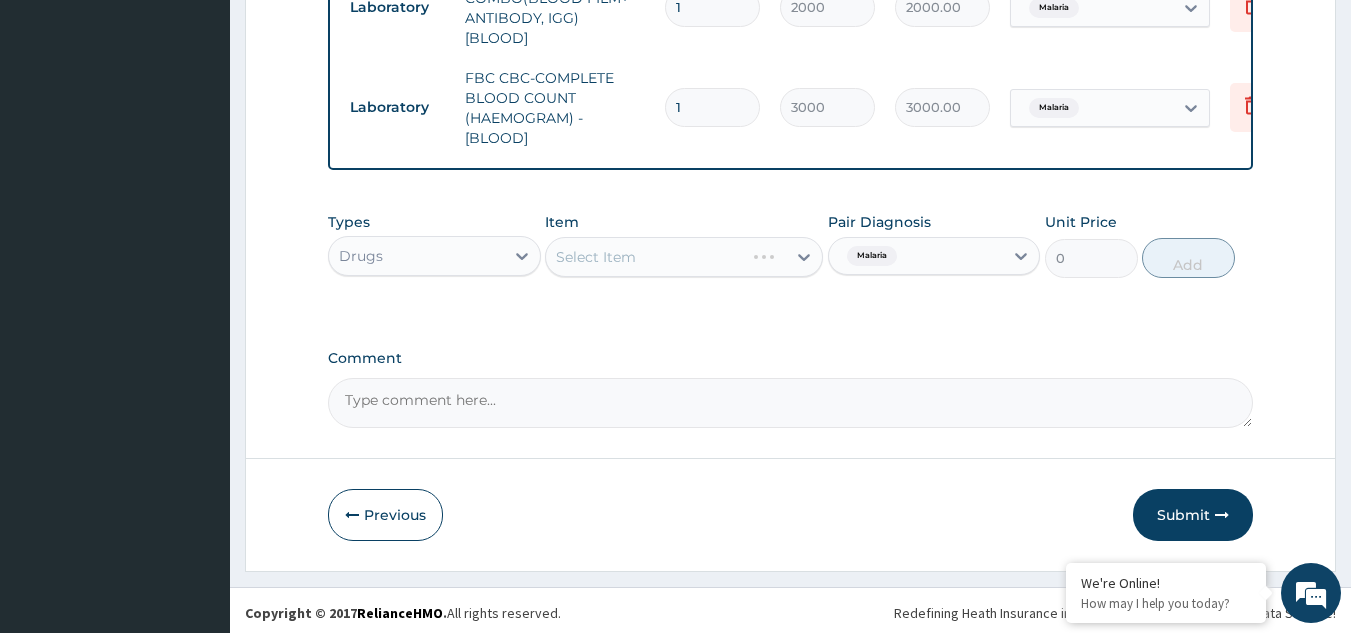 click on "Select Item" at bounding box center (684, 257) 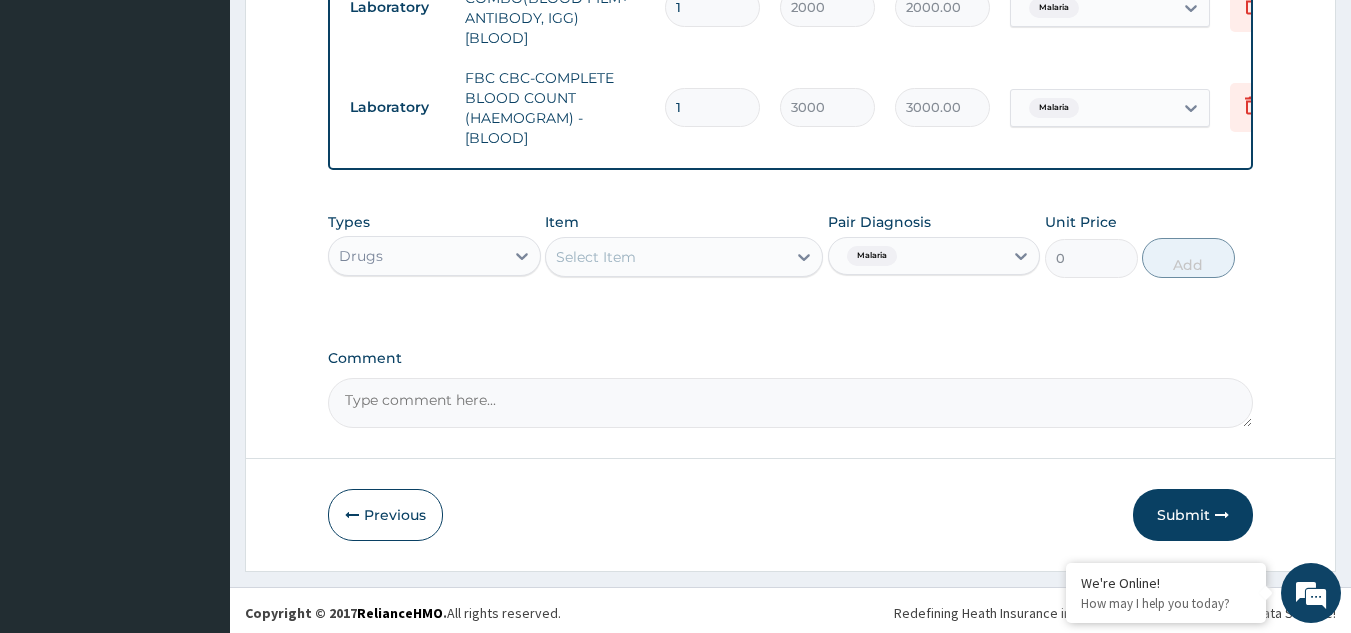 click on "Select Item" at bounding box center [666, 257] 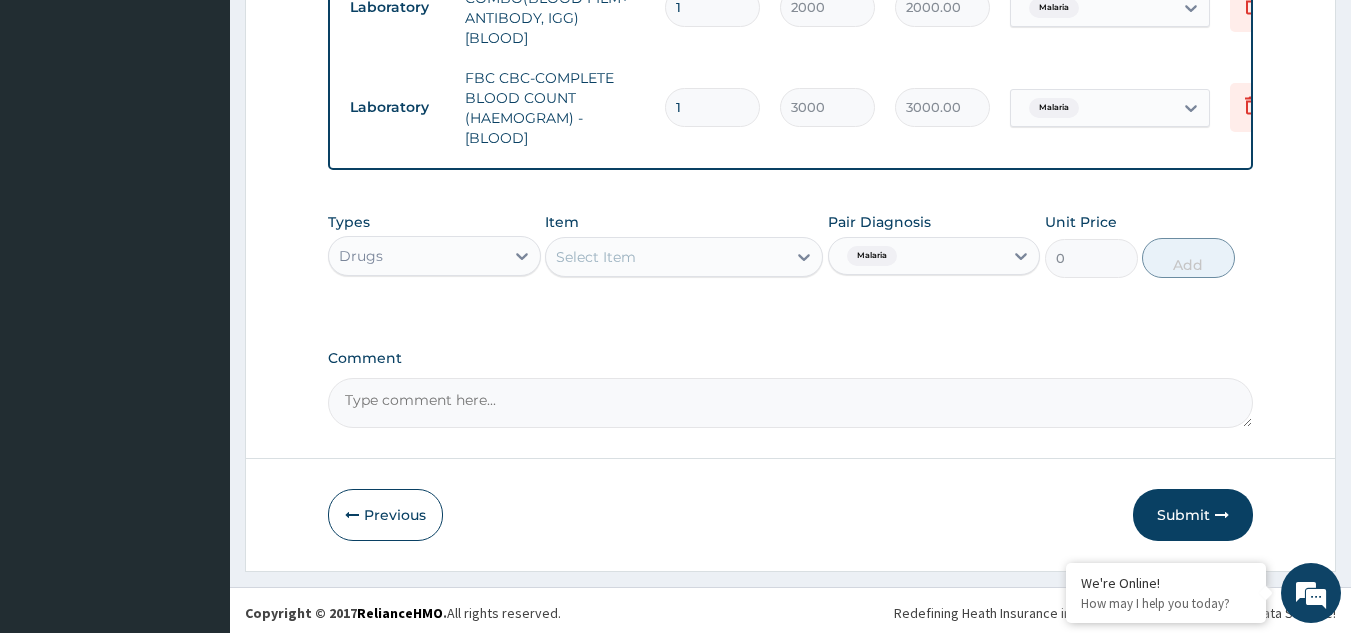 click on "Select Item" at bounding box center (666, 257) 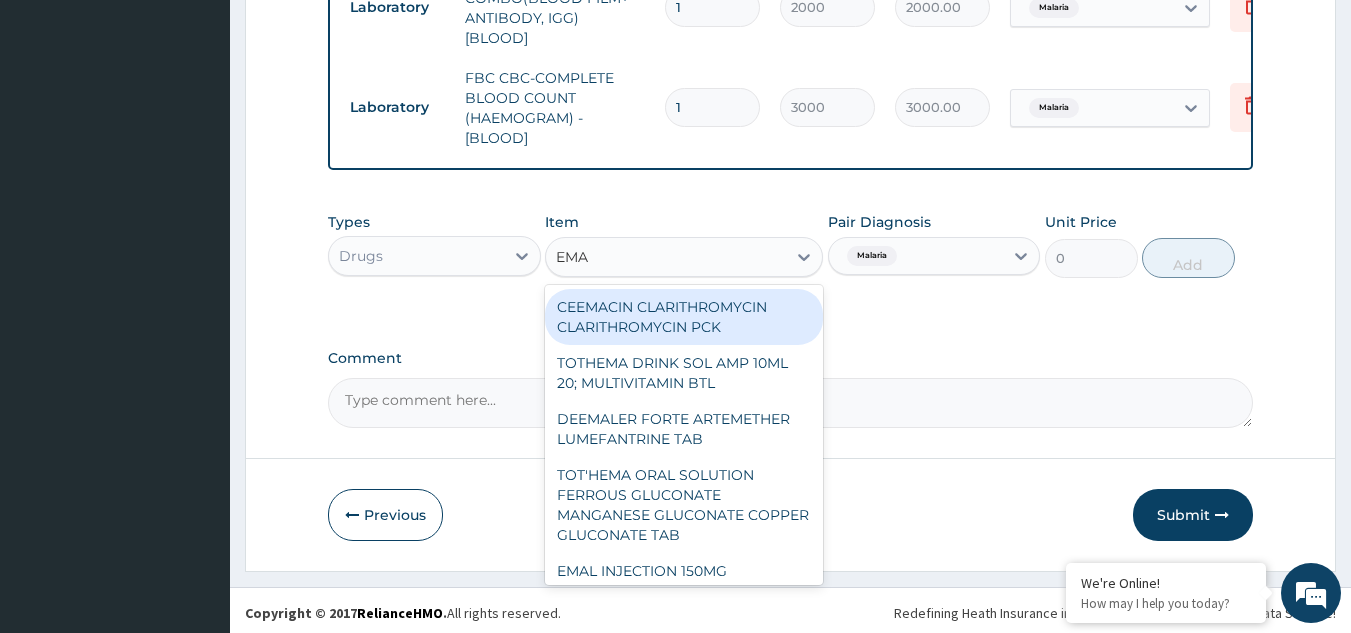 type on "EMAL" 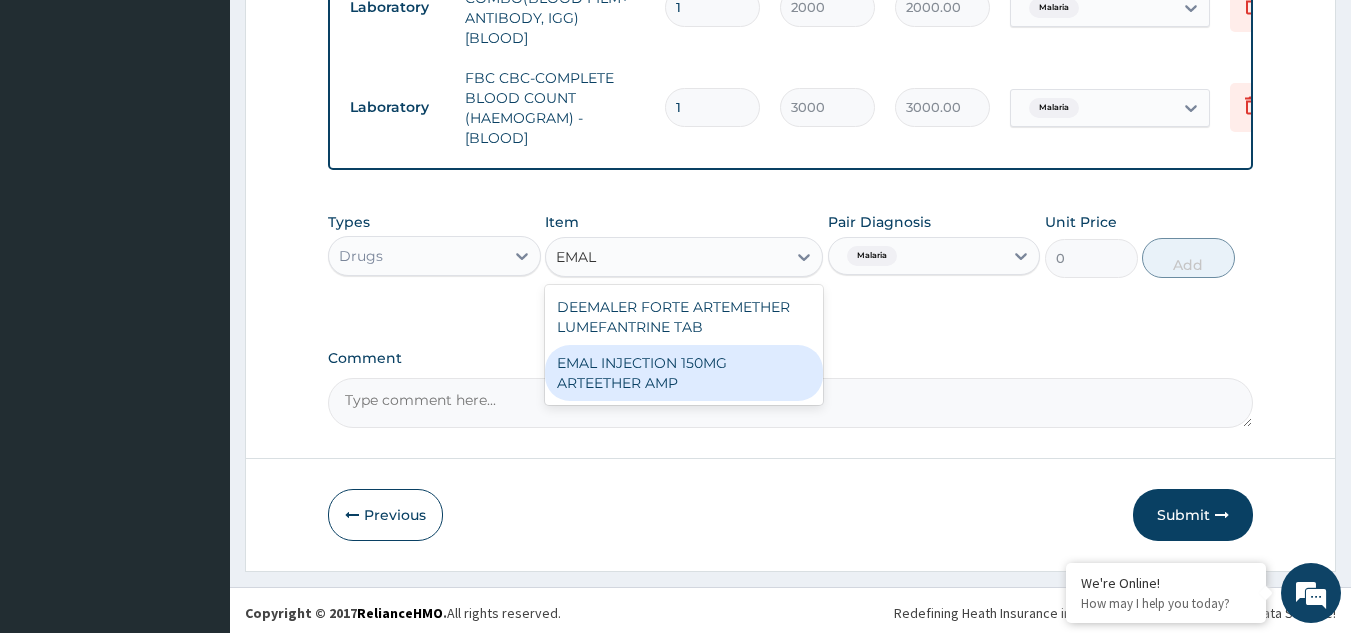 click on "EMAL INJECTION 150MG ARTEETHER AMP" at bounding box center (684, 373) 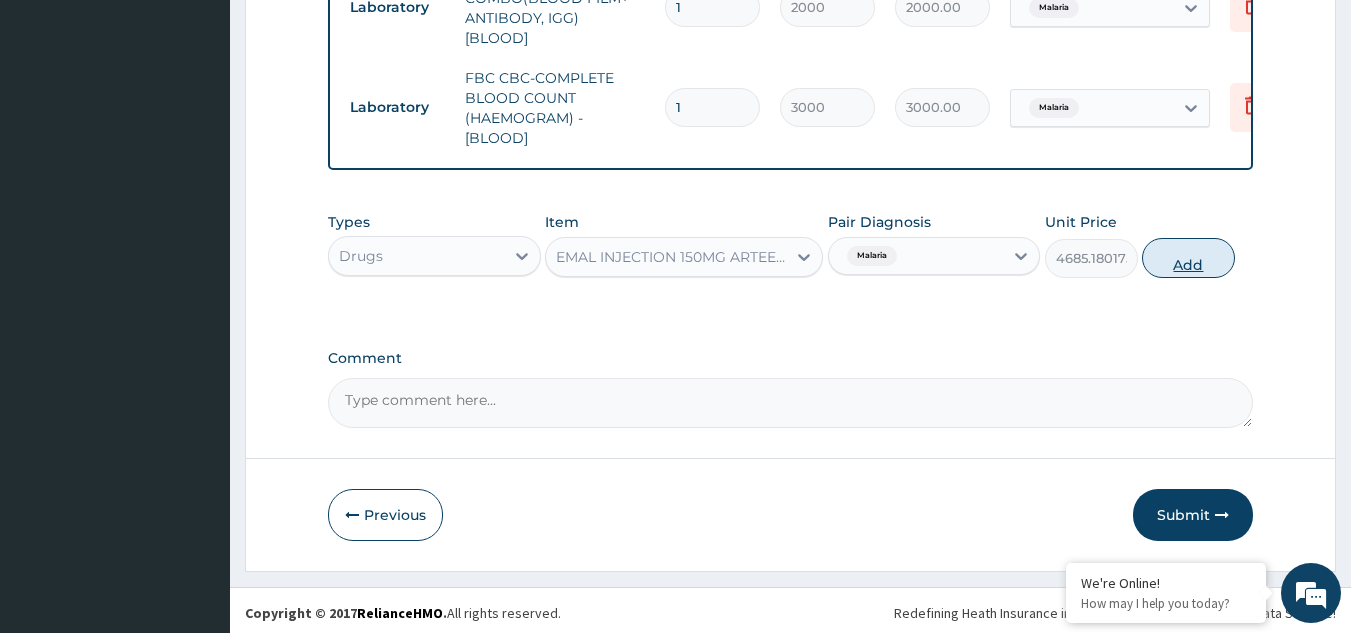 click on "Add" at bounding box center (1188, 258) 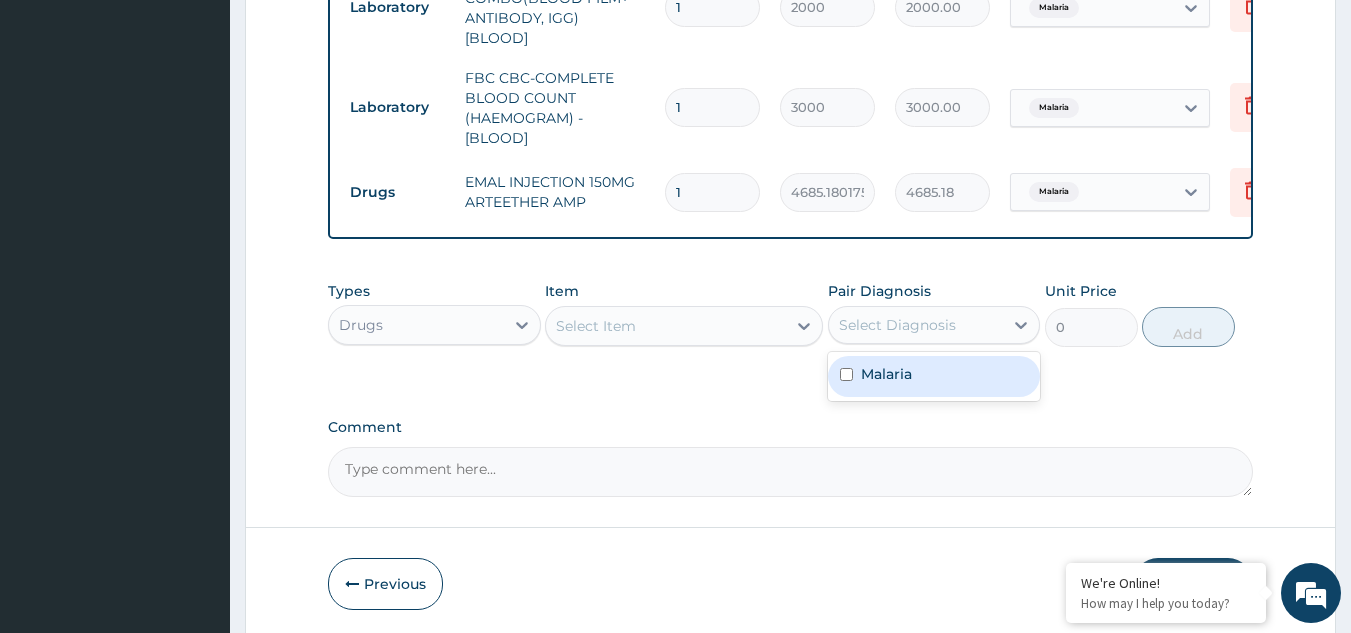 click on "Select Diagnosis" at bounding box center [897, 325] 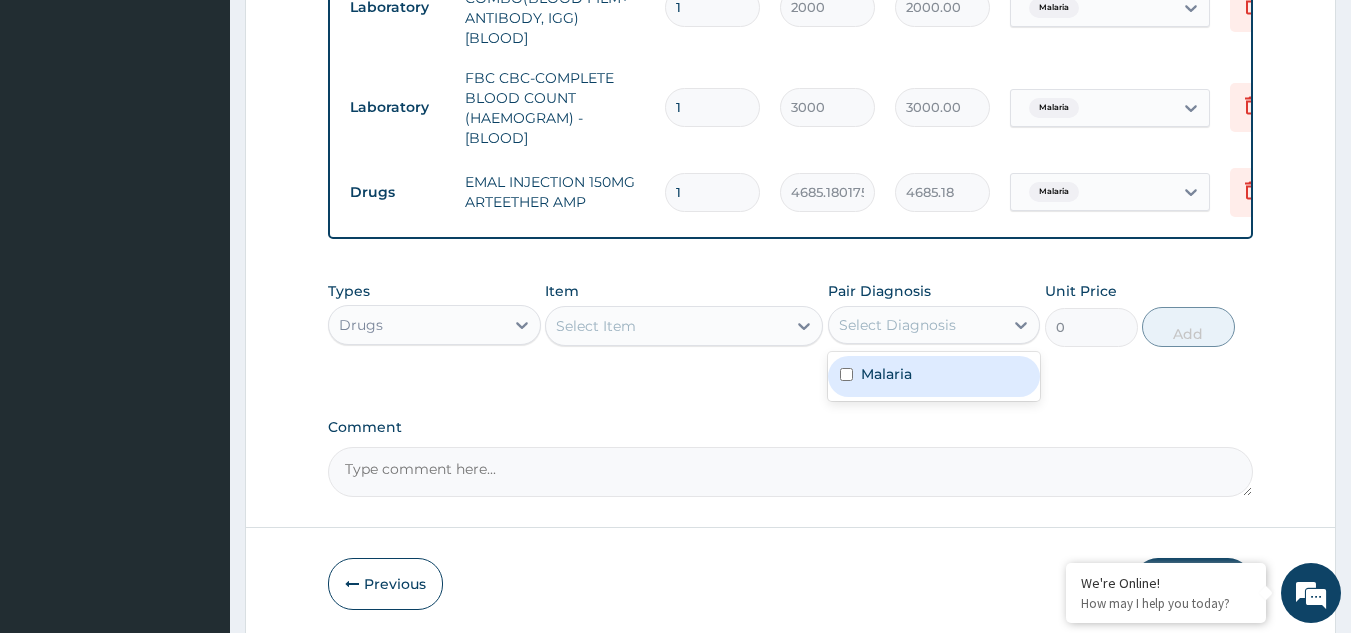 click on "Malaria" at bounding box center (934, 376) 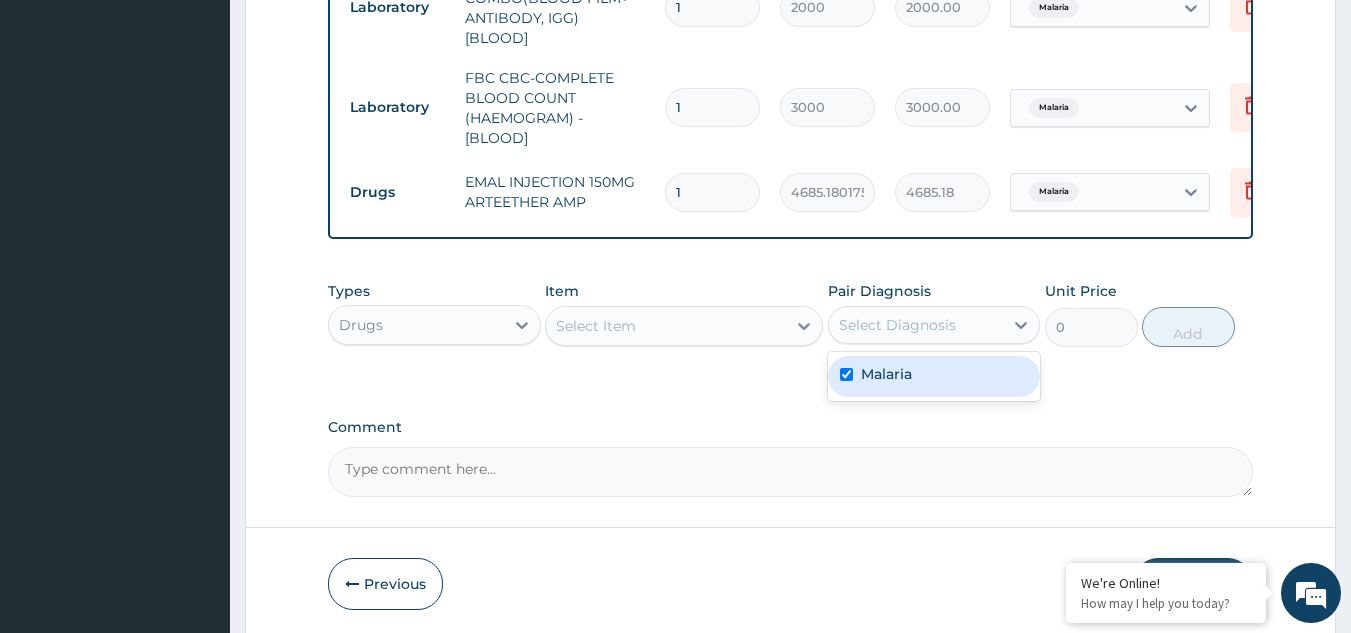 checkbox on "true" 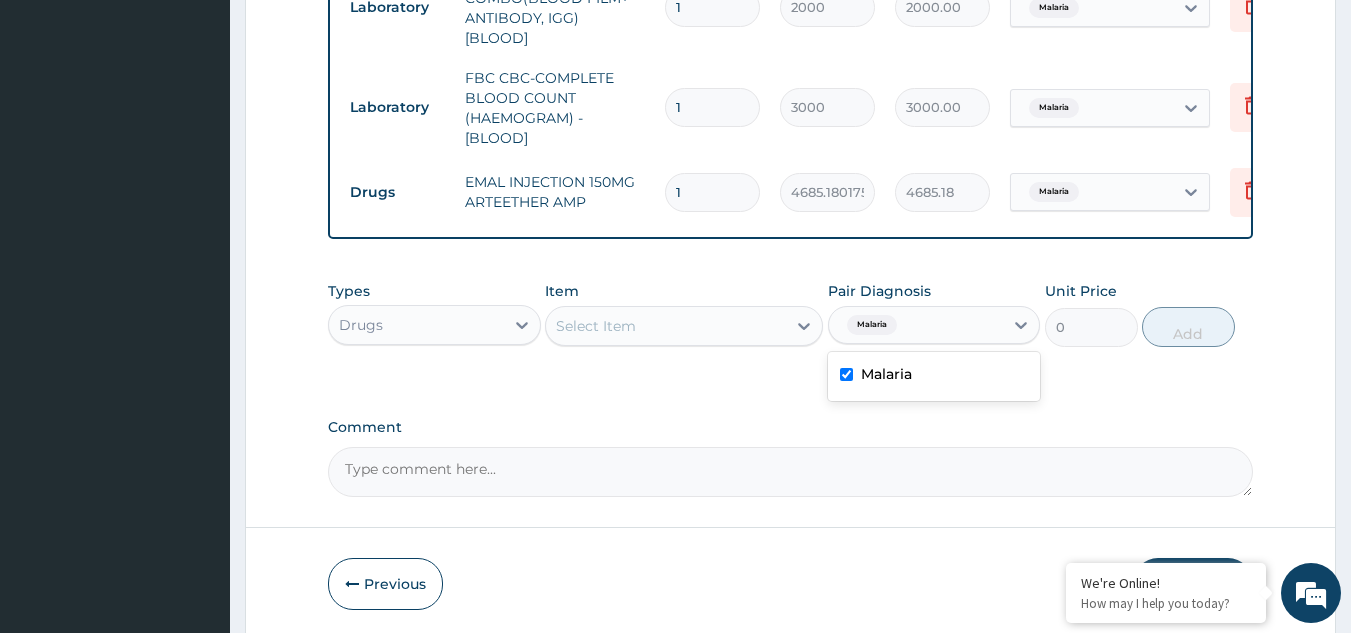 click on "Select Item" at bounding box center (666, 326) 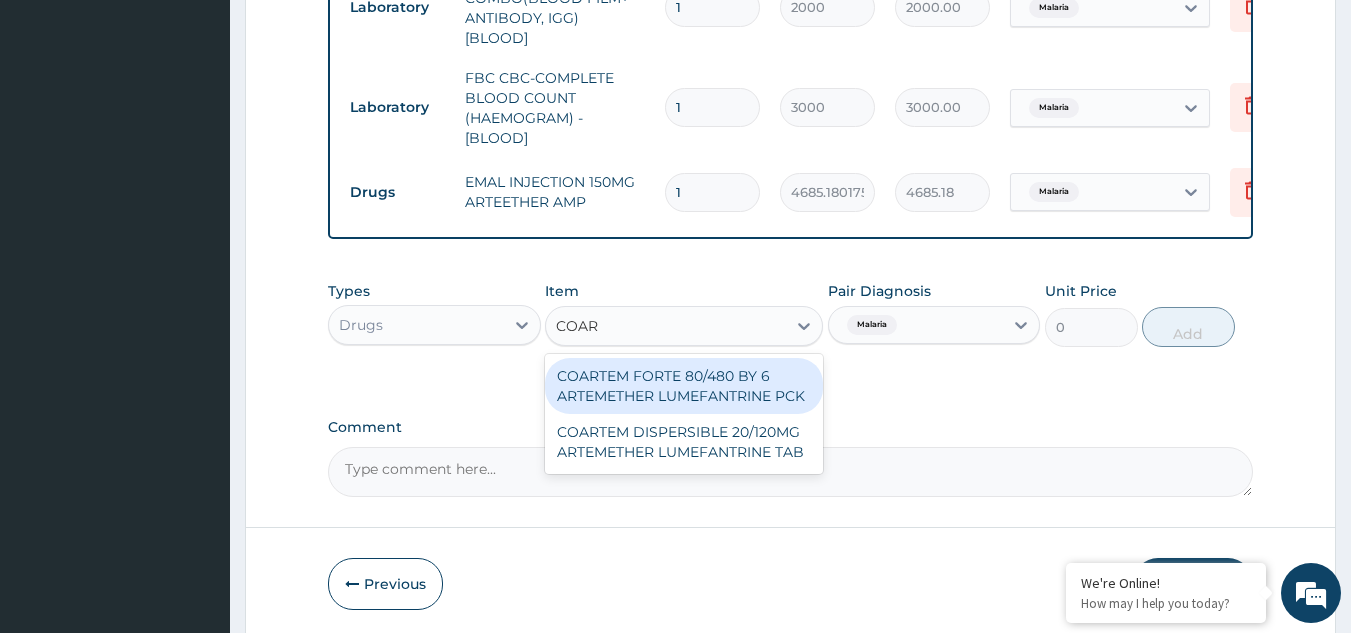 type on "COART" 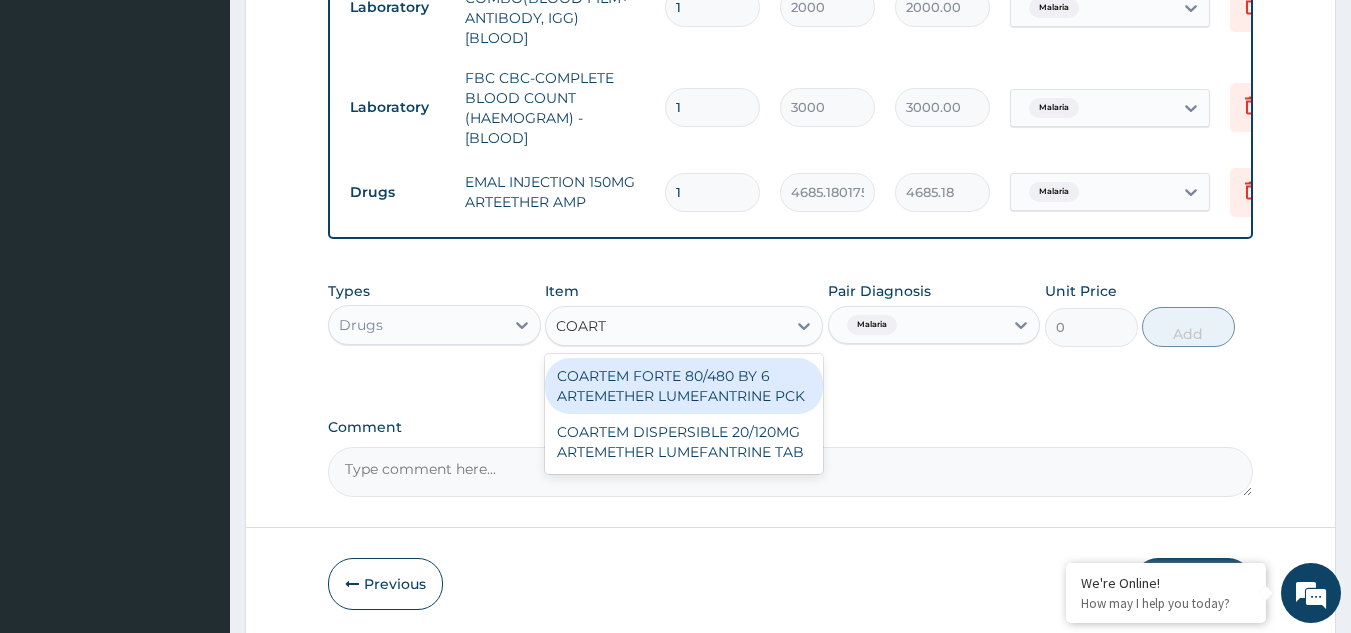 click on "COARTEM FORTE 80/480 BY 6 ARTEMETHER LUMEFANTRINE PCK" at bounding box center [684, 386] 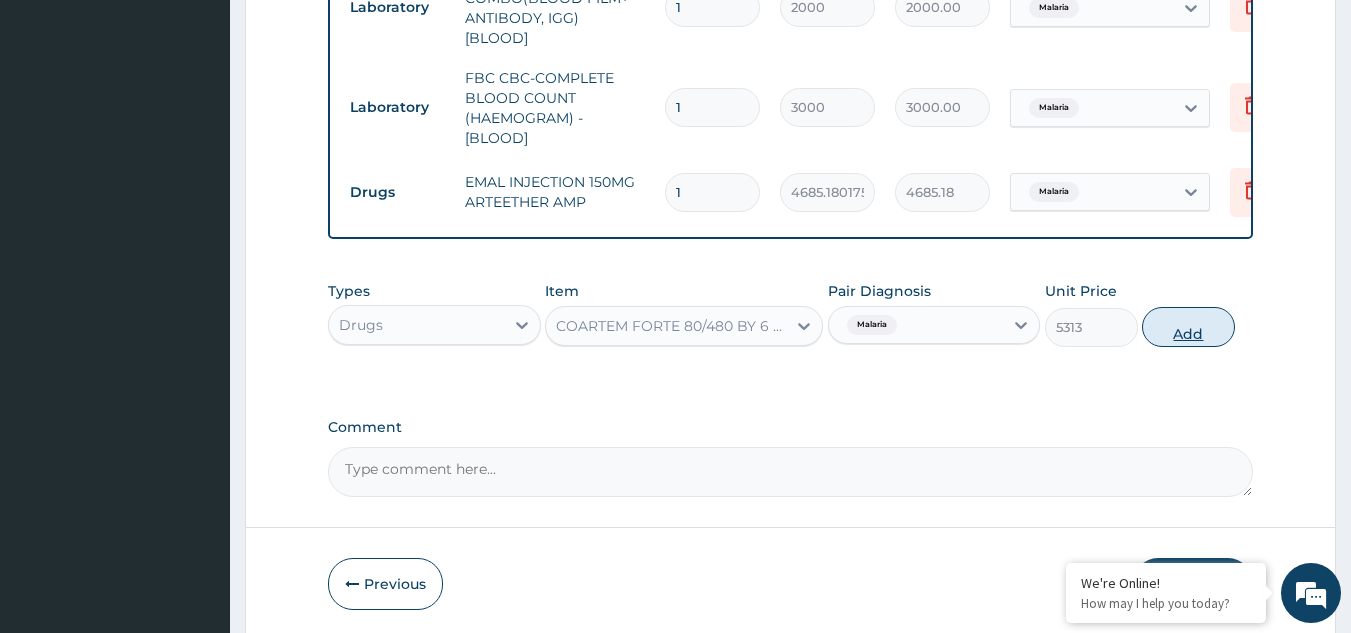 click on "Add" at bounding box center [1188, 327] 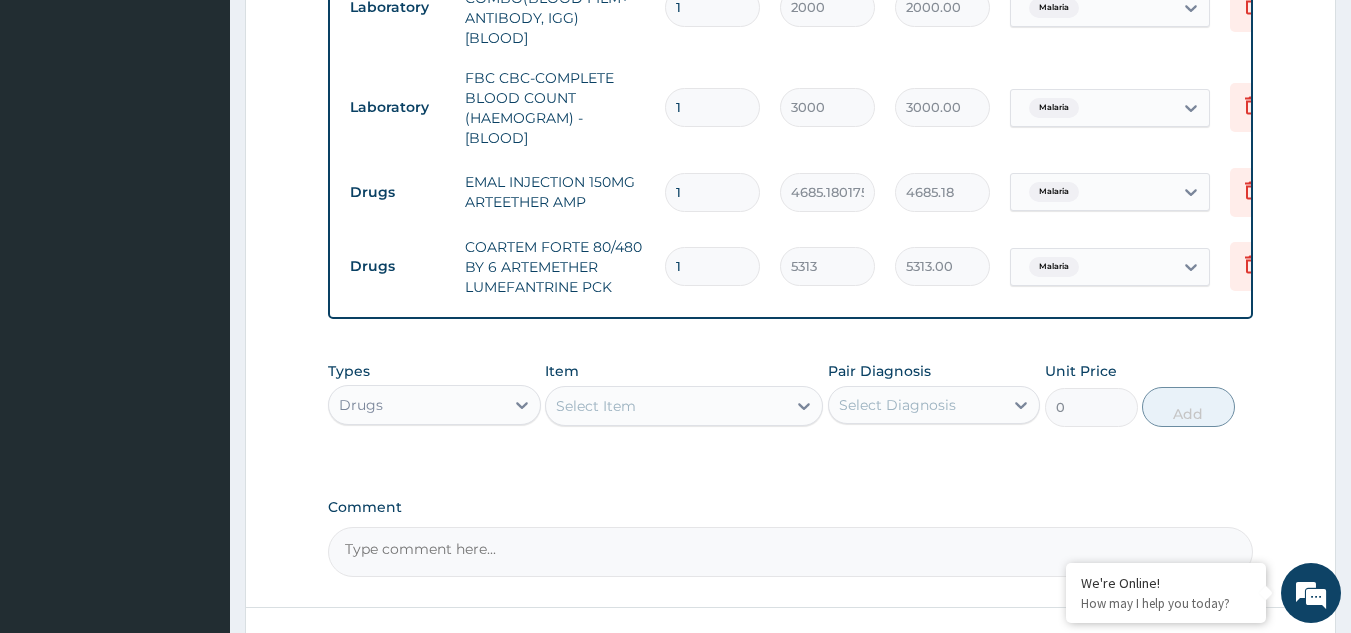 click on "Select Diagnosis" at bounding box center [897, 405] 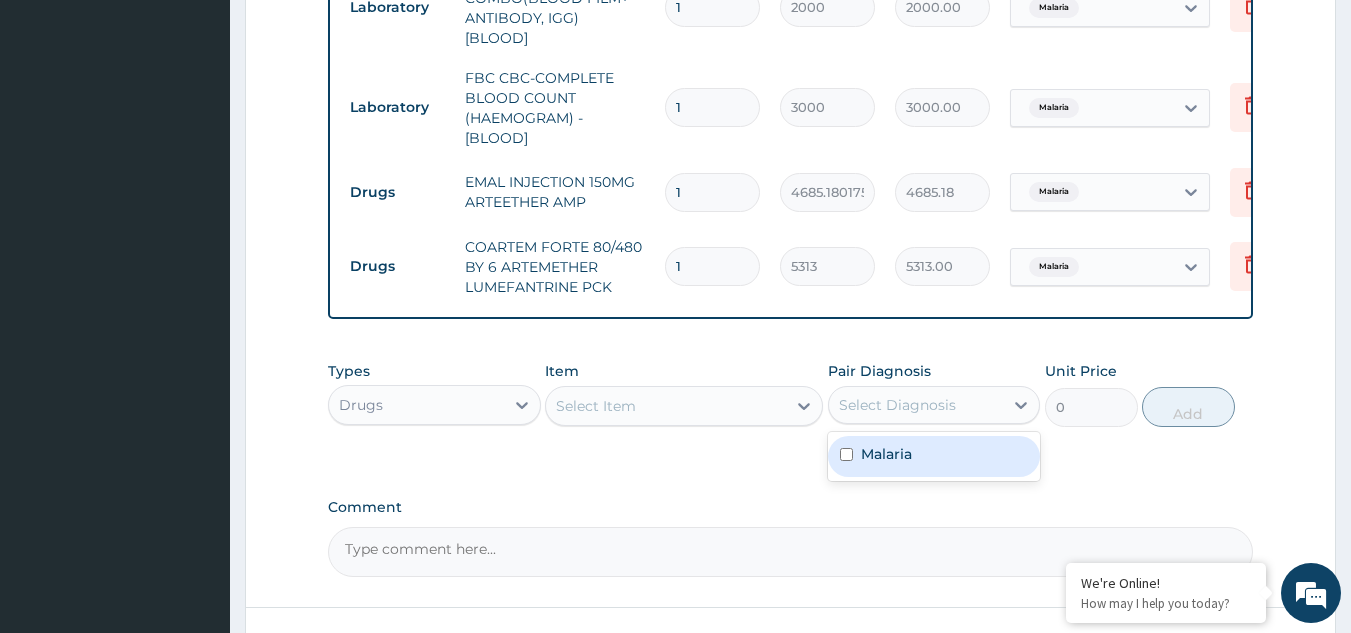 click on "Malaria" at bounding box center (934, 456) 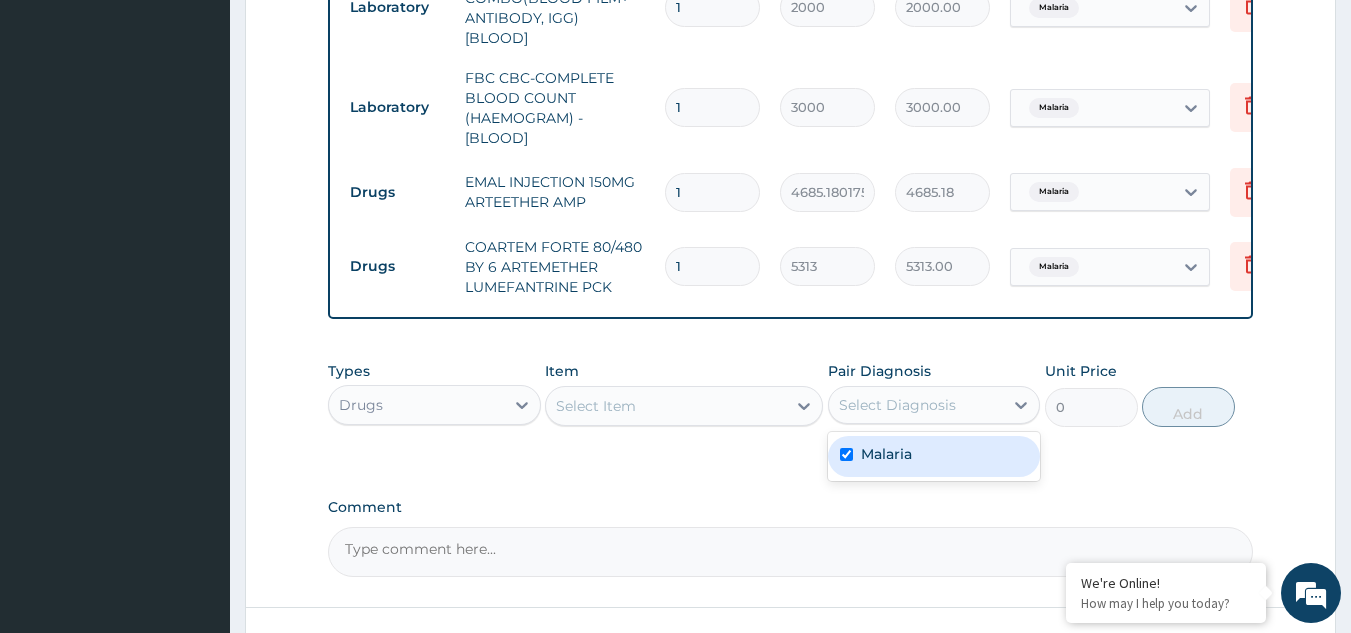 checkbox on "true" 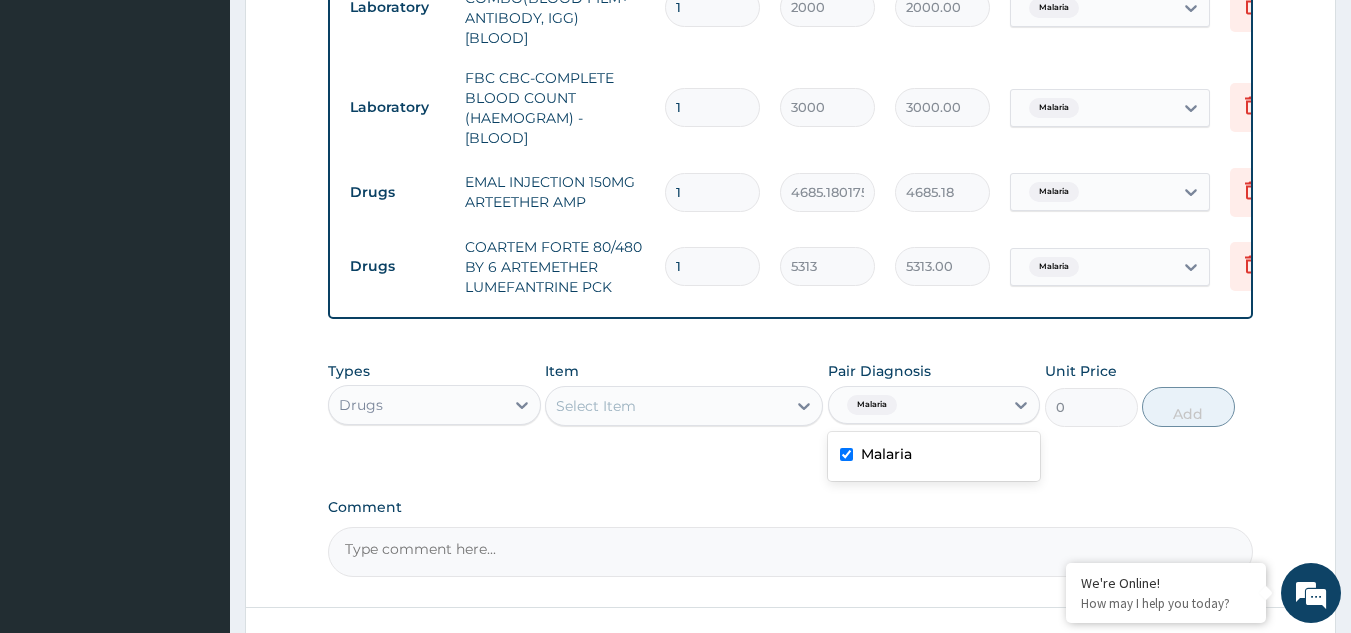 click on "Select Item" at bounding box center [666, 406] 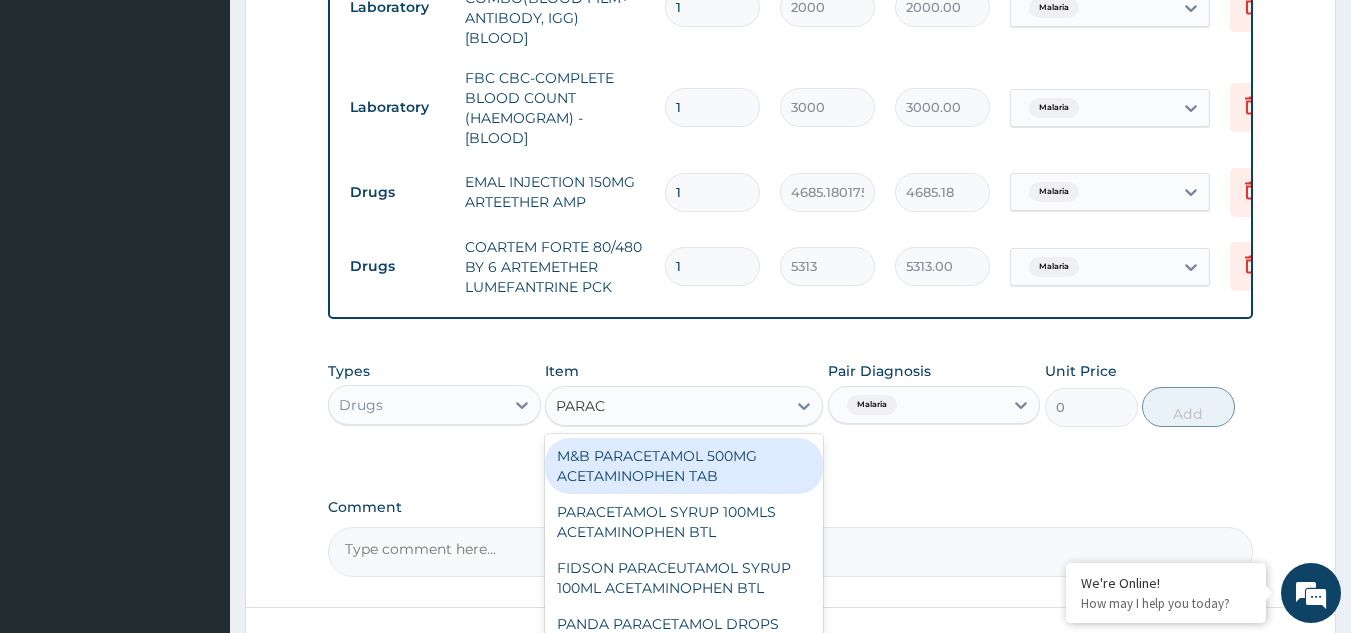 type on "PARACE" 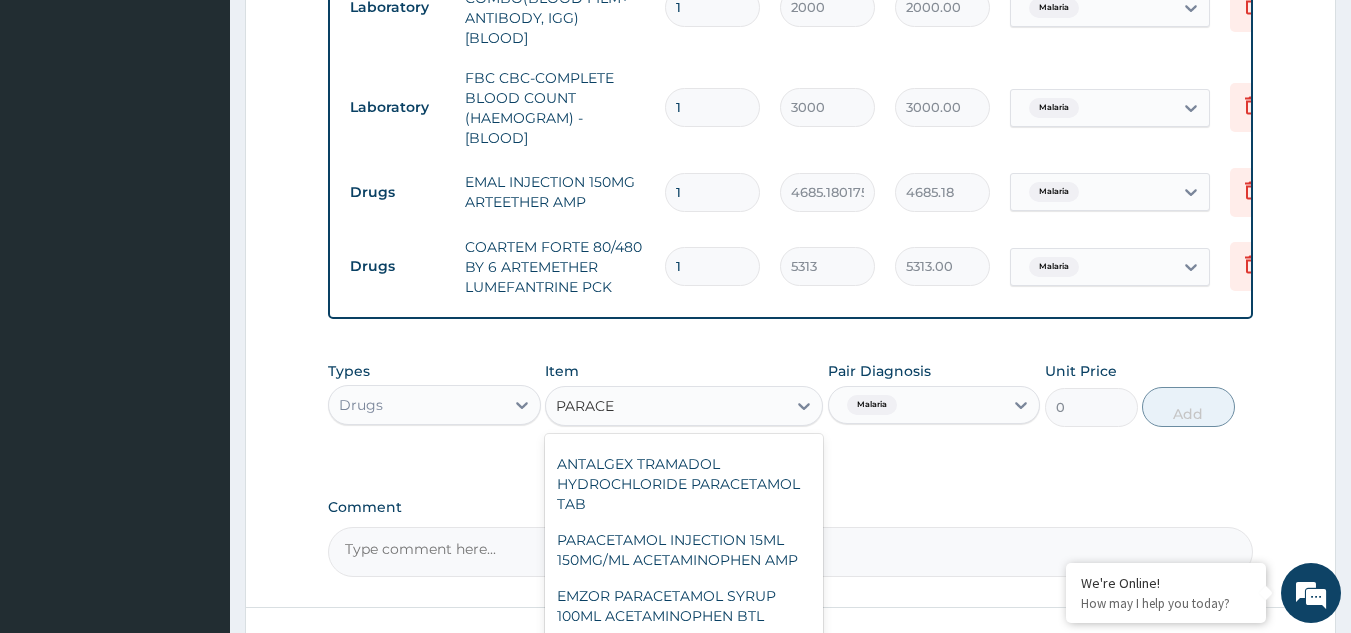 scroll, scrollTop: 796, scrollLeft: 0, axis: vertical 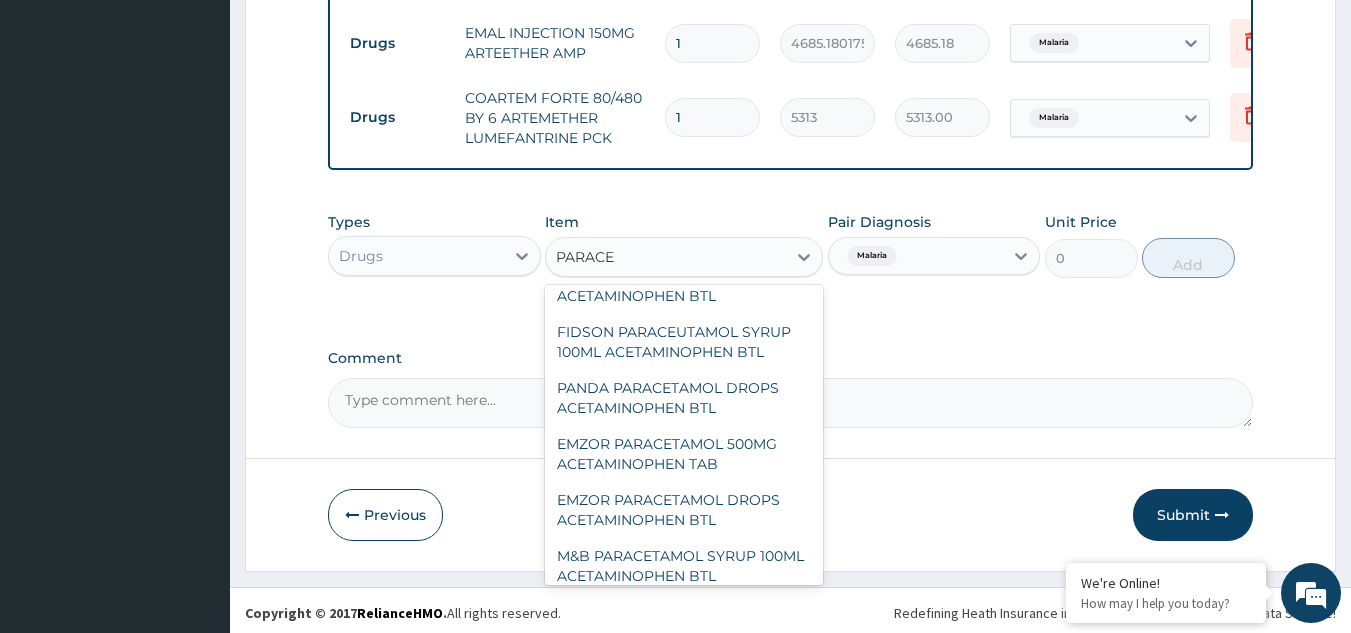 click on "EMZOR PARACETAMOL 500MG ACETAMINOPHEN TAB" at bounding box center (684, 454) 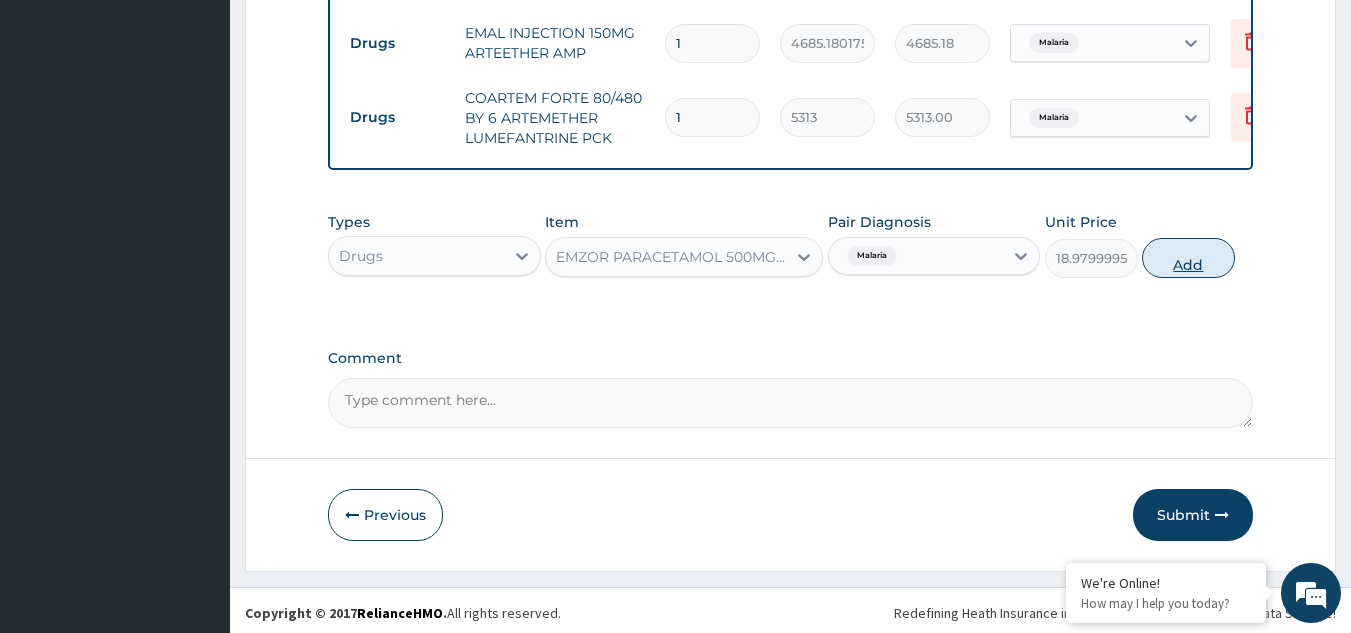 click on "Add" at bounding box center (1188, 258) 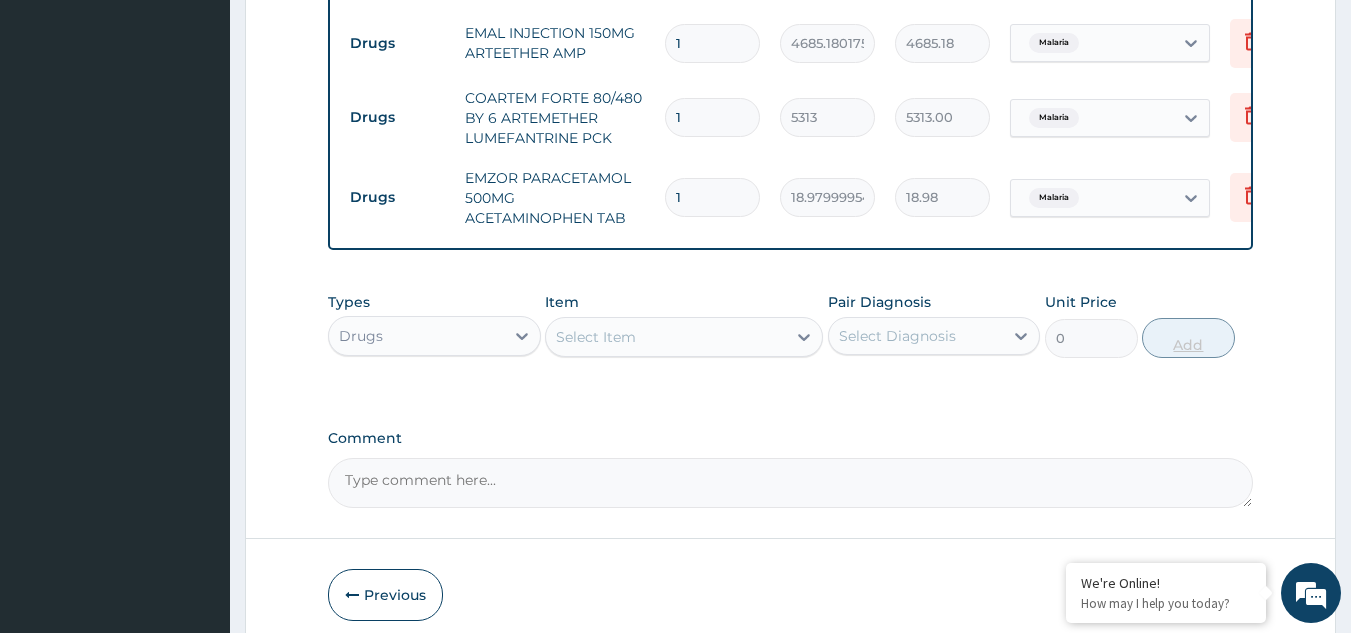 type on "12" 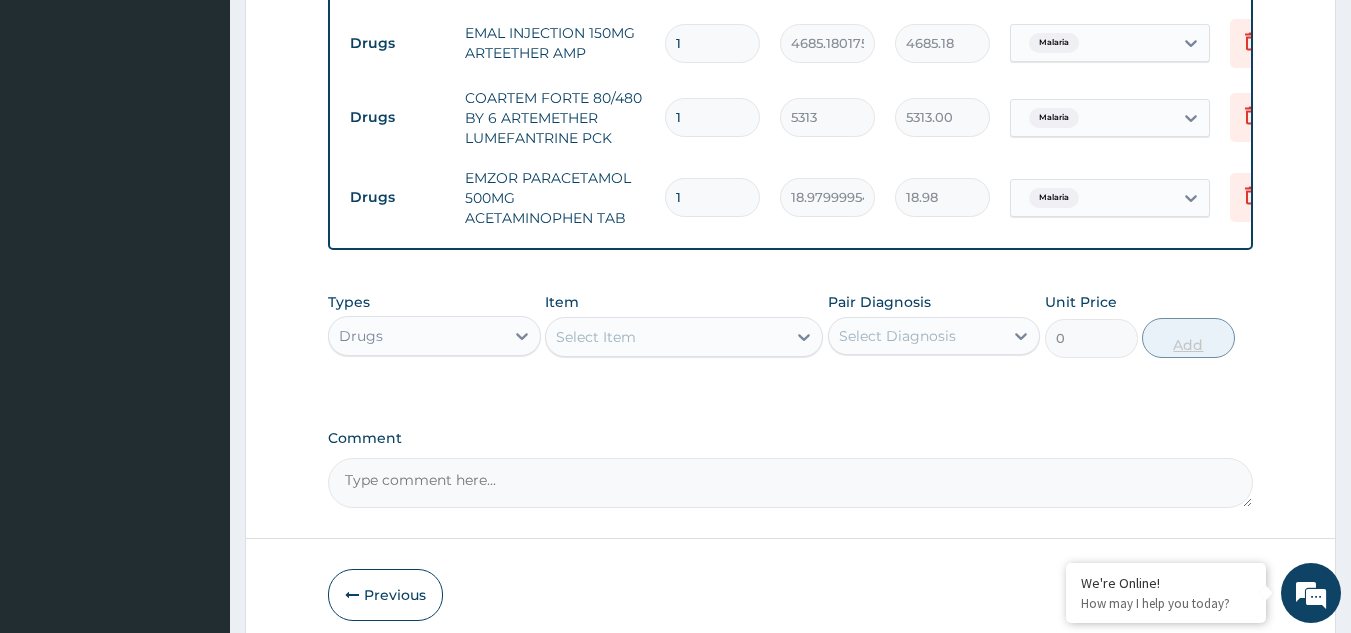 type on "227.76" 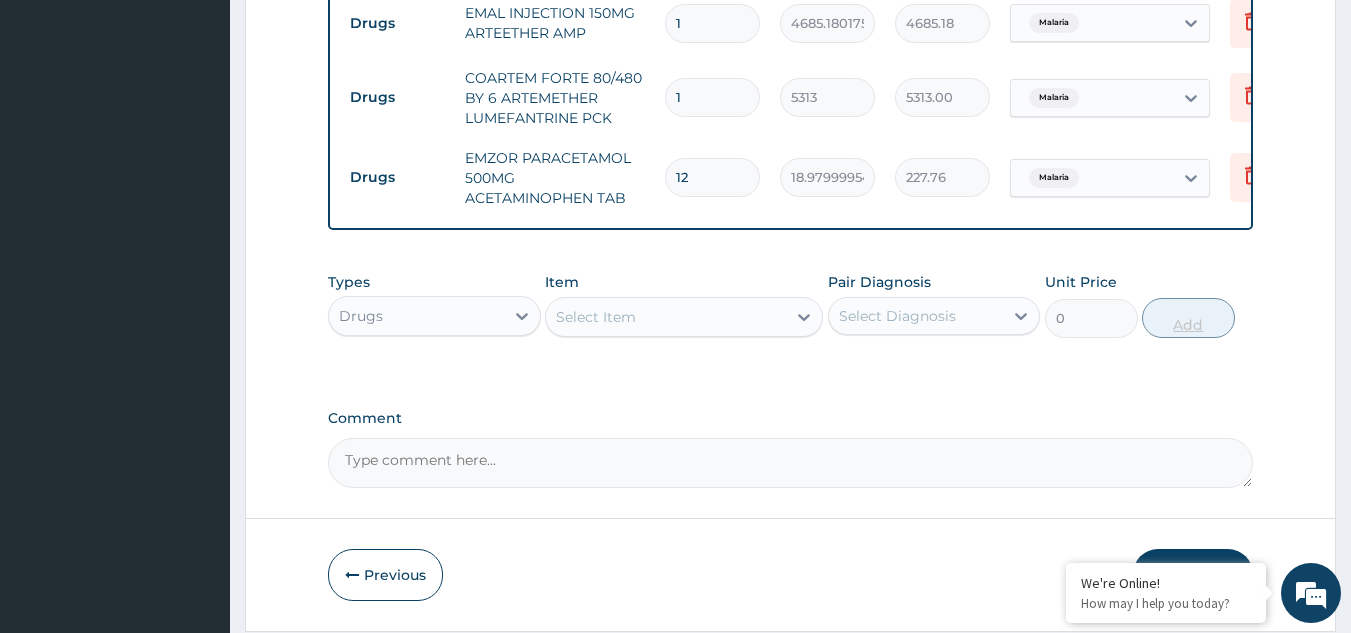 scroll, scrollTop: 1187, scrollLeft: 0, axis: vertical 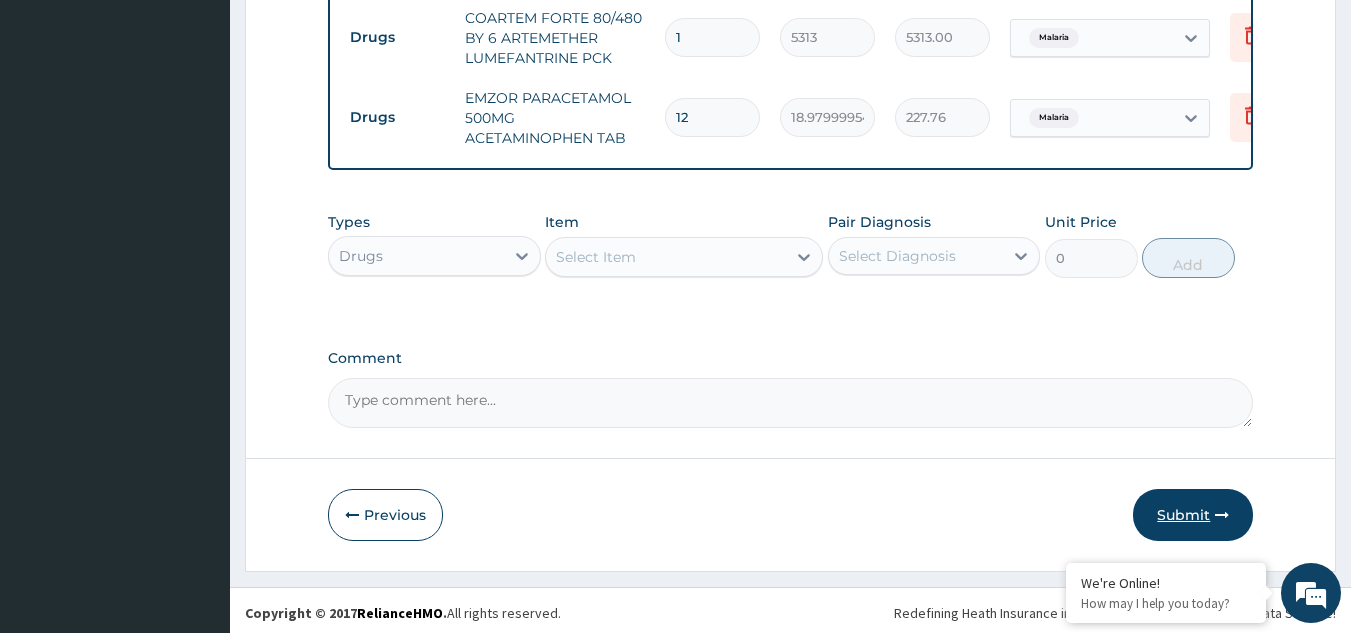 type on "12" 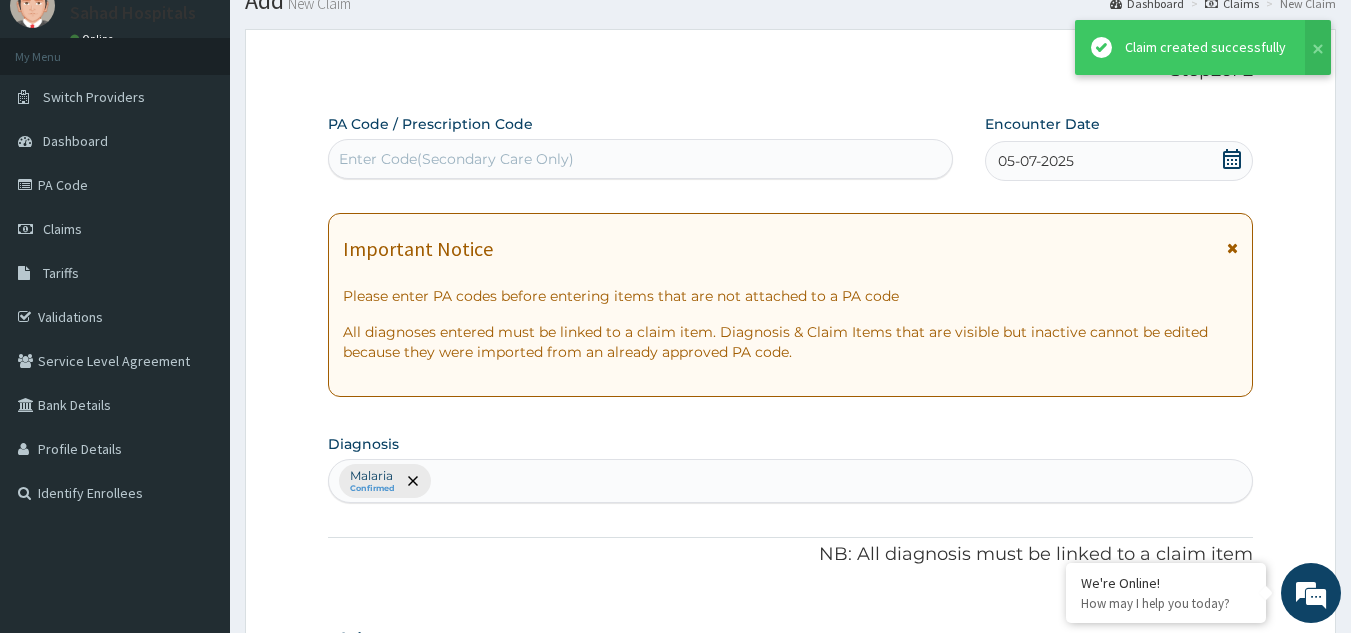 scroll, scrollTop: 1169, scrollLeft: 0, axis: vertical 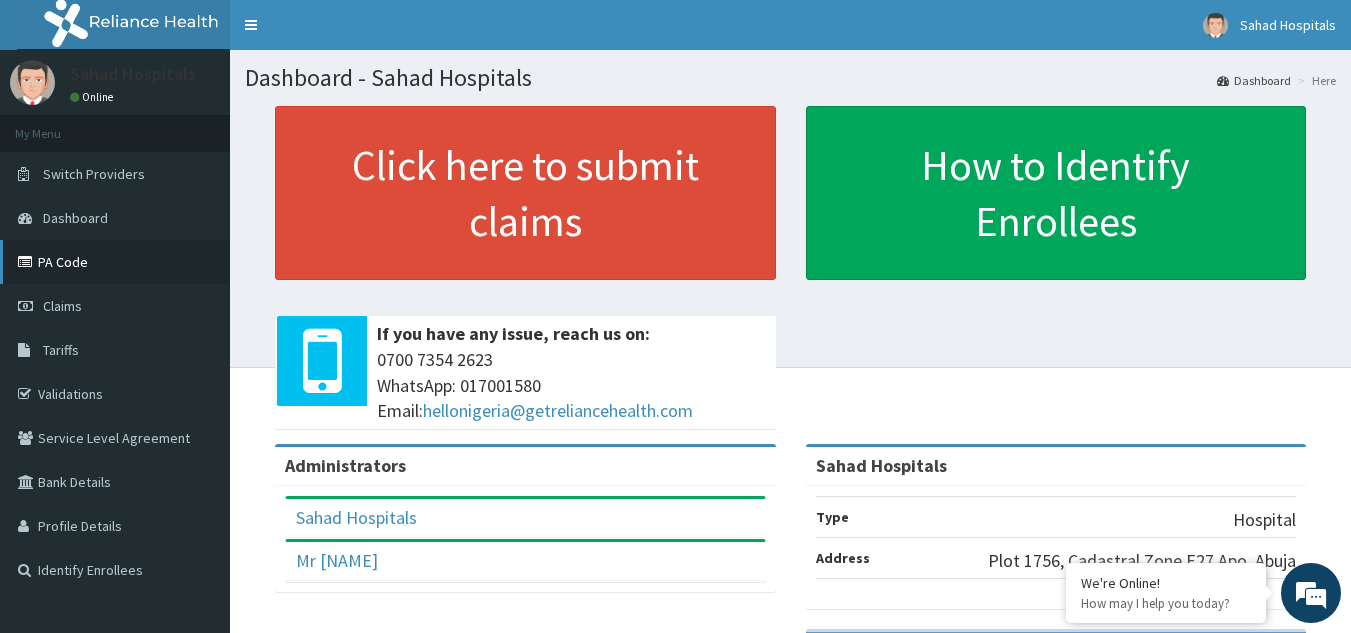 click on "PA Code" at bounding box center [115, 262] 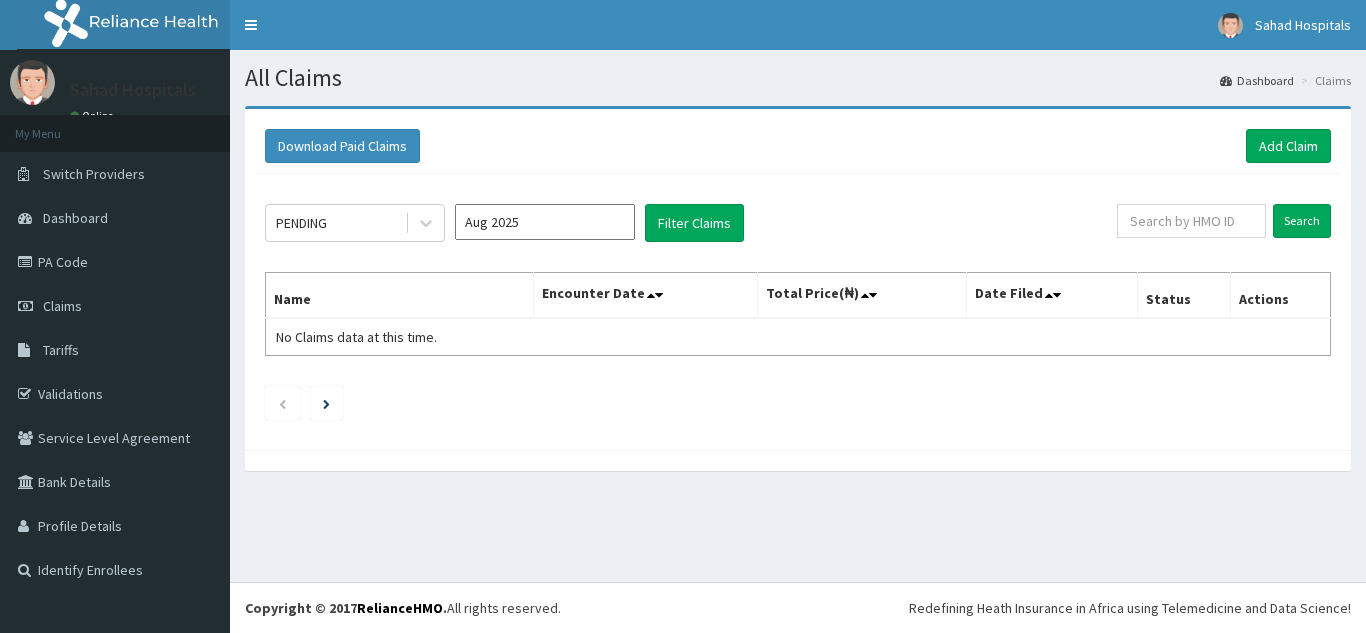 scroll, scrollTop: 0, scrollLeft: 0, axis: both 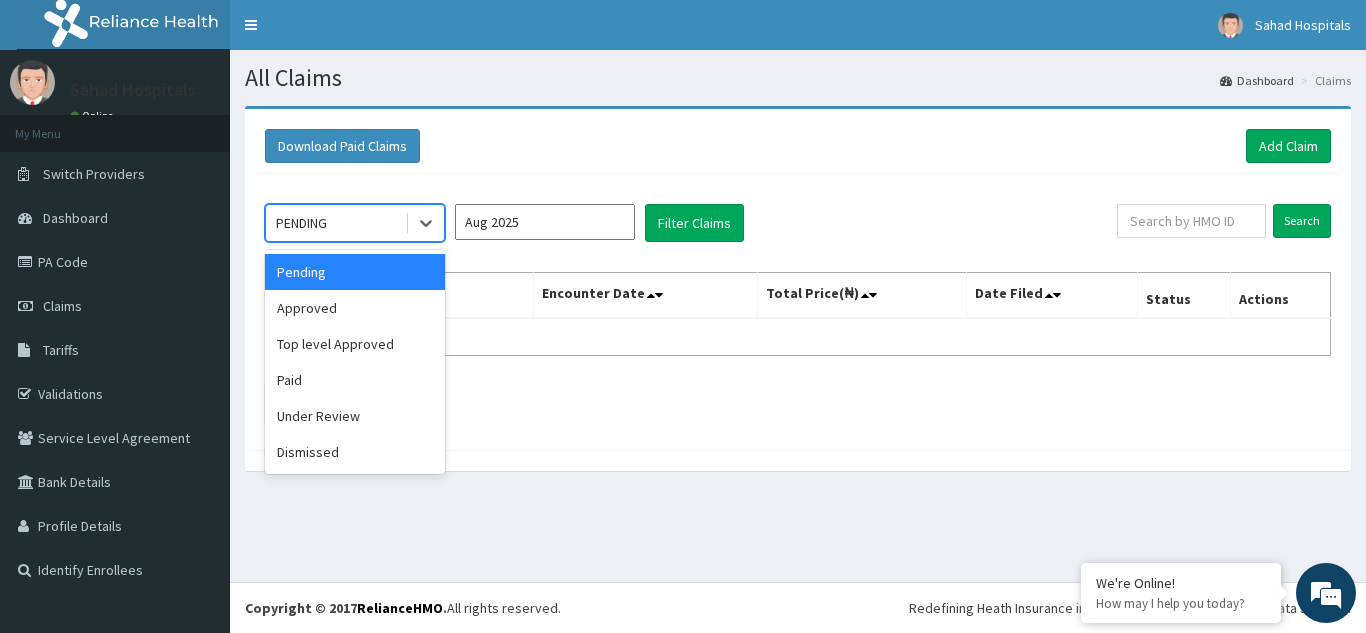 click on "PENDING" at bounding box center (335, 223) 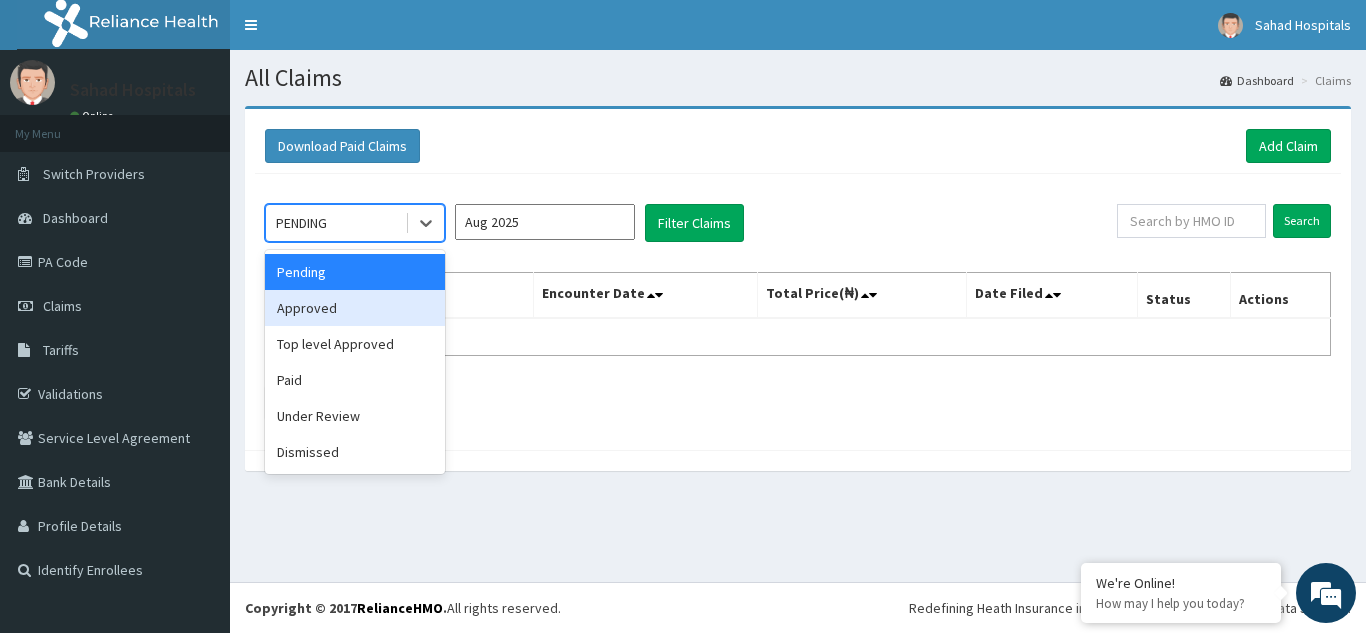 click on "Approved" at bounding box center [355, 308] 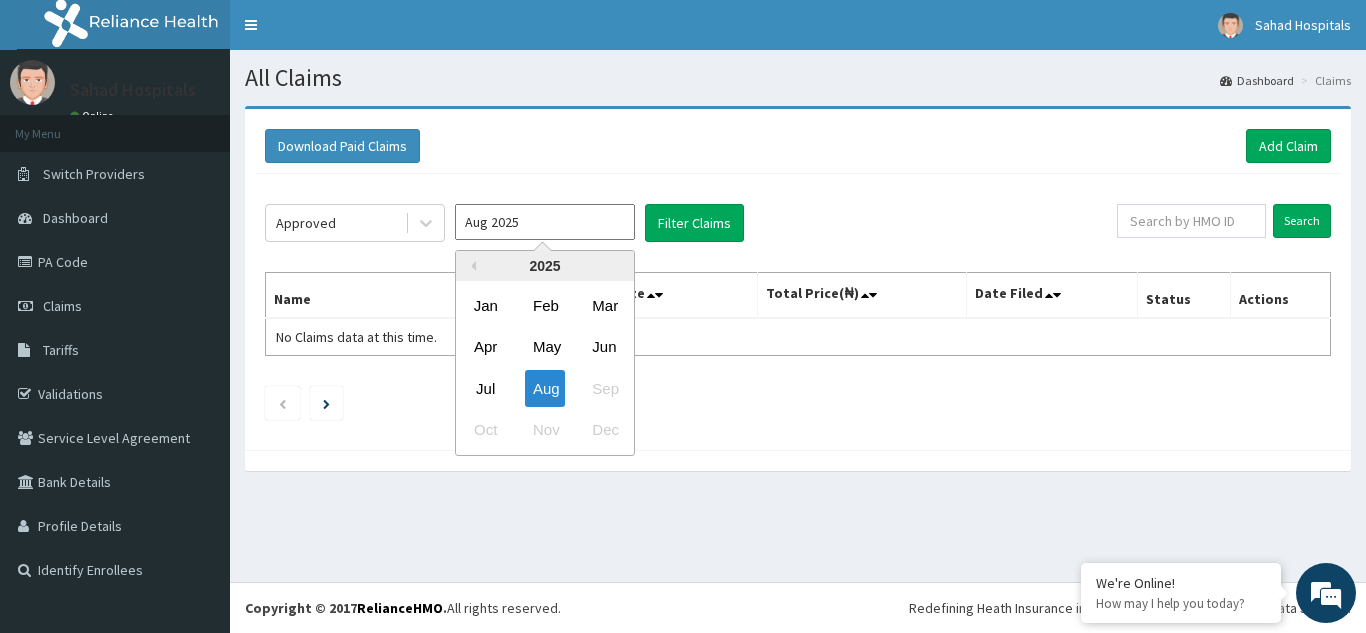 click on "Aug 2025" at bounding box center (545, 222) 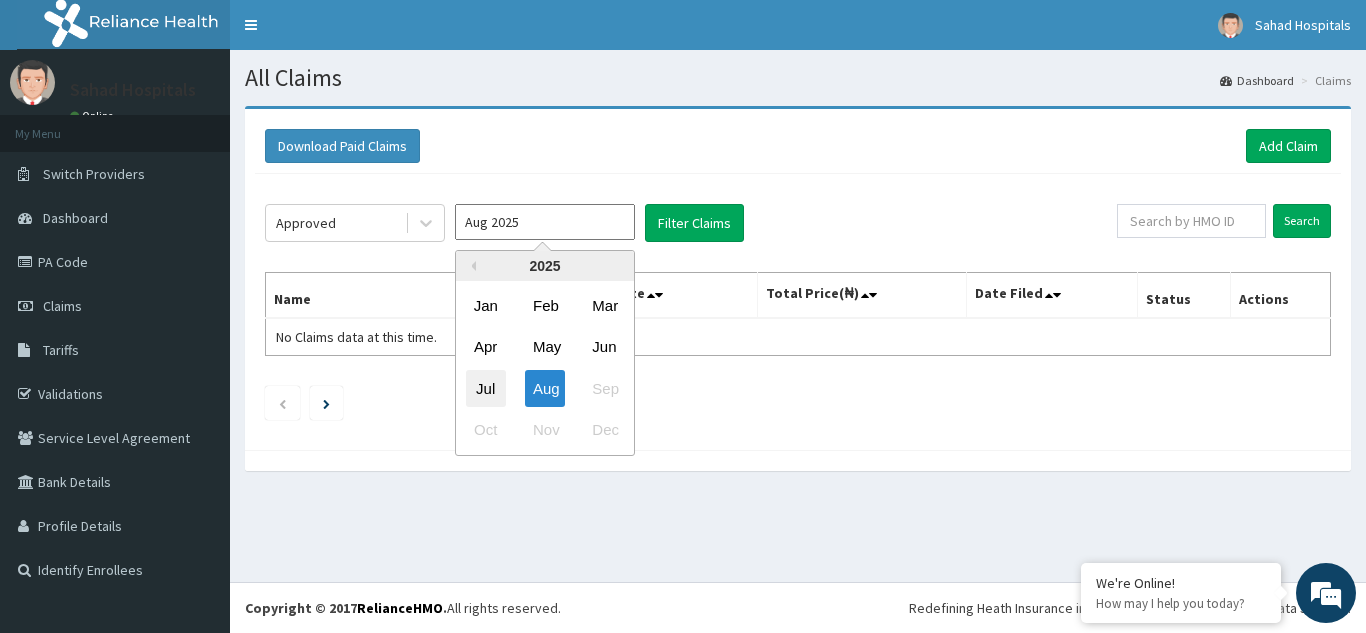 click on "Jul" at bounding box center [486, 388] 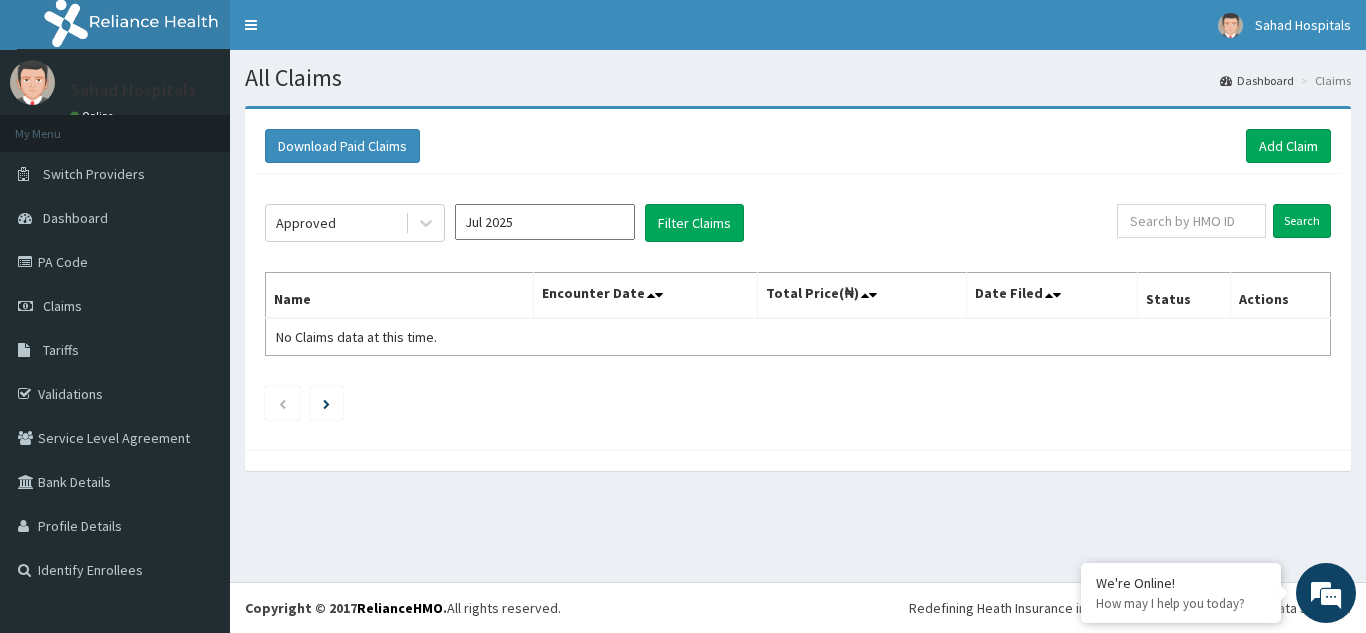 type on "Jul 2025" 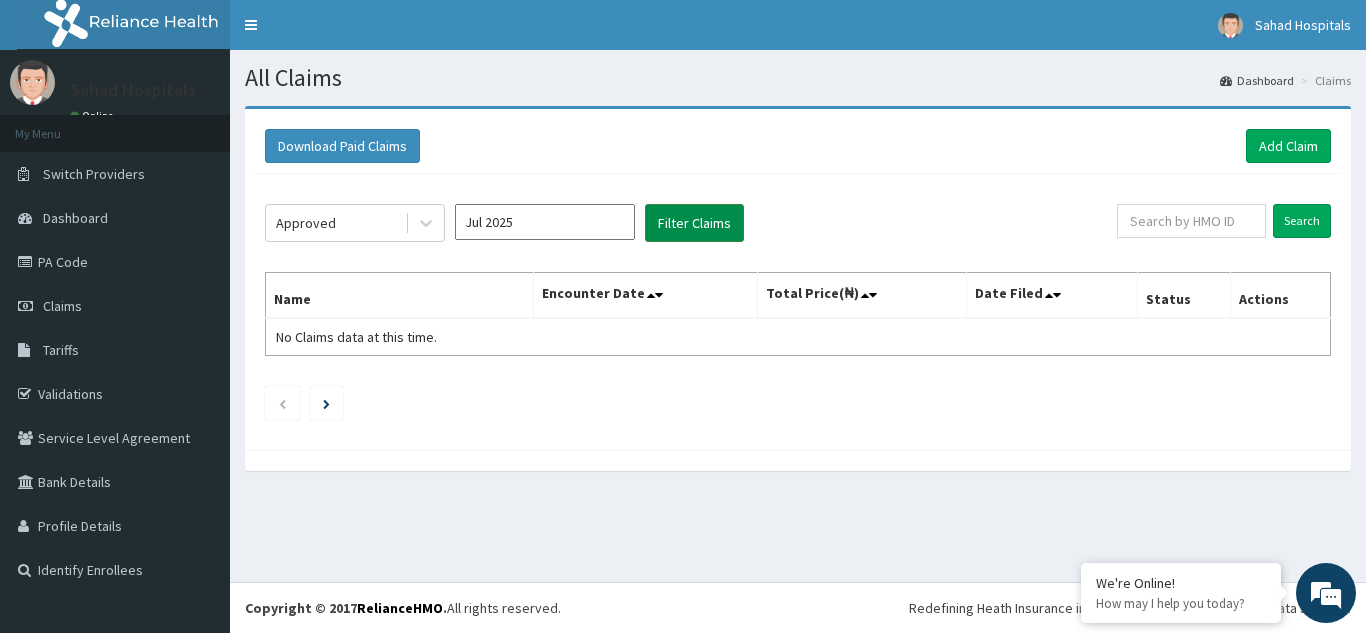click on "Filter Claims" at bounding box center [694, 223] 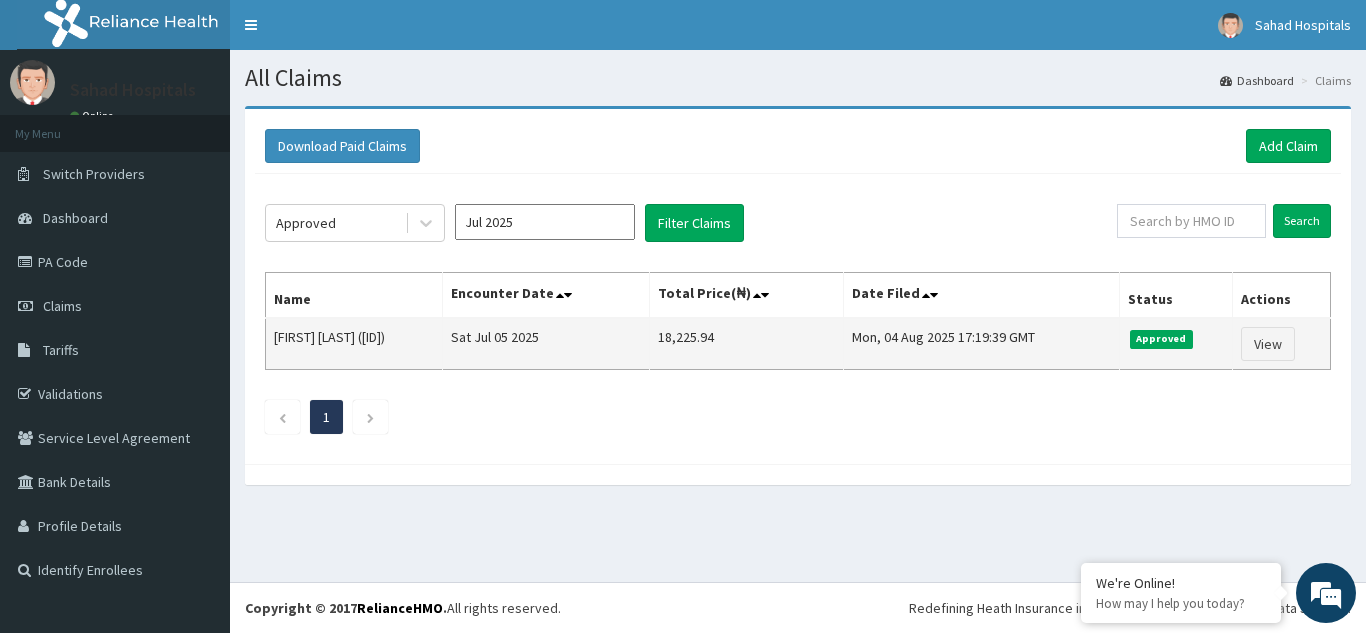 click on "18,225.94" at bounding box center (746, 344) 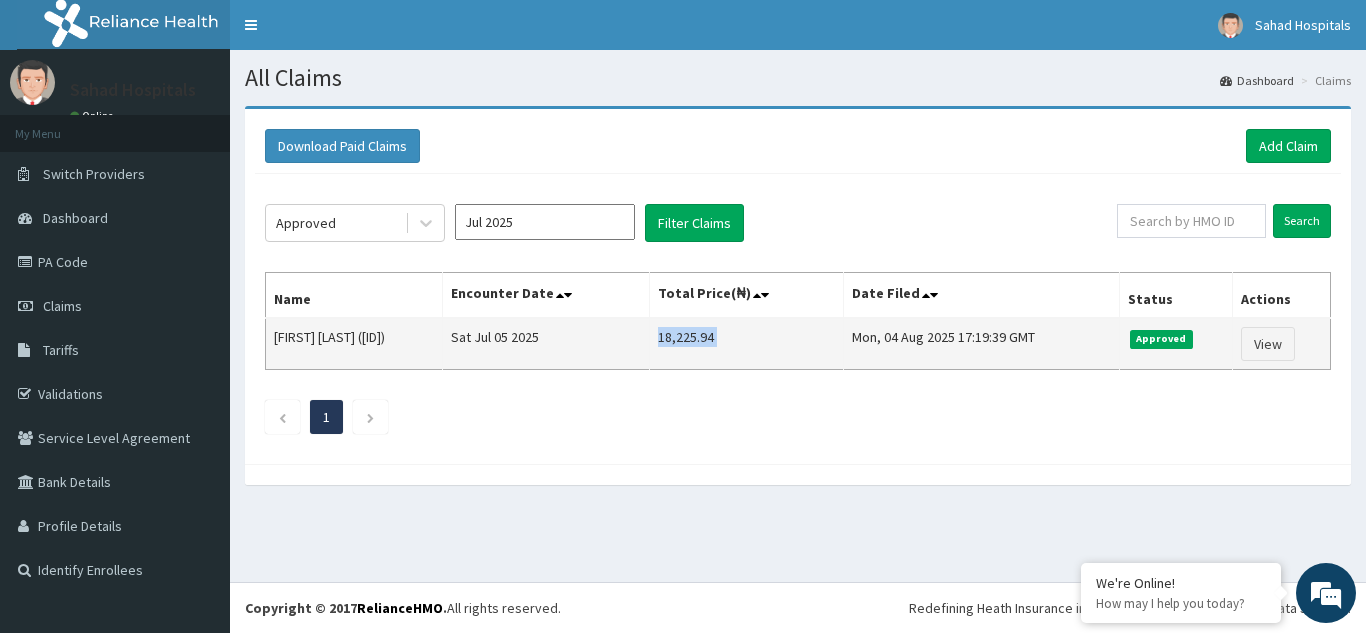 click on "18,225.94" at bounding box center [746, 344] 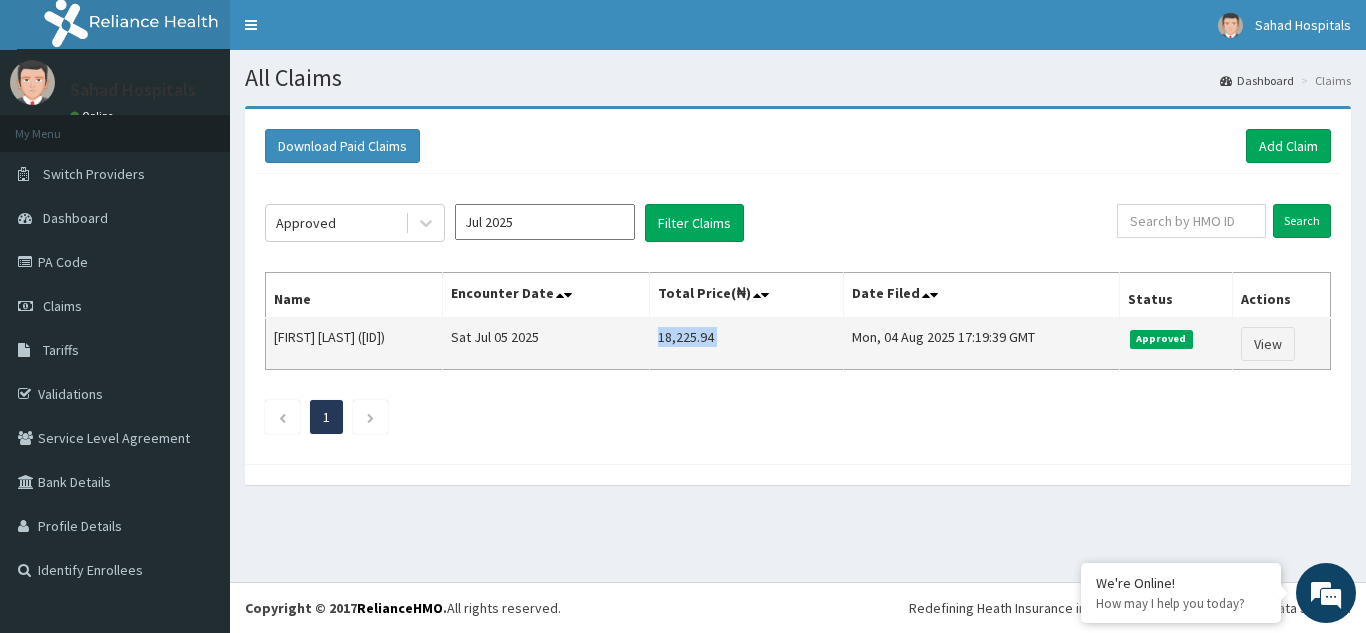 click on "18,225.94" at bounding box center [746, 344] 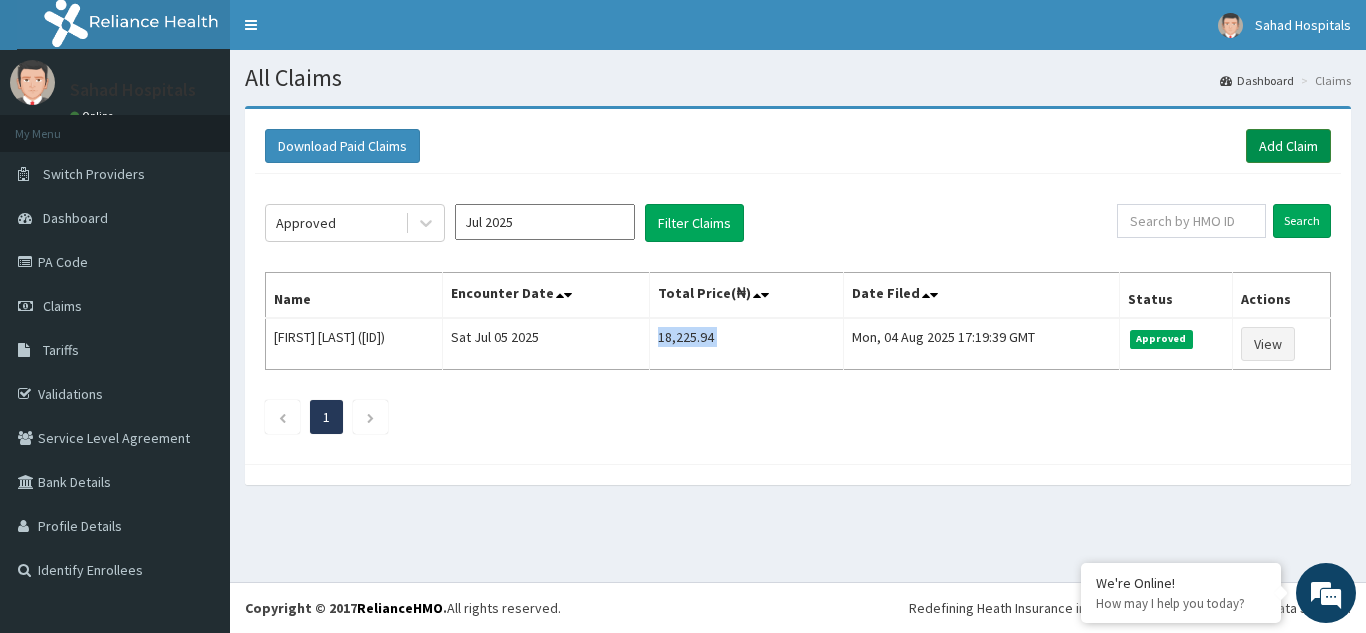 click on "Add Claim" at bounding box center (1288, 146) 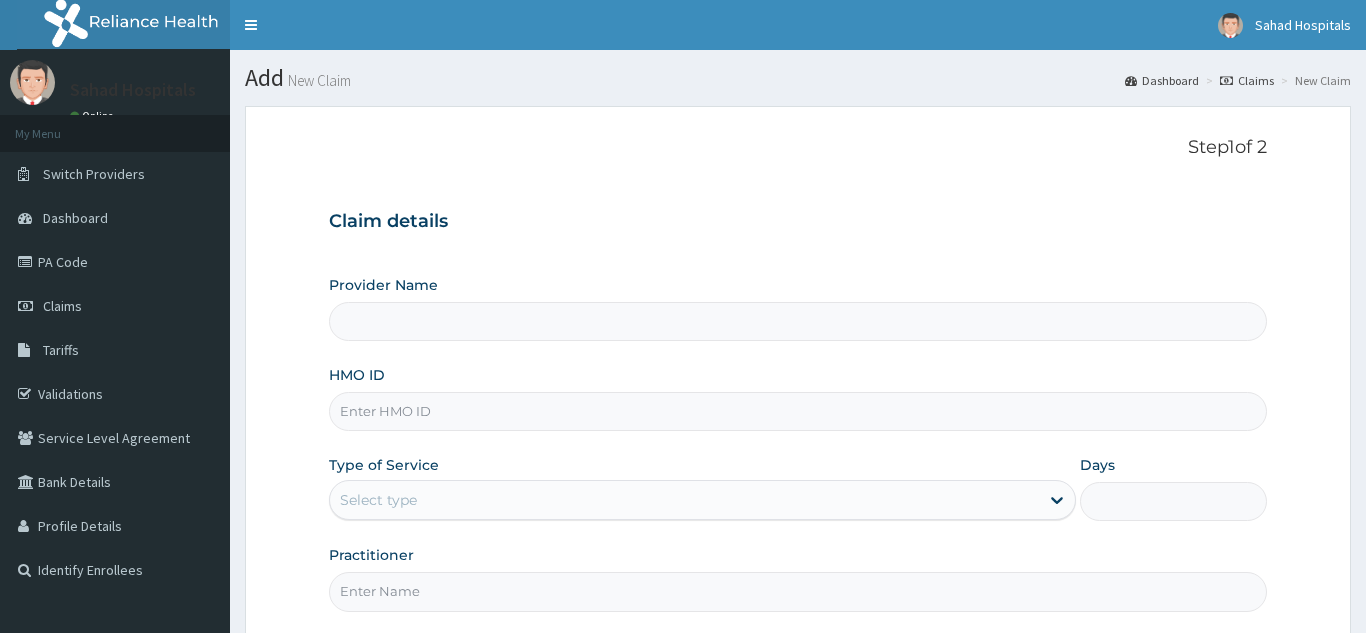 type on "Sahad Hospitals" 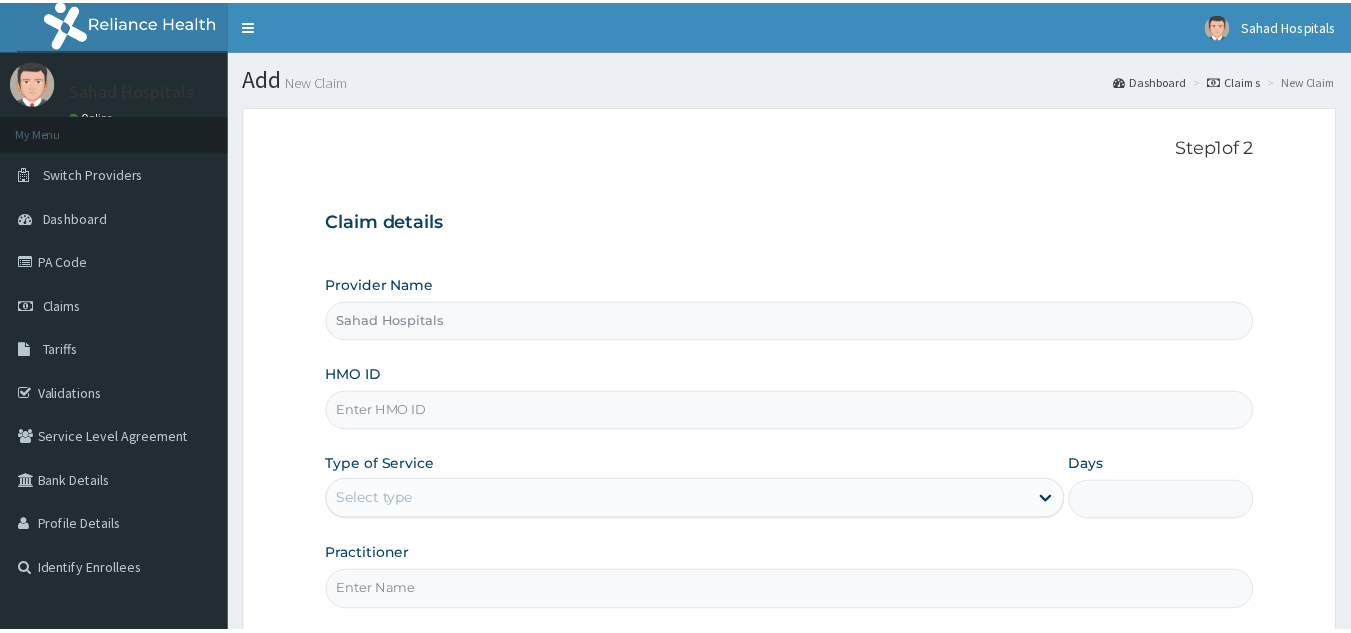 scroll, scrollTop: 0, scrollLeft: 0, axis: both 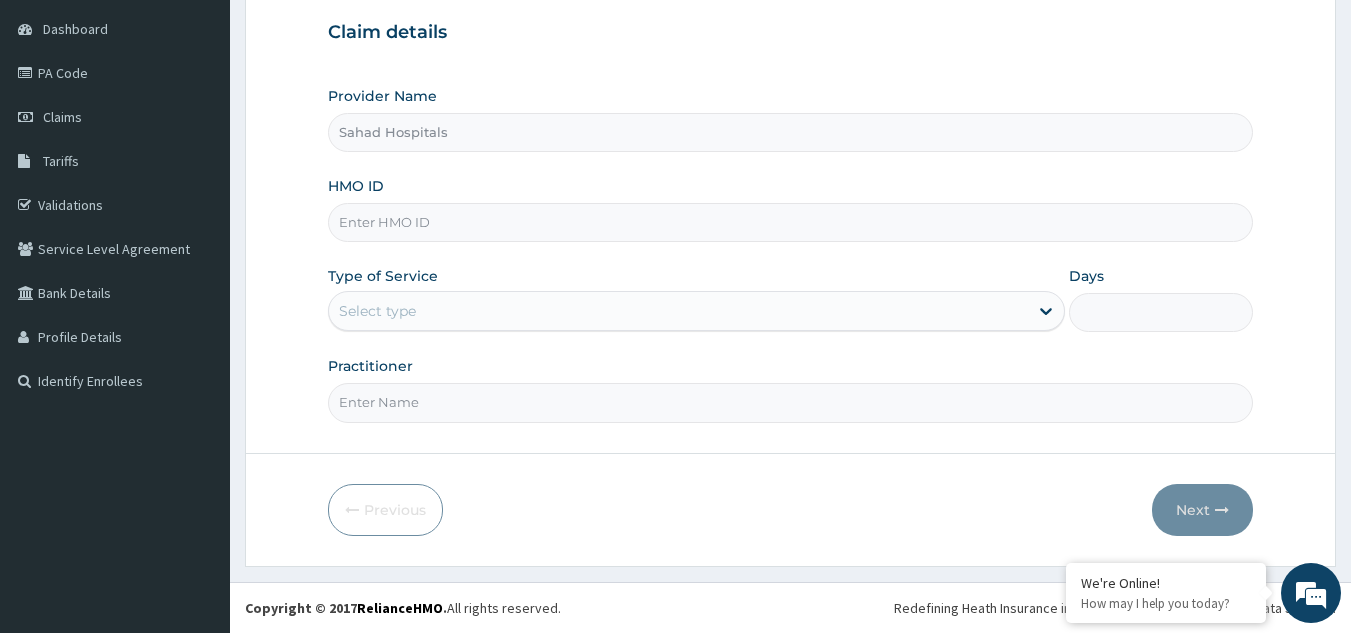 click on "HMO ID" at bounding box center (791, 222) 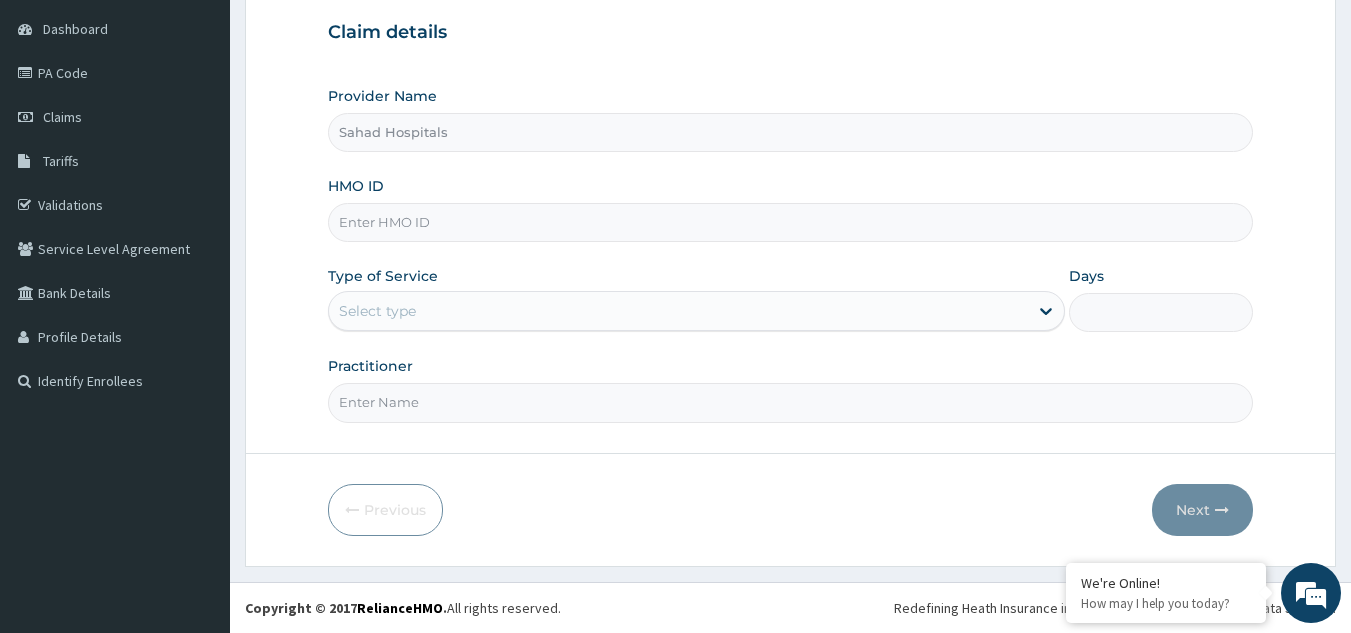 paste on "RELIANCE HMO (VLA/10093/C)" 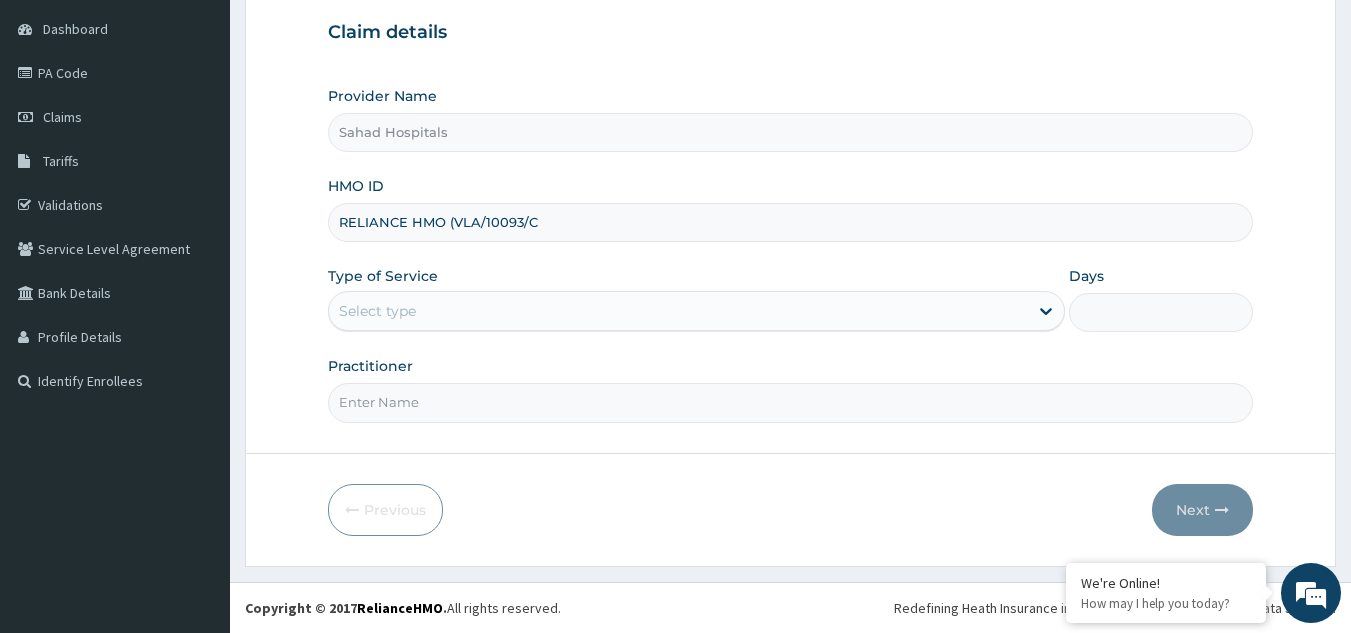 click on "RELIANCE HMO (VLA/10093/C" at bounding box center (791, 222) 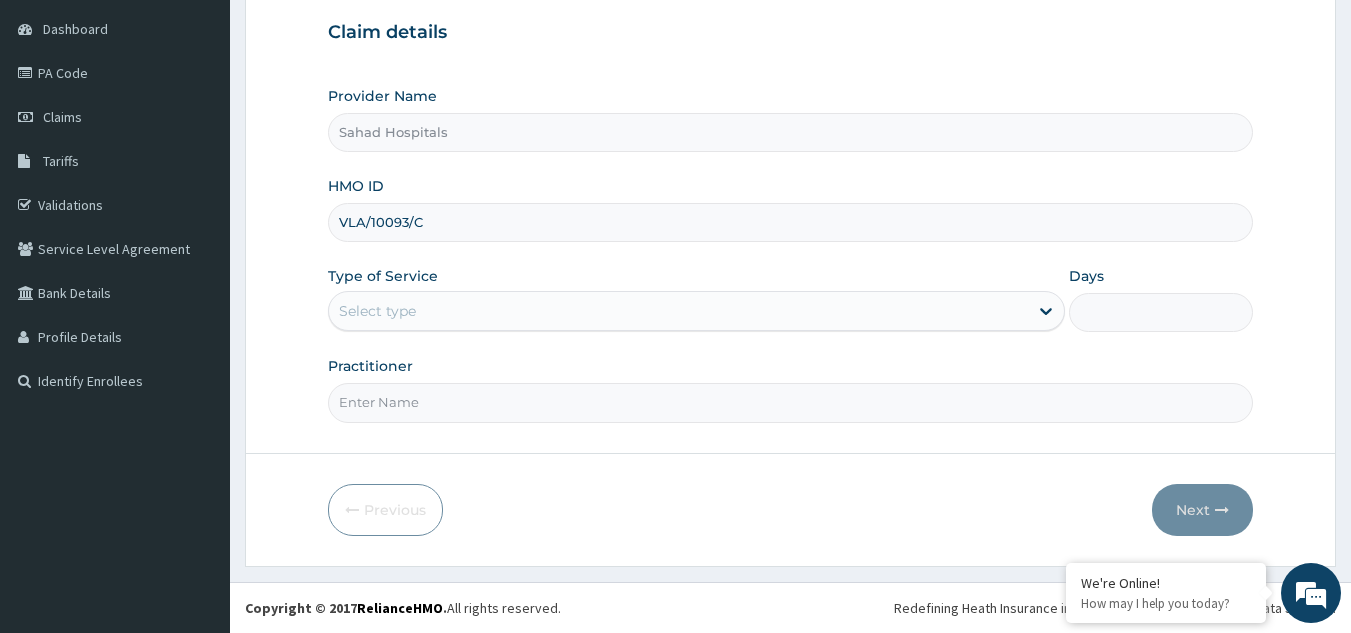 type on "VLA/10093/C" 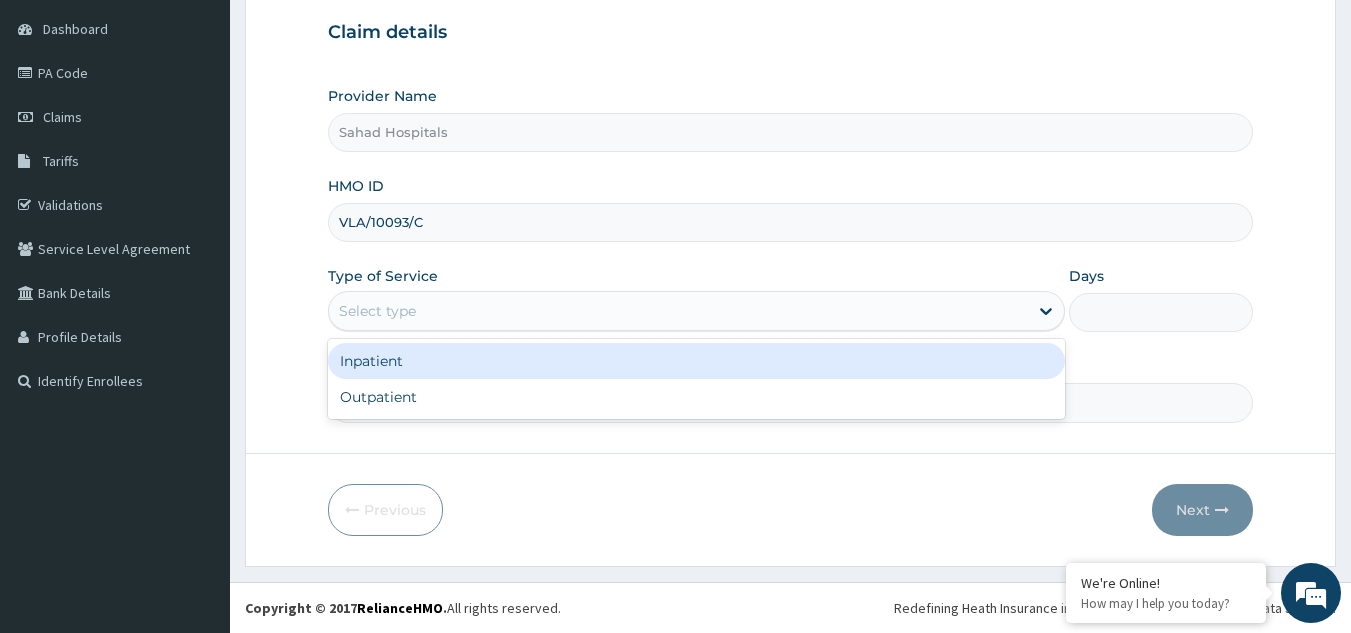 click on "Select type" at bounding box center [678, 311] 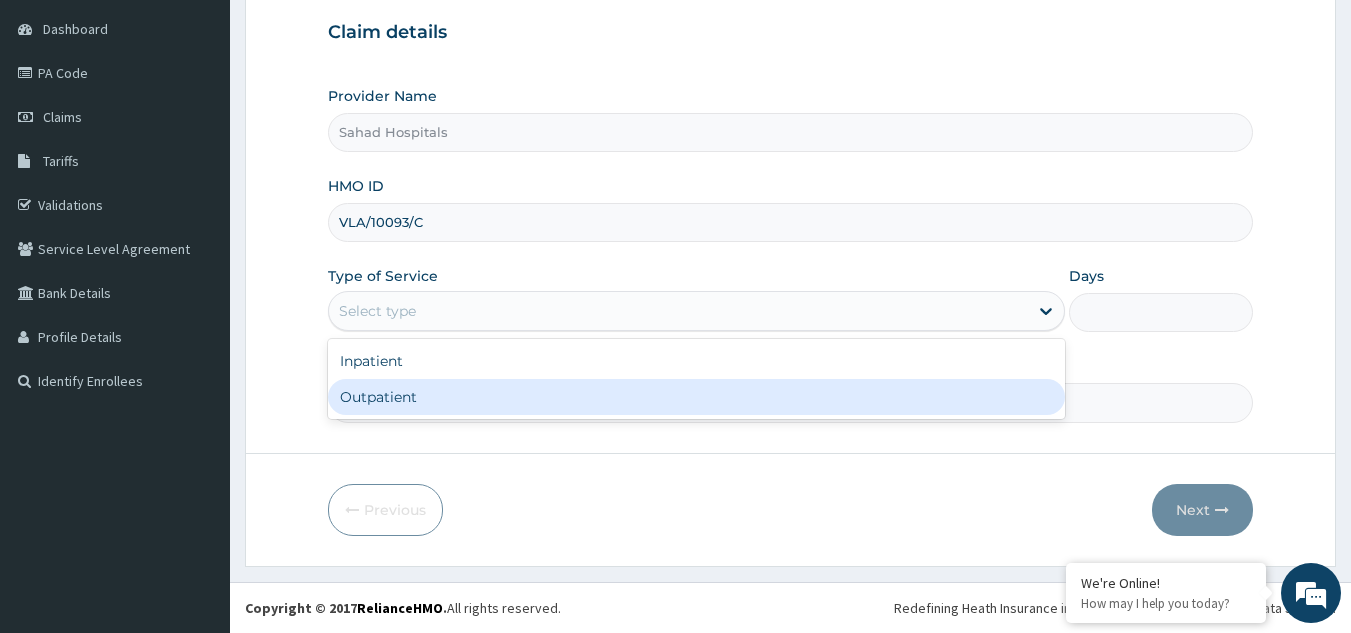 click on "Outpatient" at bounding box center (696, 397) 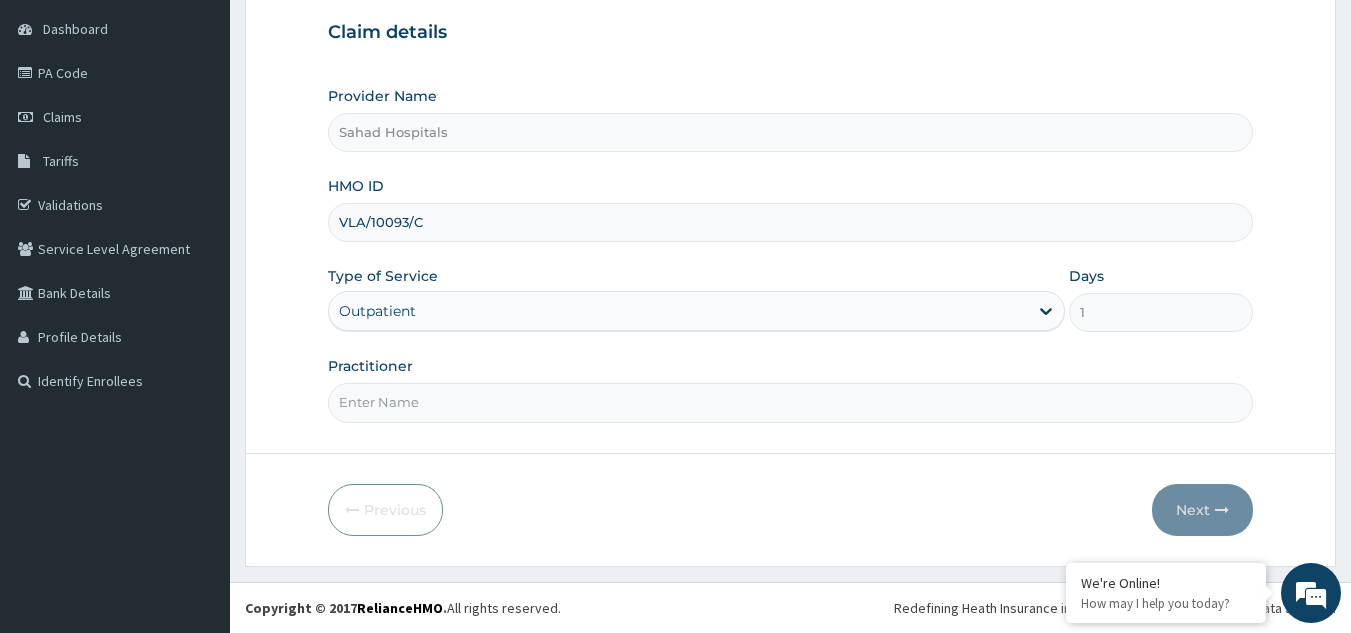 click on "Practitioner" at bounding box center (791, 402) 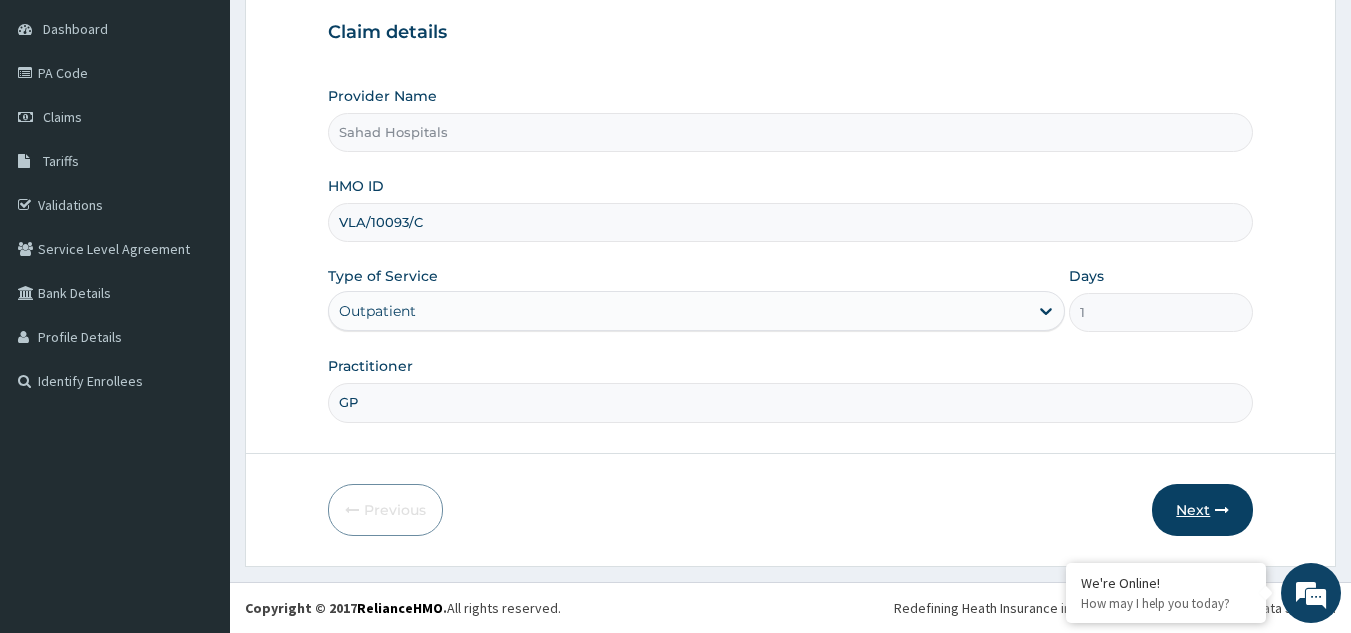 type on "GP" 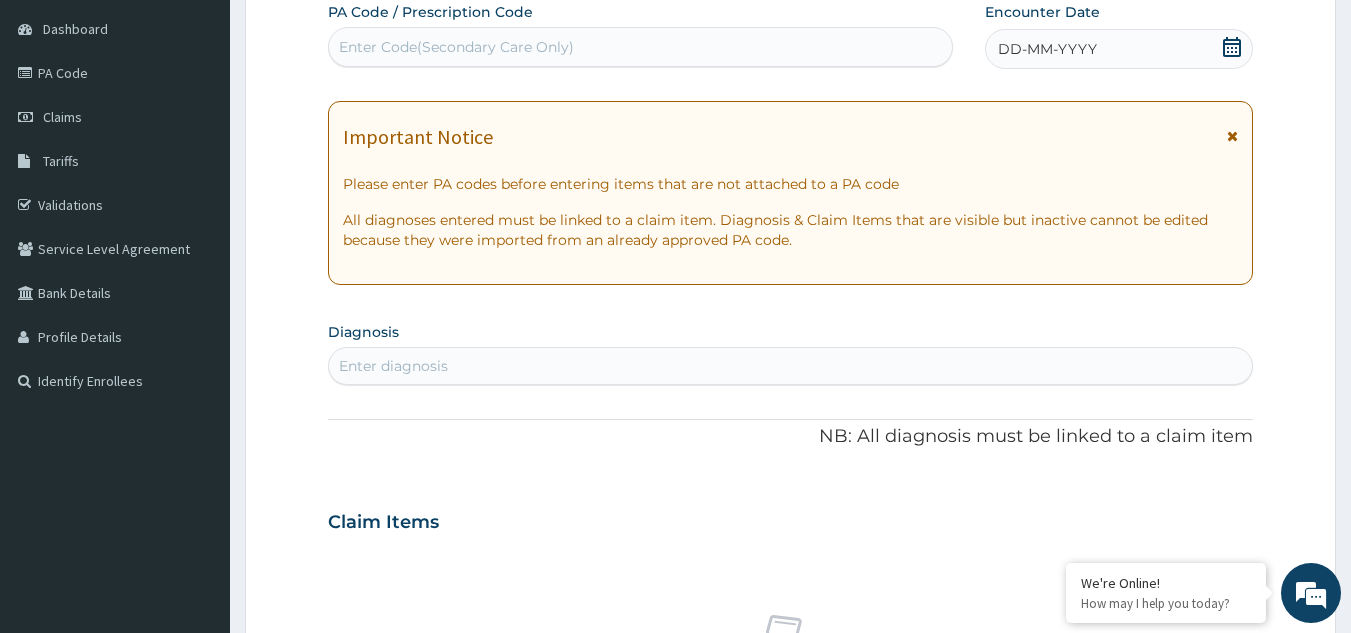 click on "Enter Code(Secondary Care Only)" at bounding box center (456, 47) 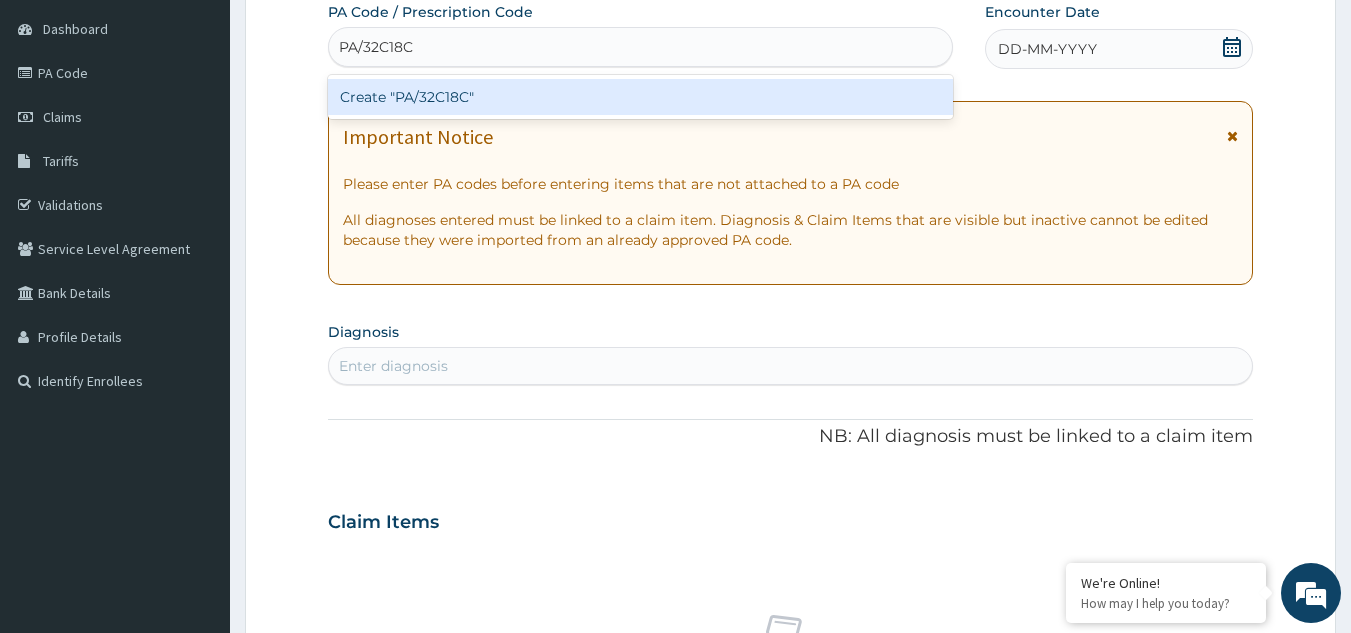 click on "Create "PA/32C18C"" at bounding box center [641, 97] 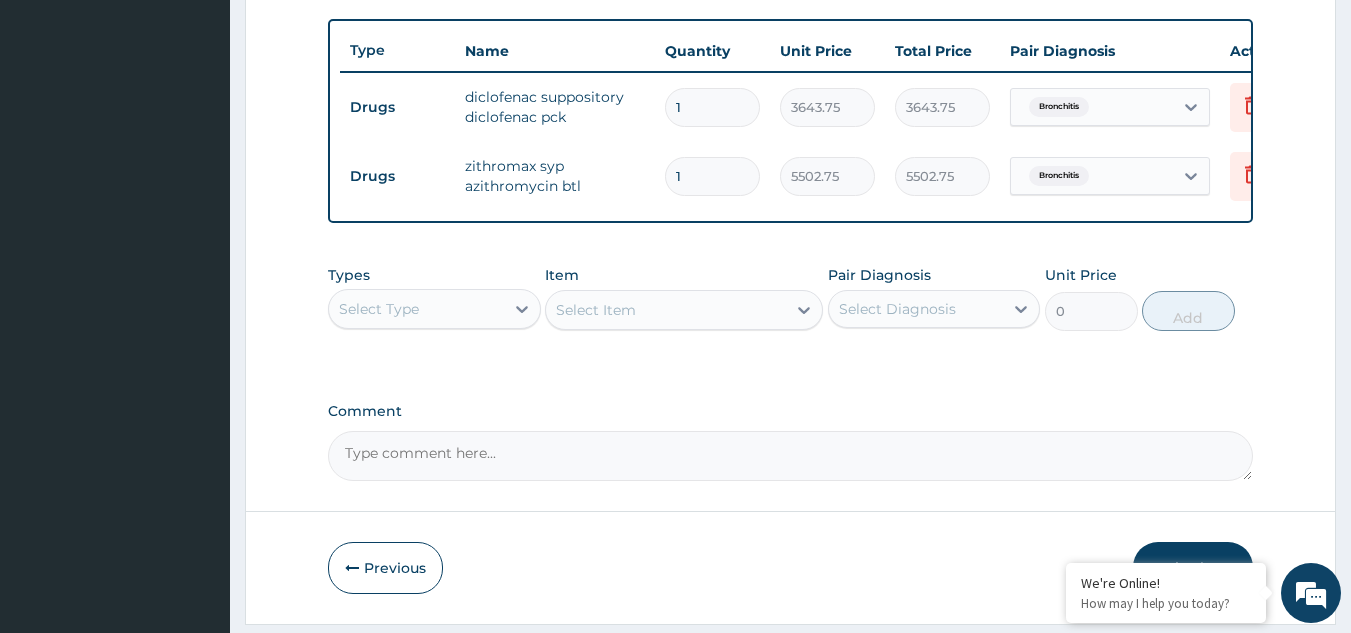 scroll, scrollTop: 750, scrollLeft: 0, axis: vertical 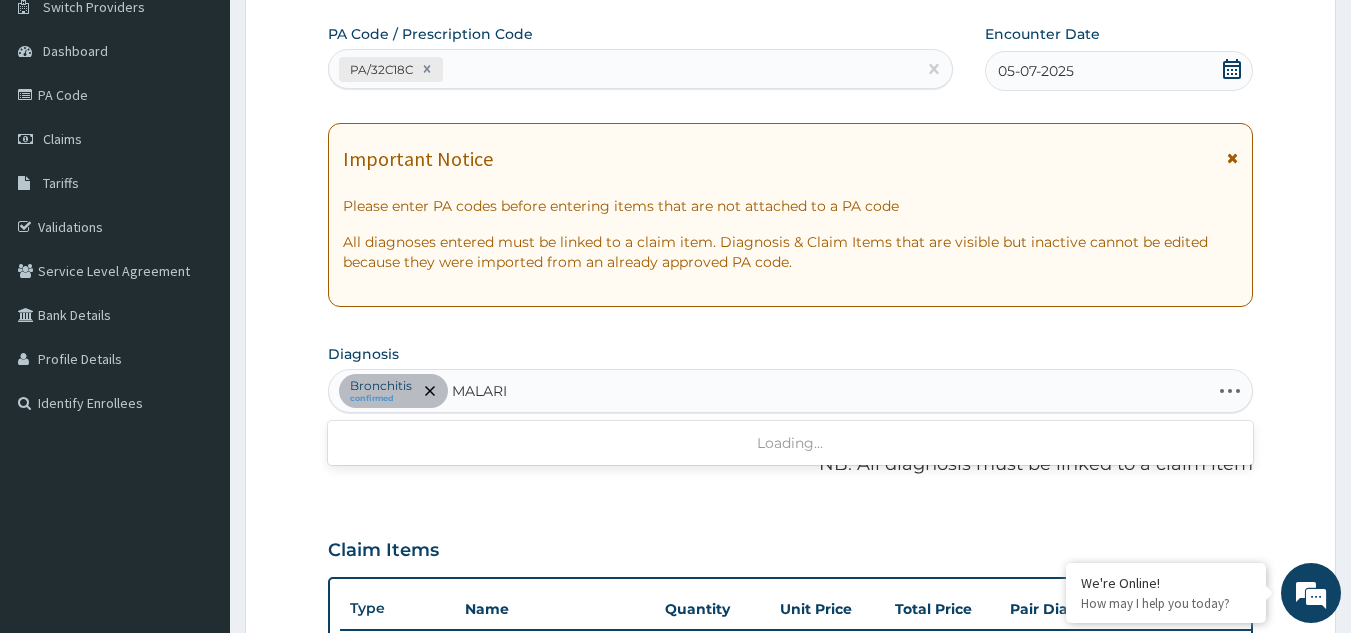 type on "MALARIA" 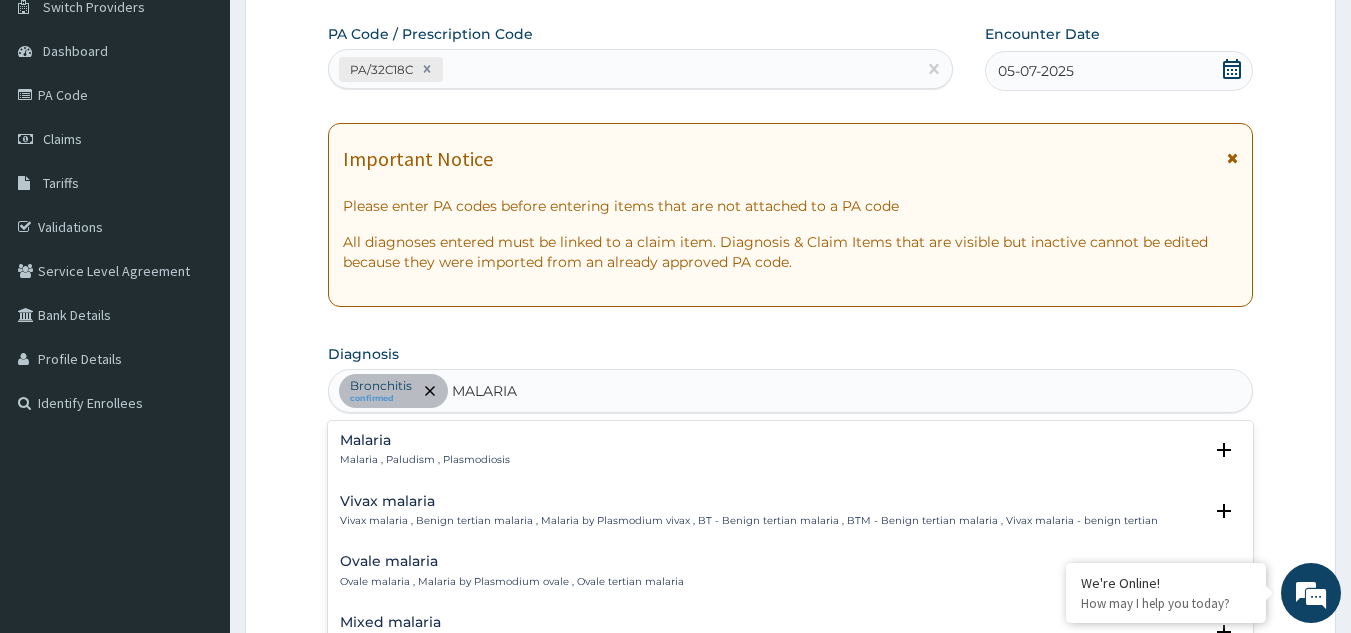 click on "Malaria Malaria , Paludism , Plasmodiosis" at bounding box center (425, 450) 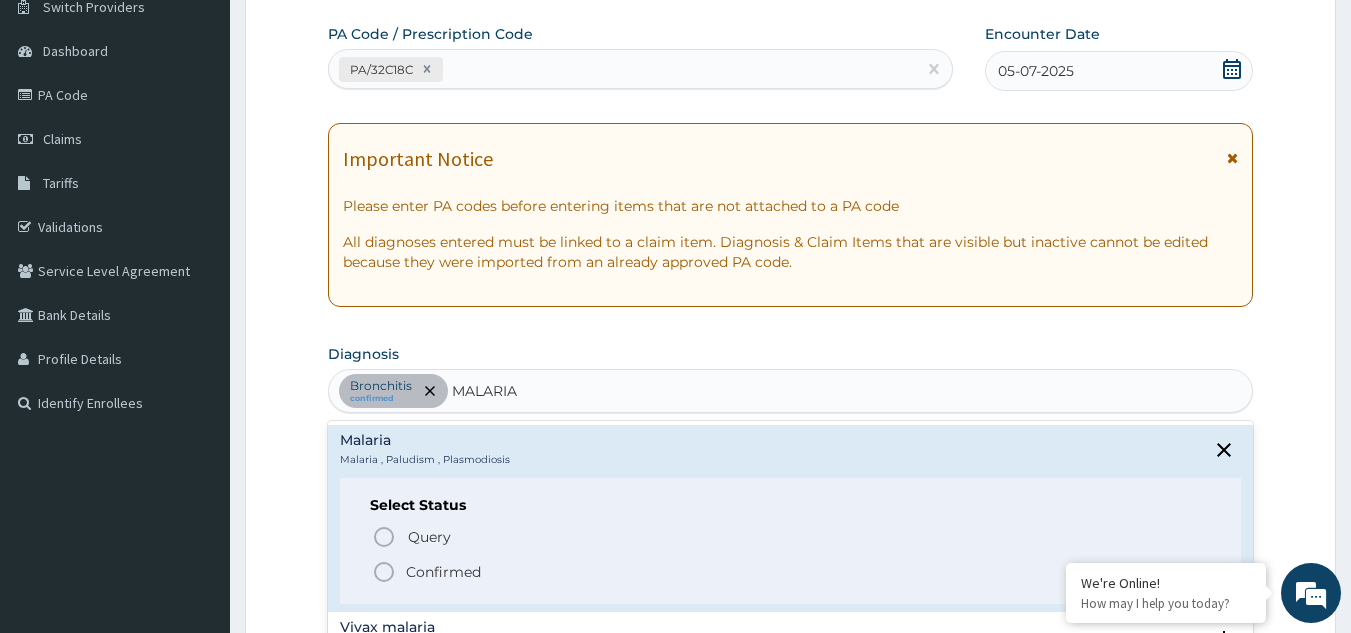 click 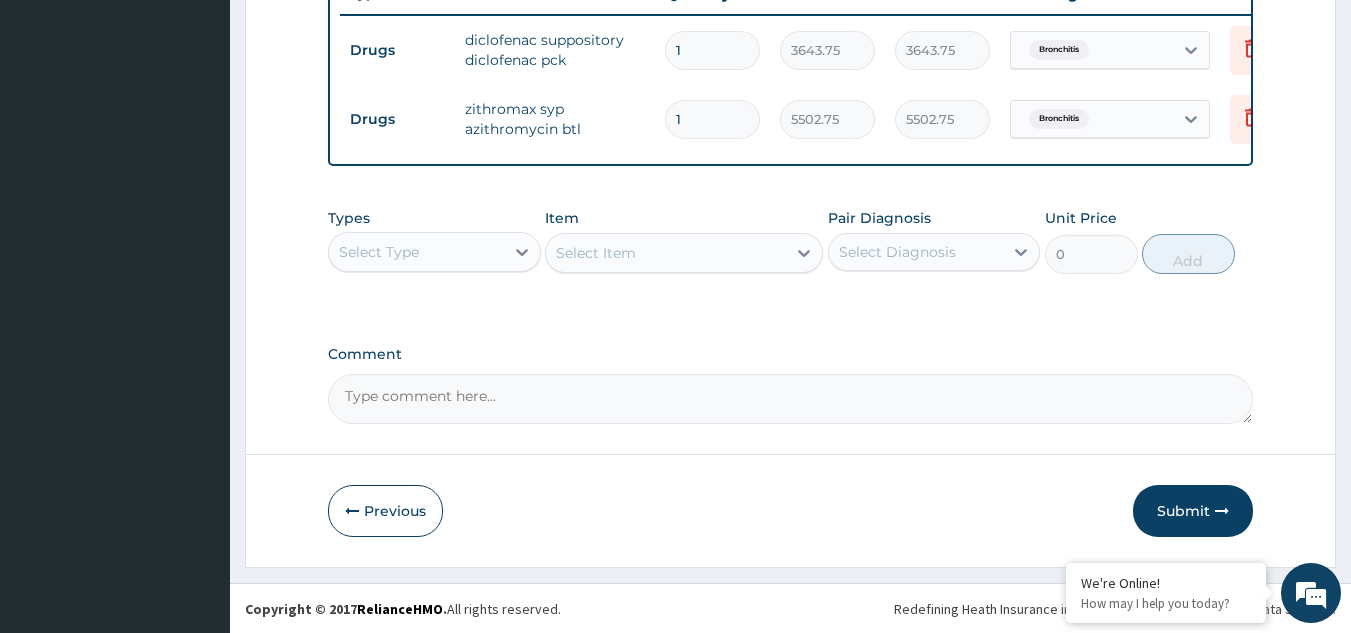 scroll, scrollTop: 798, scrollLeft: 0, axis: vertical 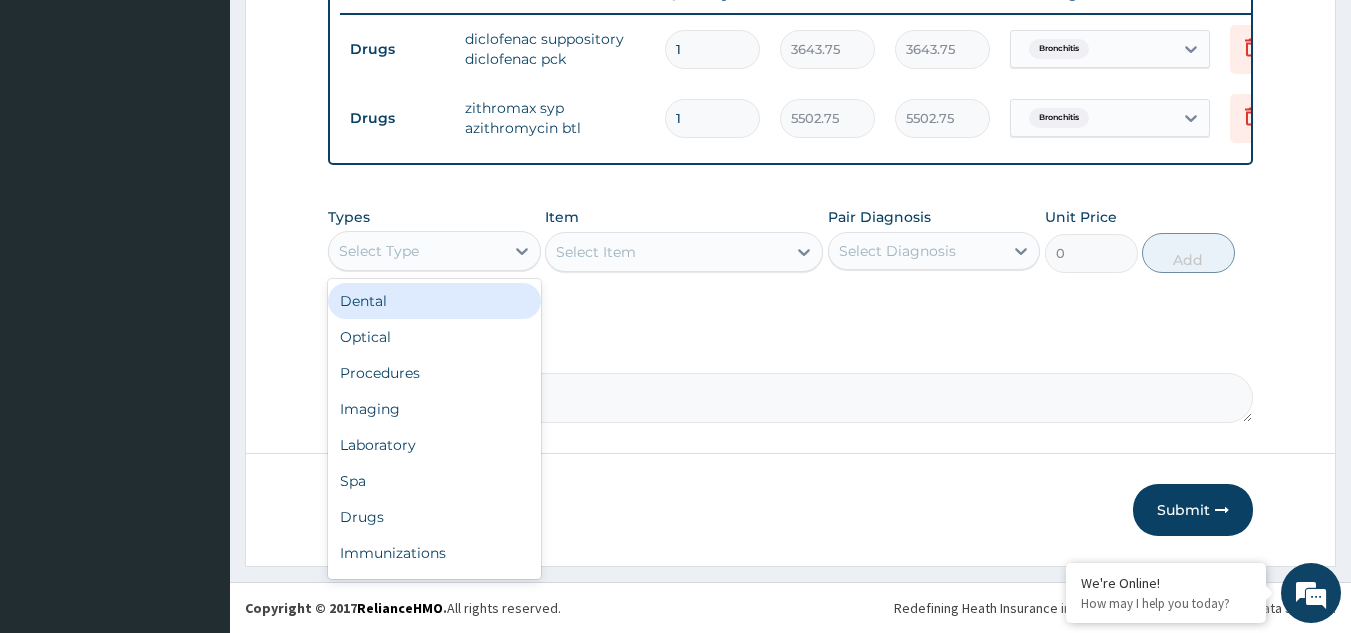 click on "Select Type" at bounding box center [416, 251] 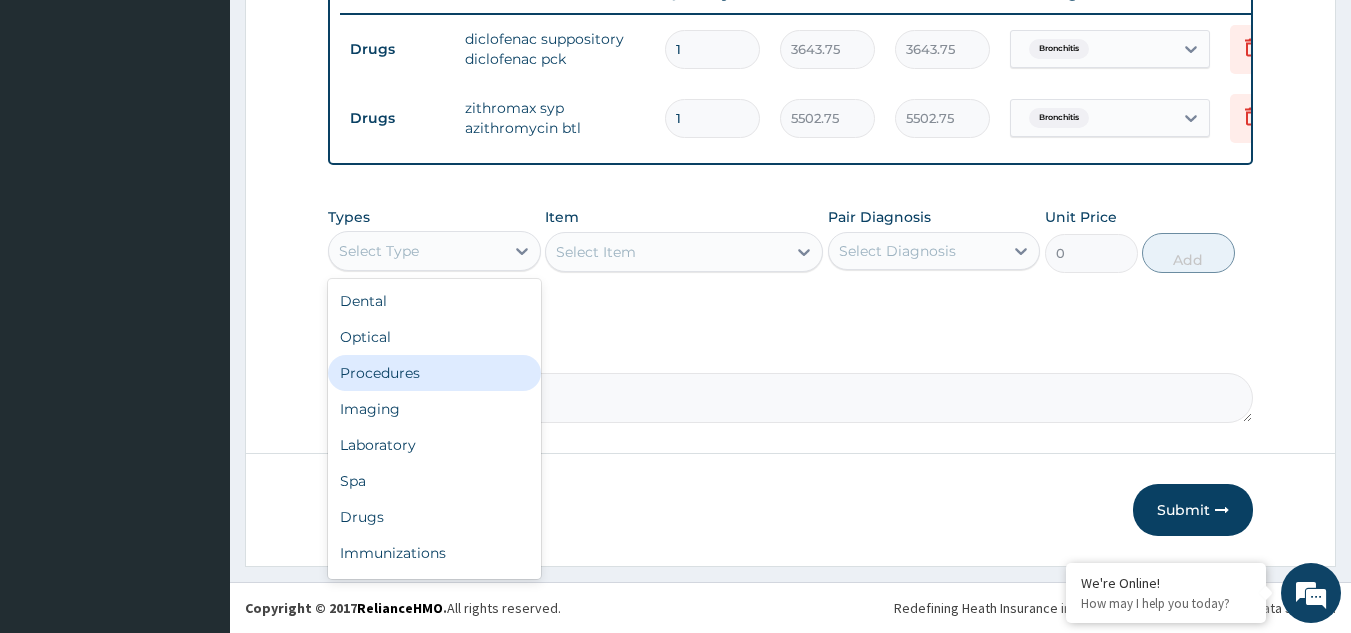 click on "Procedures" at bounding box center (434, 373) 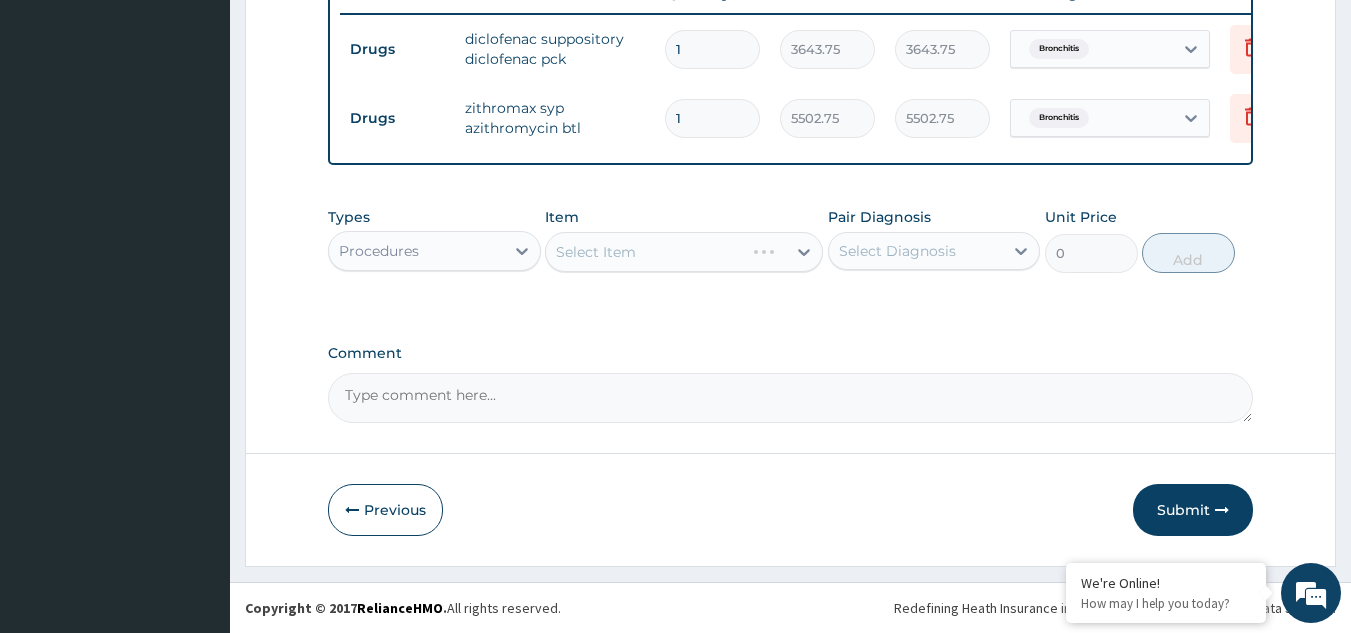 click on "Select Diagnosis" at bounding box center (897, 251) 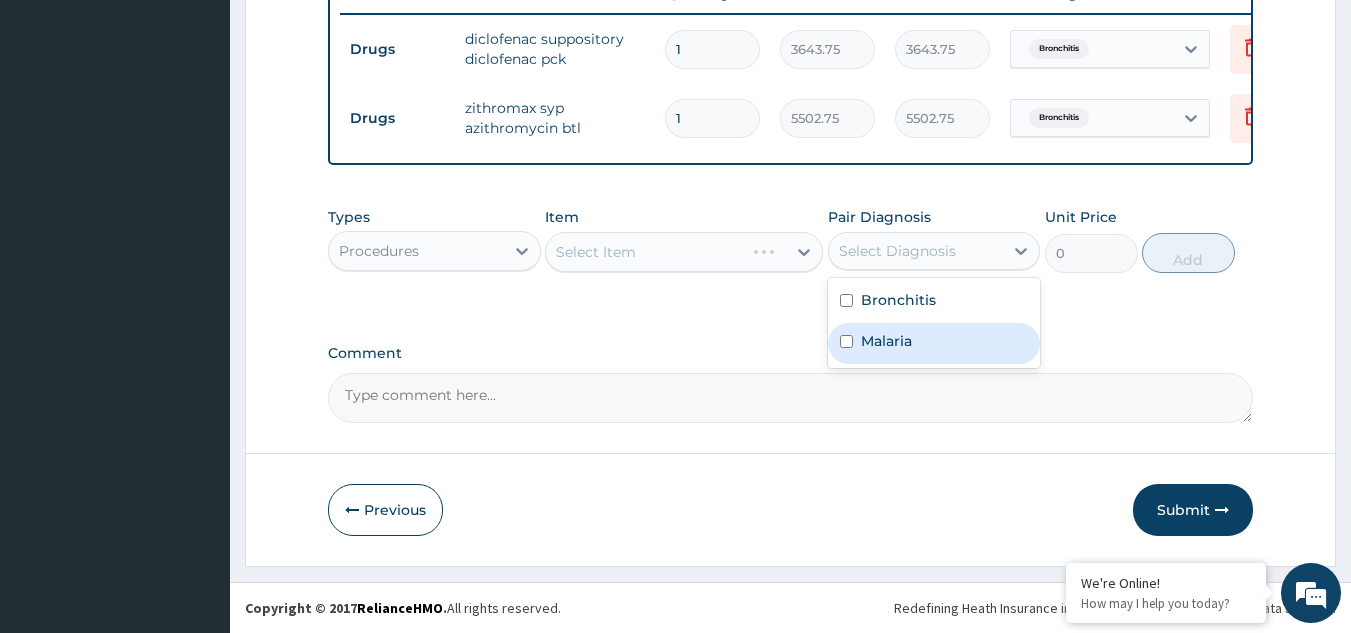 click on "Malaria" at bounding box center [886, 341] 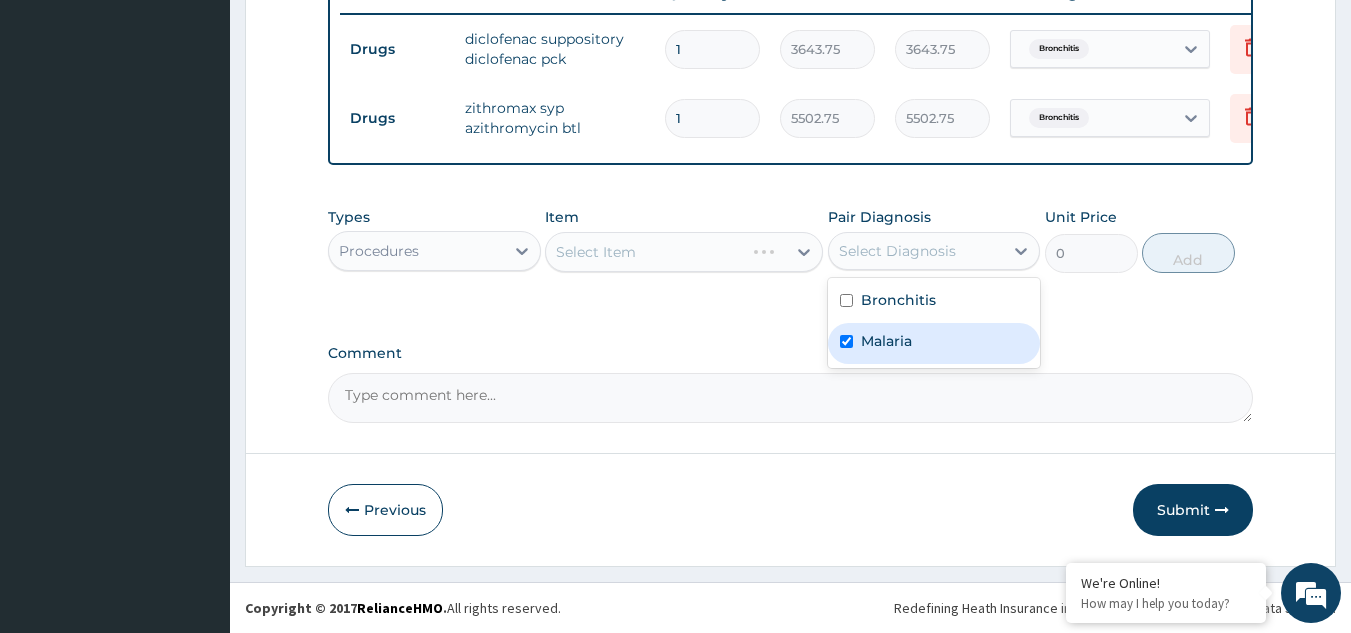 checkbox on "true" 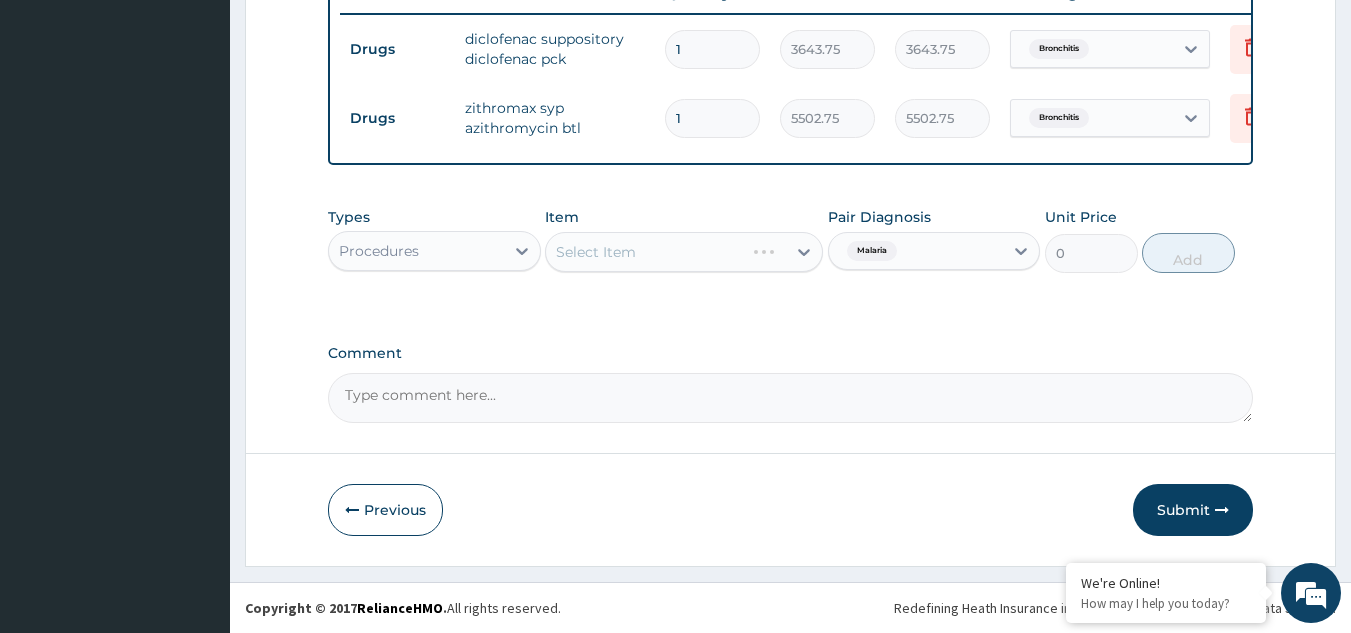 click on "Select Item" at bounding box center (684, 252) 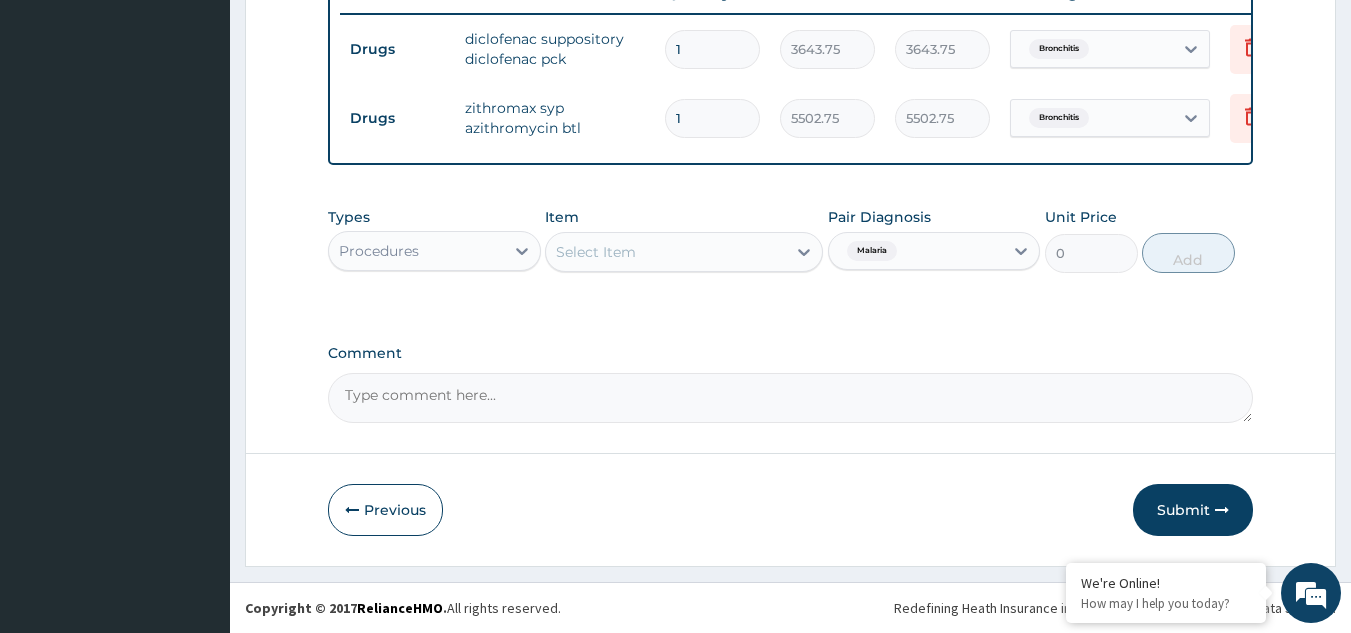 click on "Select Item" at bounding box center (666, 252) 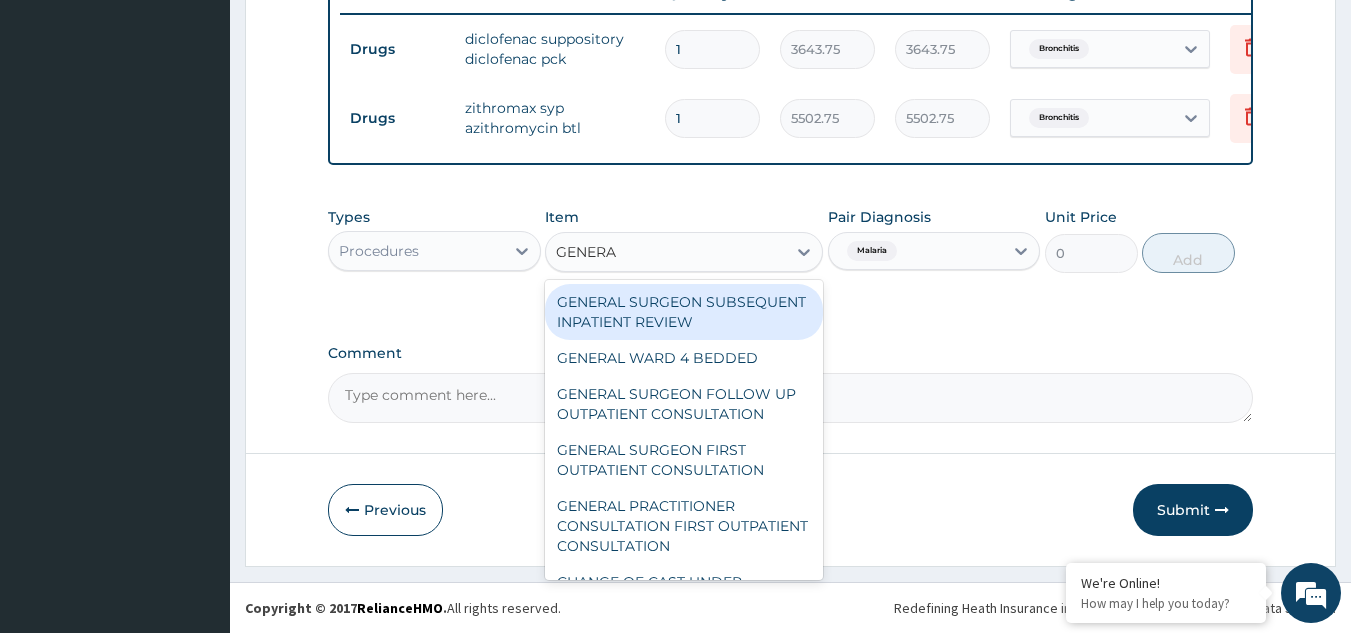 type on "GENERAL" 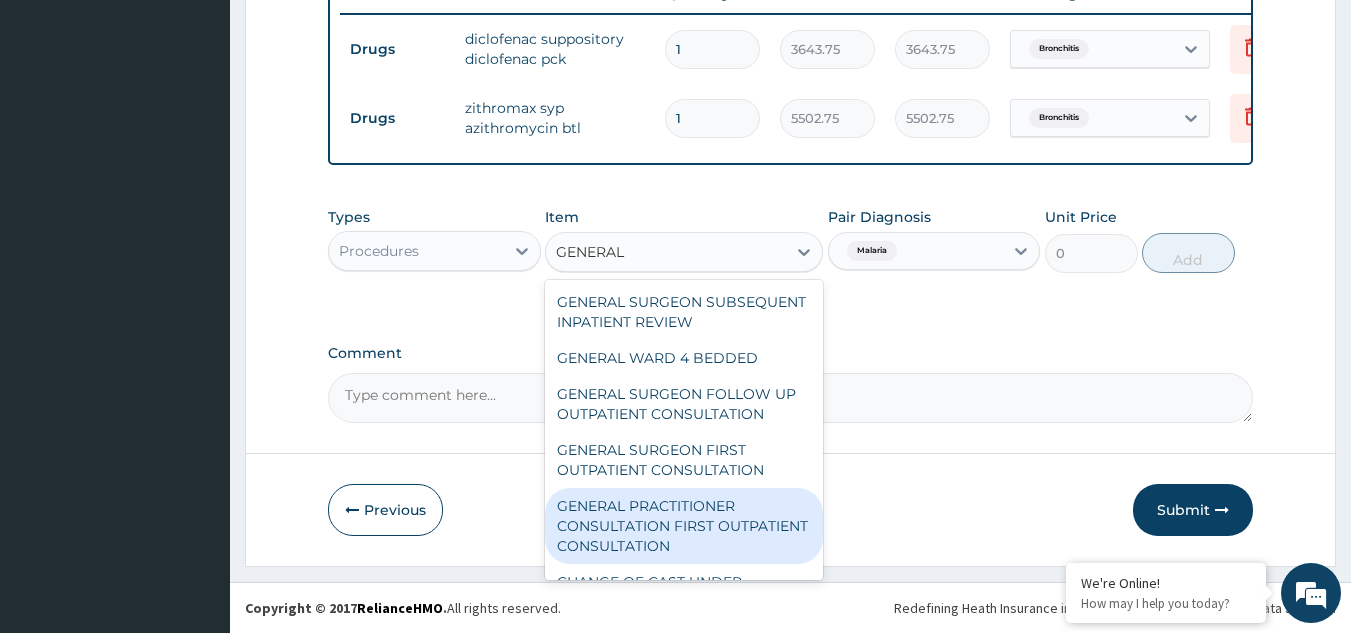 click on "GENERAL PRACTITIONER CONSULTATION FIRST OUTPATIENT CONSULTATION" at bounding box center [684, 526] 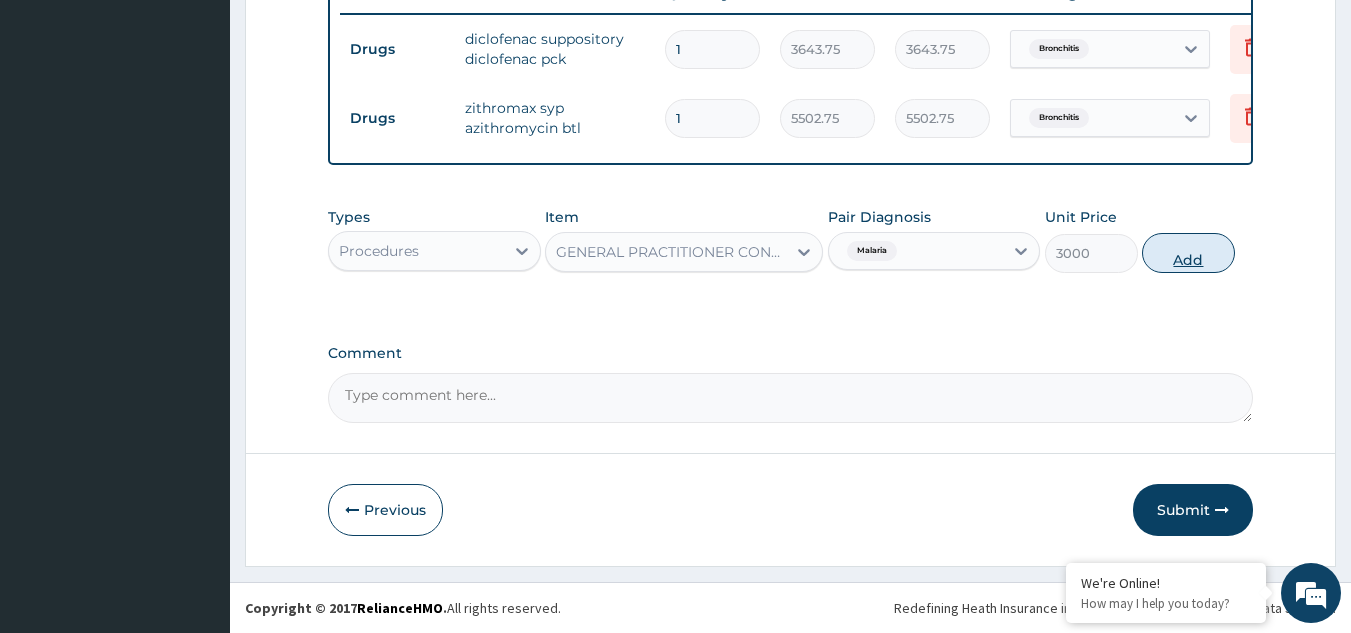 click on "Add" at bounding box center [1188, 253] 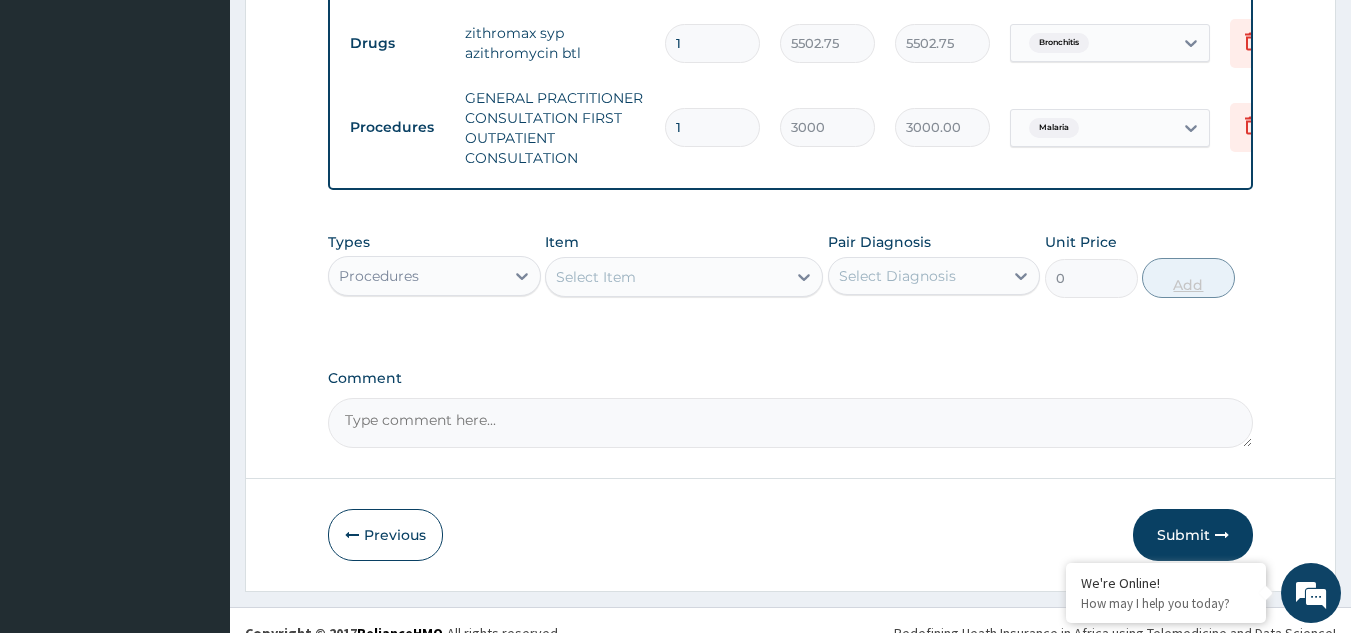 scroll, scrollTop: 898, scrollLeft: 0, axis: vertical 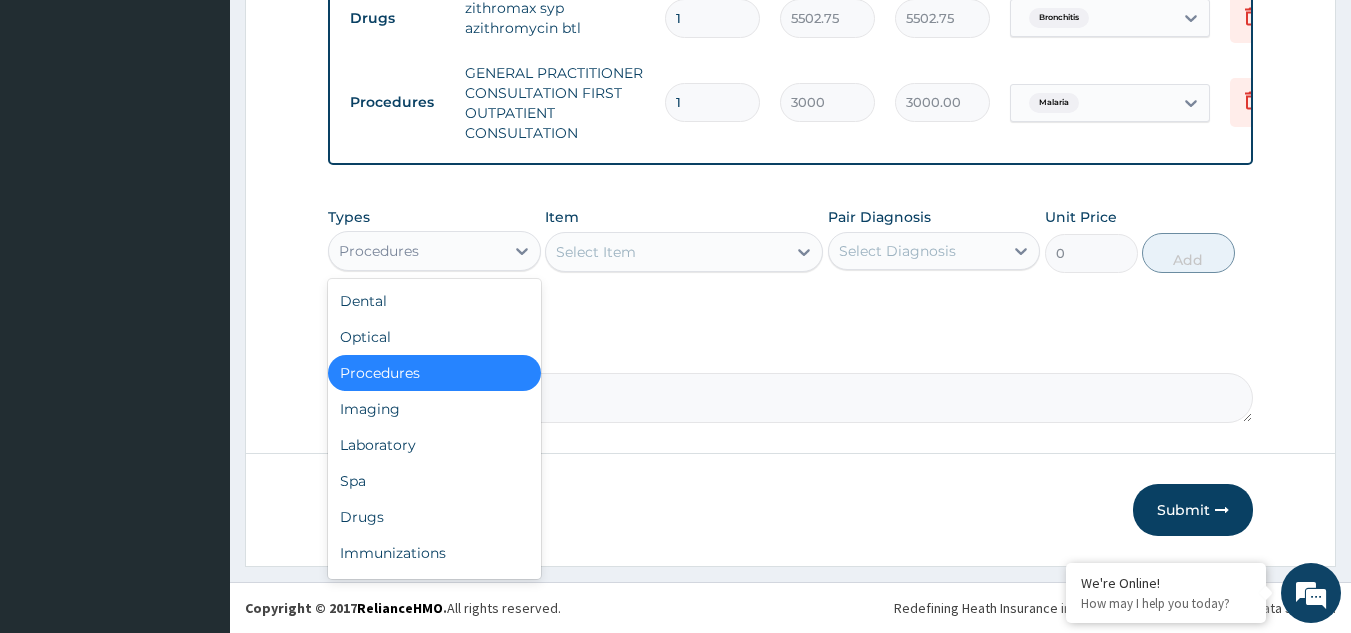 click on "Procedures" at bounding box center [416, 251] 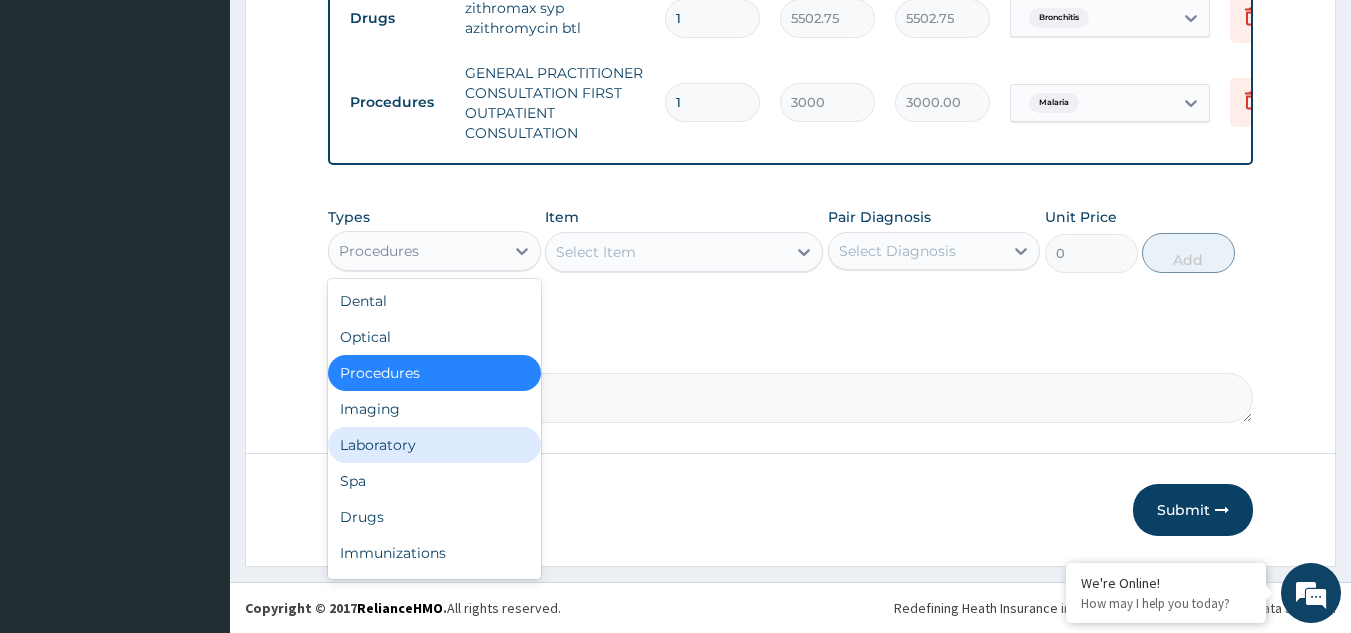 click on "Laboratory" at bounding box center (434, 445) 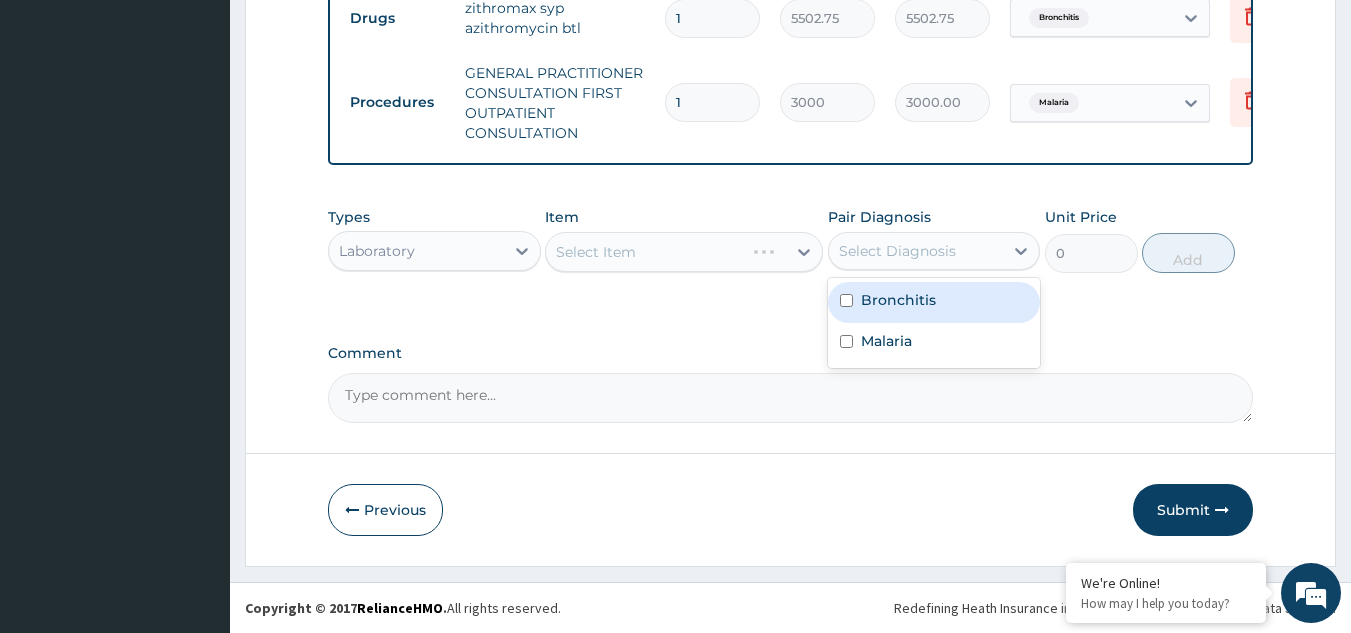 click on "Select Diagnosis" at bounding box center (897, 251) 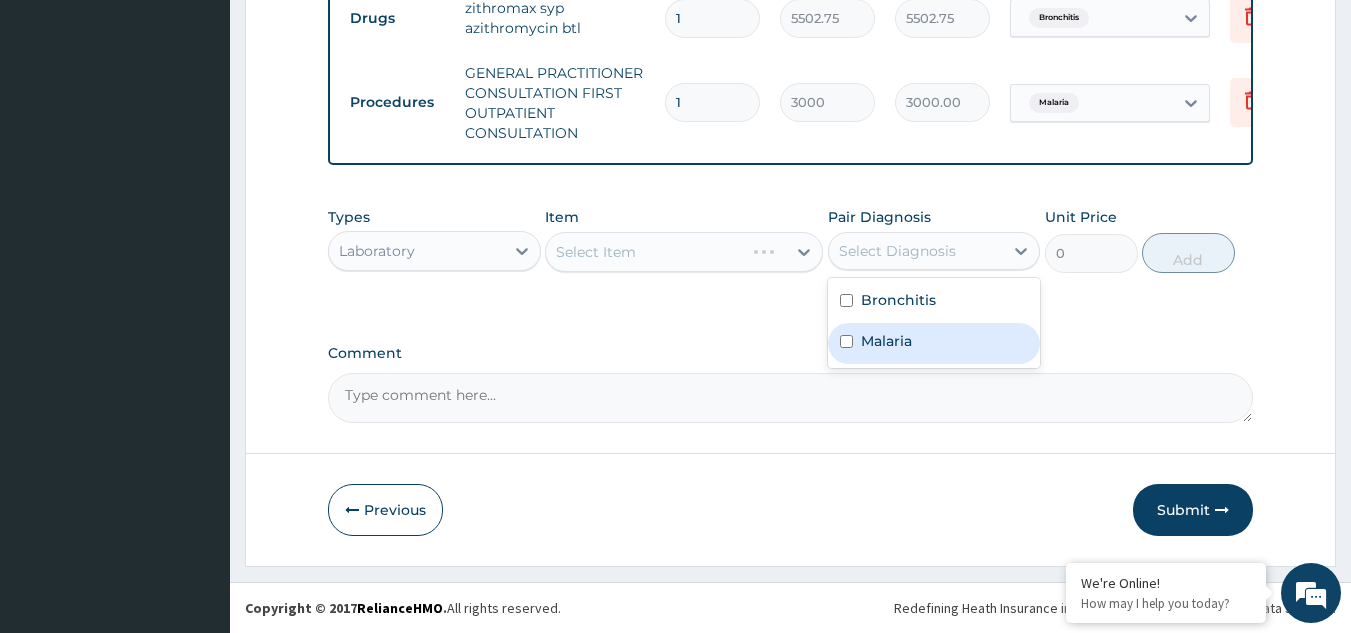 click on "Malaria" at bounding box center [934, 343] 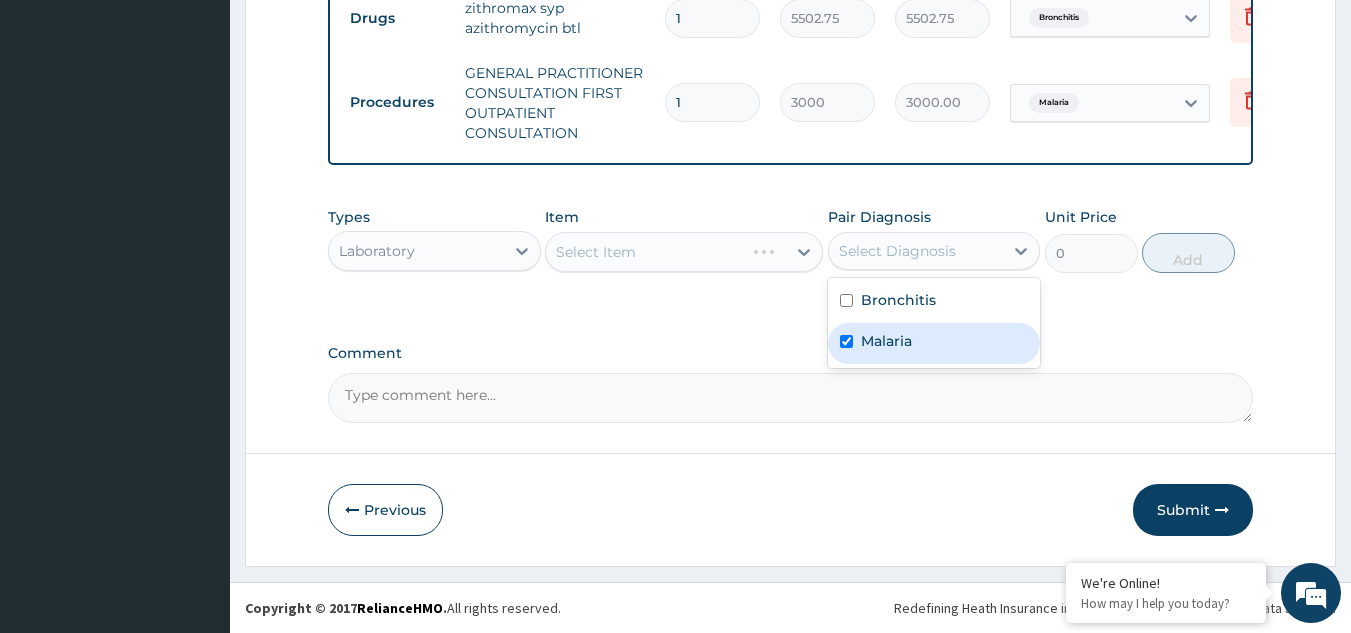 checkbox on "true" 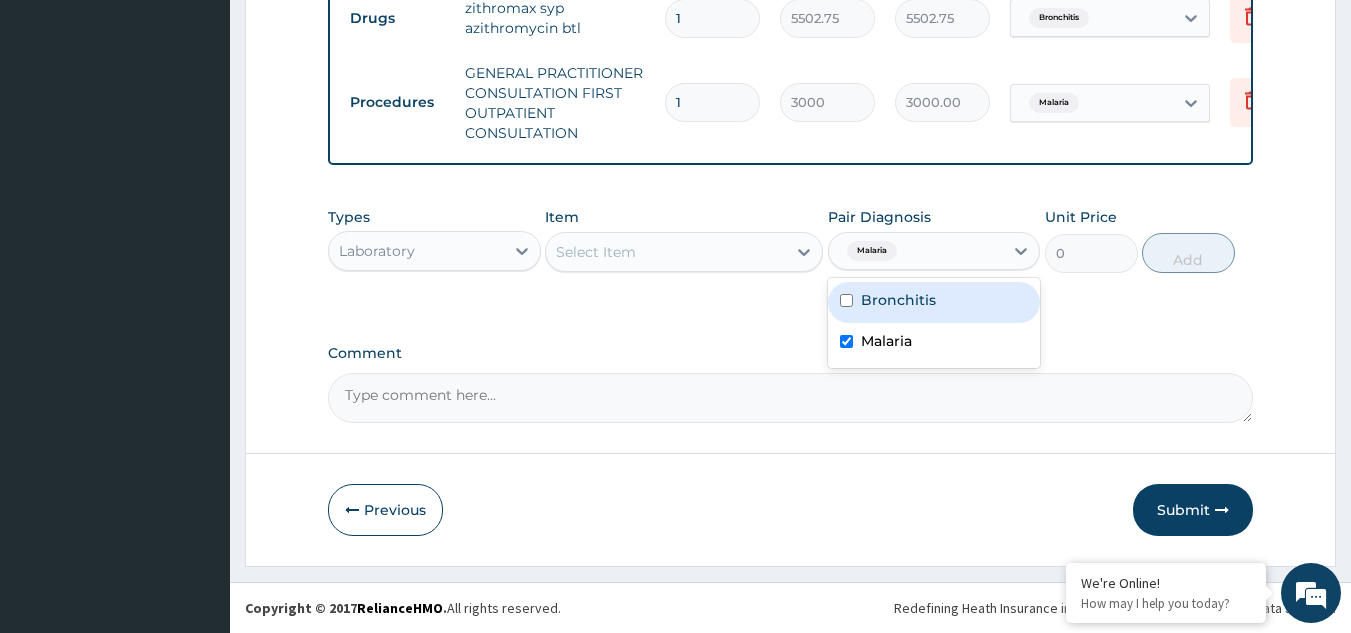 click on "Select Item" at bounding box center [666, 252] 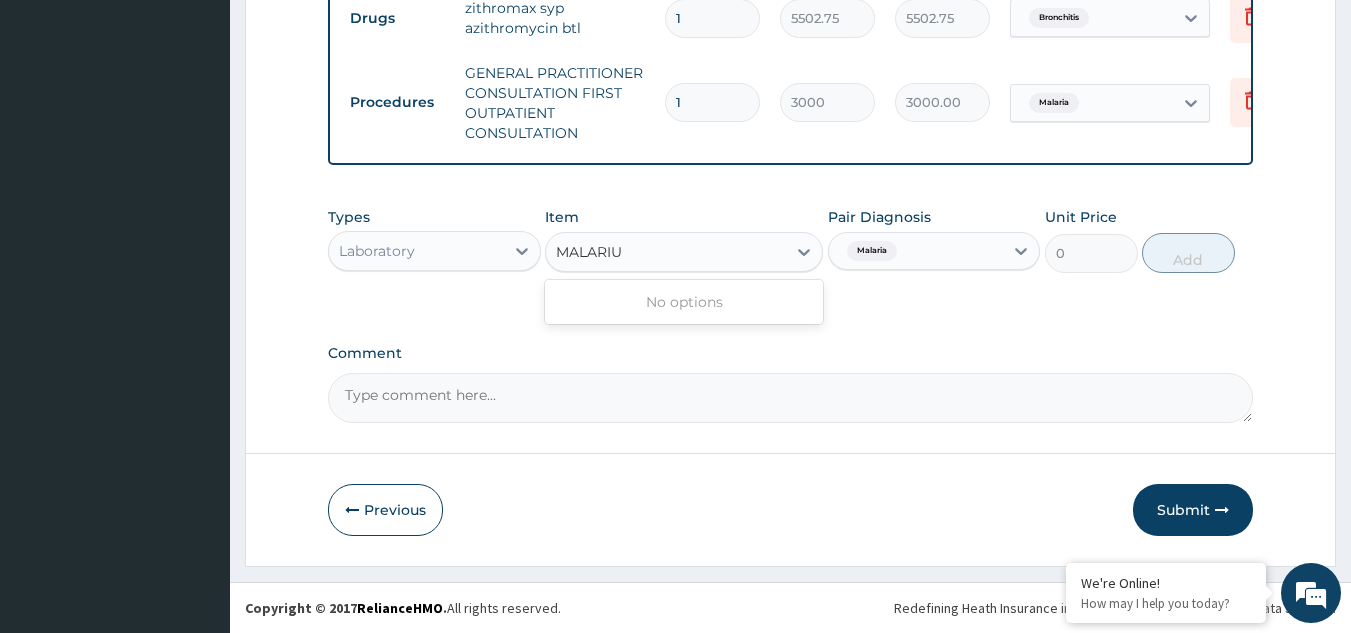 type on "MALARIUA" 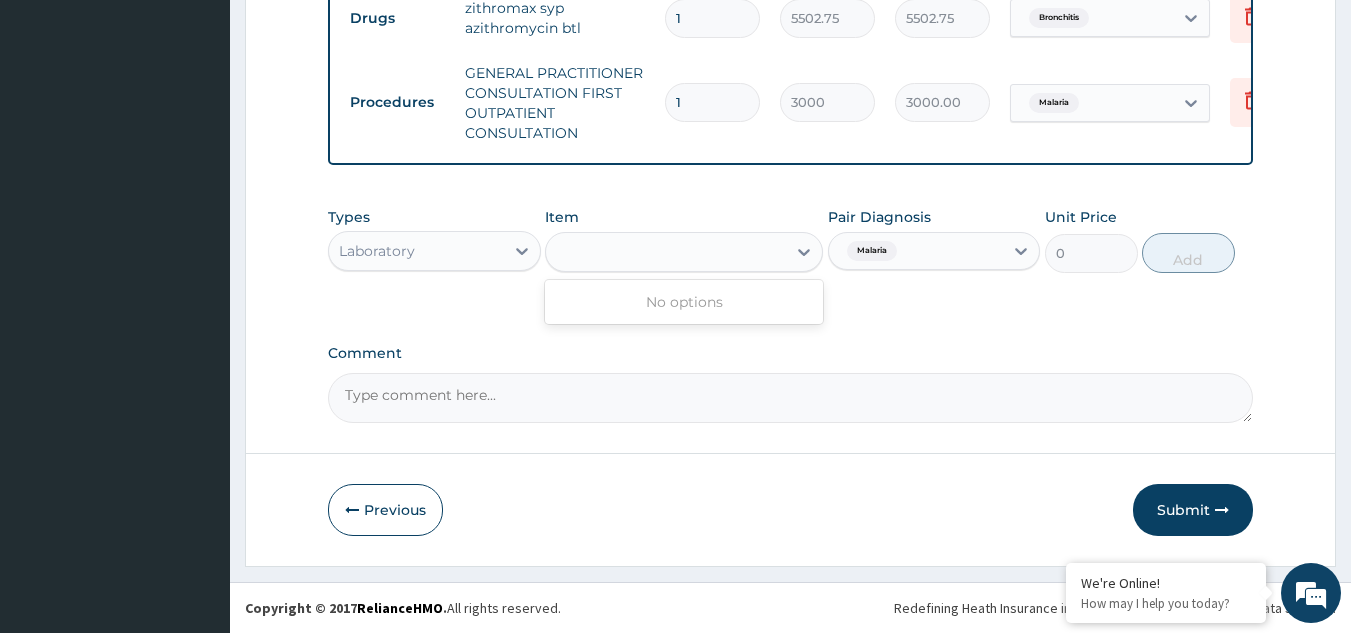 click on "MALARIUA" at bounding box center [666, 252] 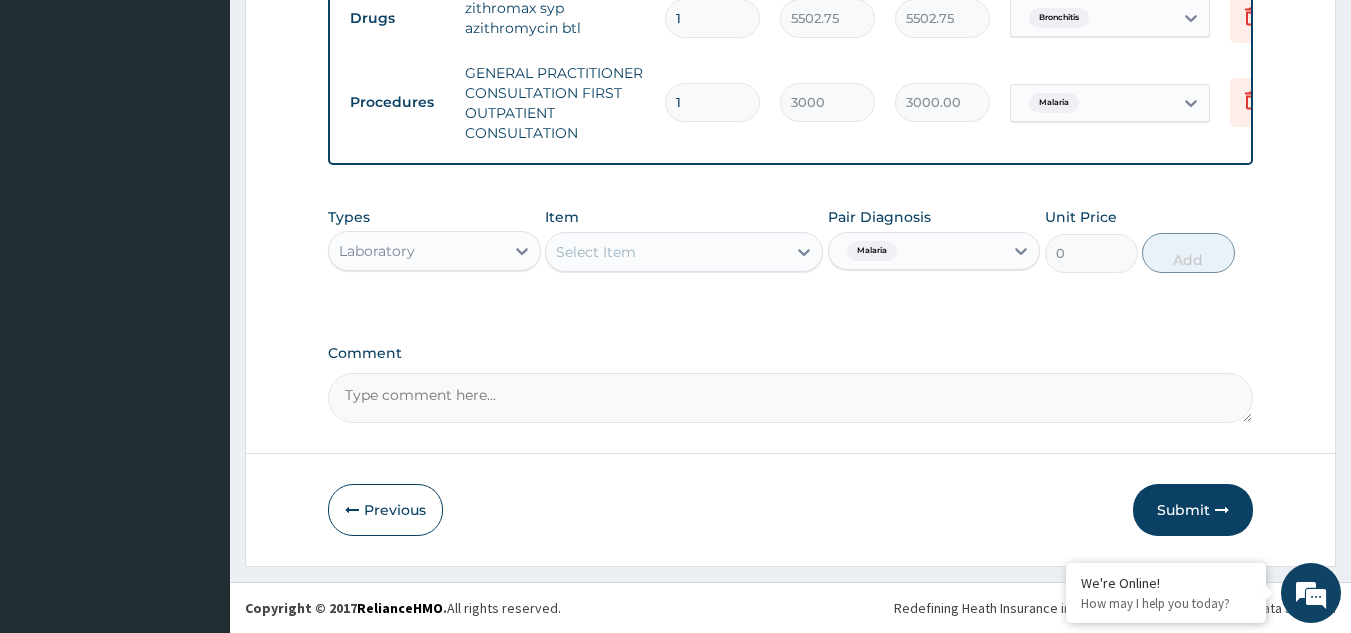 click on "Select Item" at bounding box center (666, 252) 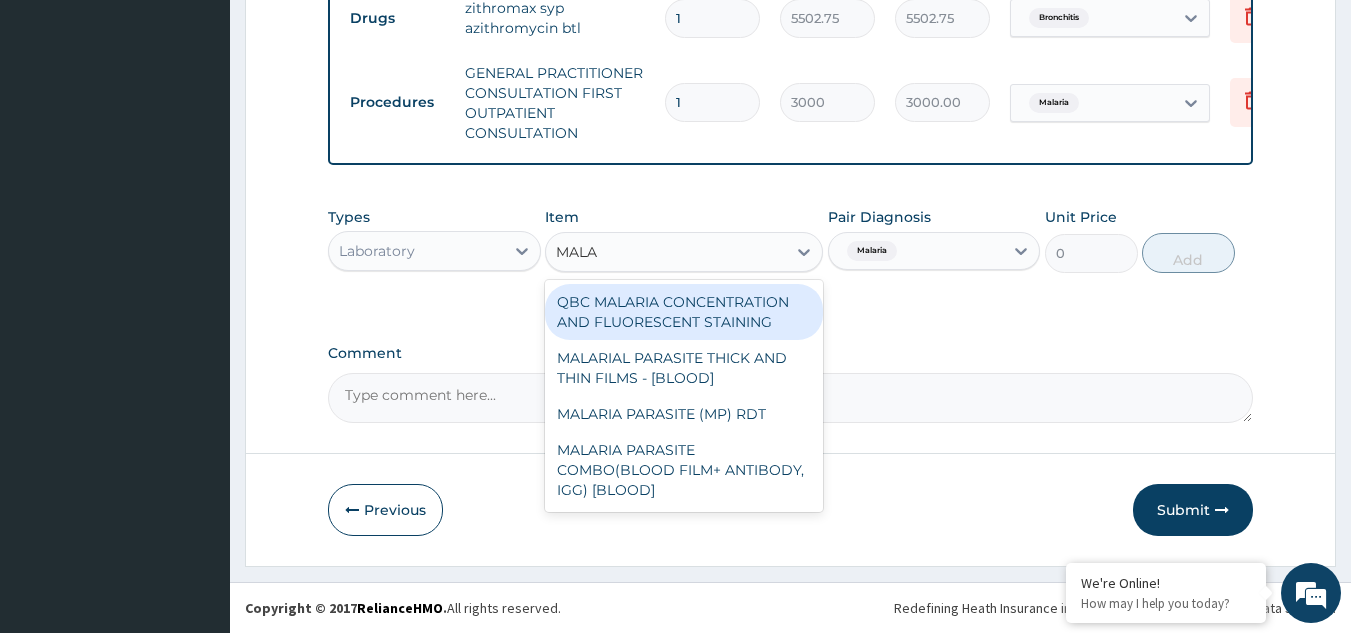 type on "MALAR" 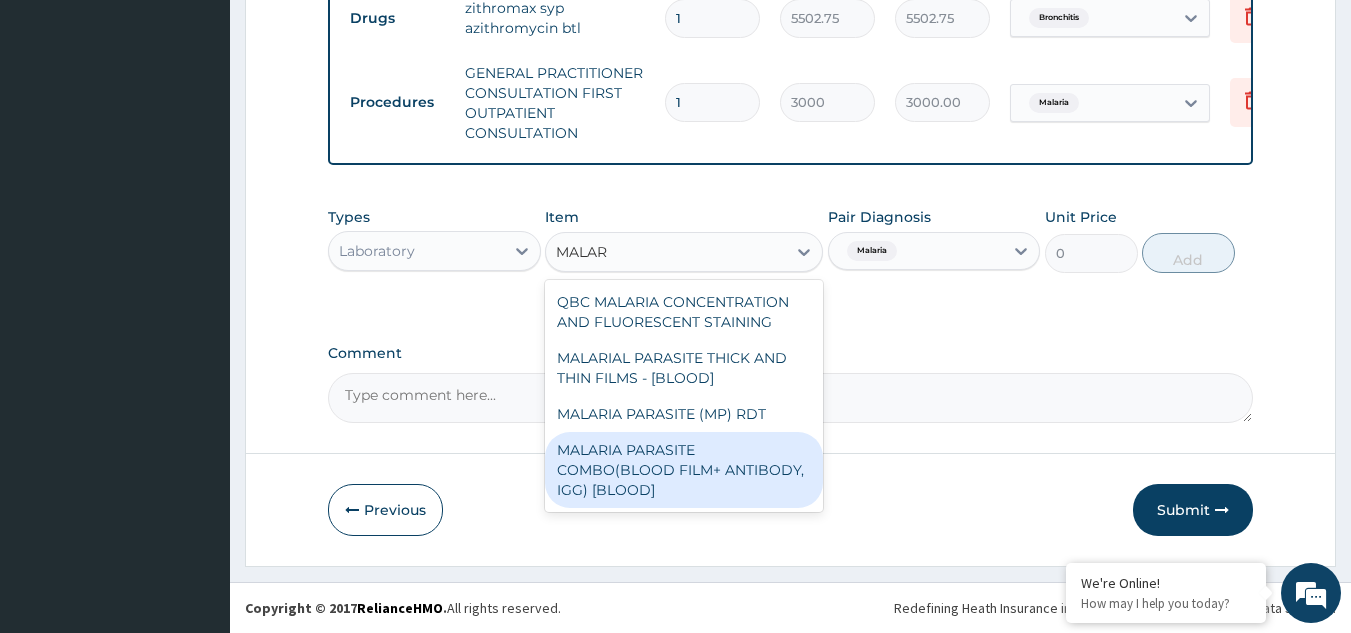 click on "MALARIA PARASITE COMBO(BLOOD FILM+ ANTIBODY, IGG) [BLOOD]" at bounding box center [684, 470] 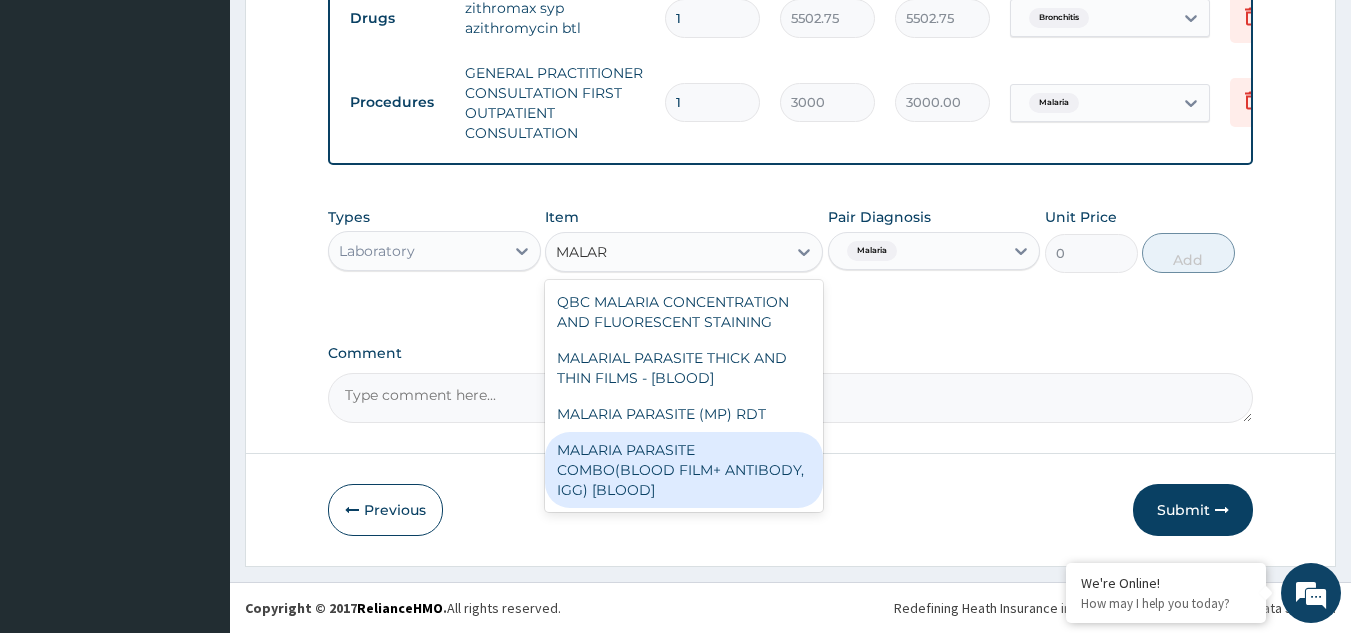 type 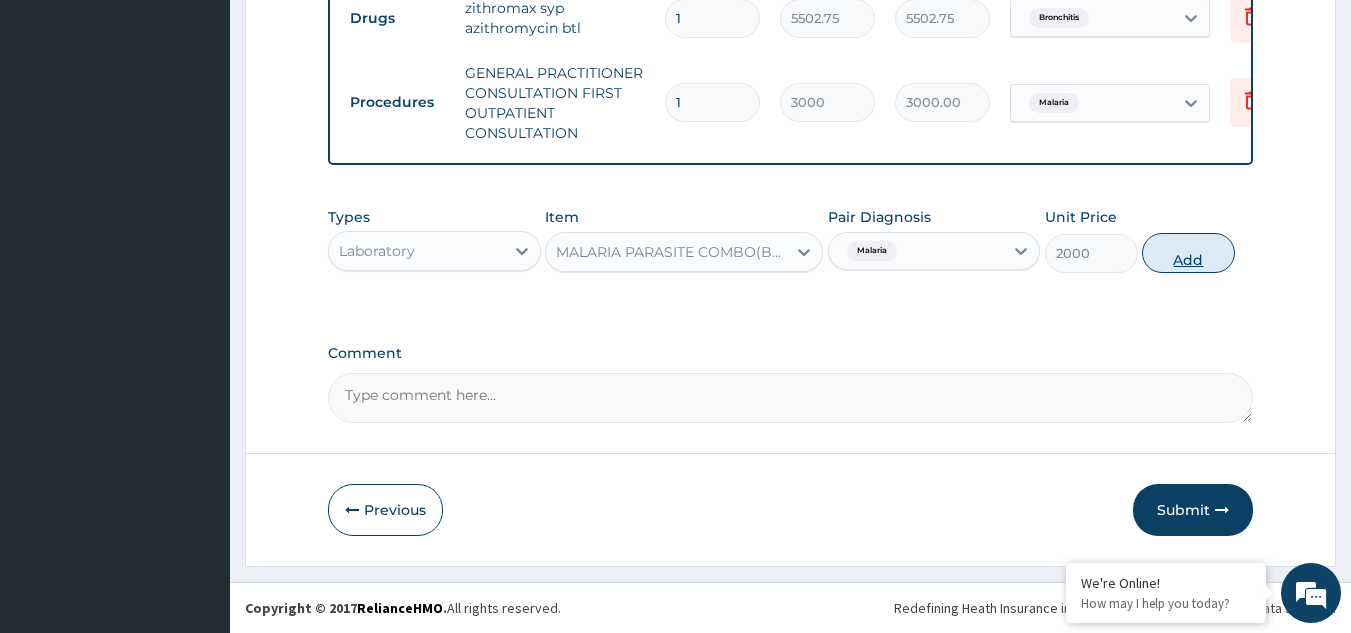 click on "Add" at bounding box center [1188, 253] 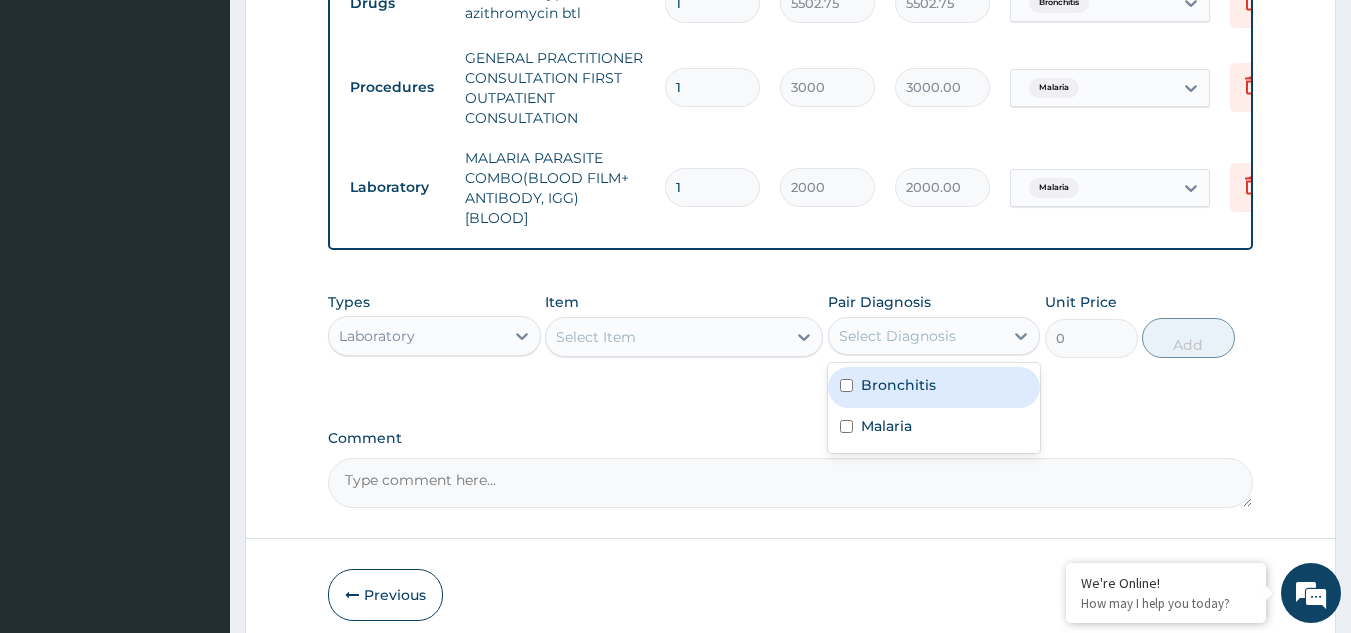 click on "Select Diagnosis" at bounding box center [897, 336] 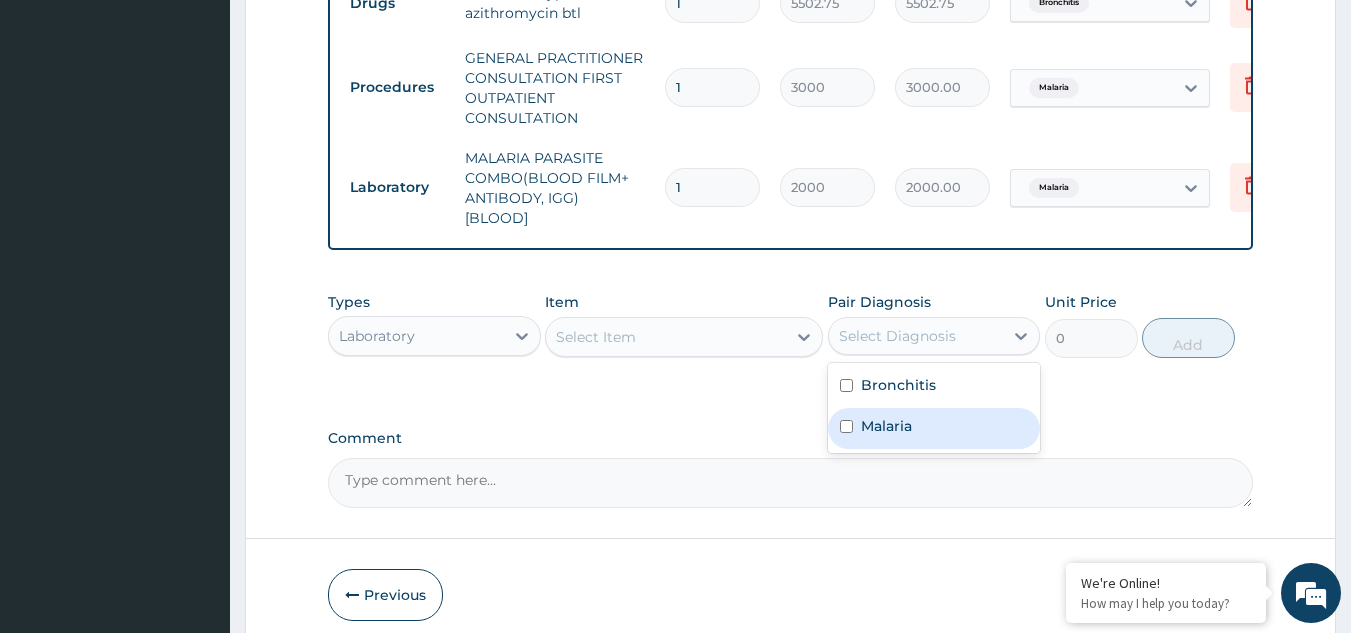 click on "Malaria" at bounding box center (934, 428) 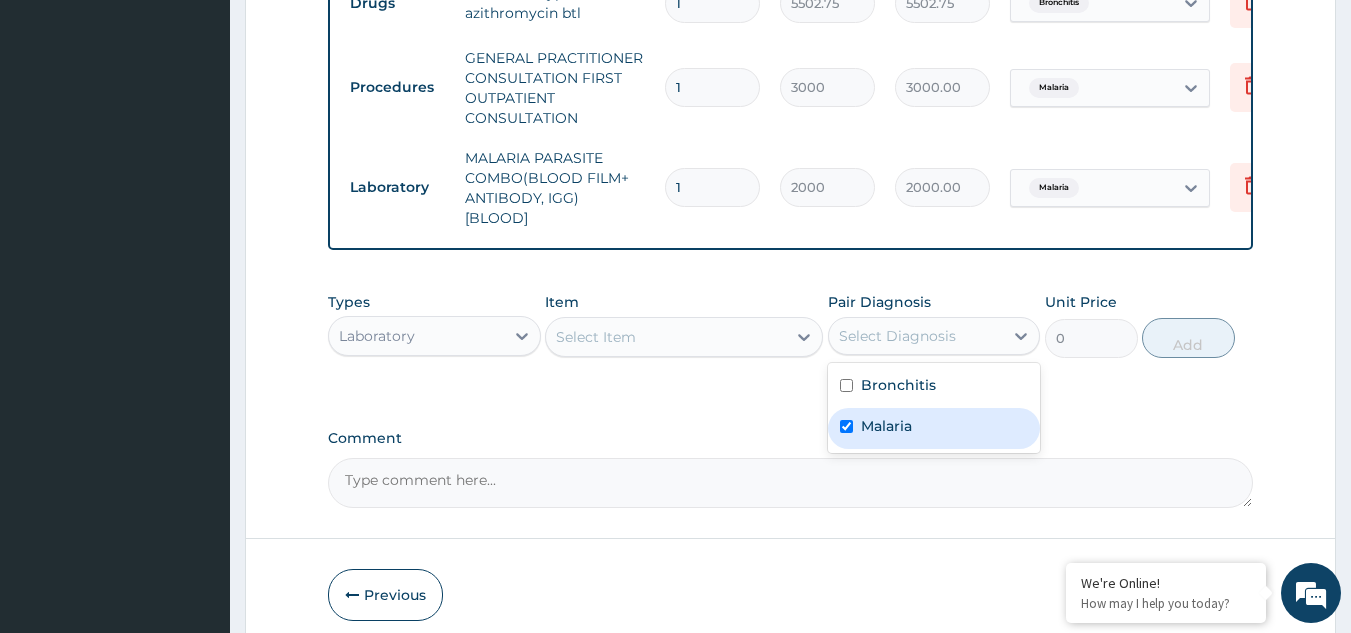 checkbox on "true" 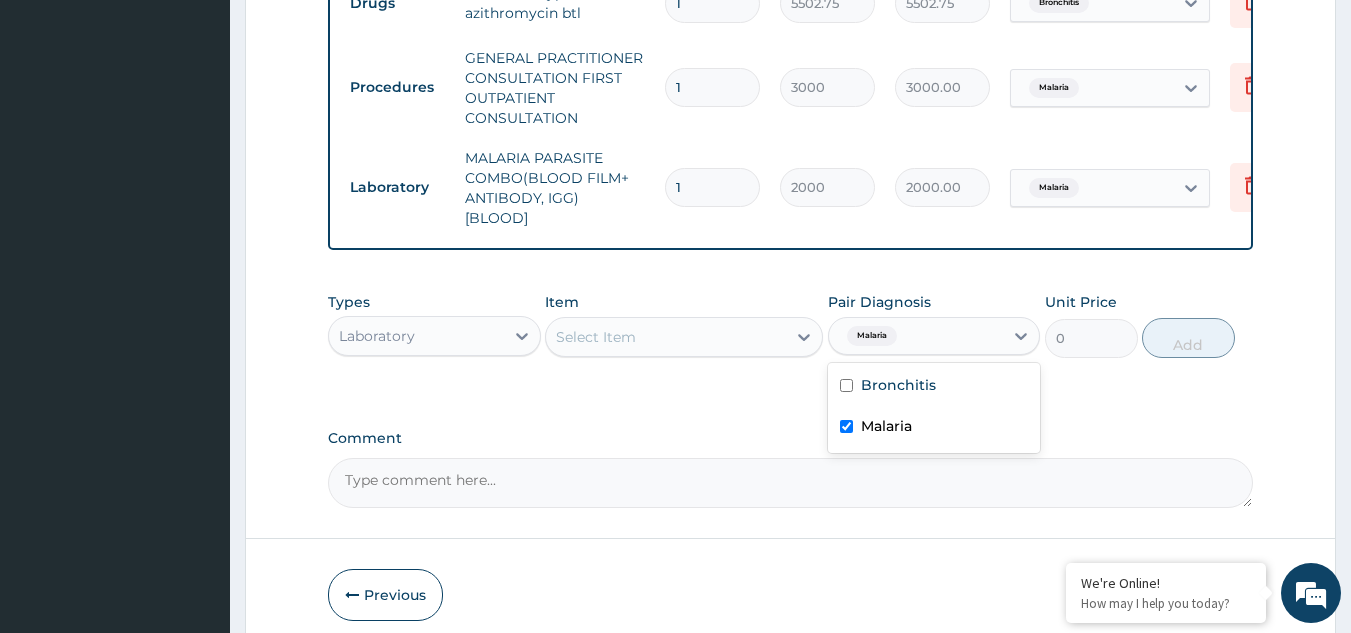 click on "Select Item" at bounding box center [666, 337] 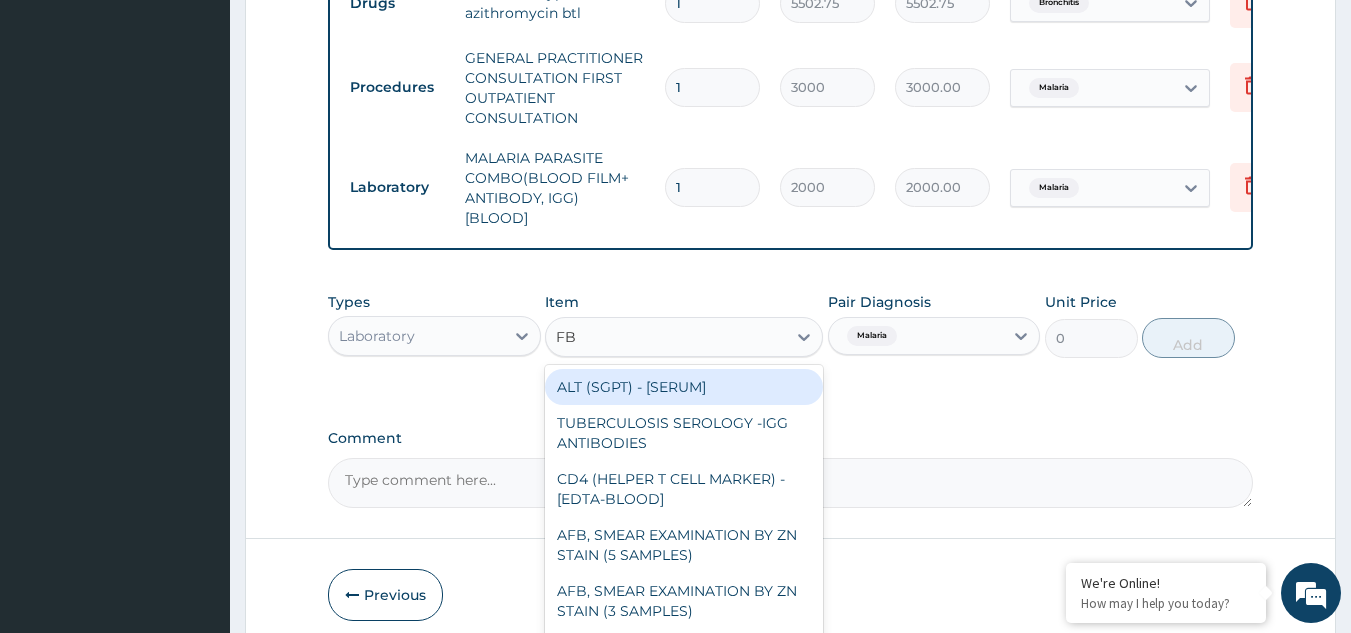 type on "FBC" 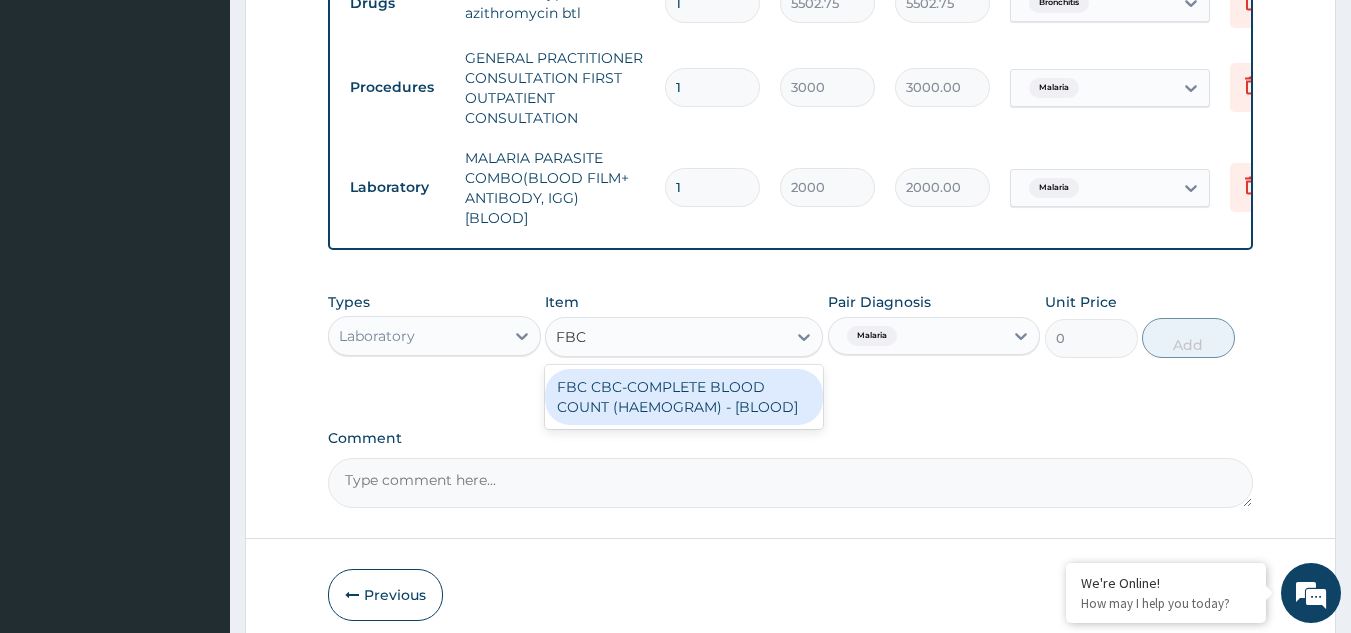 click on "FBC CBC-COMPLETE BLOOD COUNT (HAEMOGRAM) - [BLOOD]" at bounding box center [684, 397] 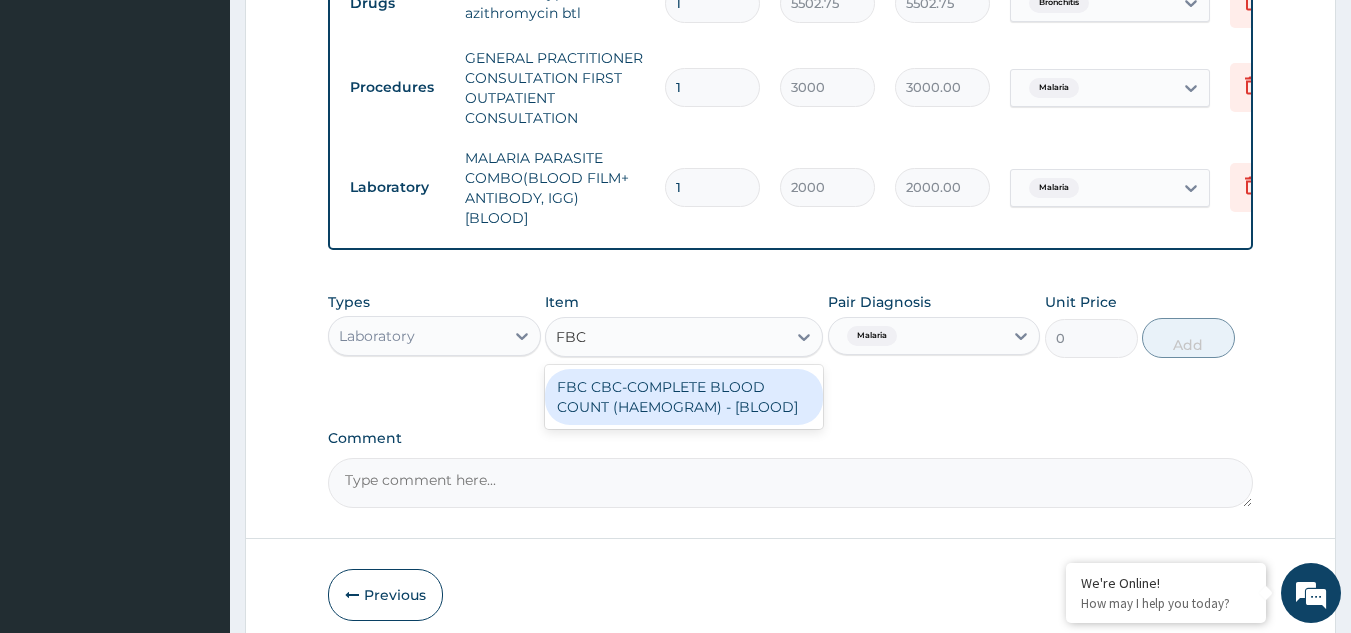 type 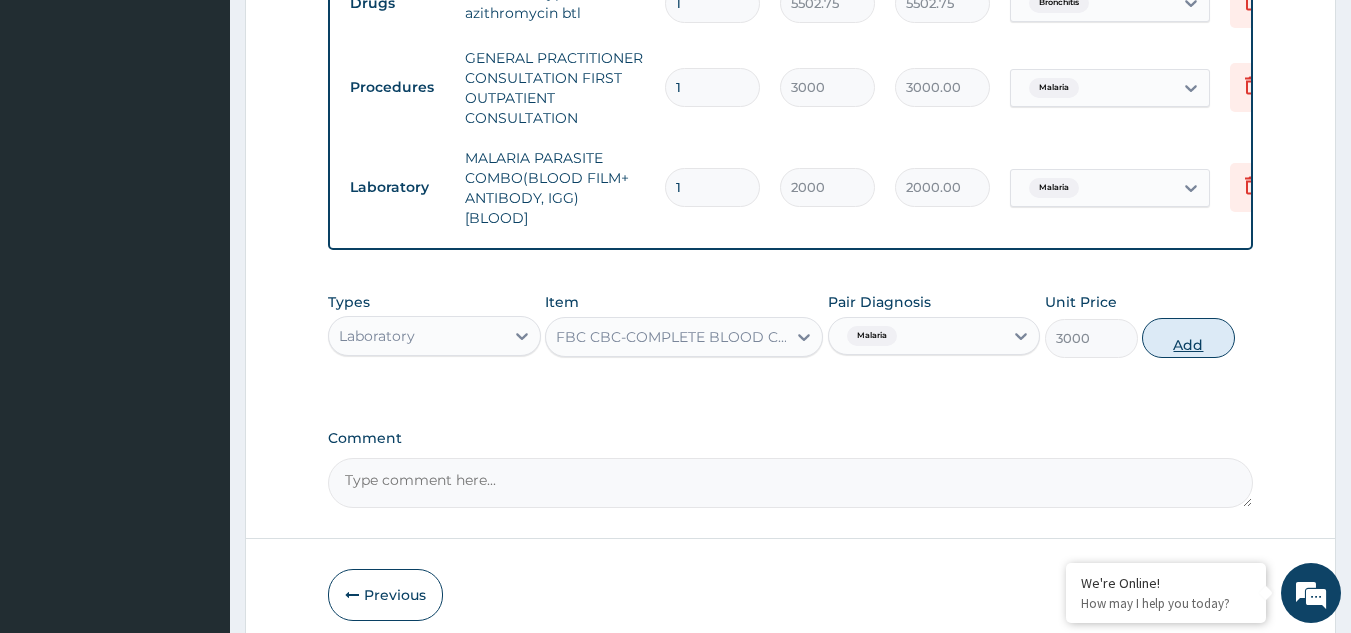 click on "Add" at bounding box center [1188, 338] 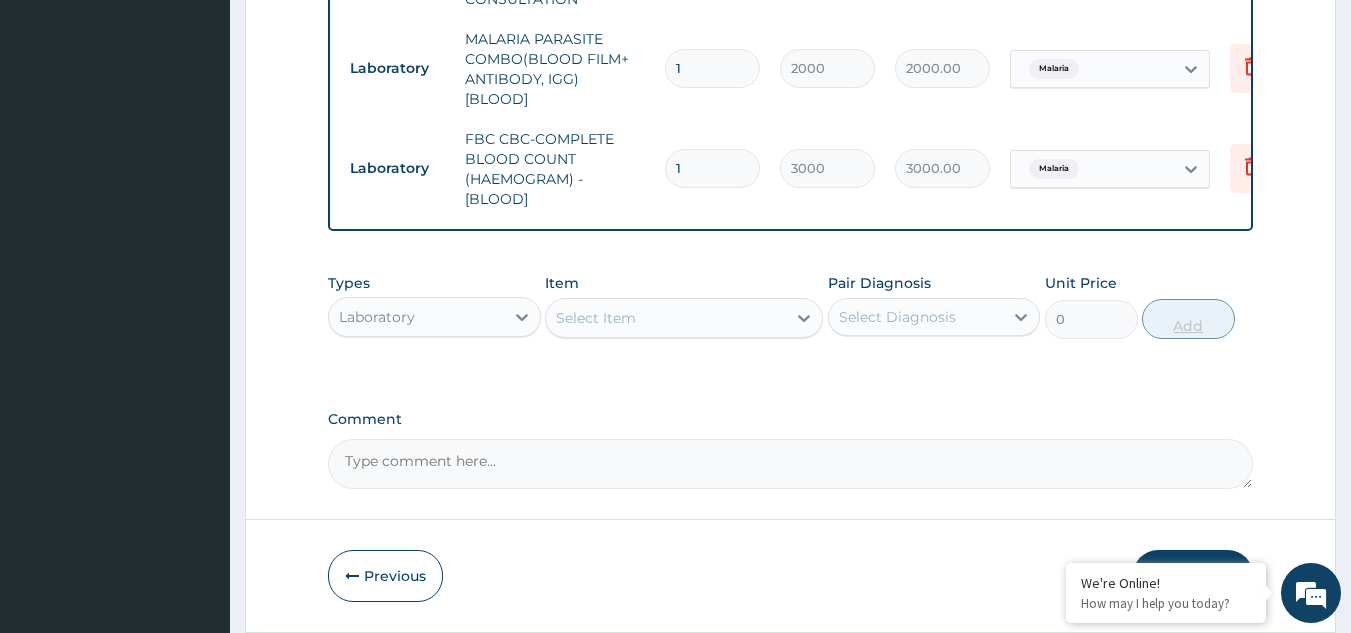 scroll, scrollTop: 1078, scrollLeft: 0, axis: vertical 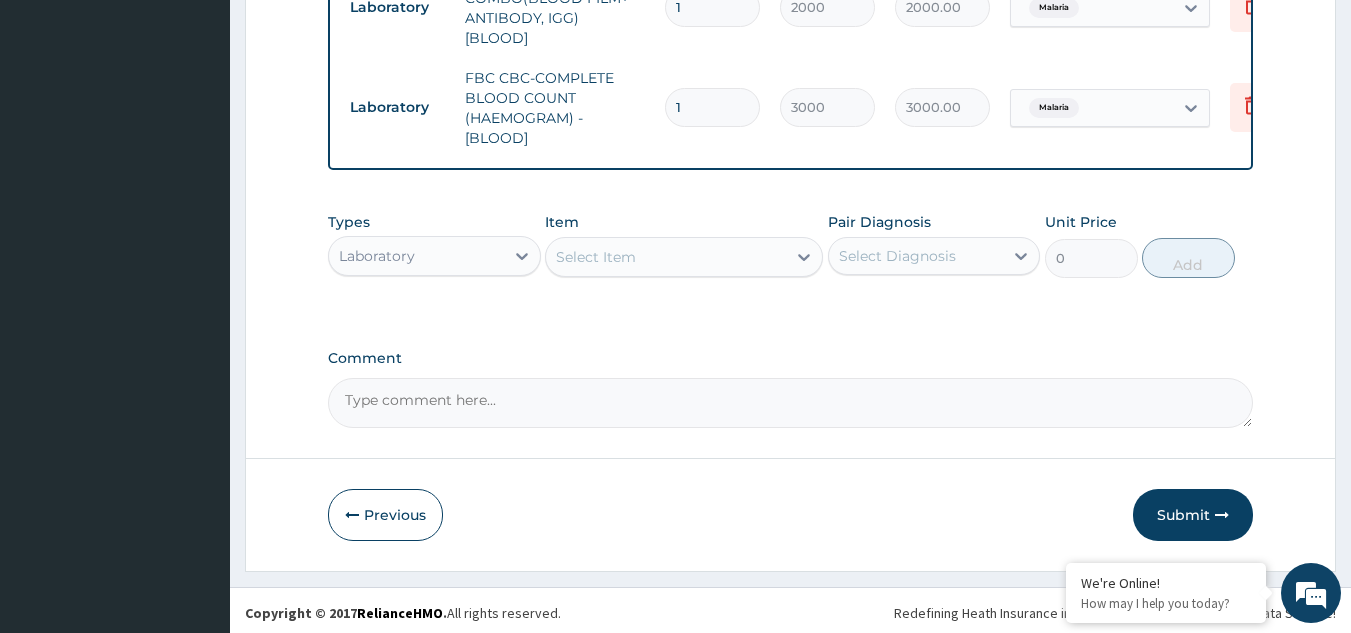 click on "Laboratory" at bounding box center [416, 256] 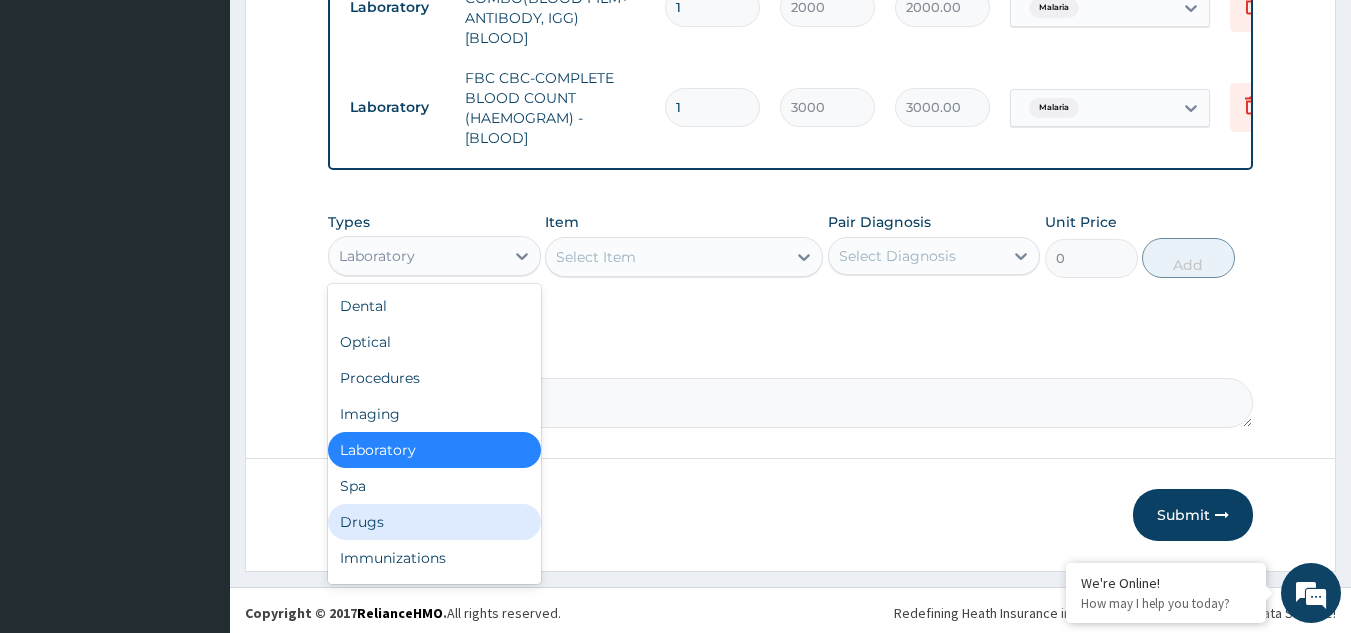 click on "Drugs" at bounding box center [434, 522] 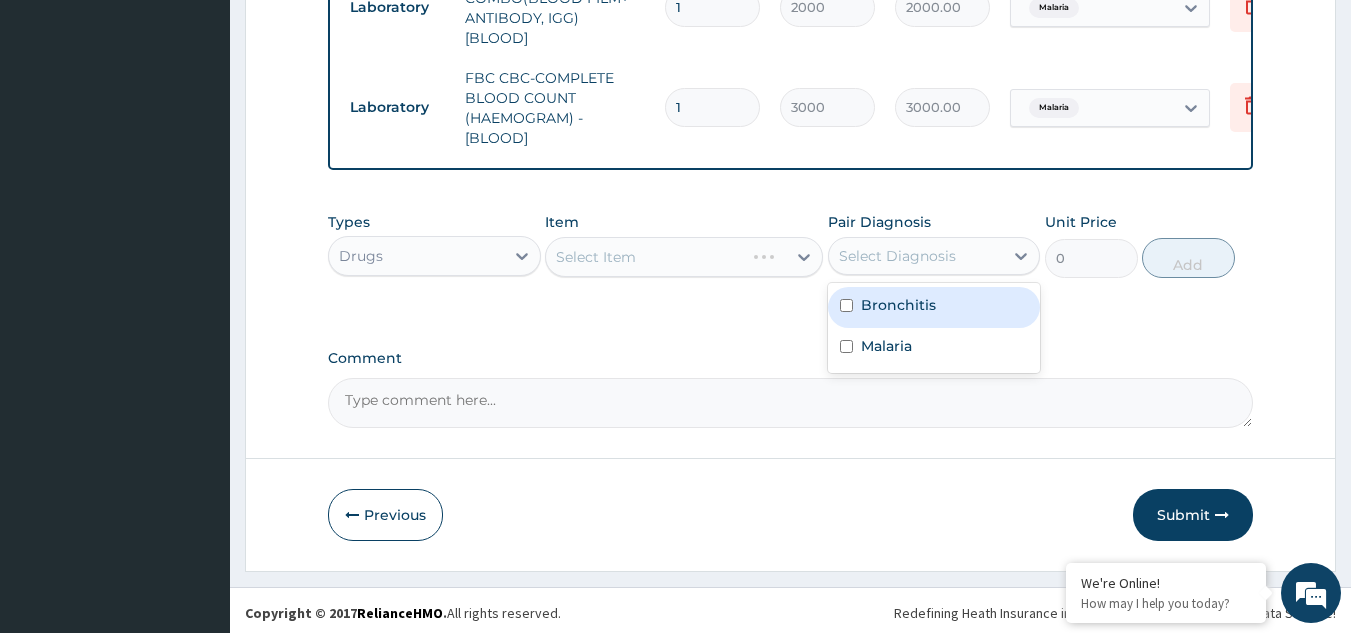 click on "Select Diagnosis" at bounding box center [916, 256] 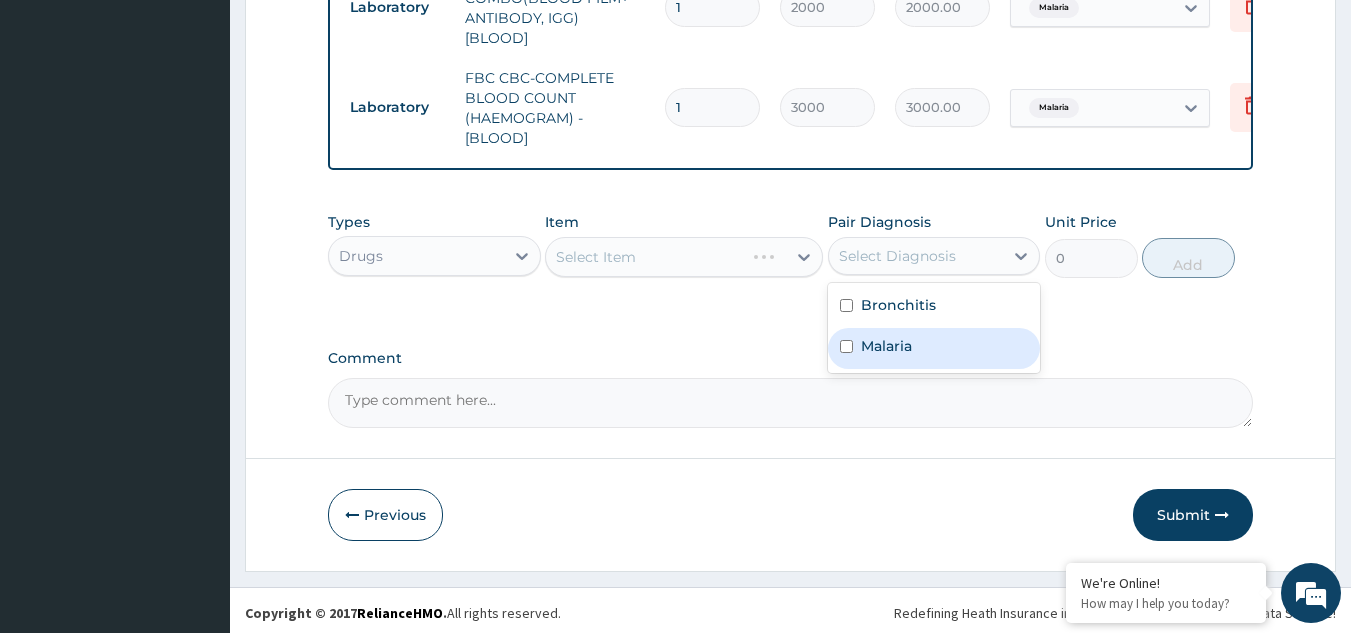 click on "Malaria" at bounding box center (934, 348) 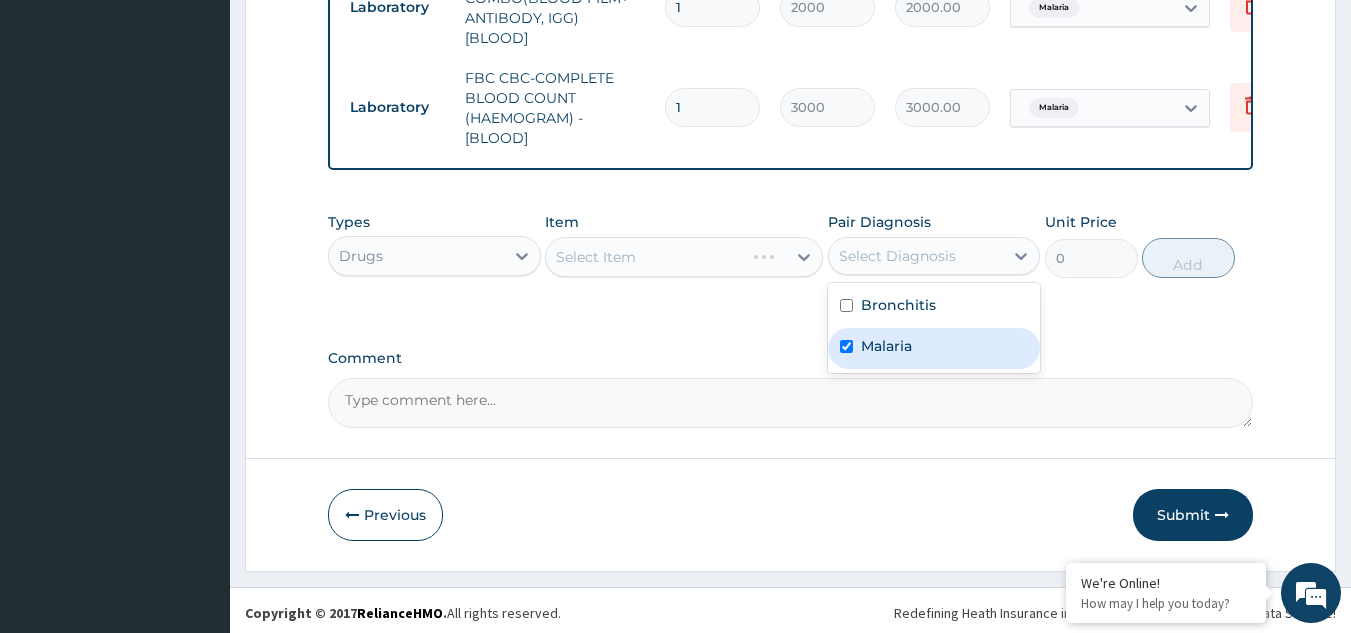 checkbox on "true" 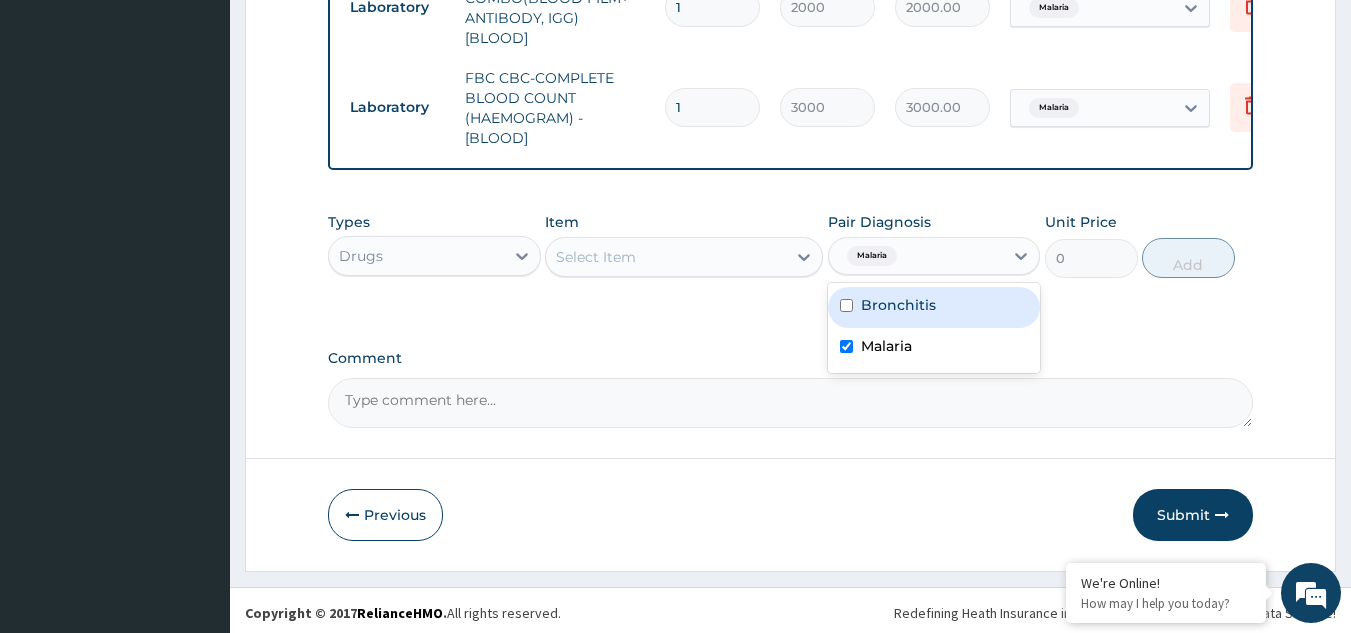 click on "Select Item" at bounding box center [666, 257] 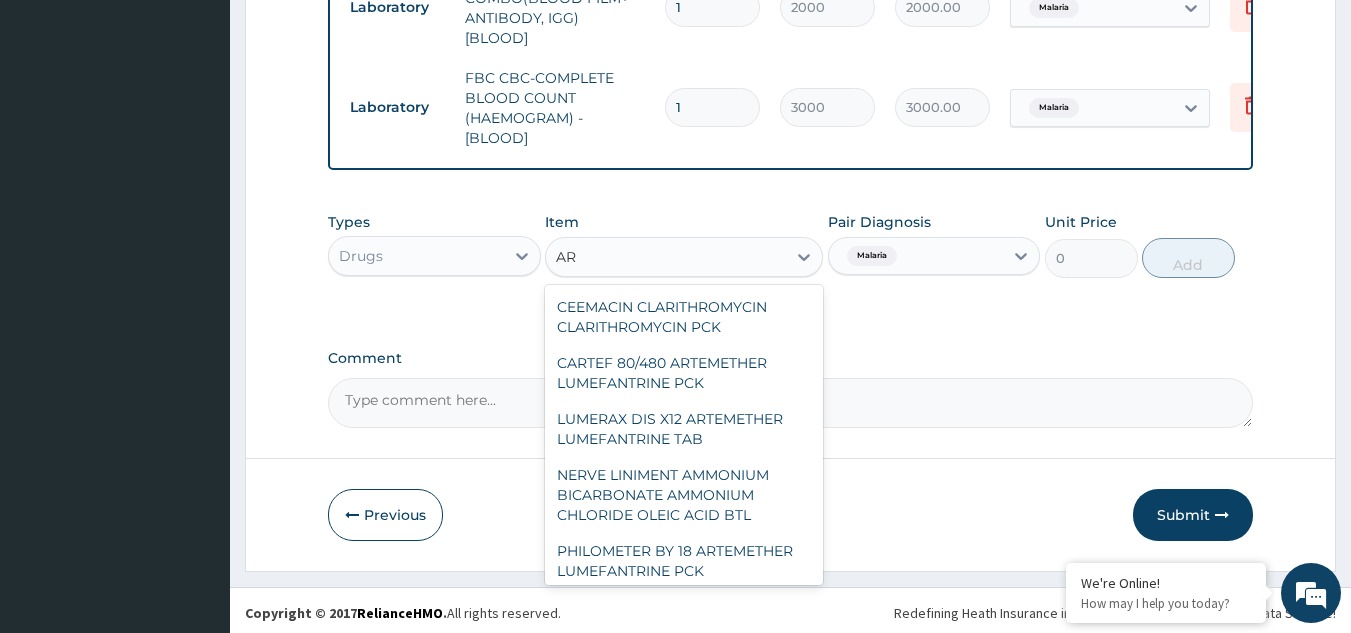 type on "A" 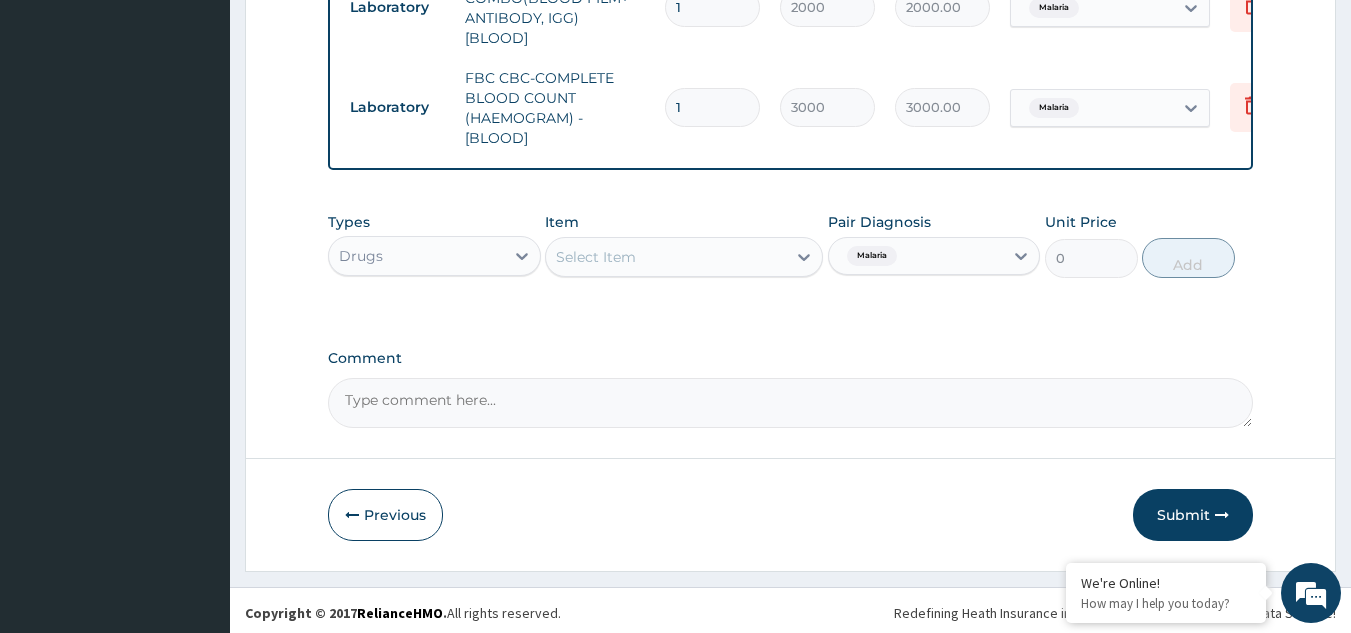click on "Select Item" at bounding box center (596, 257) 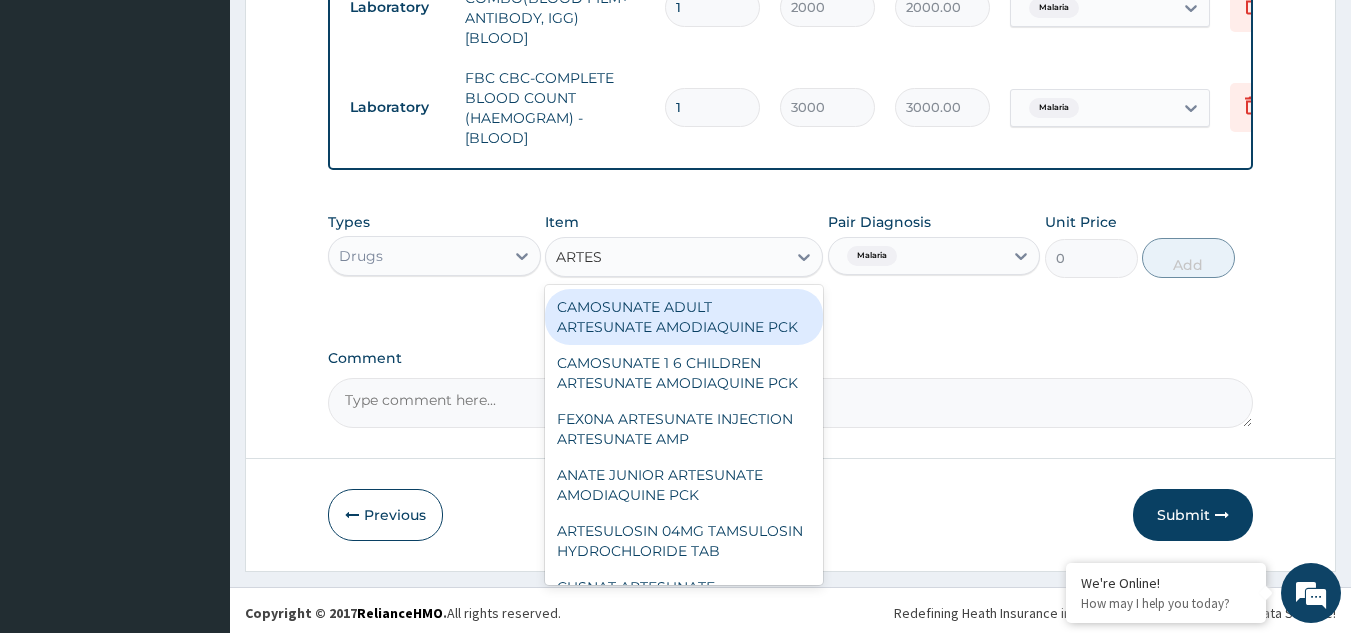 type on "ARTESU" 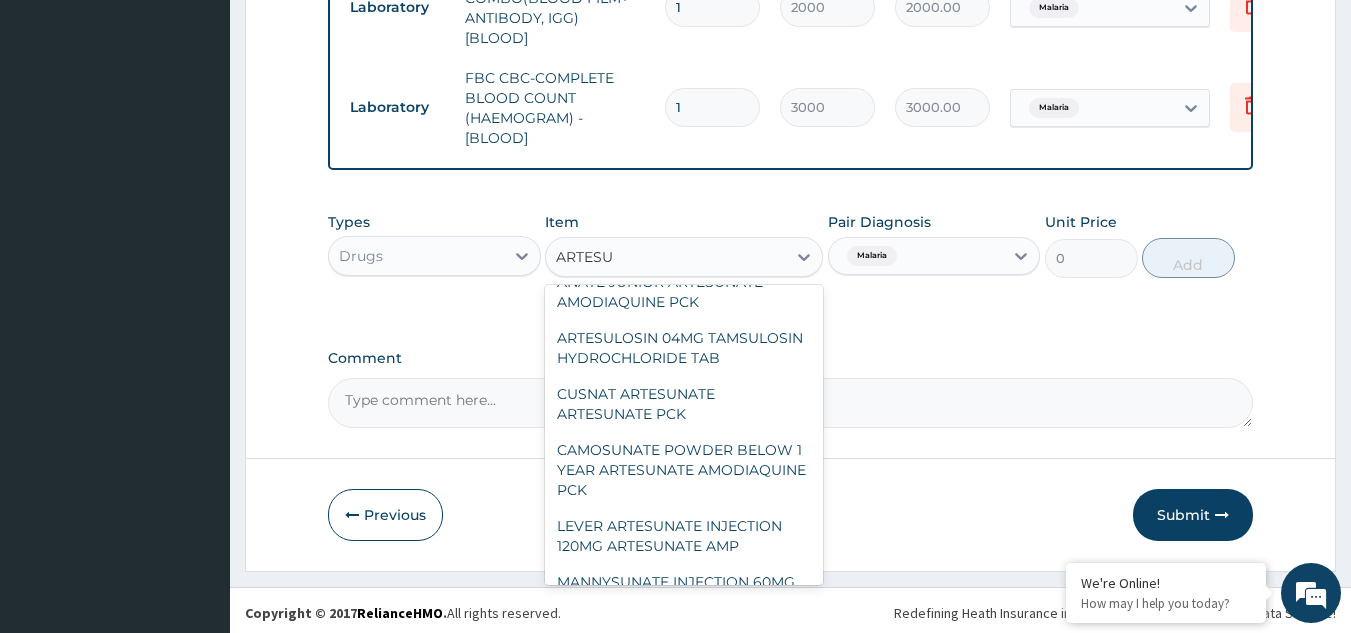 scroll, scrollTop: 0, scrollLeft: 0, axis: both 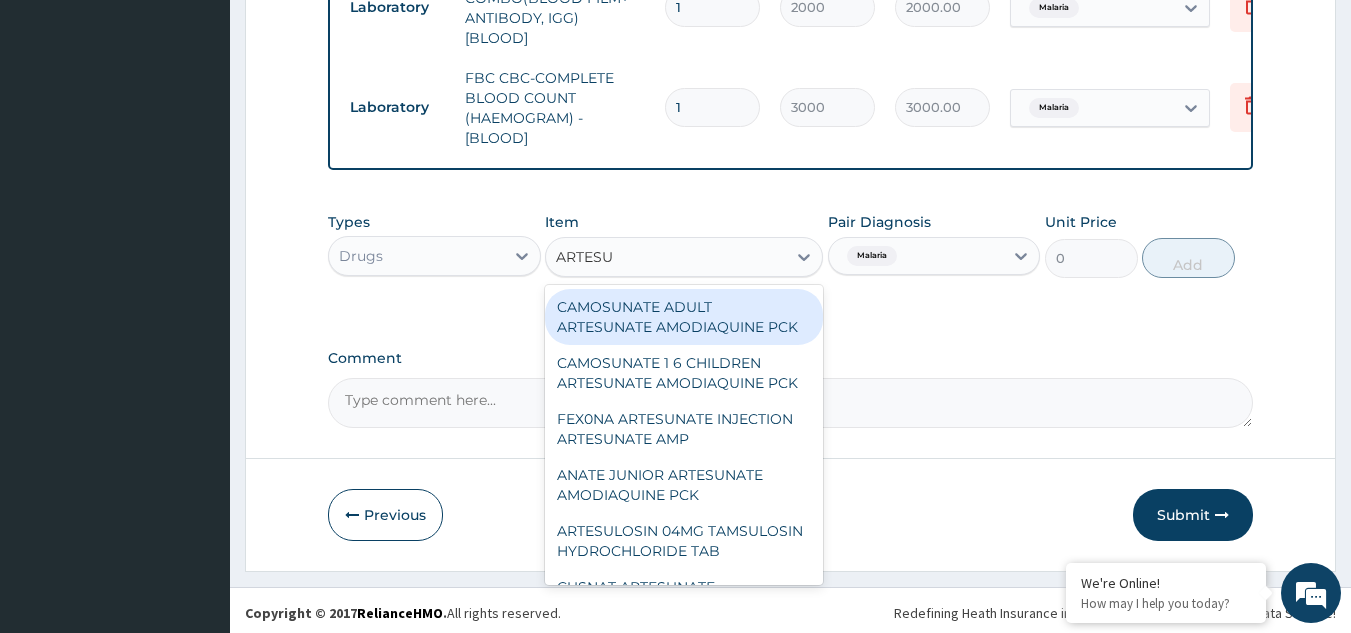 click on "CAMOSUNATE 1 6 CHILDREN ARTESUNATE AMODIAQUINE PCK" at bounding box center (684, 373) 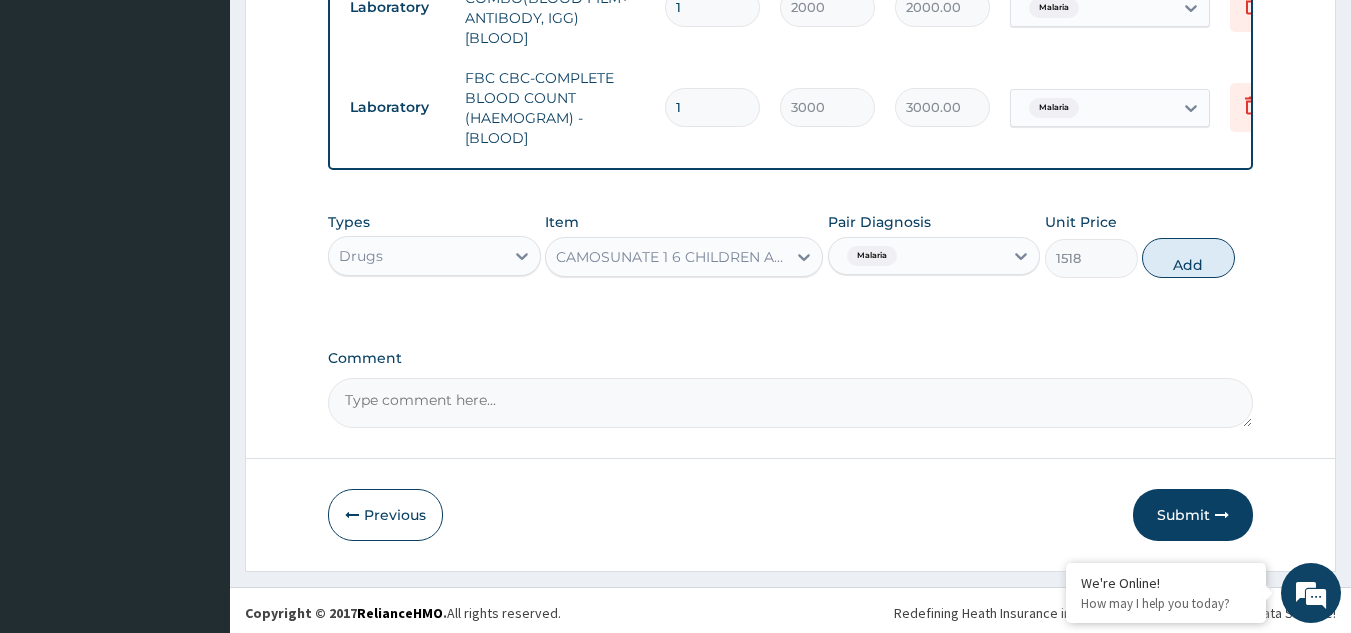 click on "CAMOSUNATE 1 6 CHILDREN ARTESUNATE AMODIAQUINE PCK" at bounding box center (672, 257) 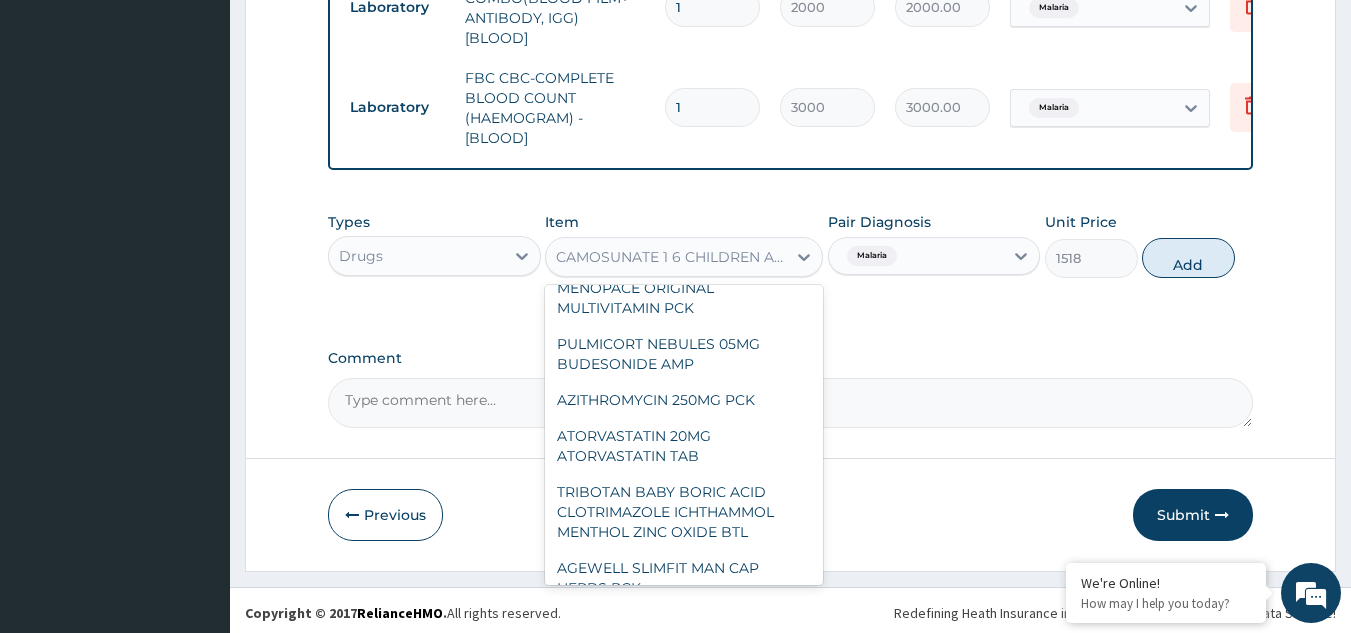 scroll, scrollTop: 9993, scrollLeft: 0, axis: vertical 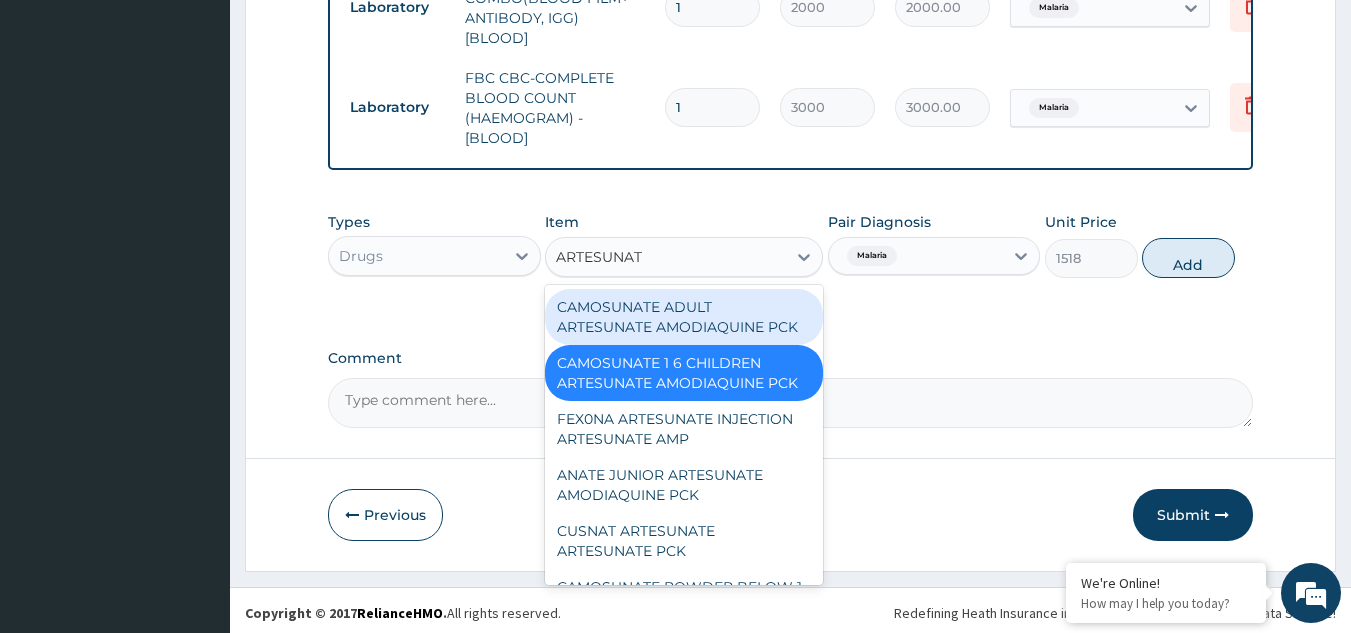 type on "ARTESUNATE" 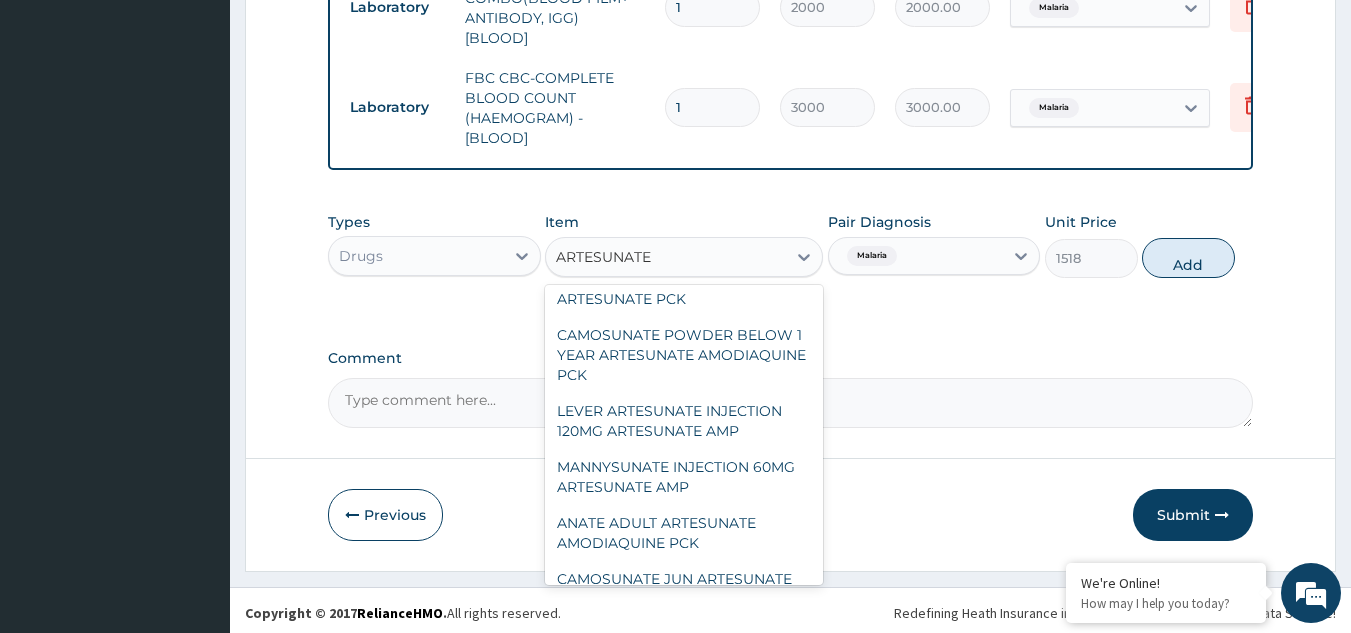 scroll, scrollTop: 328, scrollLeft: 0, axis: vertical 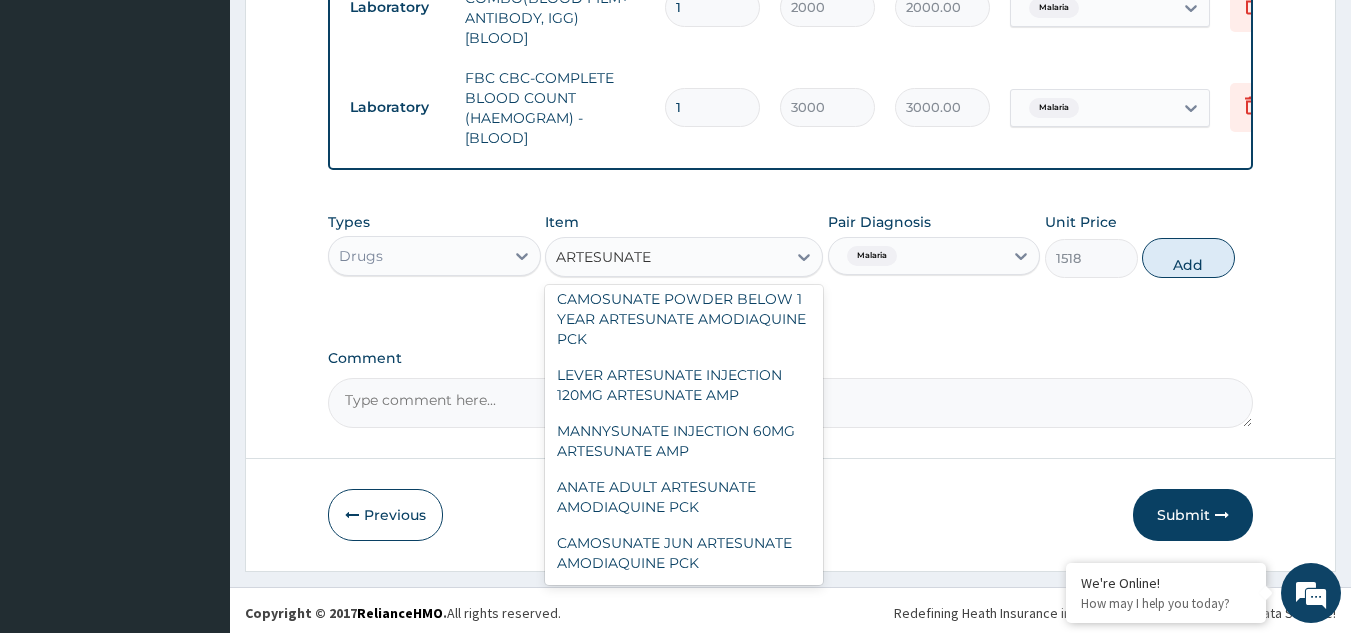 click on "MANNYSUNATE INJECTION 60MG ARTESUNATE AMP" at bounding box center (684, 441) 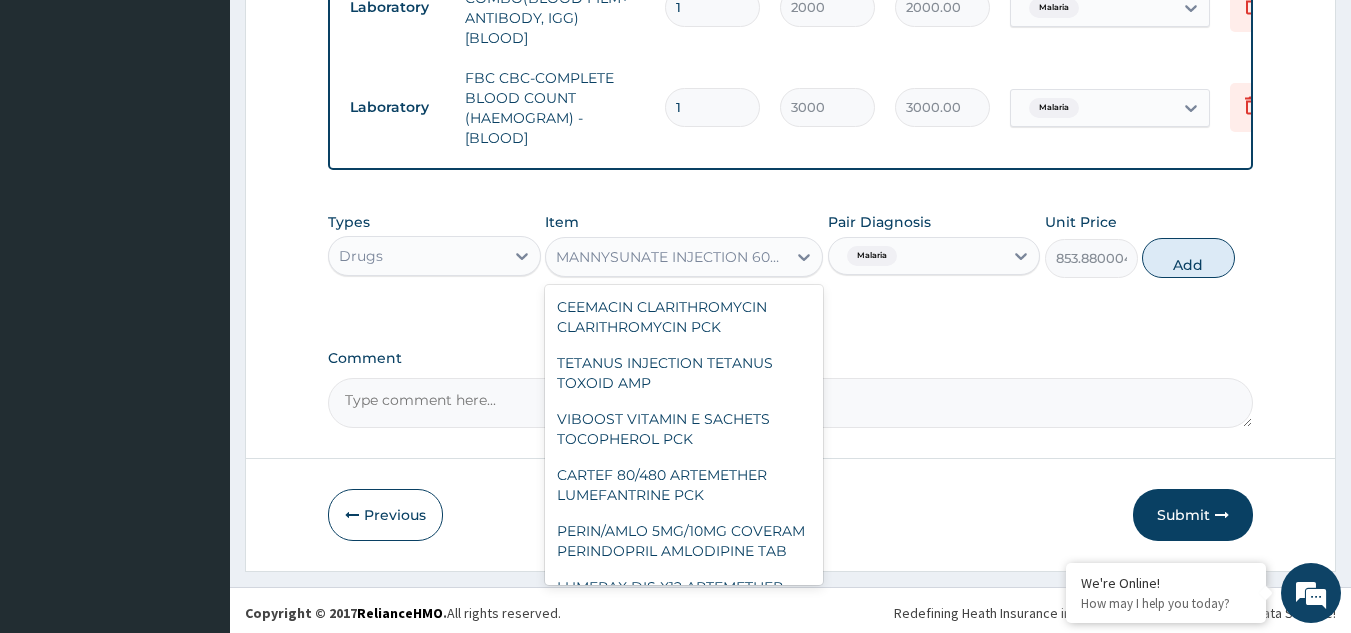 scroll, scrollTop: 73107, scrollLeft: 0, axis: vertical 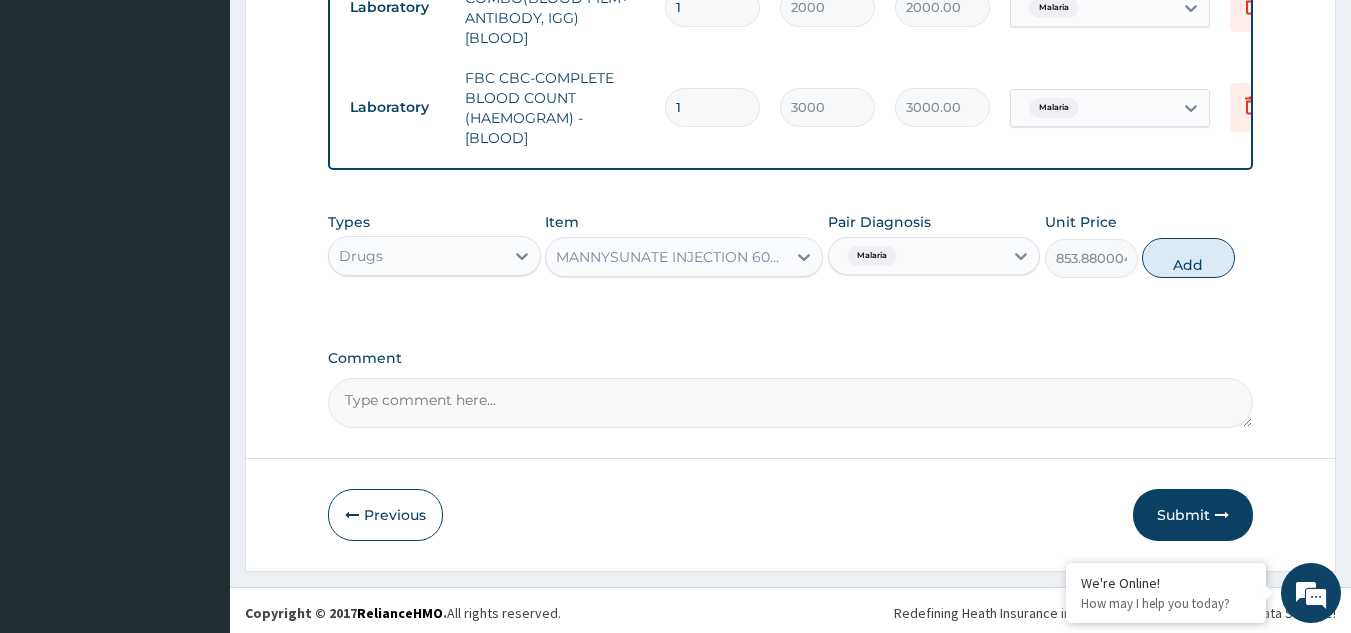 click on "PA Code / Prescription Code PA/32C18C Encounter Date 05-07-2025 Important Notice Please enter PA codes before entering items that are not attached to a PA code   All diagnoses entered must be linked to a claim item. Diagnosis & Claim Items that are visible but inactive cannot be edited because they were imported from an already approved PA code. Diagnosis Bronchitis confirmed Malaria Confirmed NB: All diagnosis must be linked to a claim item Claim Items Type Name Quantity Unit Price Total Price Pair Diagnosis Actions Drugs diclofenac suppository diclofenac pck 1 3643.75 3643.75 Bronchitis Delete Drugs zithromax syp azithromycin btl 1 5502.75 5502.75 Bronchitis Delete Procedures GENERAL PRACTITIONER CONSULTATION FIRST OUTPATIENT CONSULTATION 1 3000 3000.00 Malaria Delete Laboratory MALARIA PARASITE COMBO(BLOOD FILM+ ANTIBODY, IGG) [BLOOD] 1 2000 2000.00 Malaria Delete Laboratory FBC CBC-COMPLETE BLOOD COUNT (HAEMOGRAM) - [BLOOD] 1 3000 3000.00 Malaria Delete Types Drugs Item Pair Diagnosis Malaria Unit Price" at bounding box center [791, -230] 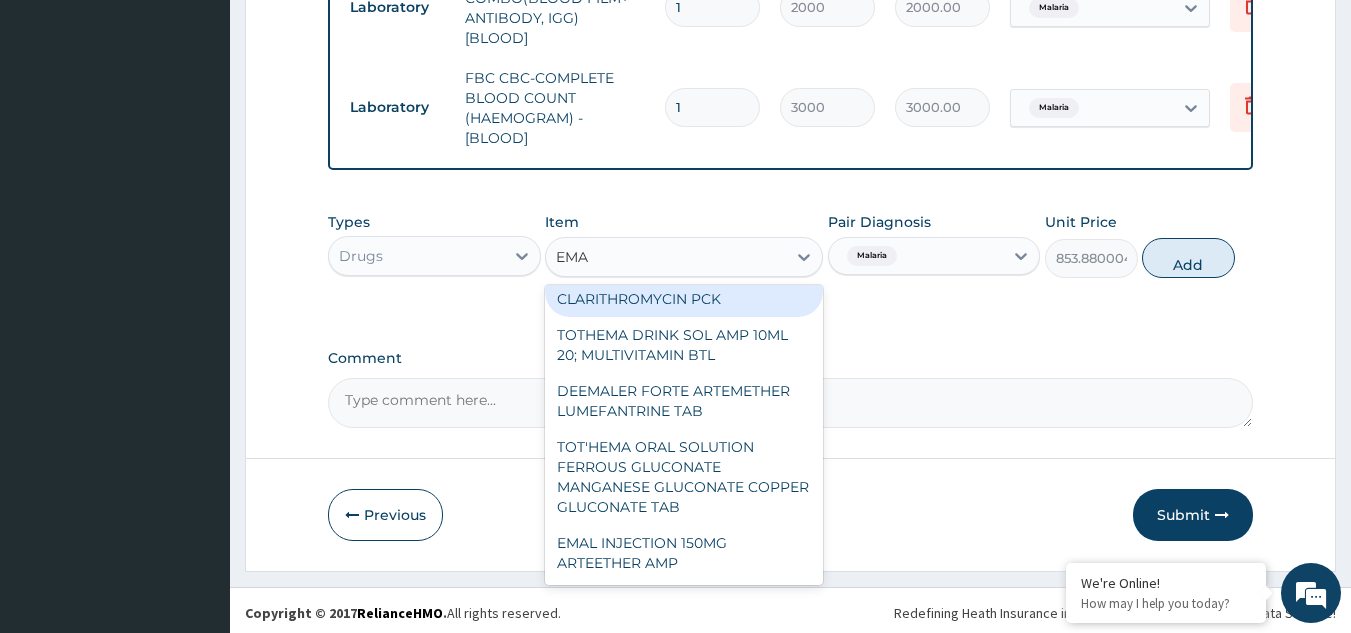 scroll, scrollTop: 28, scrollLeft: 0, axis: vertical 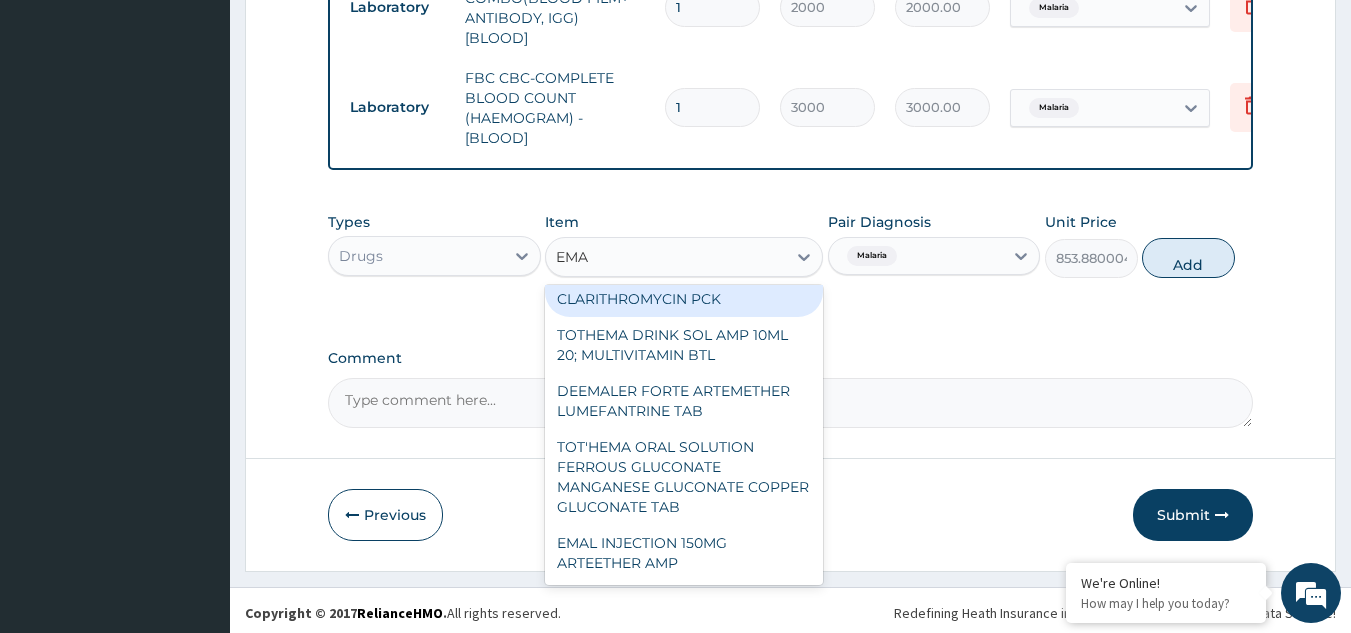type on "EMAL" 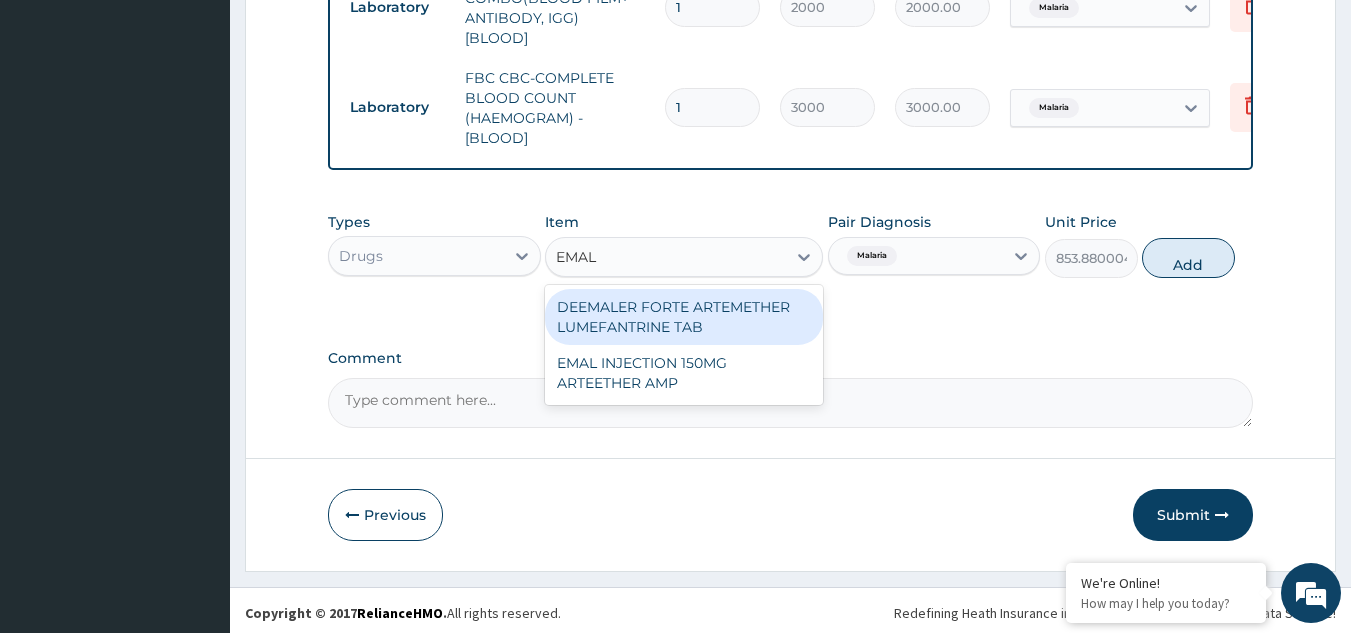 scroll, scrollTop: 0, scrollLeft: 0, axis: both 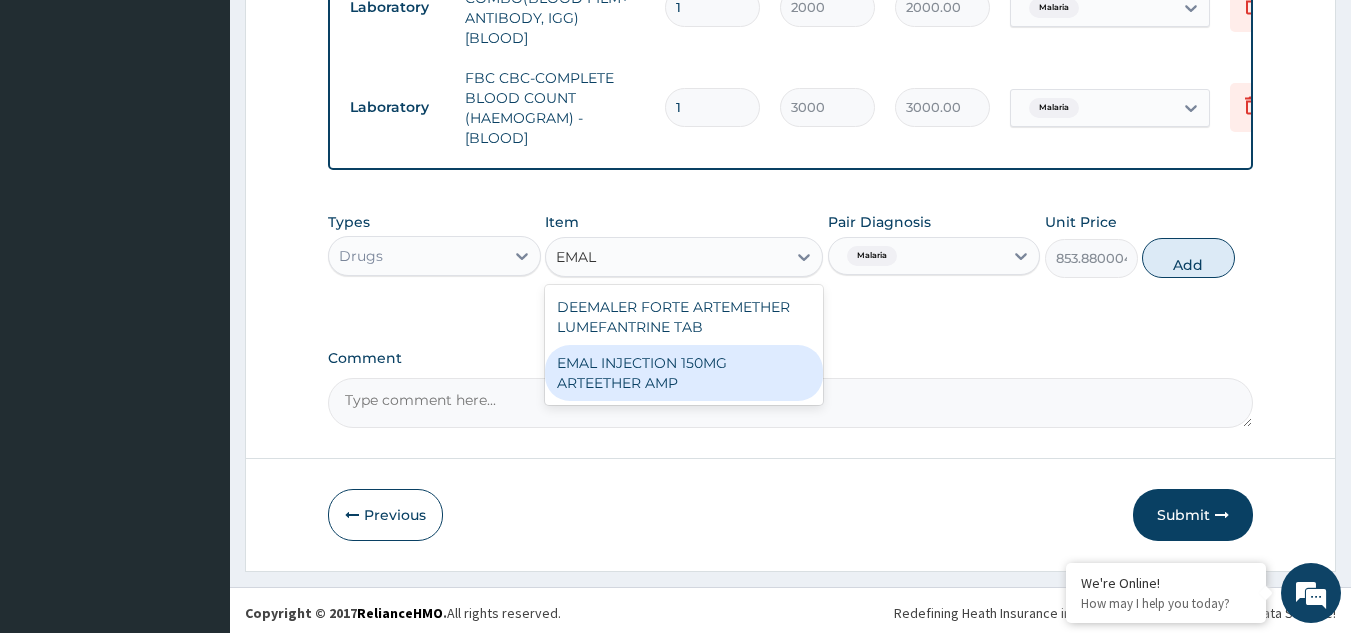 click on "EMAL INJECTION 150MG ARTEETHER AMP" at bounding box center [684, 373] 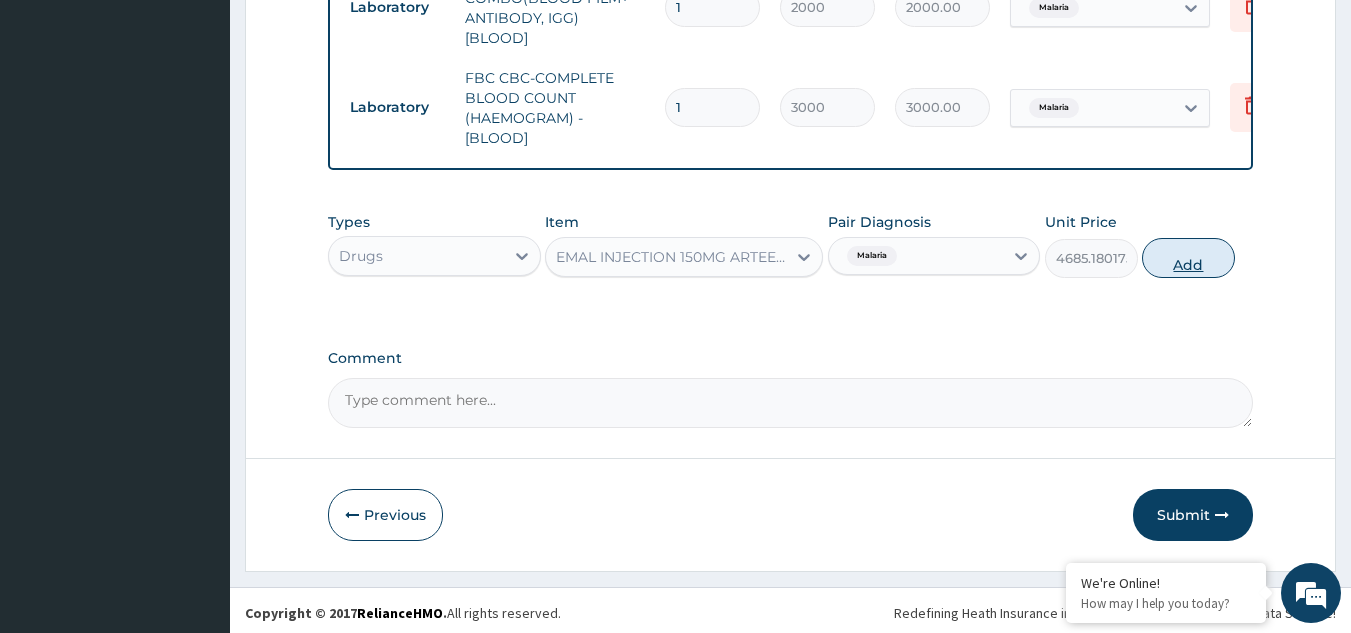 click on "Add" at bounding box center [1188, 258] 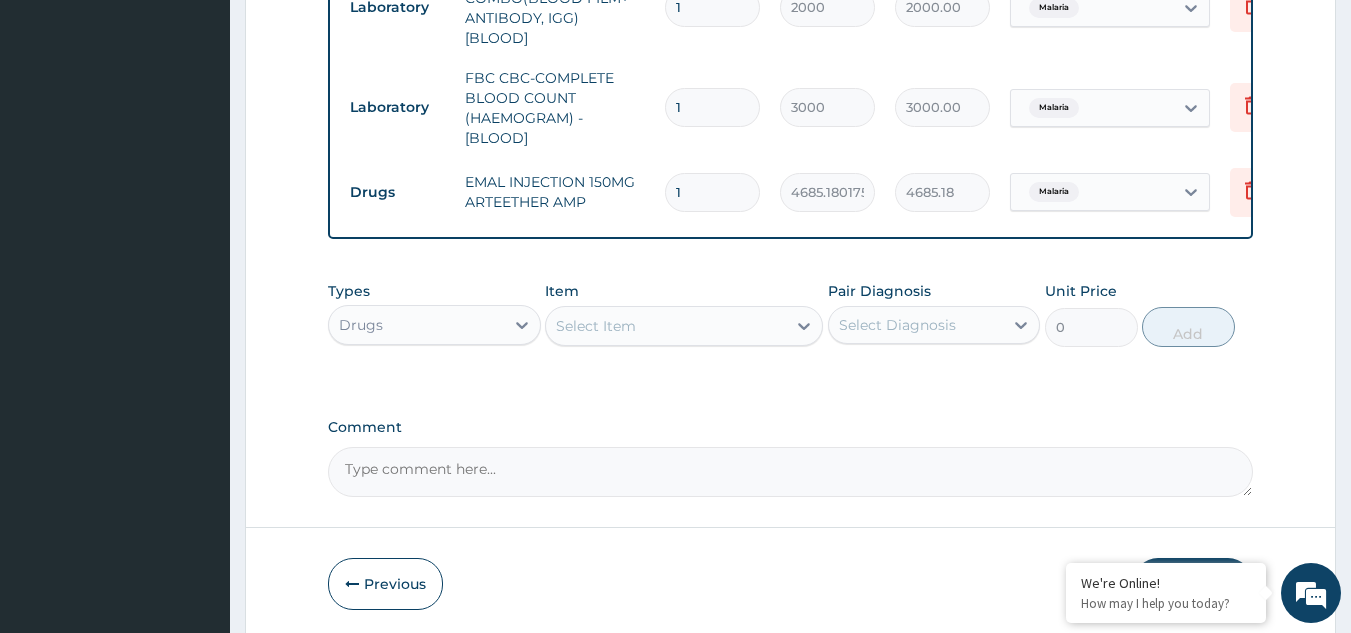 click on "Select Diagnosis" at bounding box center [897, 325] 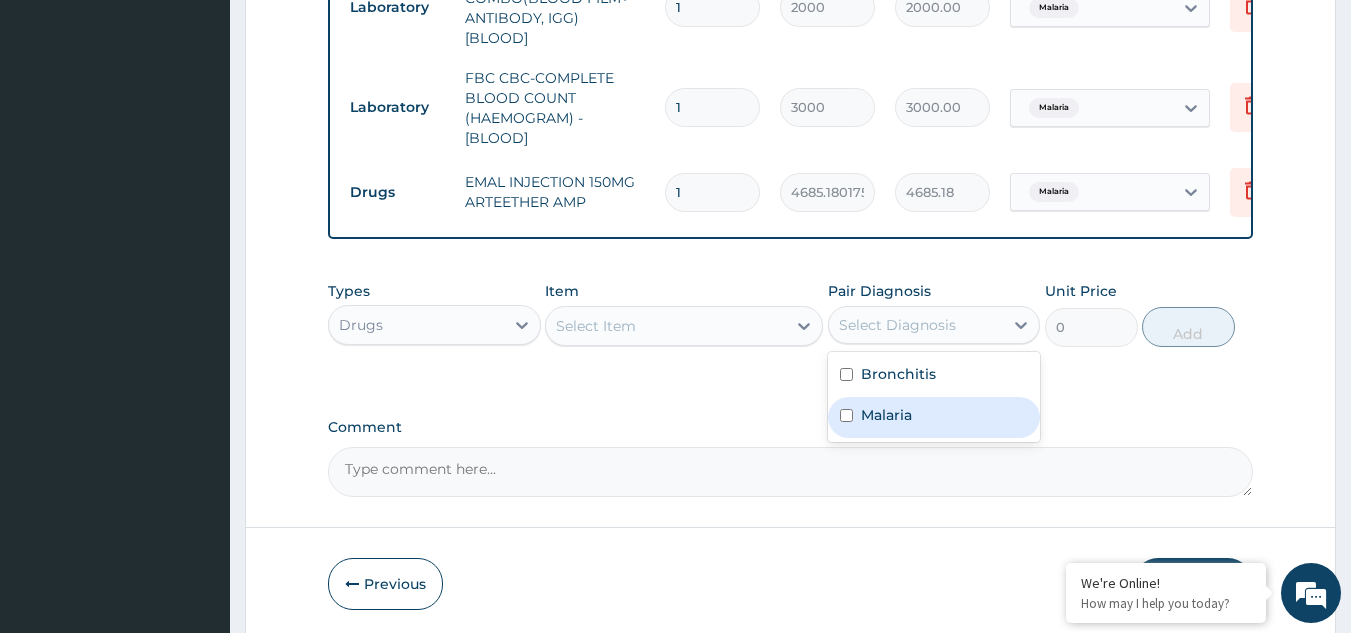 click on "Malaria" at bounding box center (886, 415) 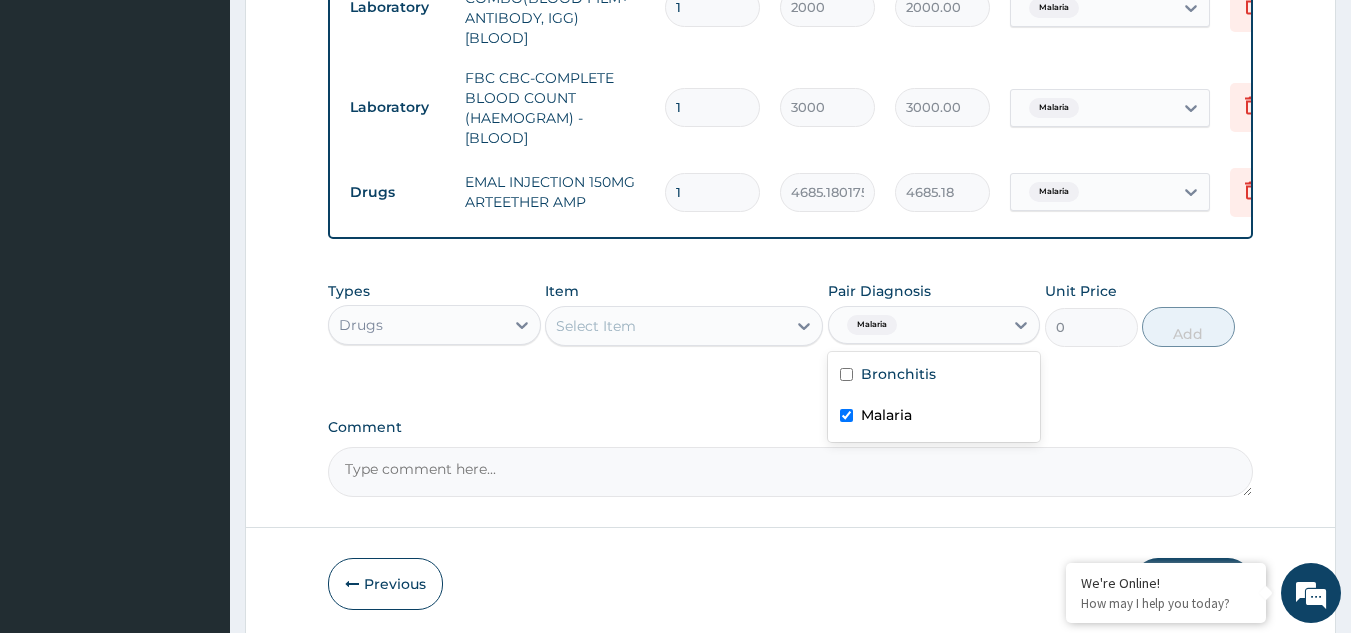 click on "Malaria" at bounding box center (886, 415) 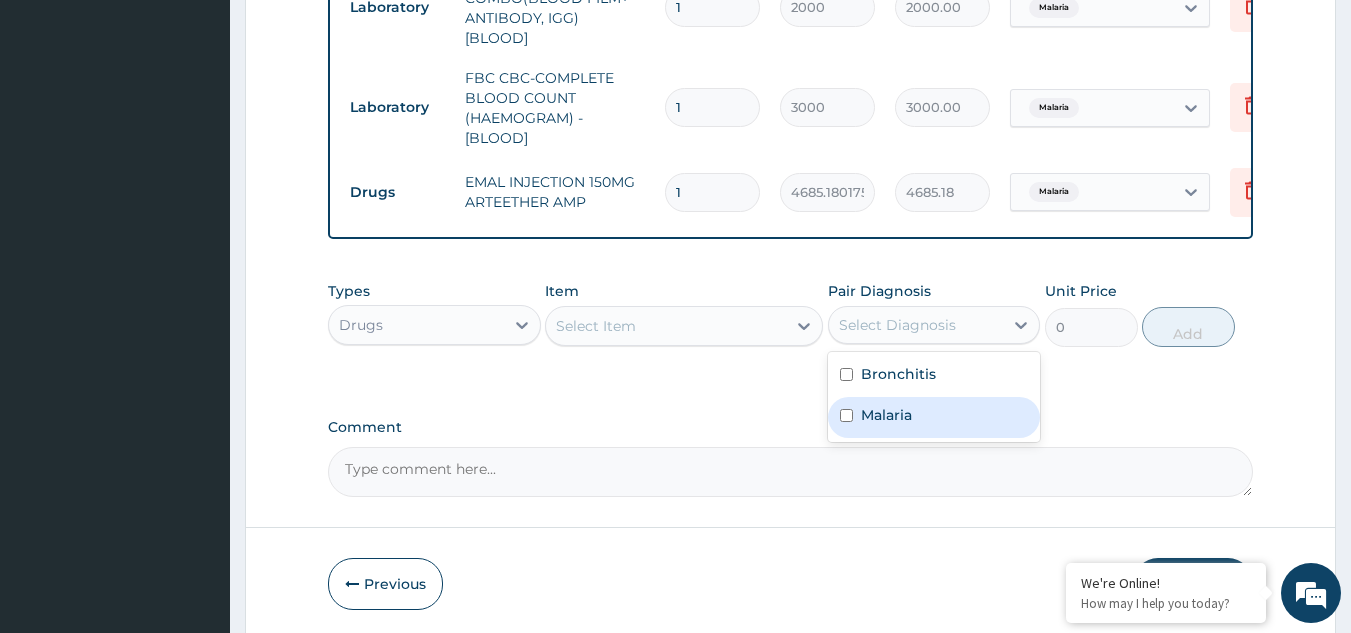 click on "Malaria" at bounding box center (886, 415) 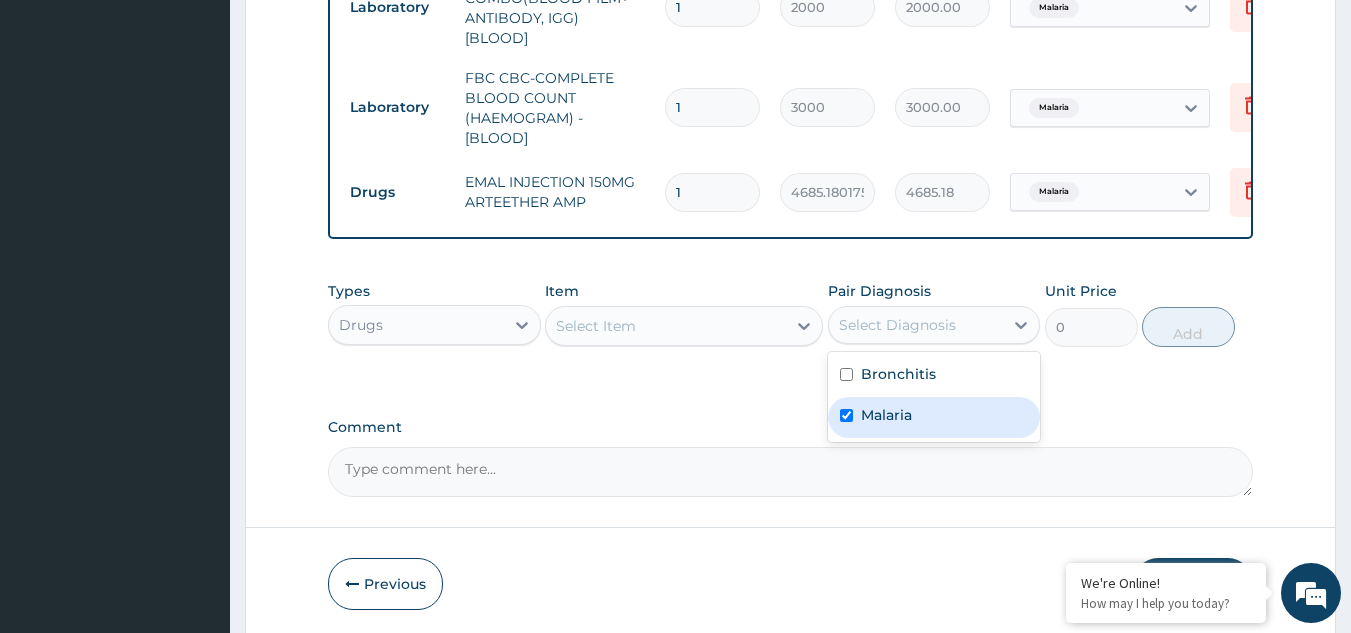 checkbox on "true" 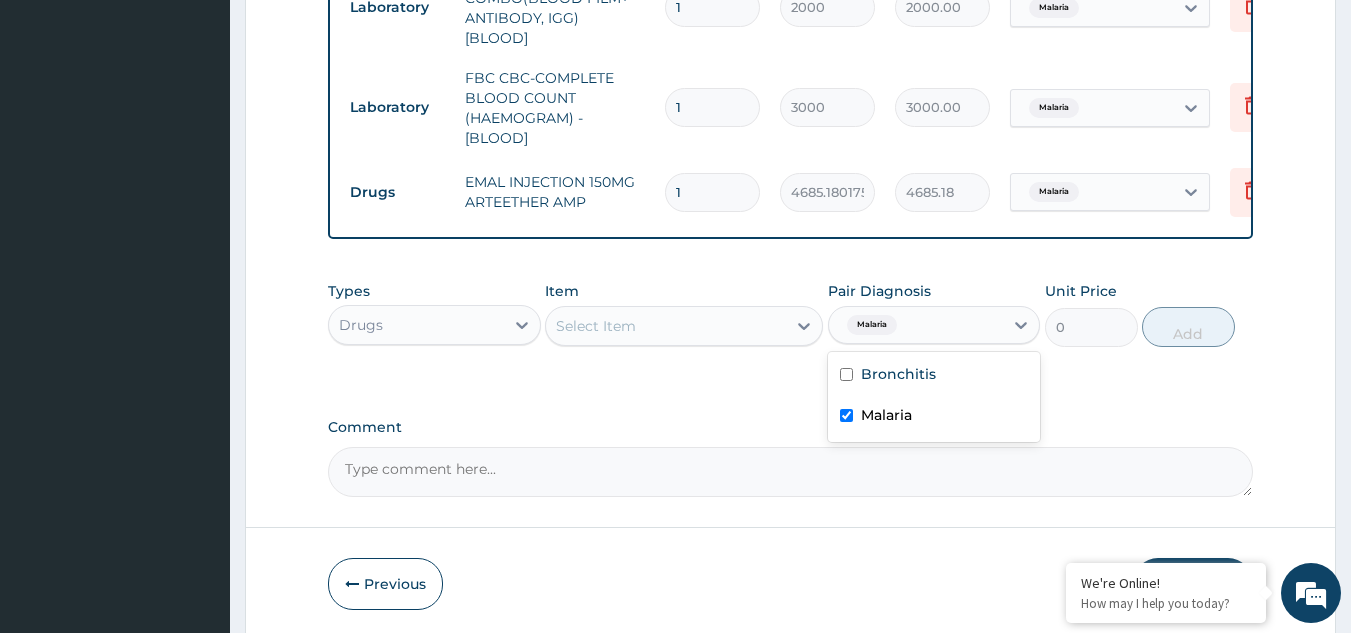 click on "Select Item" at bounding box center [596, 326] 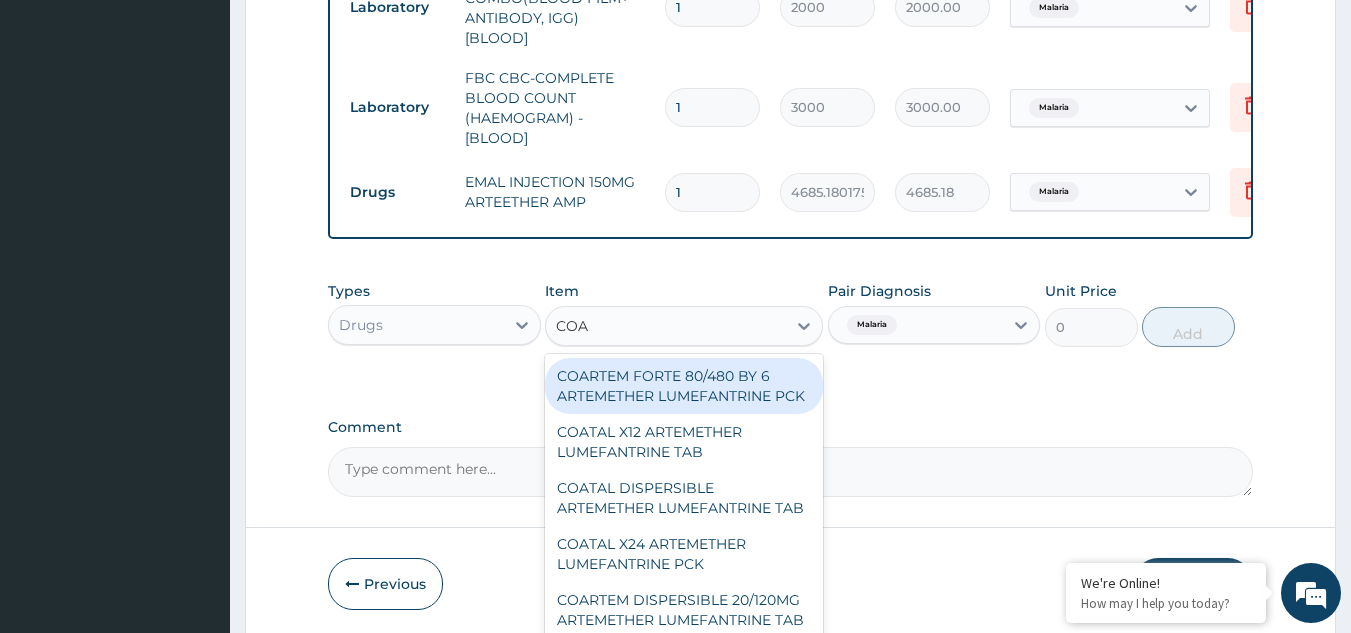 type on "COAR" 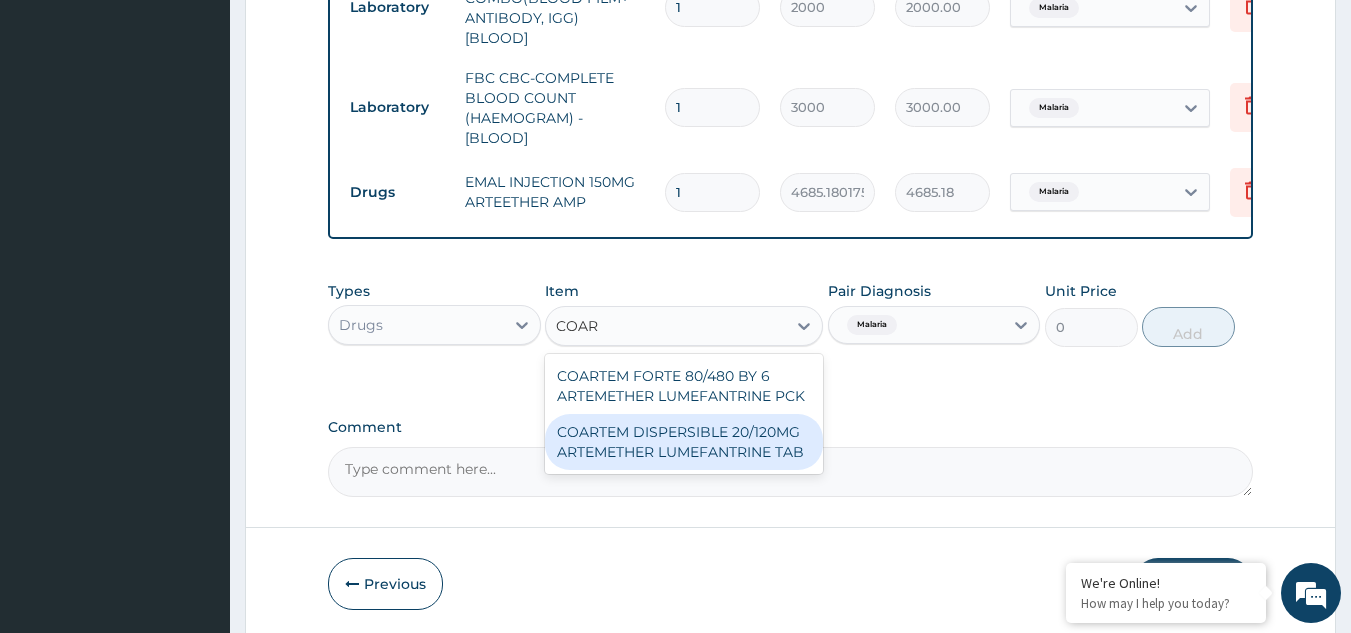 click on "COARTEM DISPERSIBLE 20/120MG ARTEMETHER LUMEFANTRINE TAB" at bounding box center [684, 442] 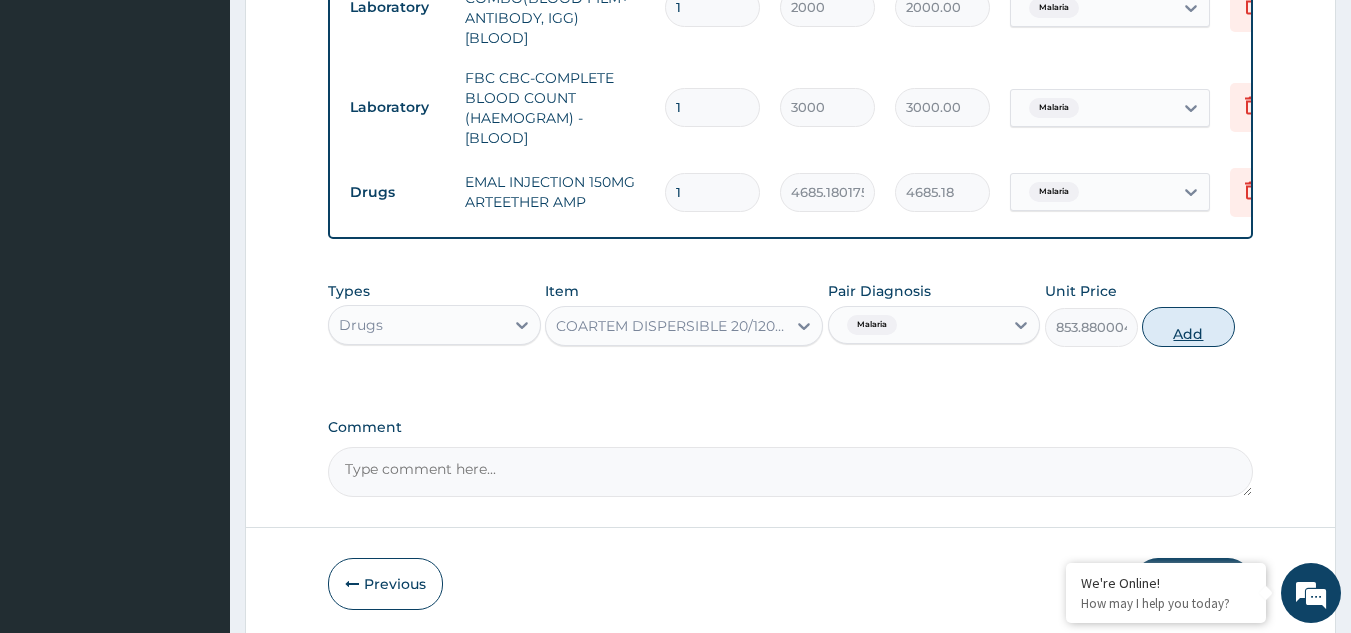 click on "Add" at bounding box center [1188, 327] 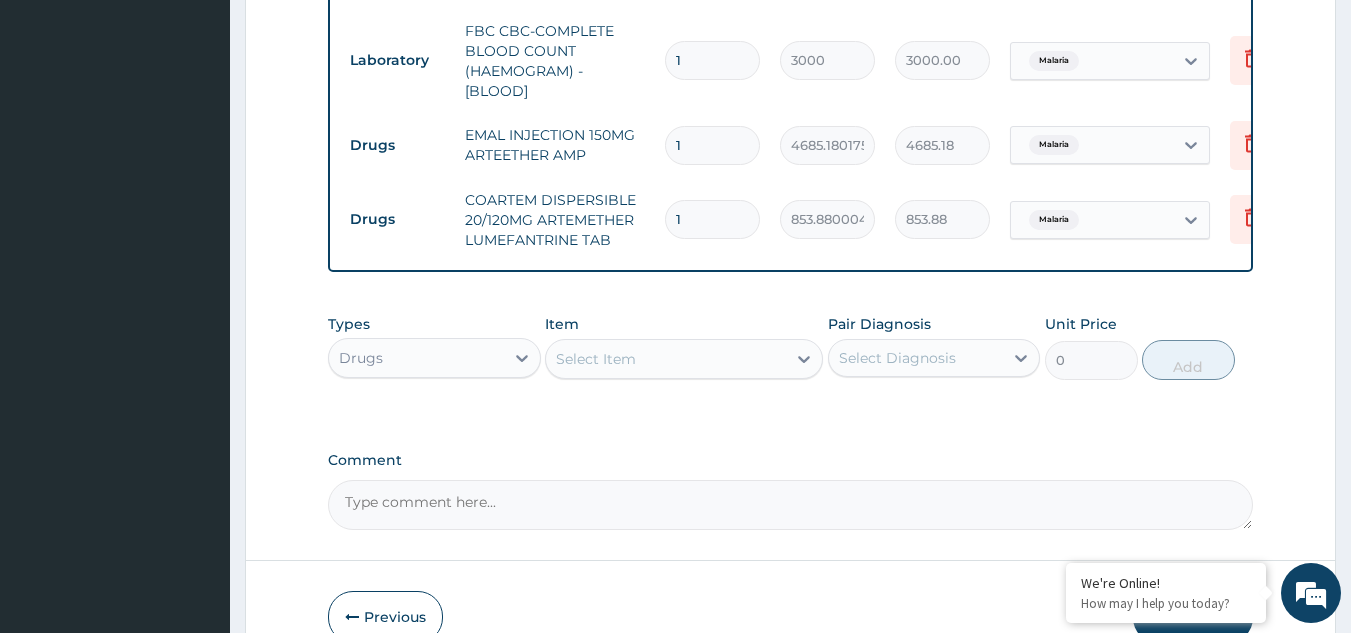 scroll, scrollTop: 1227, scrollLeft: 0, axis: vertical 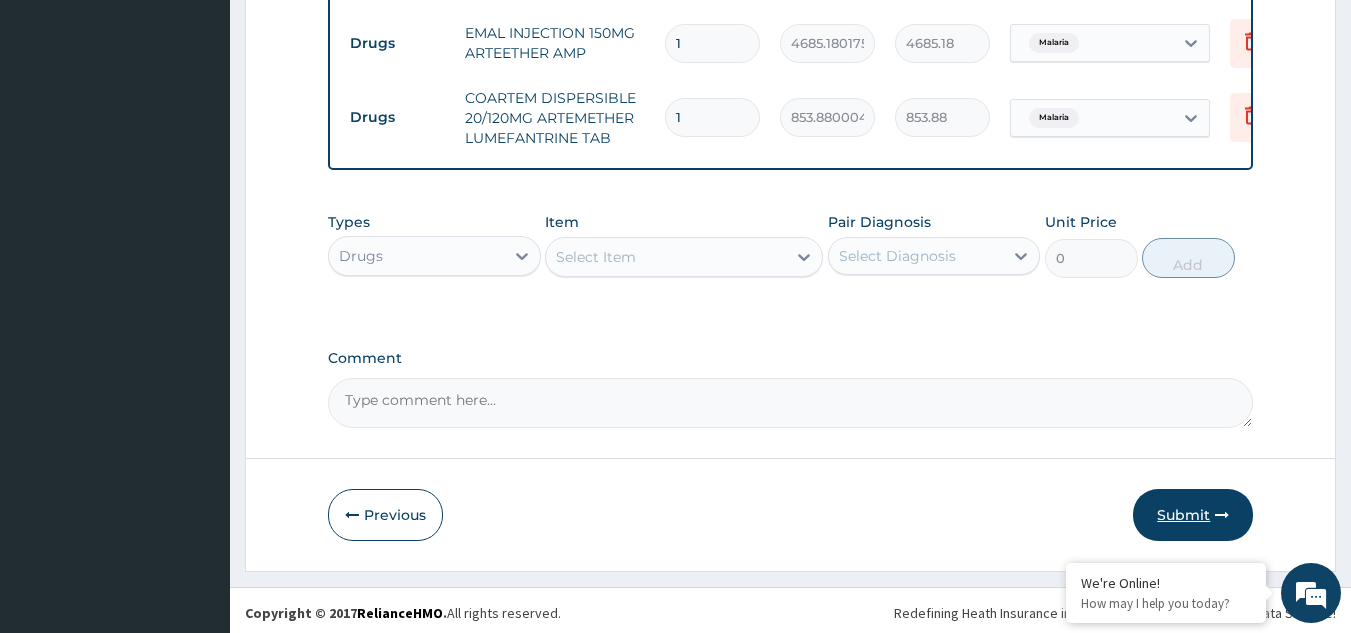 click on "Submit" at bounding box center [1193, 515] 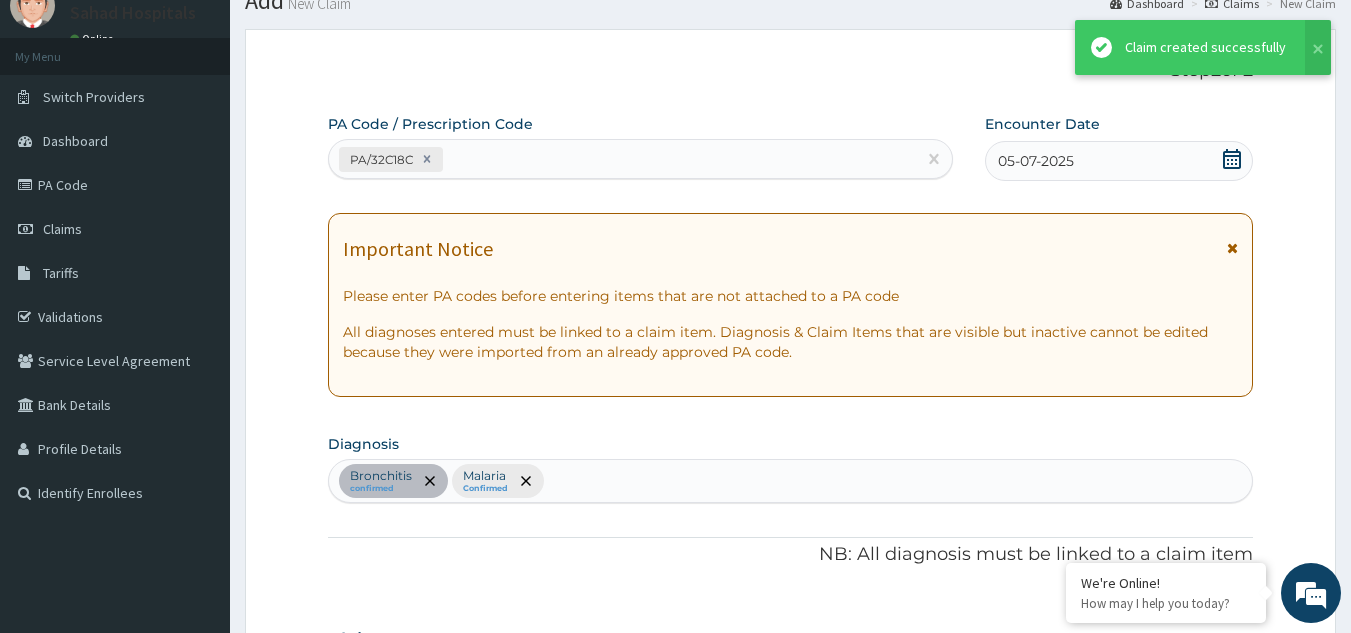 scroll, scrollTop: 1227, scrollLeft: 0, axis: vertical 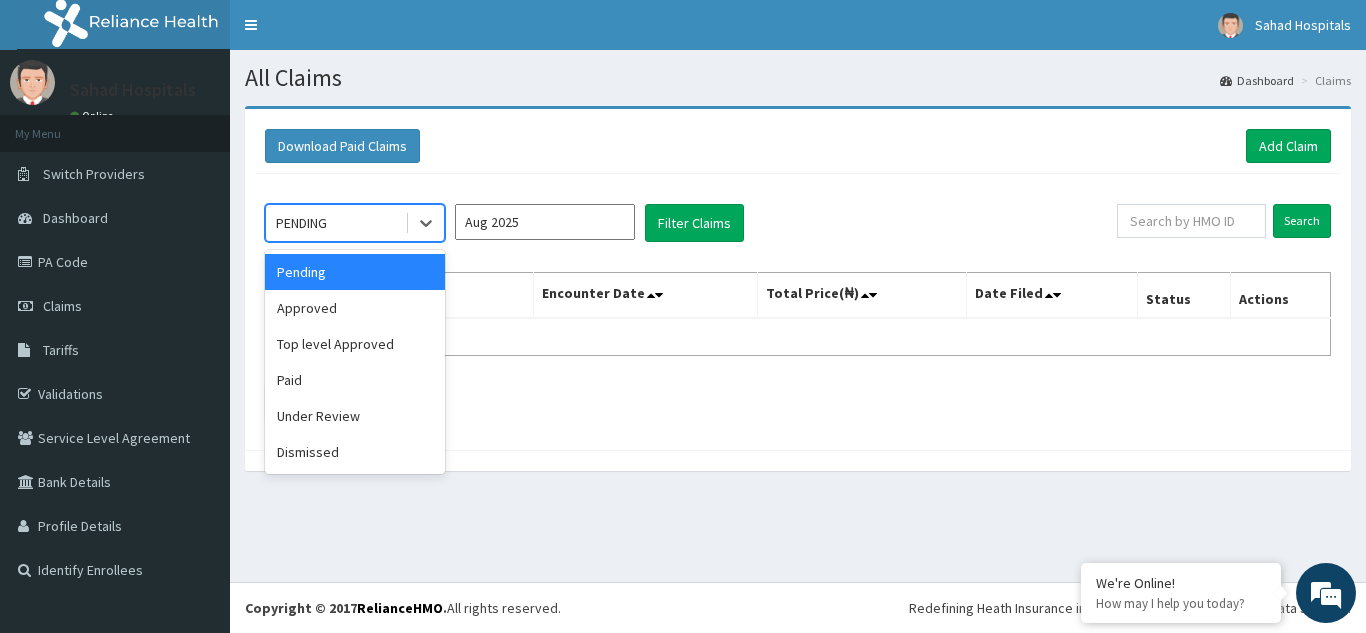 click on "PENDING" at bounding box center (335, 223) 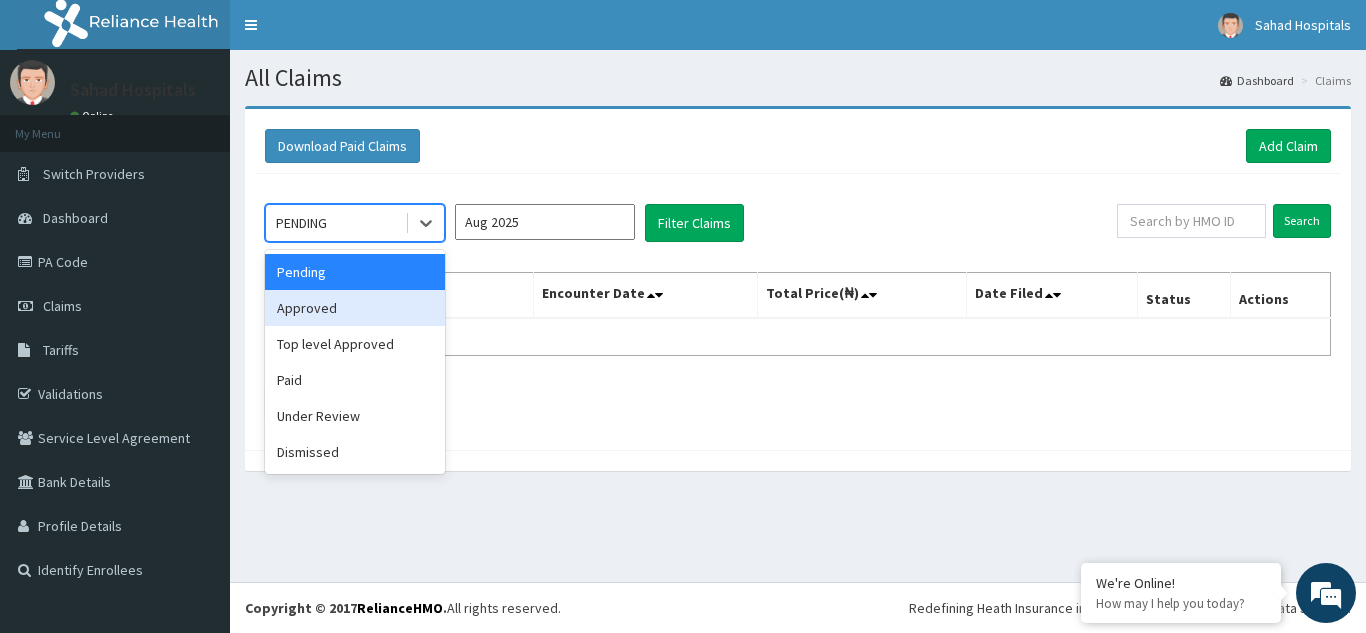click on "Approved" at bounding box center (355, 308) 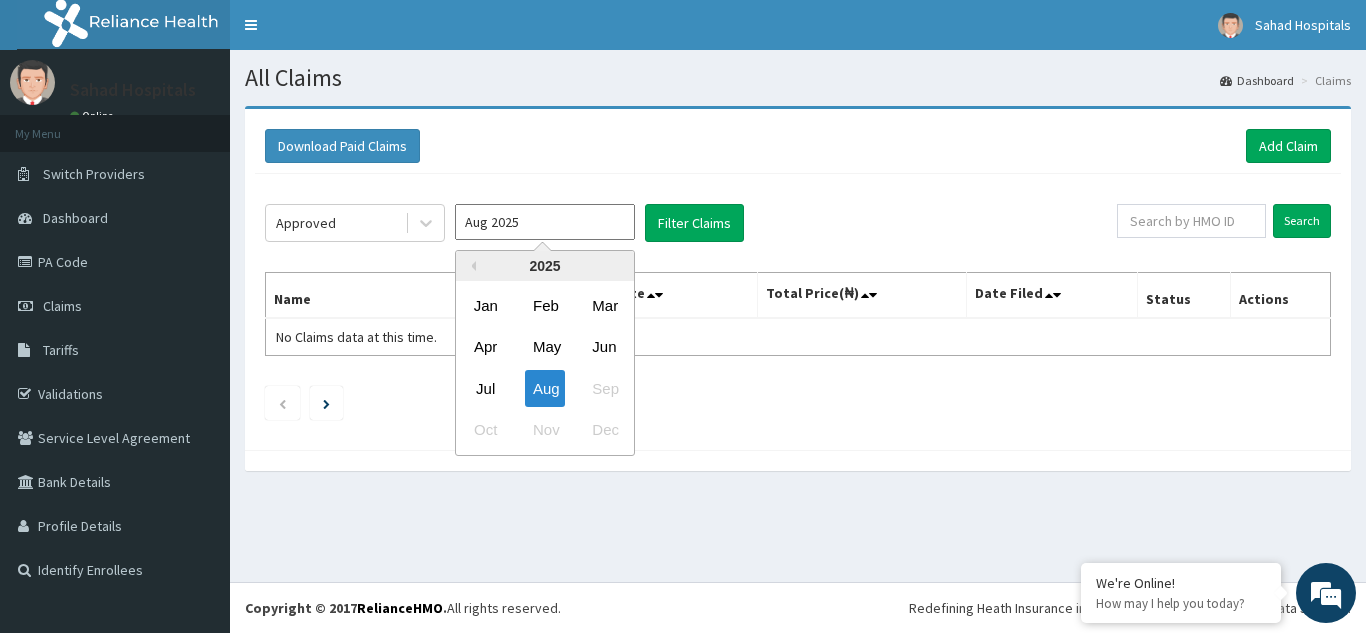 click on "Aug 2025" at bounding box center (545, 222) 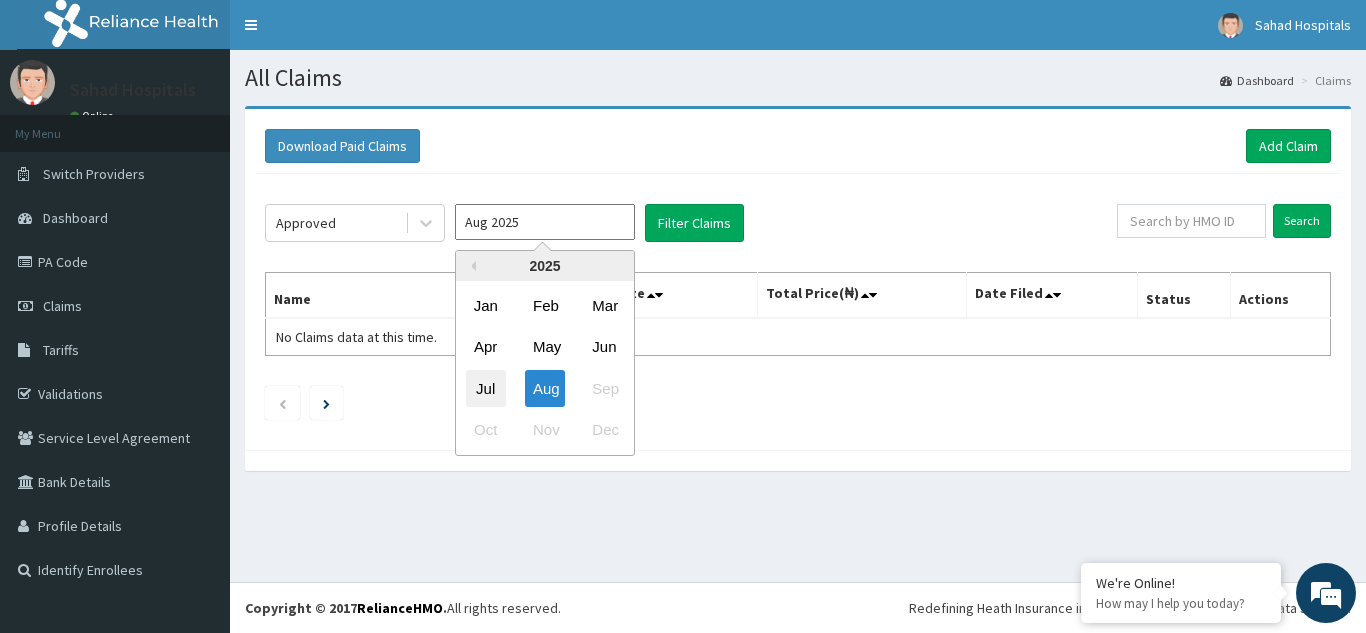 scroll, scrollTop: 0, scrollLeft: 0, axis: both 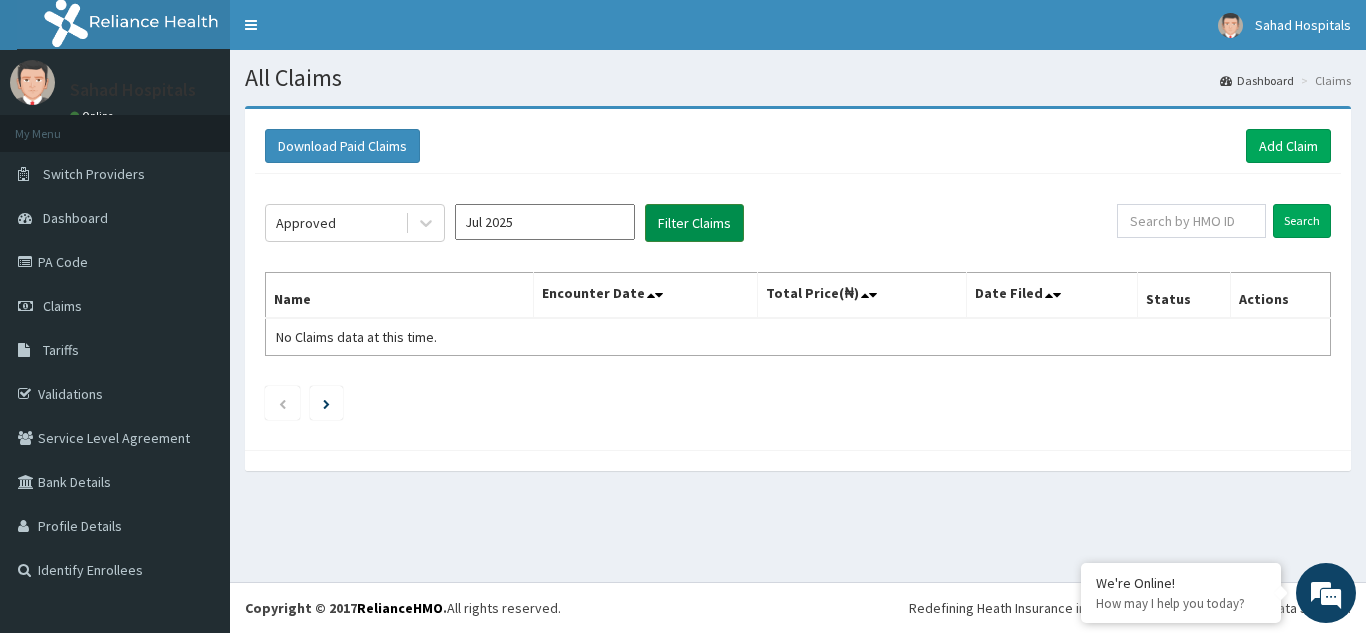 click on "Filter Claims" at bounding box center (694, 223) 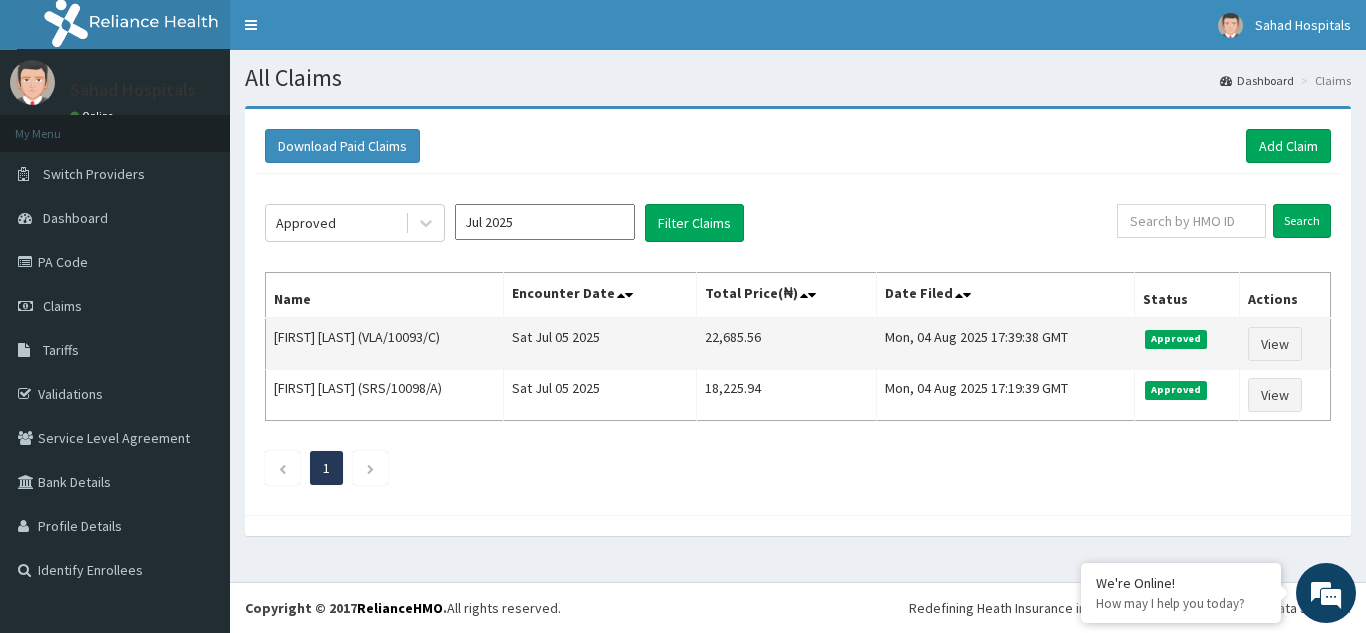 click on "22,685.56" at bounding box center (787, 344) 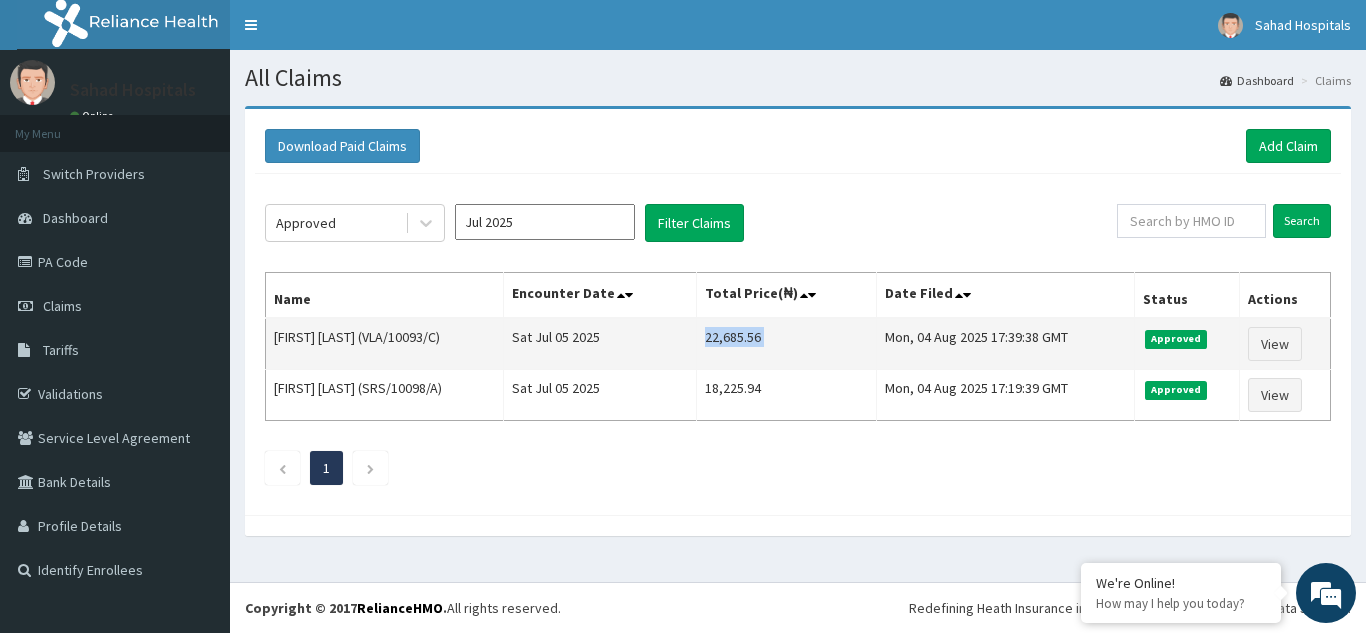click on "22,685.56" at bounding box center [787, 344] 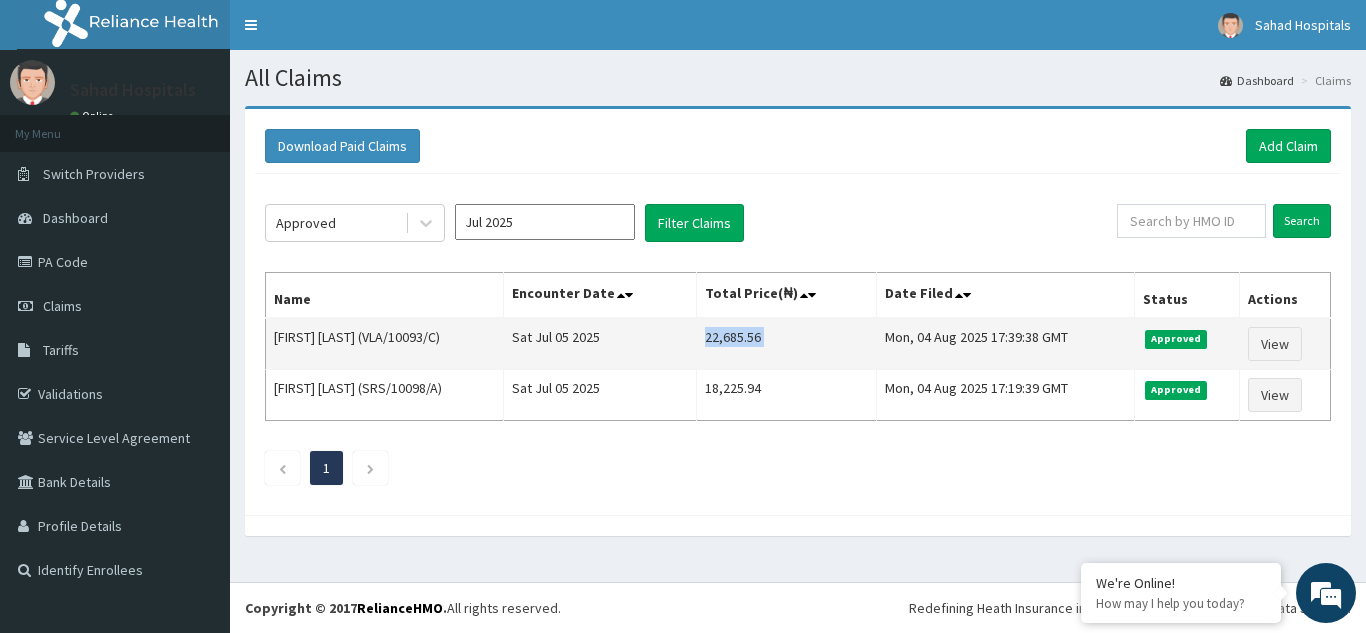 copy on "22,685.56" 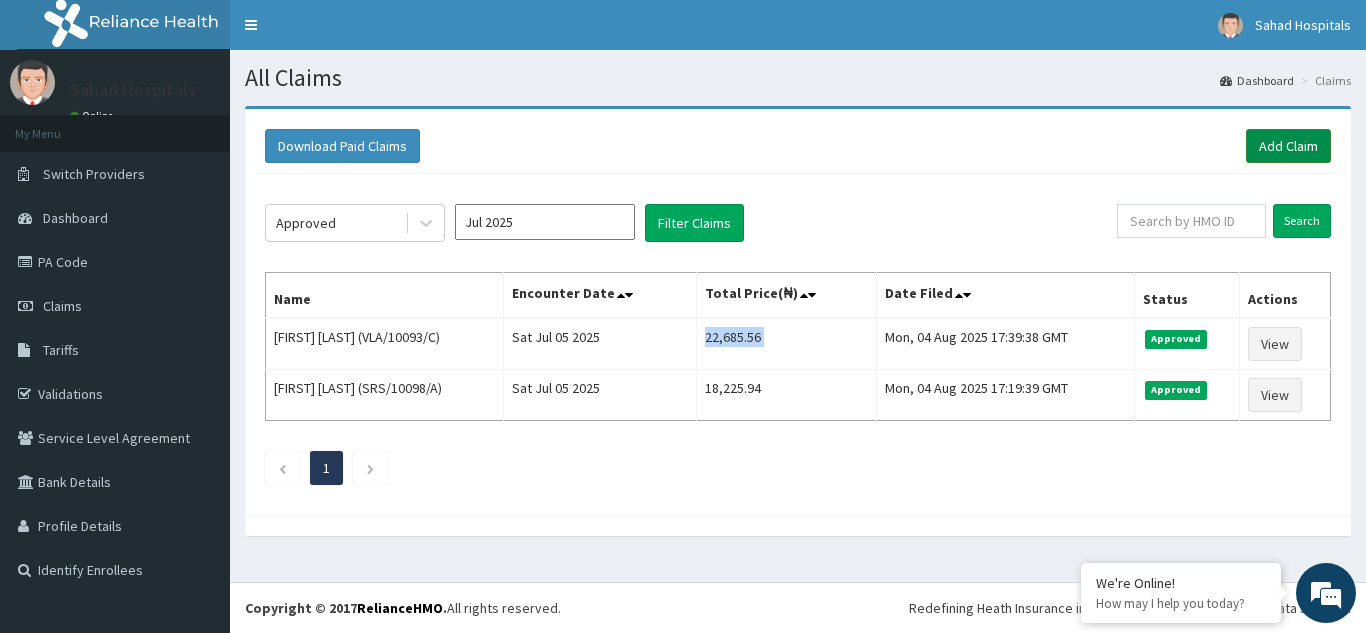 click on "Add Claim" at bounding box center [1288, 146] 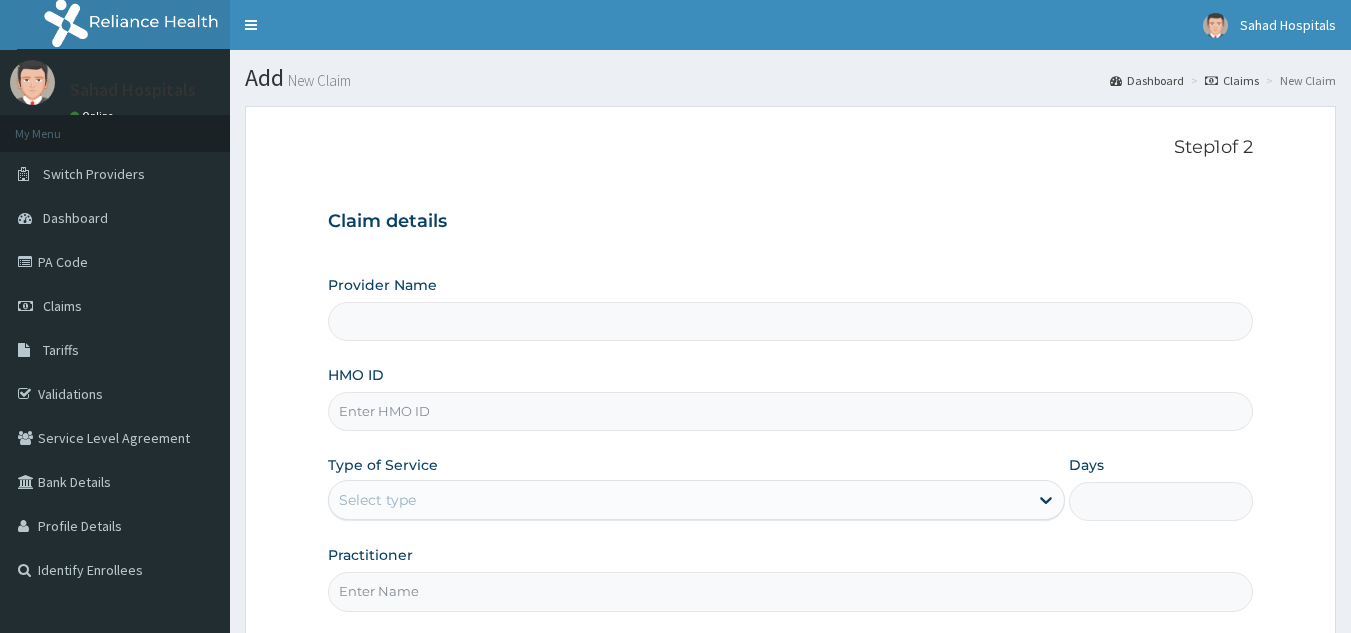 type on "Sahad Hospitals" 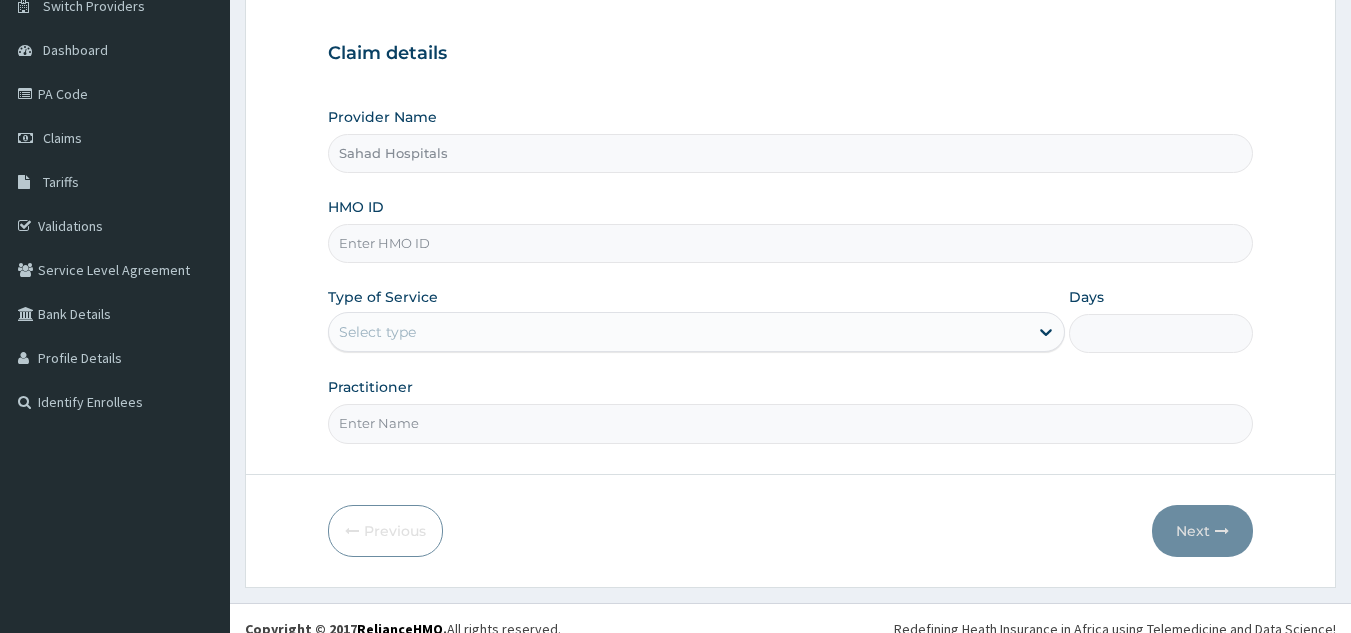 scroll, scrollTop: 0, scrollLeft: 0, axis: both 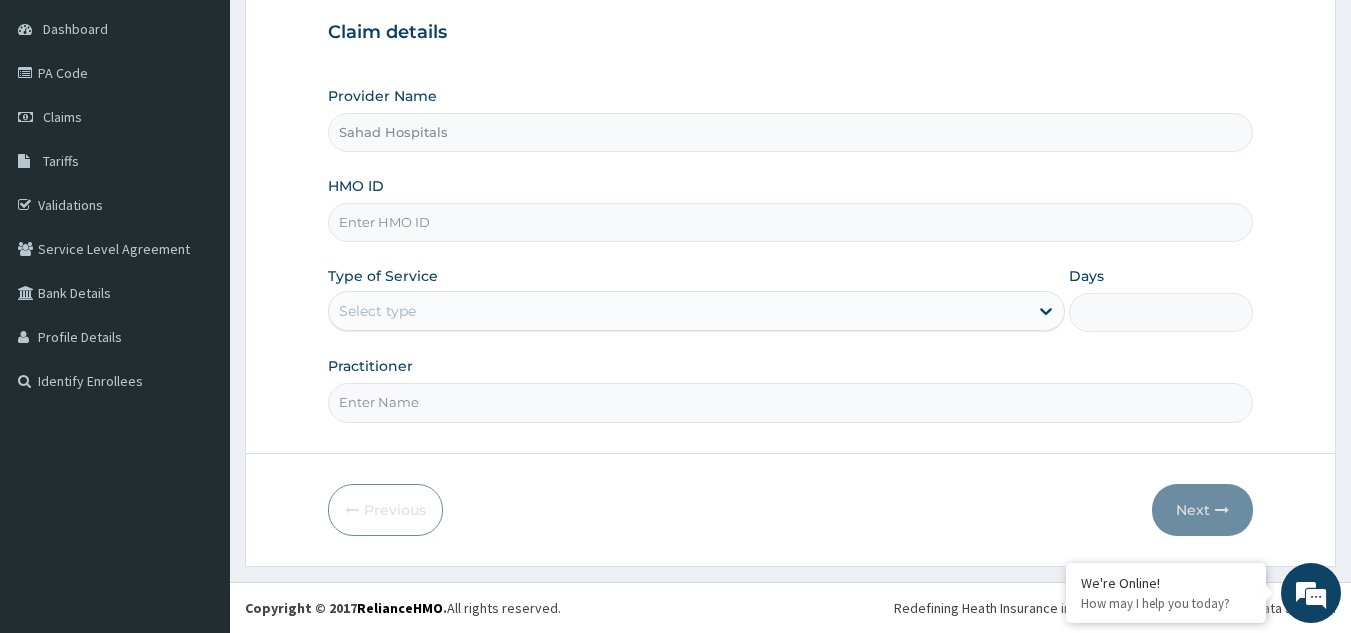 click on "HMO ID" at bounding box center [791, 222] 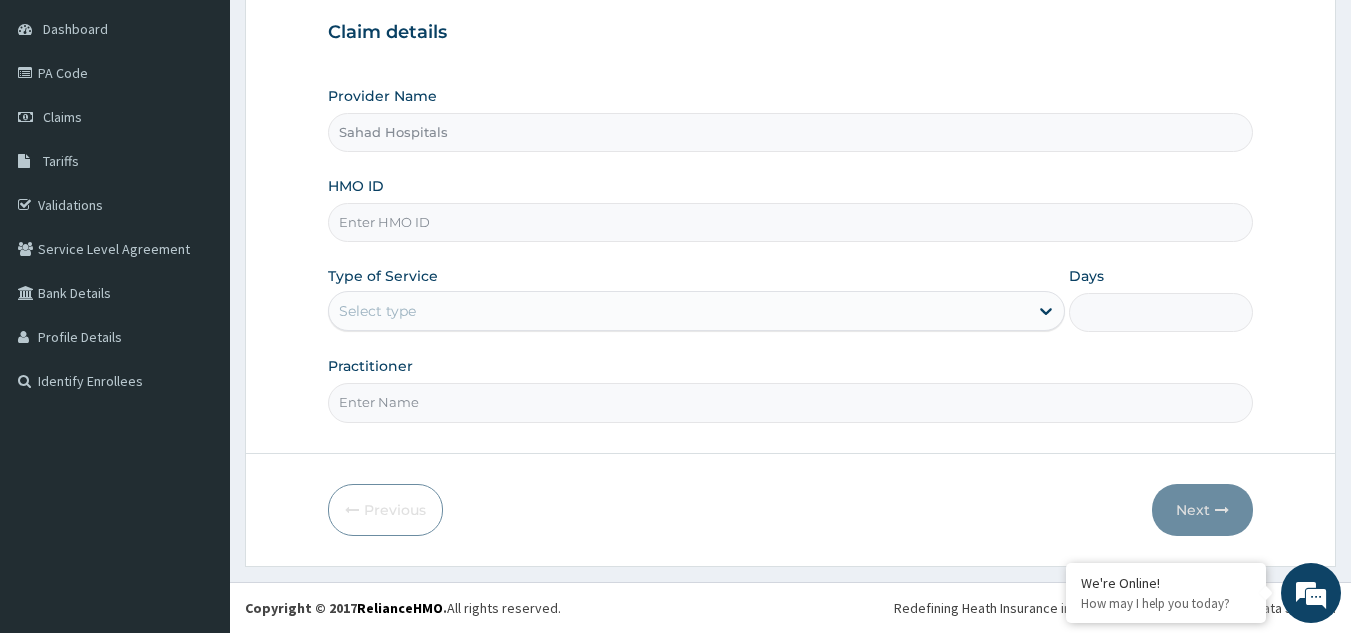 paste on "RELIANCE HMO (VLA/10093/D)" 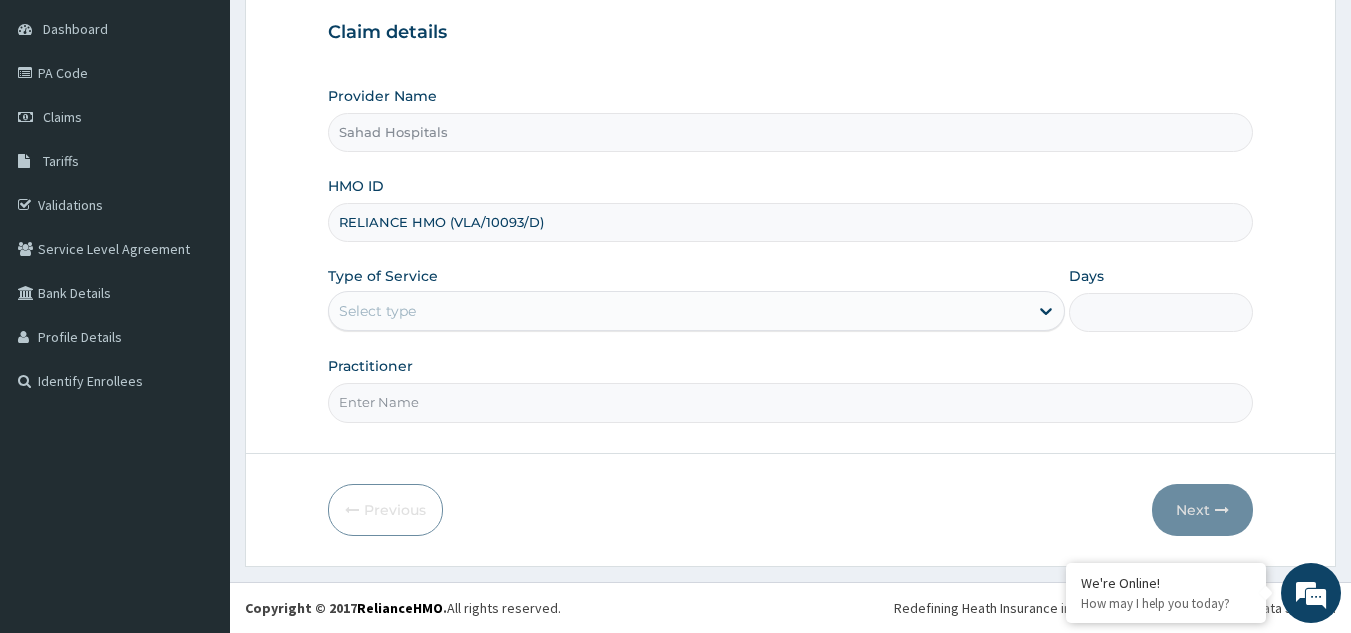 click on "RELIANCE HMO (VLA/10093/D" at bounding box center [791, 222] 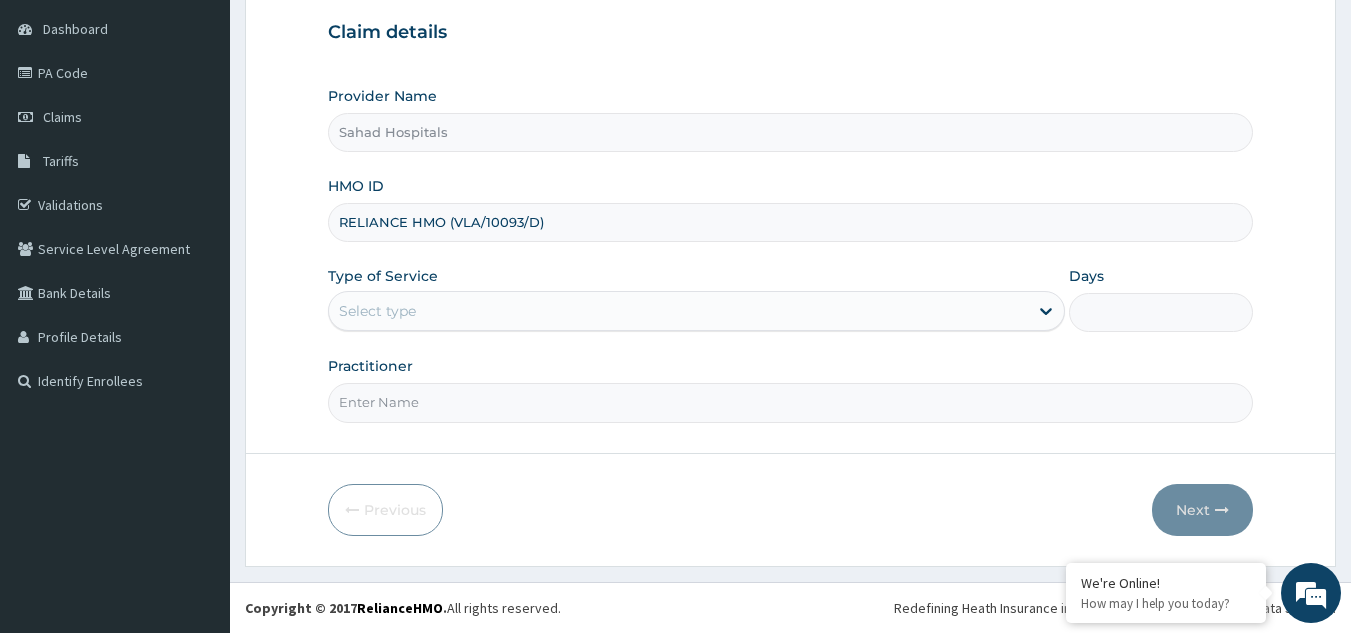 scroll, scrollTop: 0, scrollLeft: 0, axis: both 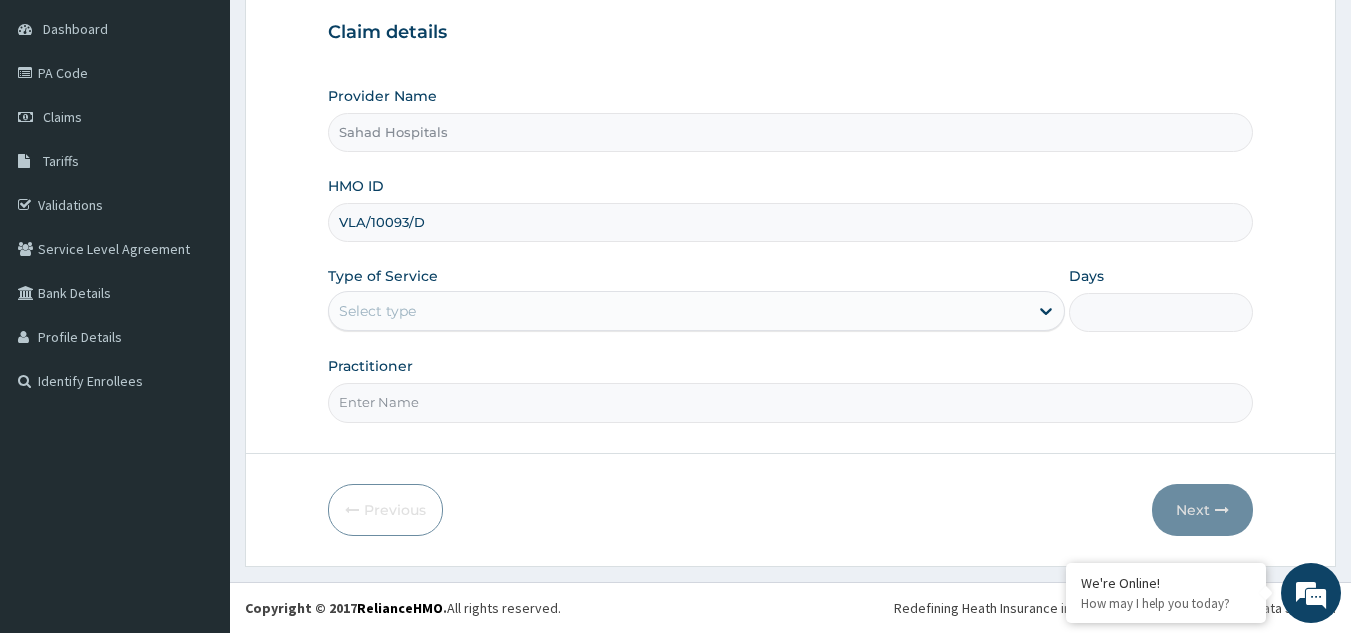 type on "VLA/10093/D" 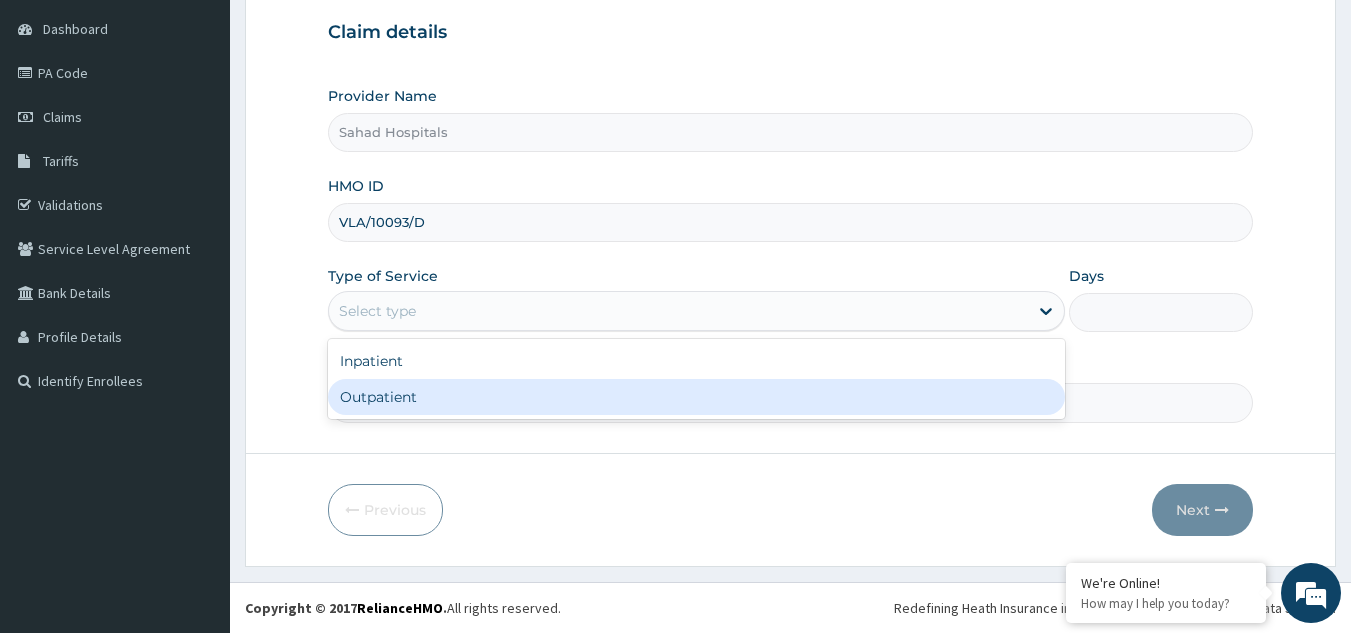 click on "Outpatient" at bounding box center (696, 397) 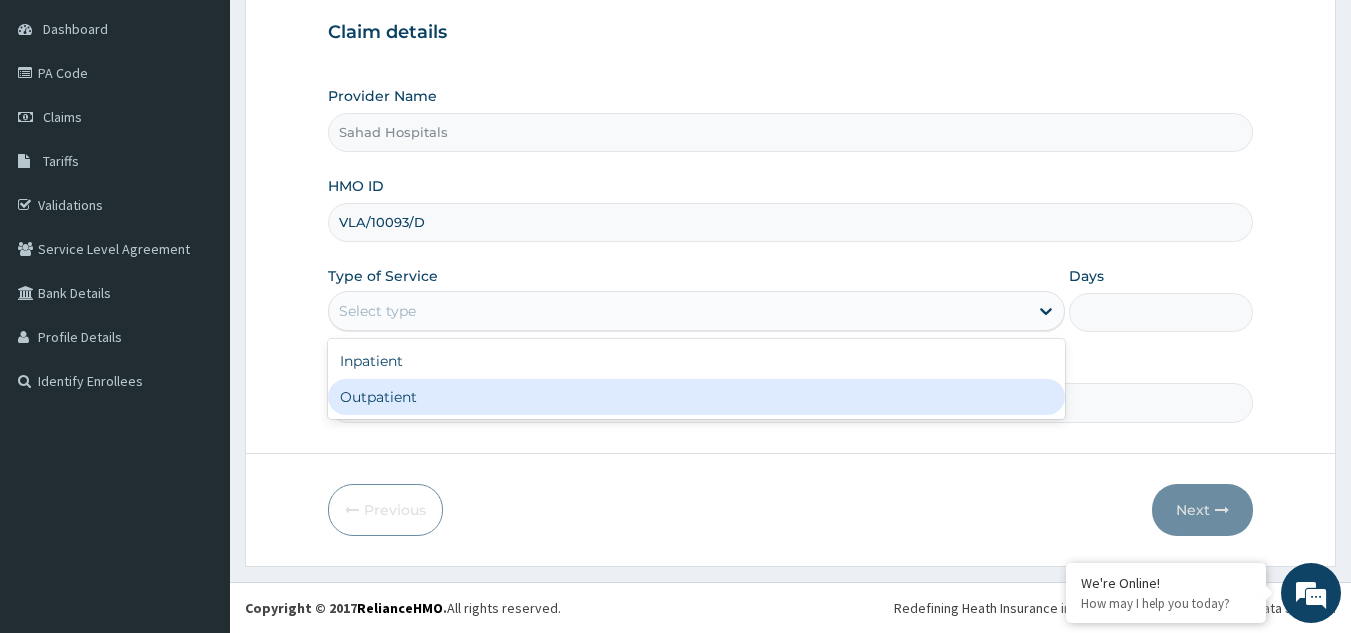type on "1" 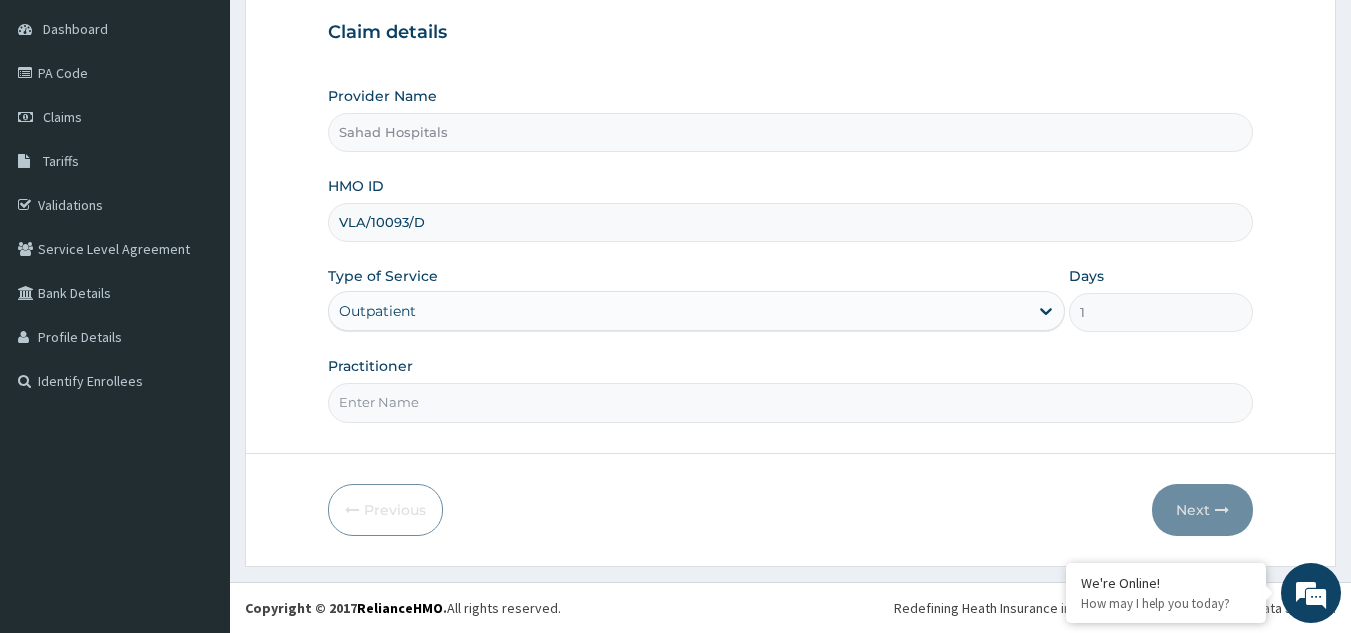 click on "Practitioner" at bounding box center [791, 402] 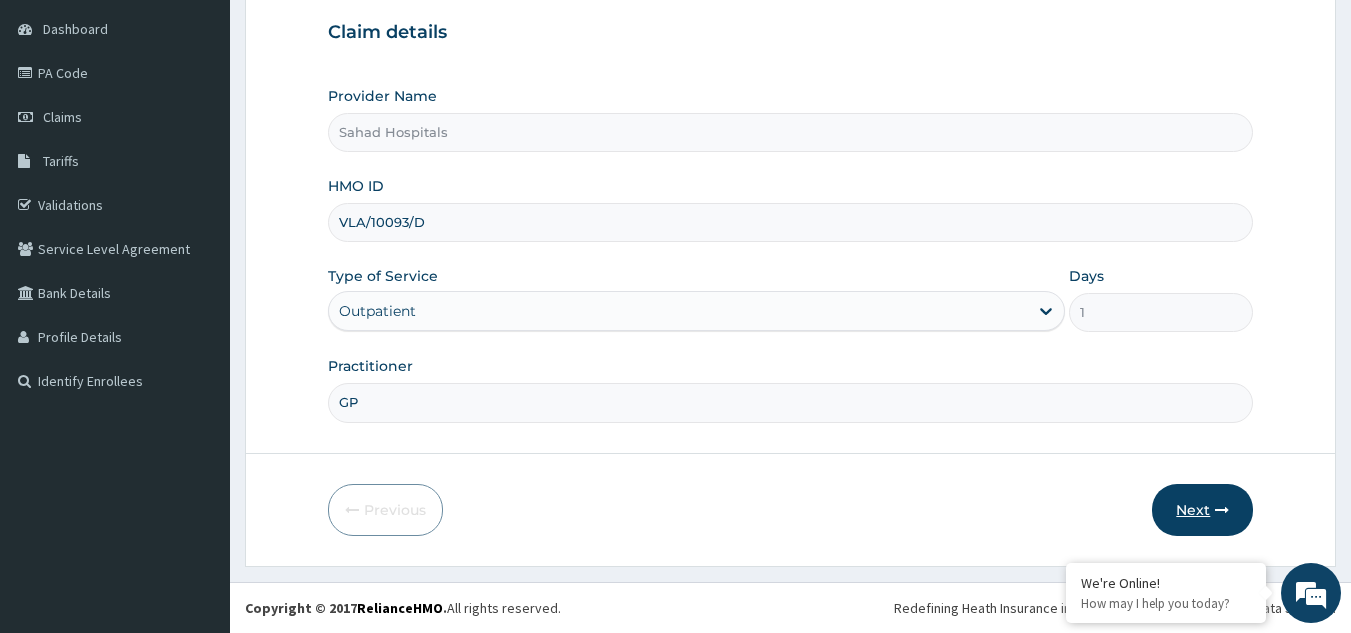 type on "GP" 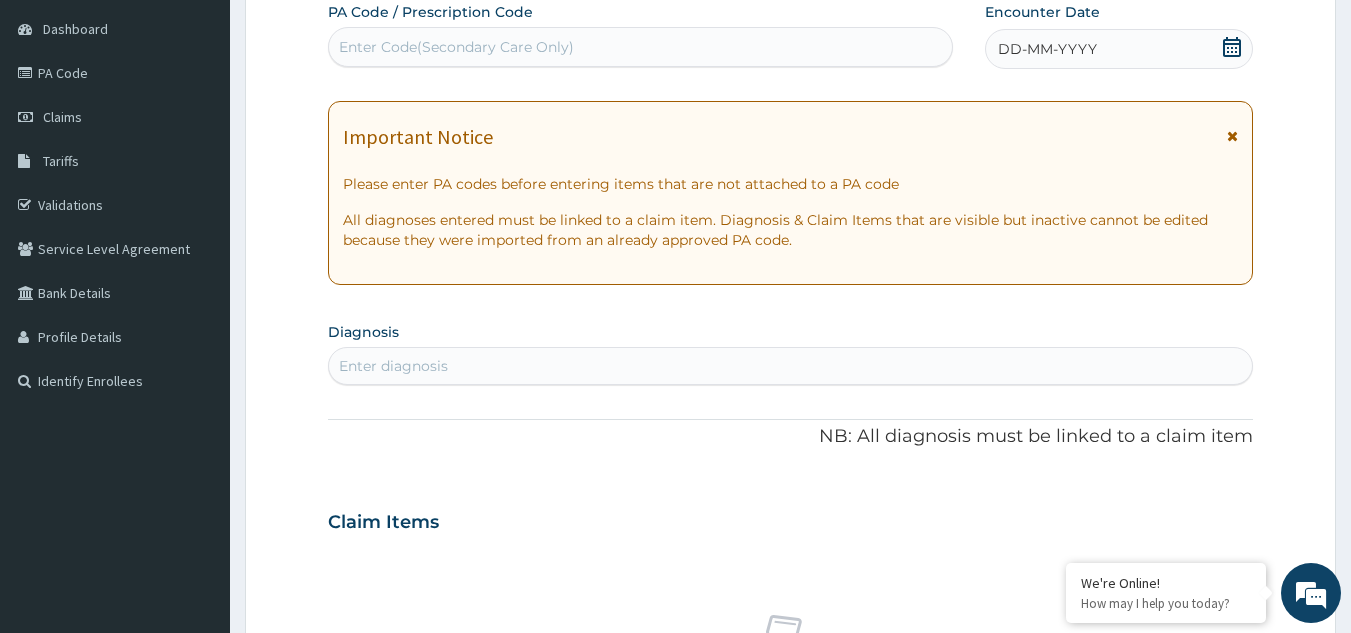 click on "Enter Code(Secondary Care Only)" at bounding box center [456, 47] 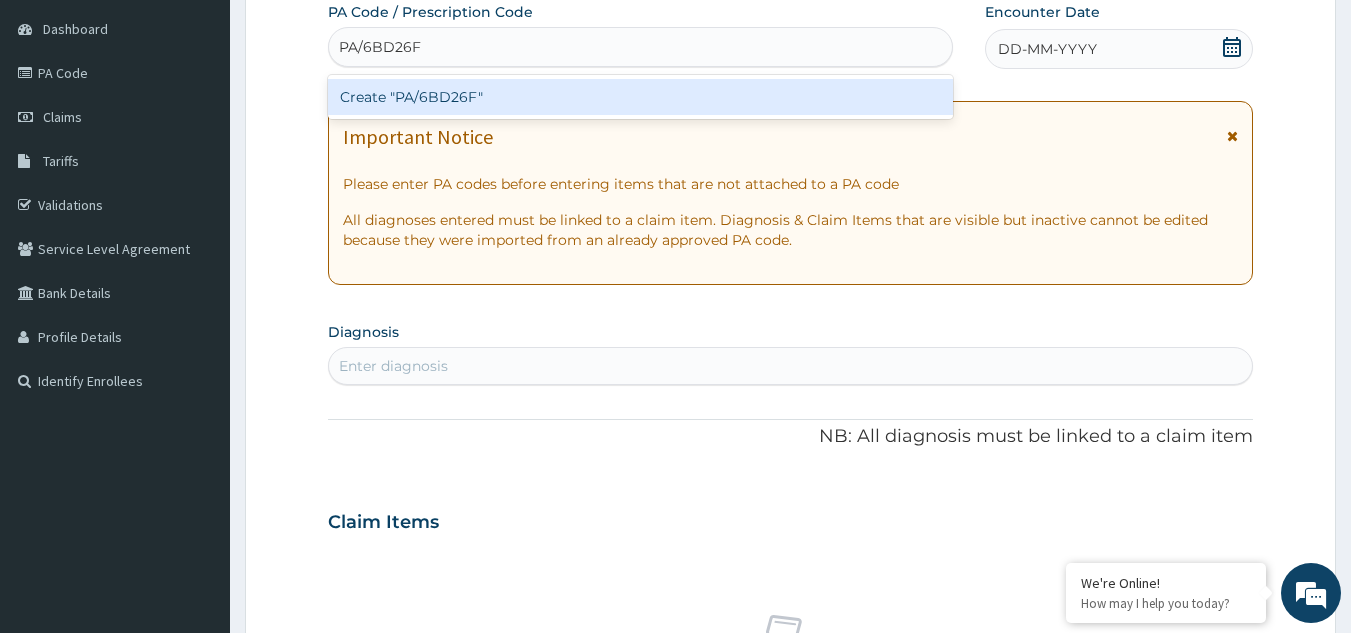 click on "Create "PA/6BD26F"" at bounding box center (641, 97) 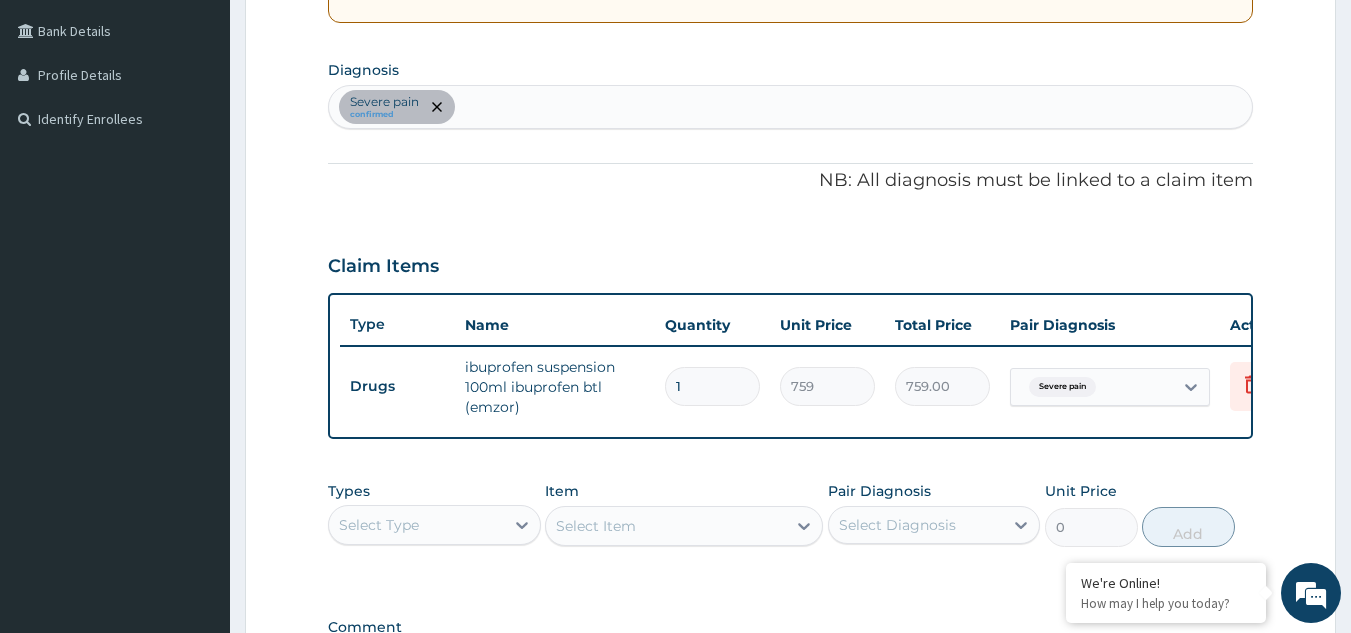 scroll, scrollTop: 450, scrollLeft: 0, axis: vertical 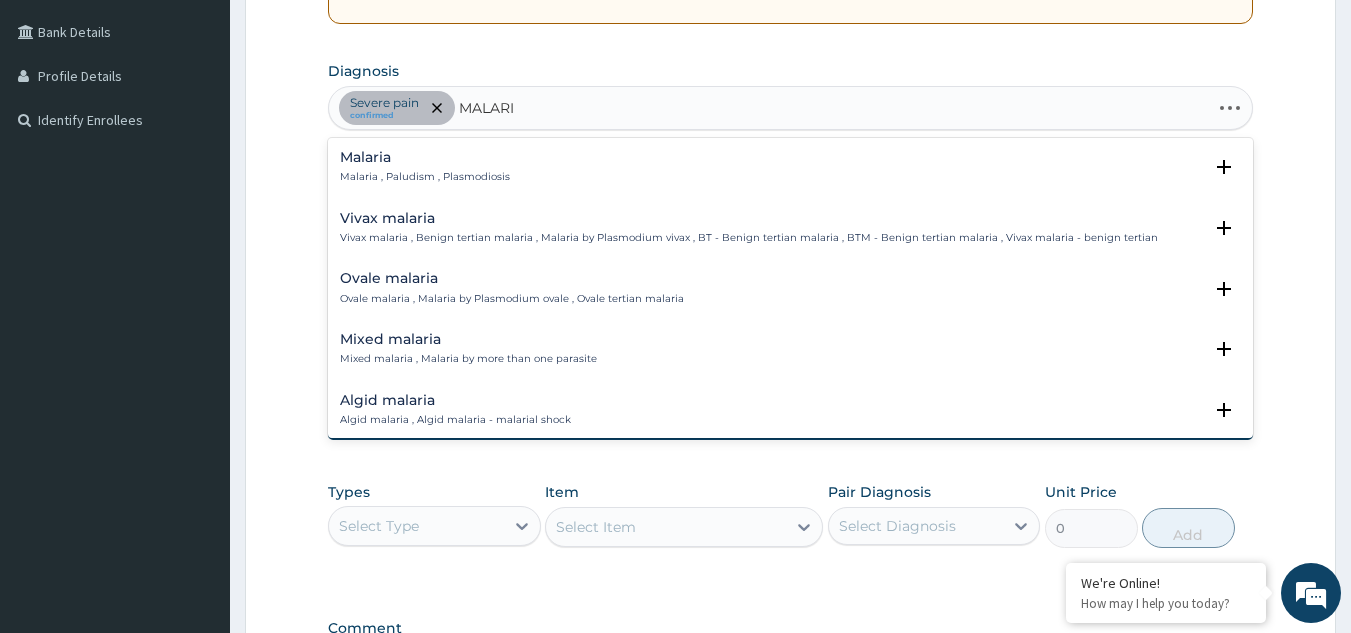 type on "MALARIA" 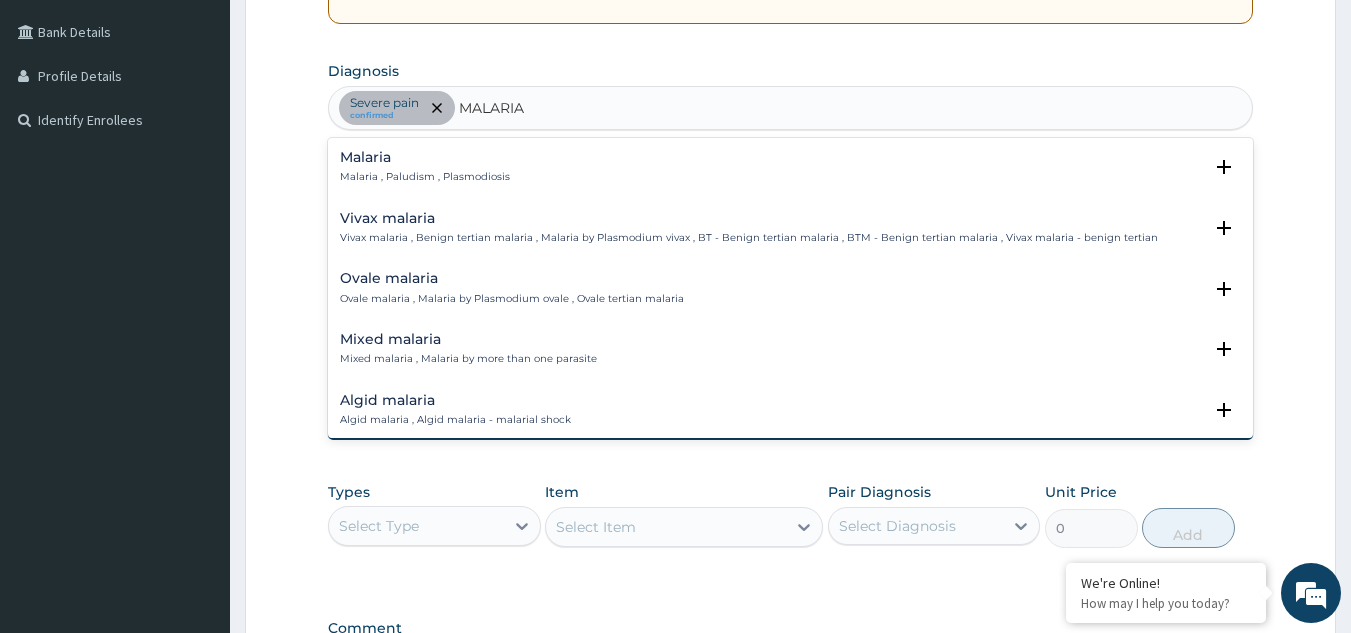 click on "Malaria" at bounding box center (425, 157) 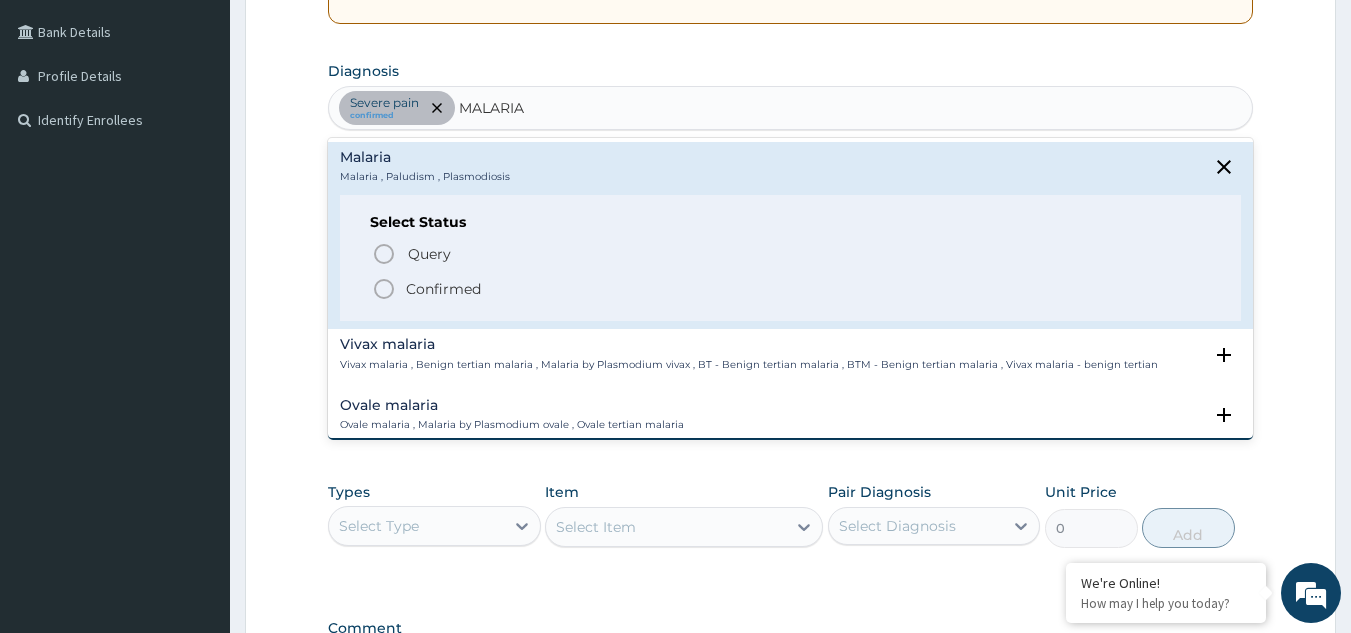 click 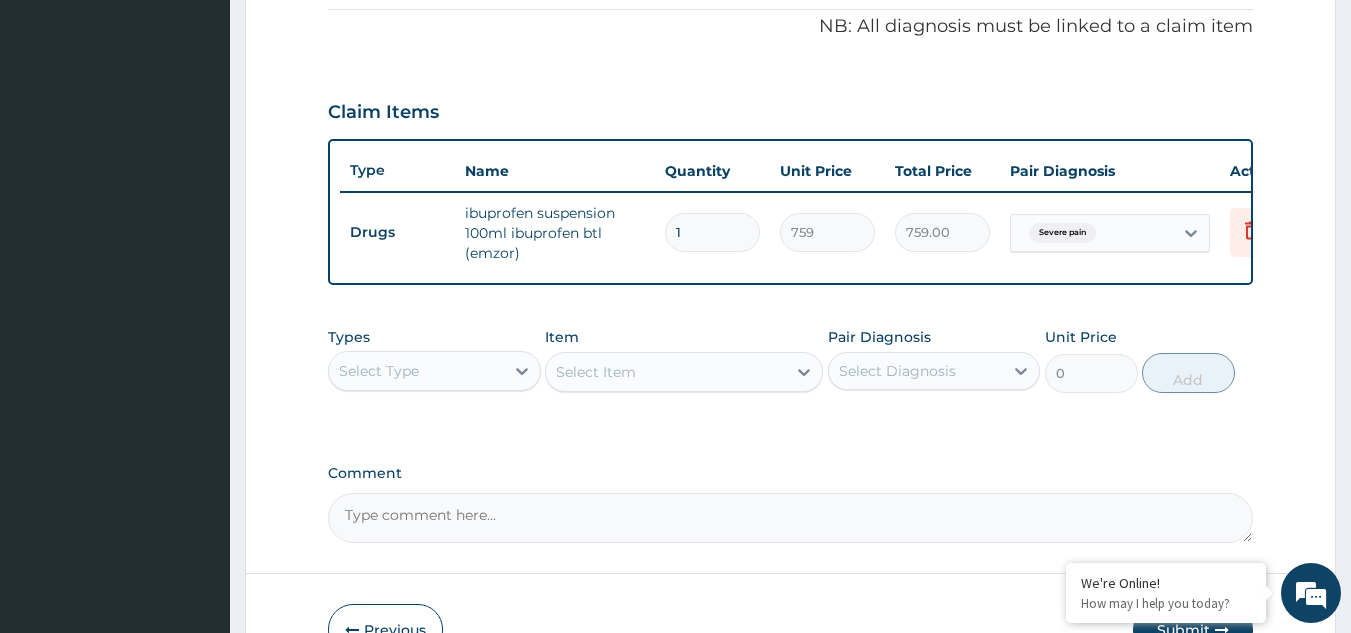 scroll, scrollTop: 740, scrollLeft: 0, axis: vertical 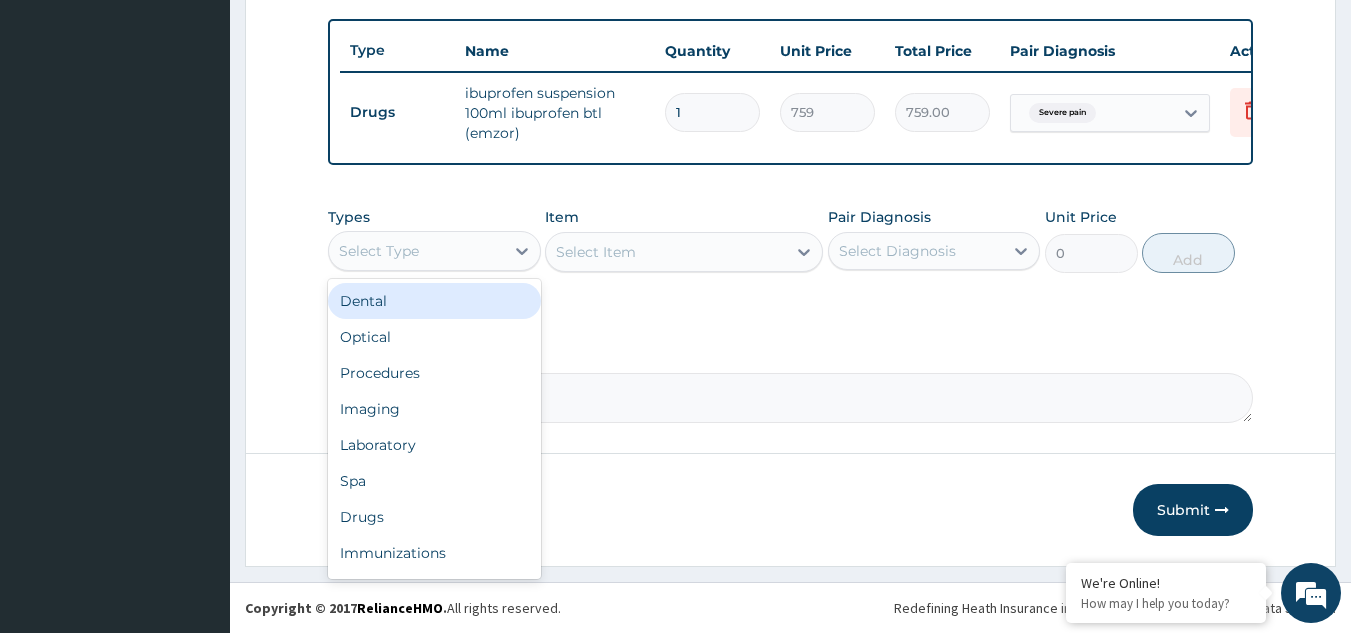 click on "Select Type" at bounding box center [416, 251] 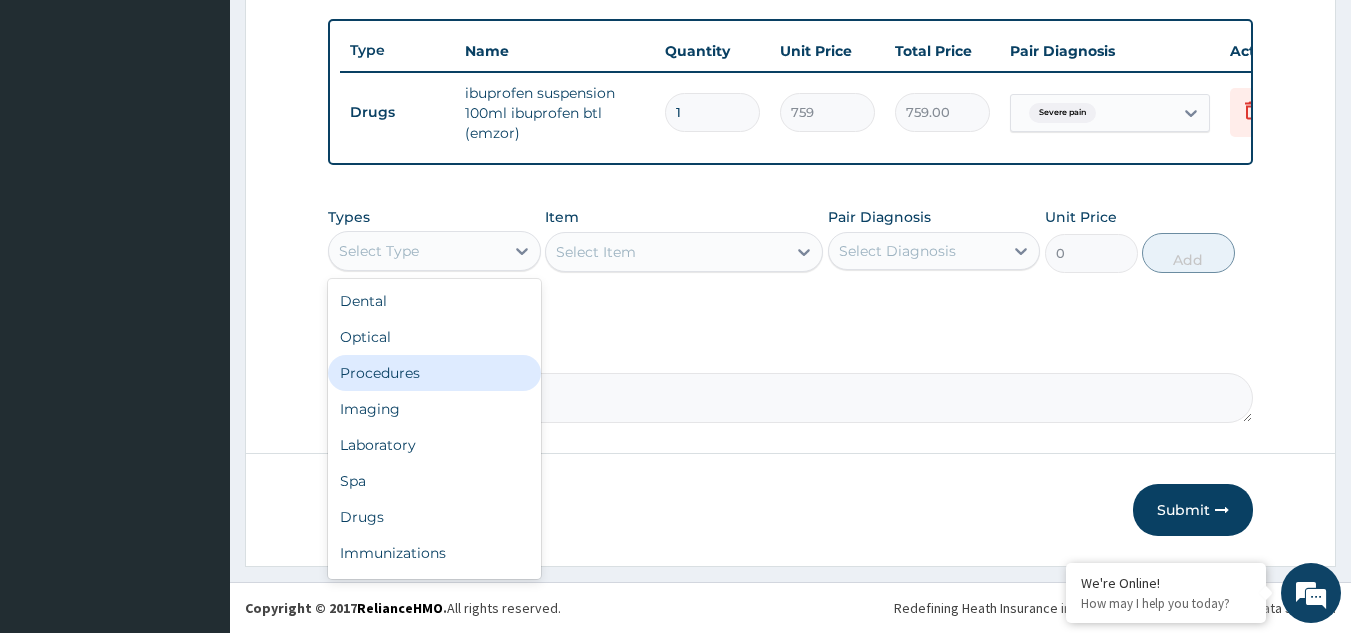 click on "Procedures" at bounding box center (434, 373) 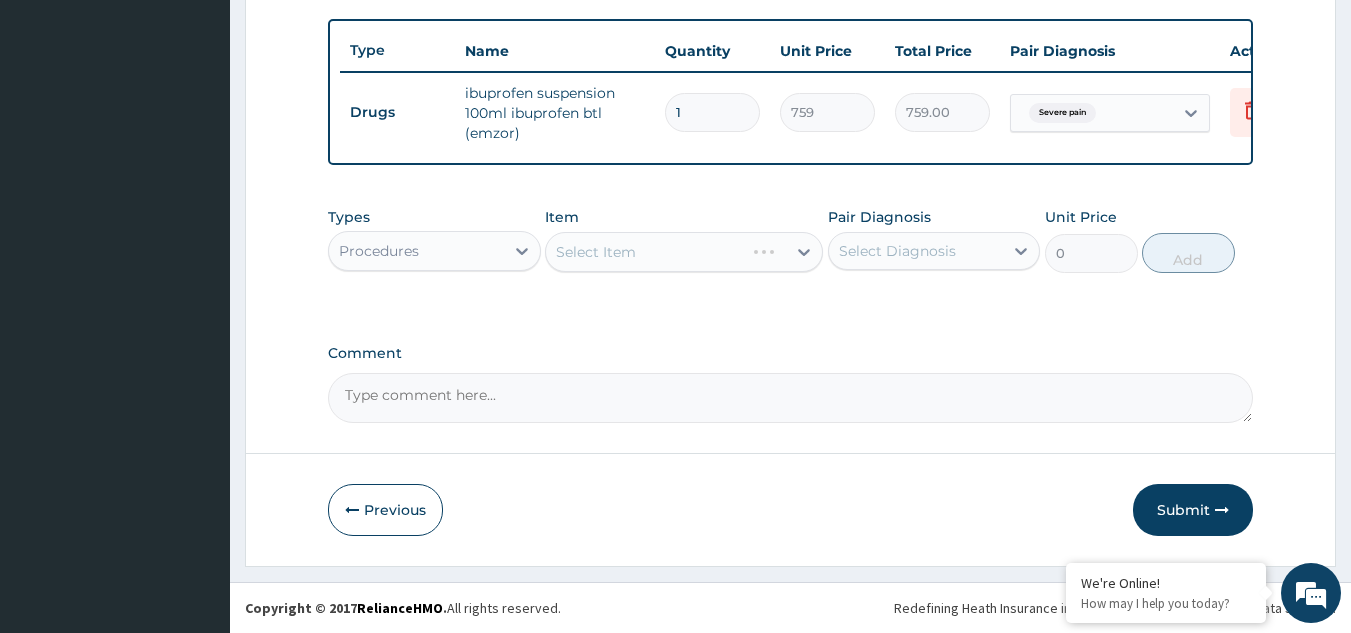 click on "Select Diagnosis" at bounding box center [897, 251] 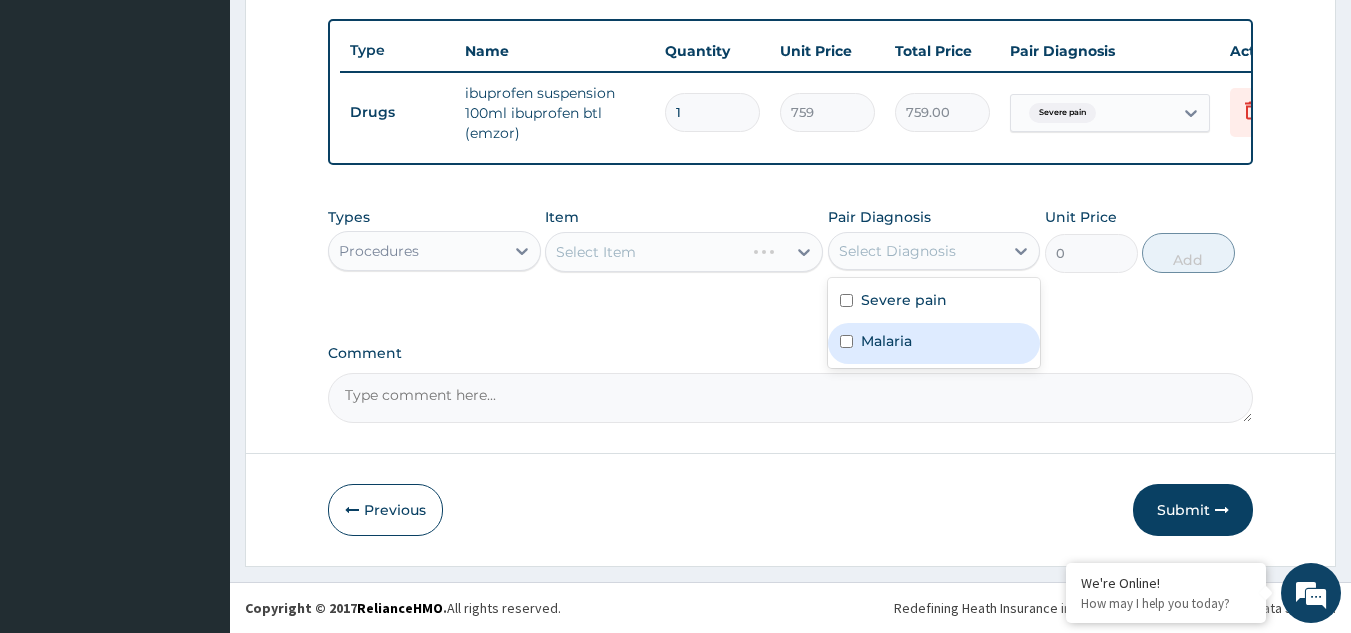 click on "Malaria" at bounding box center [934, 343] 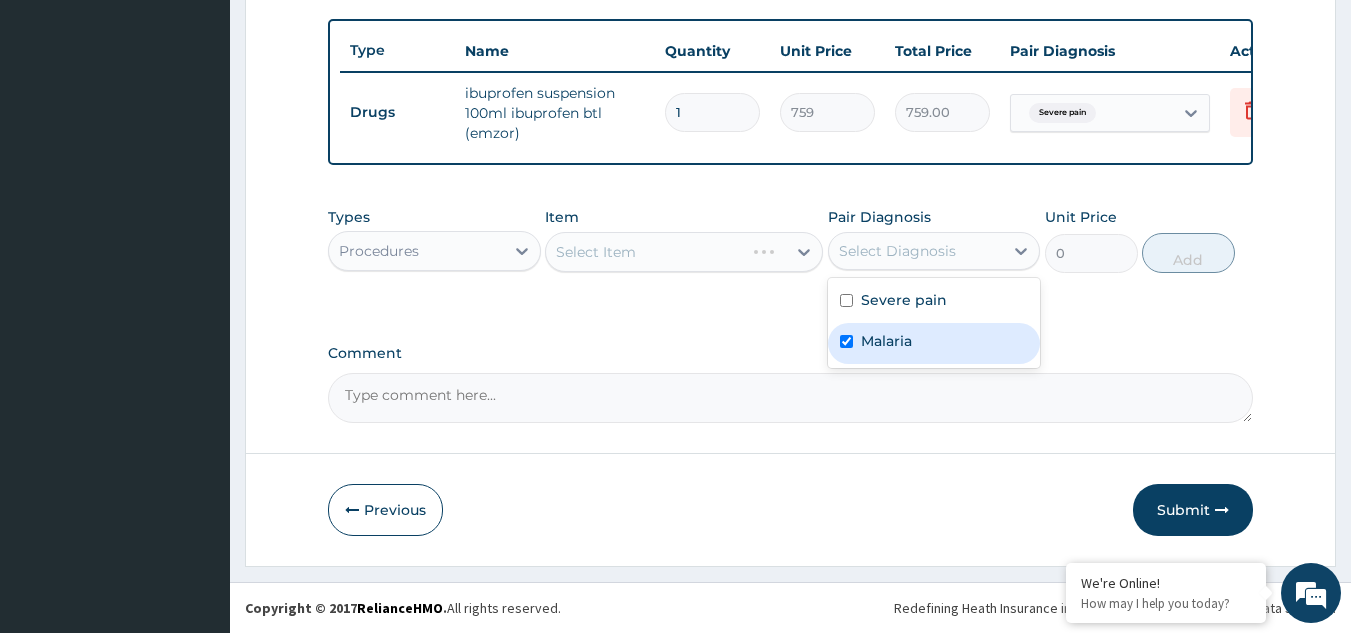 checkbox on "true" 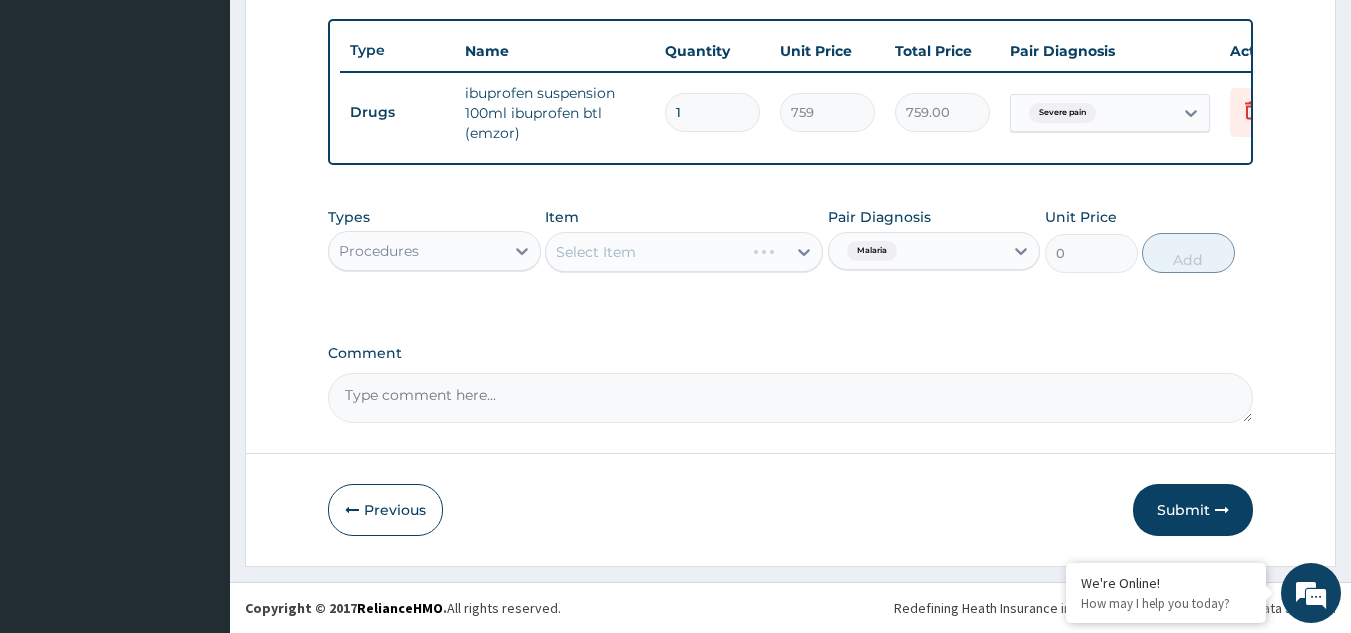 click on "Select Item" at bounding box center [684, 252] 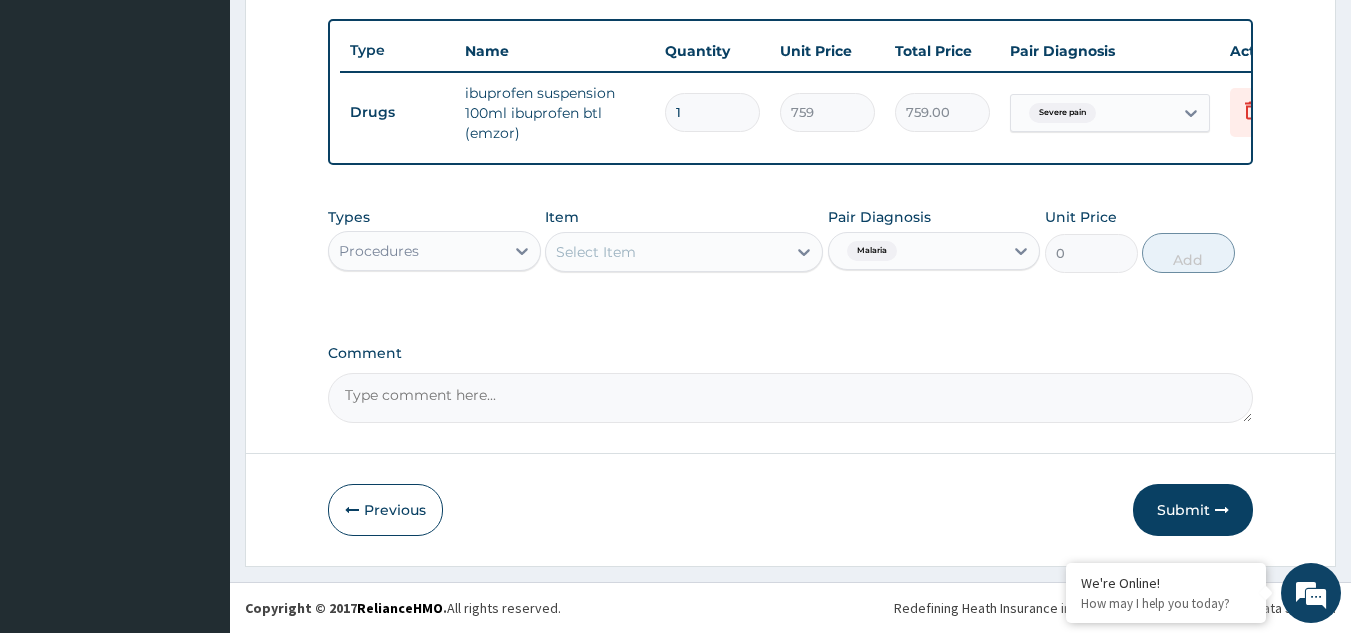 click on "Select Item" at bounding box center [666, 252] 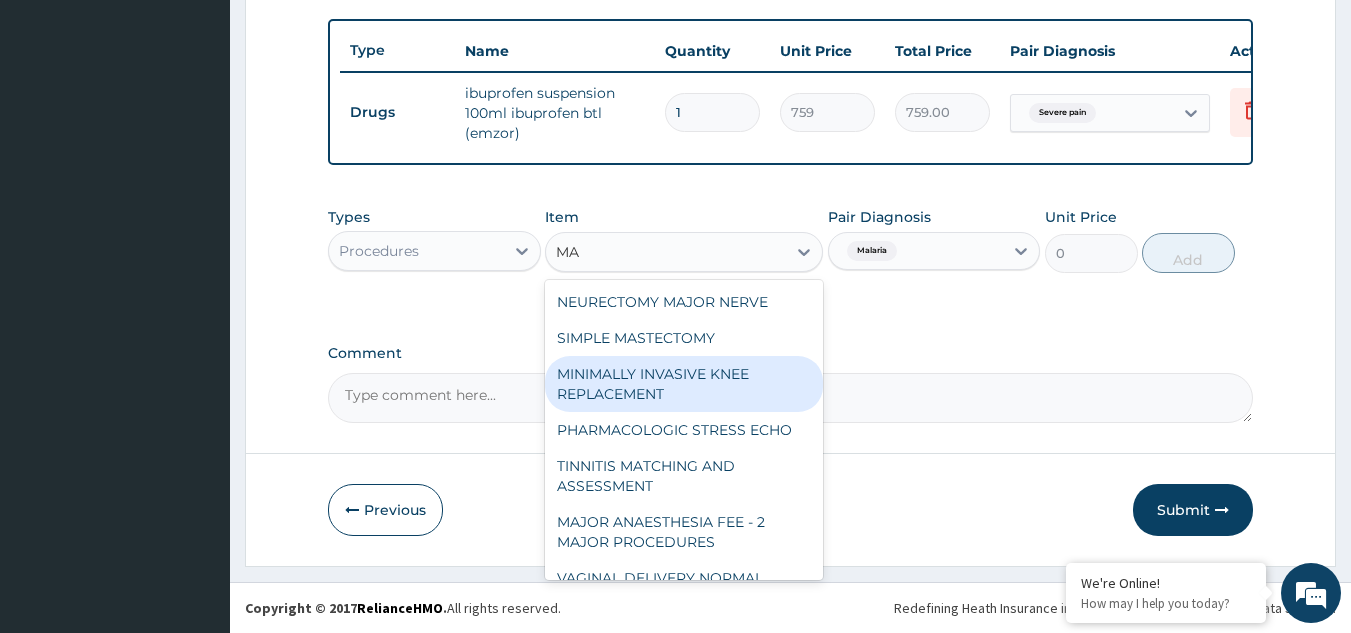 type on "M" 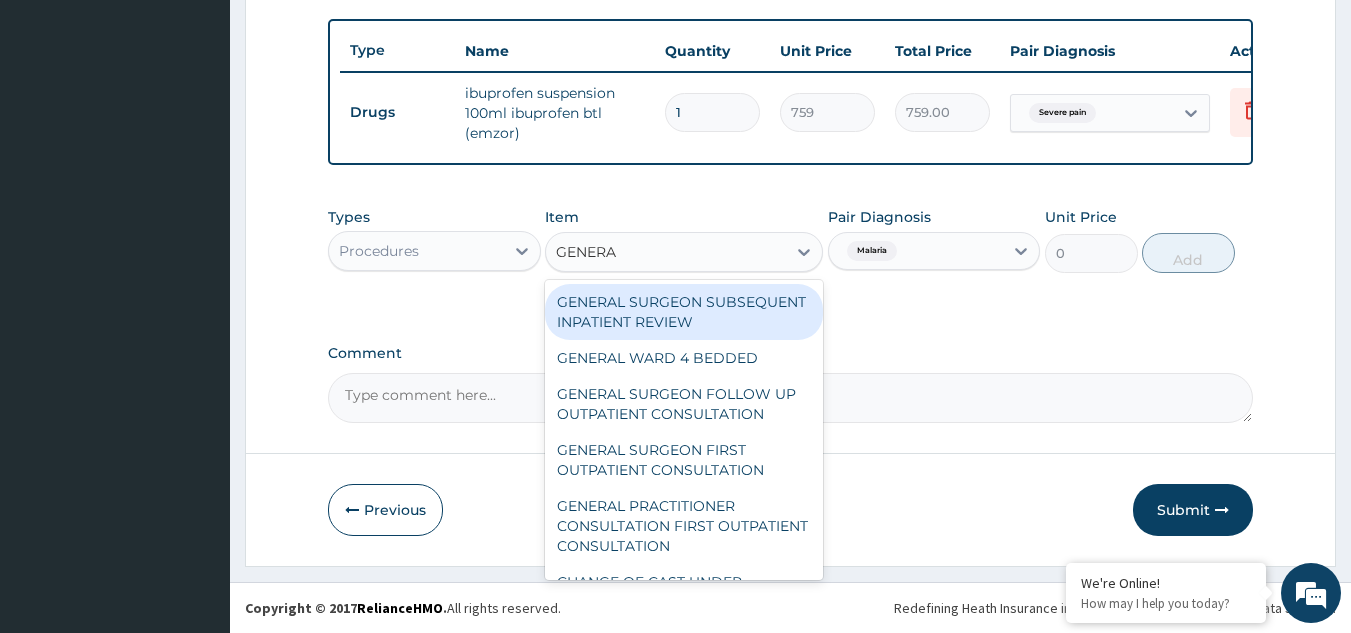 type on "GENERAL" 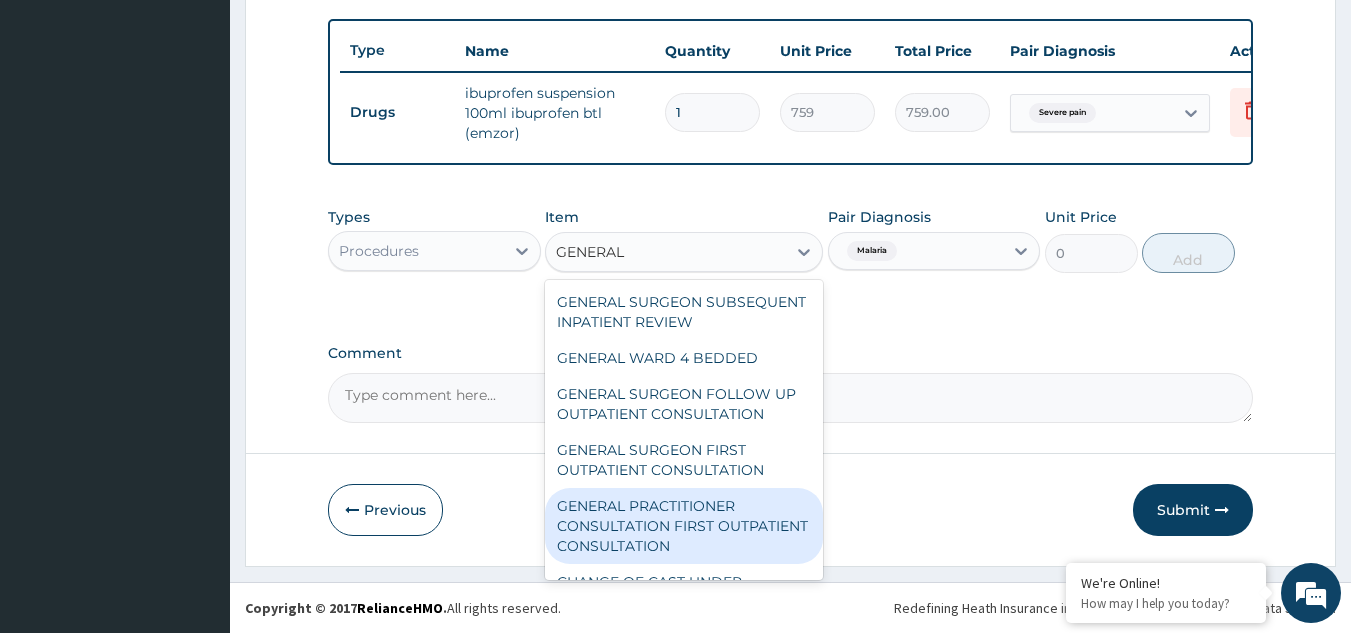 click on "GENERAL PRACTITIONER CONSULTATION FIRST OUTPATIENT CONSULTATION" at bounding box center (684, 526) 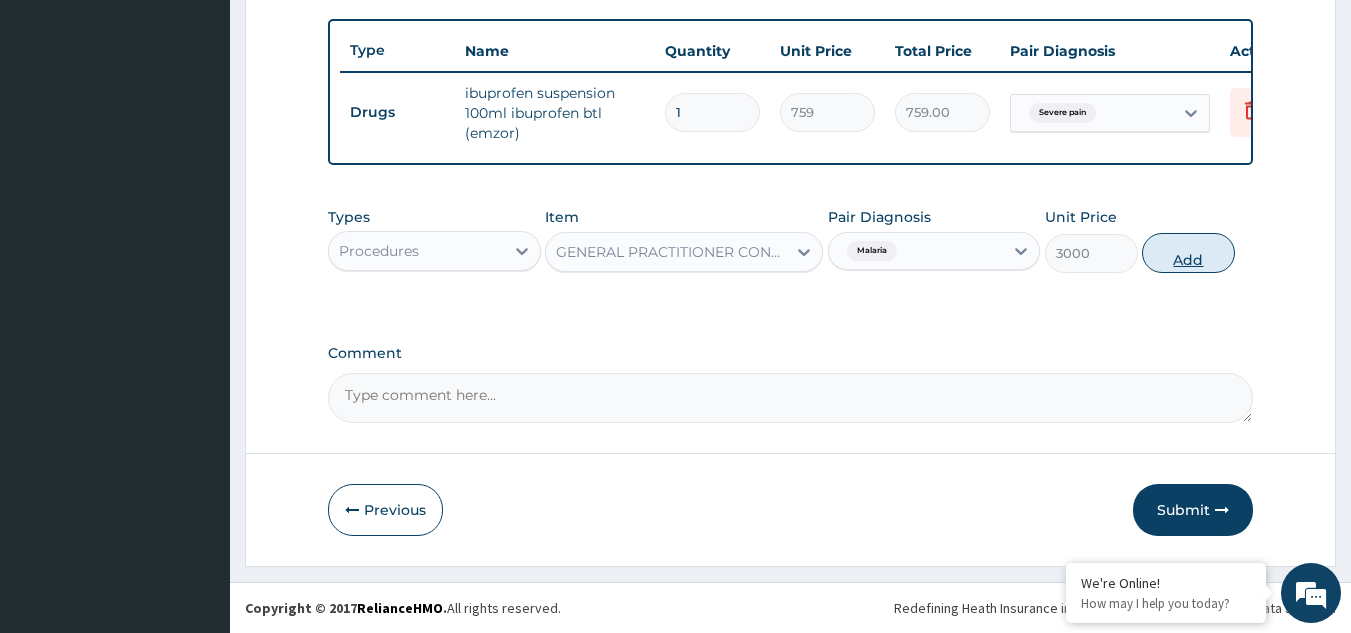 click on "Add" at bounding box center [1188, 253] 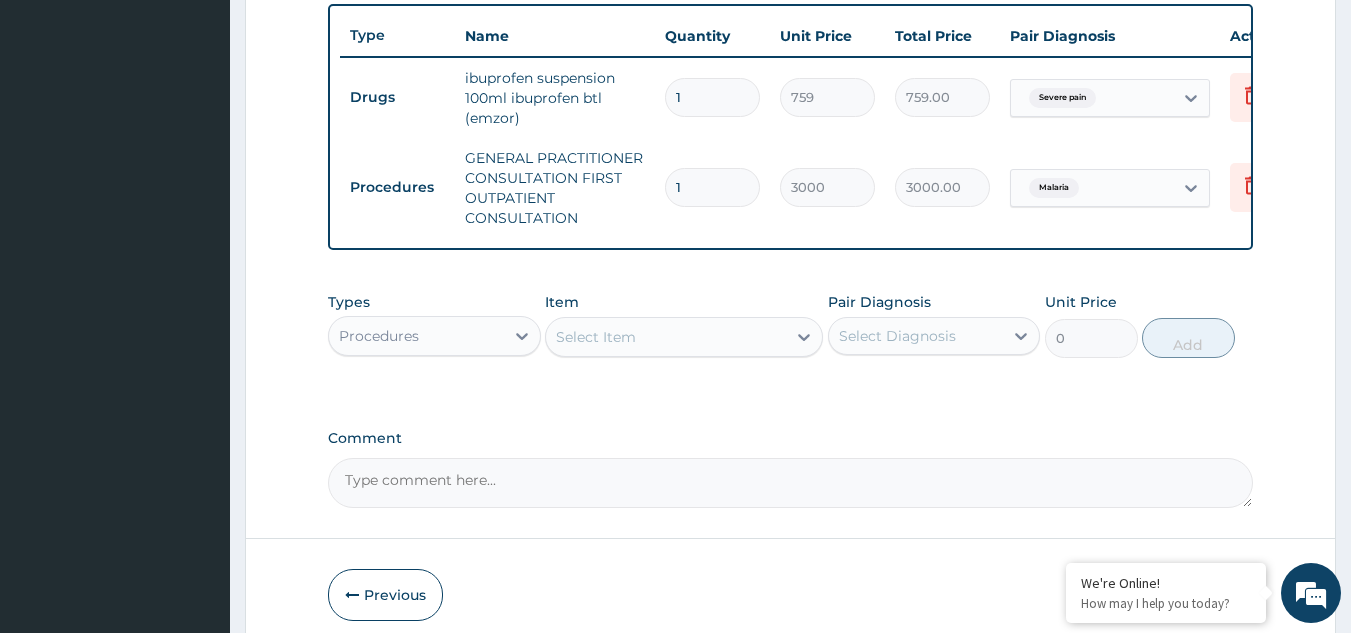 click on "Select Diagnosis" at bounding box center [897, 336] 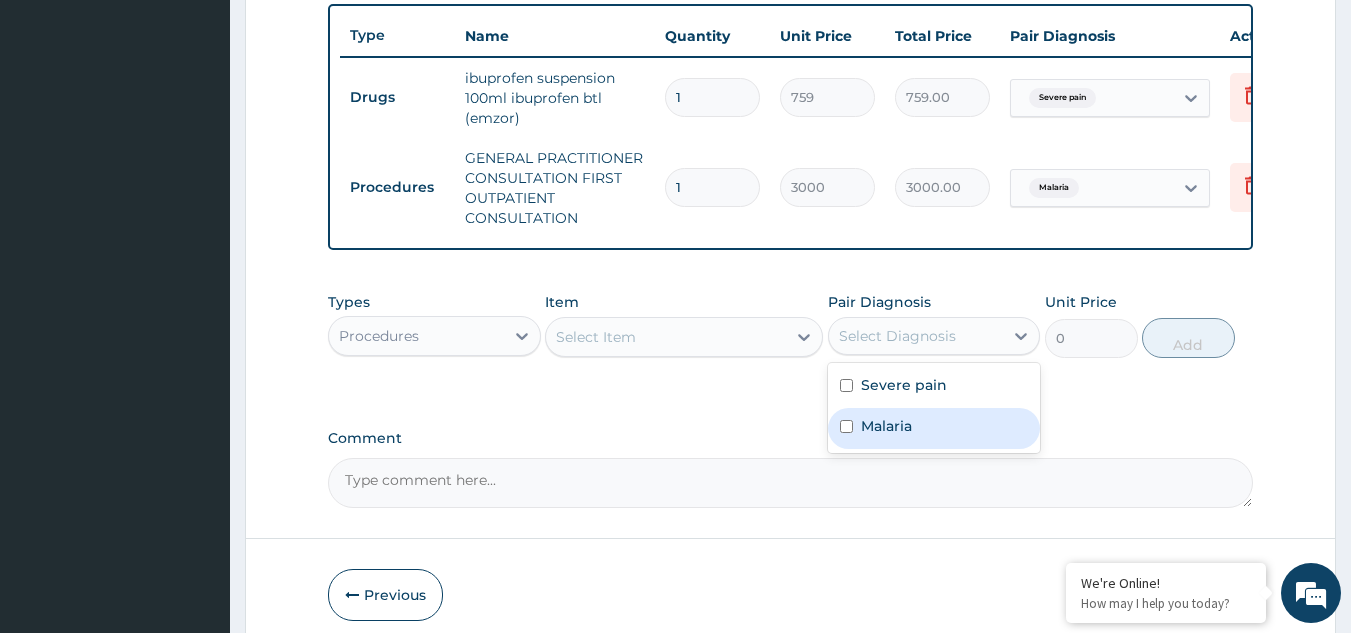 click on "Malaria" at bounding box center (886, 426) 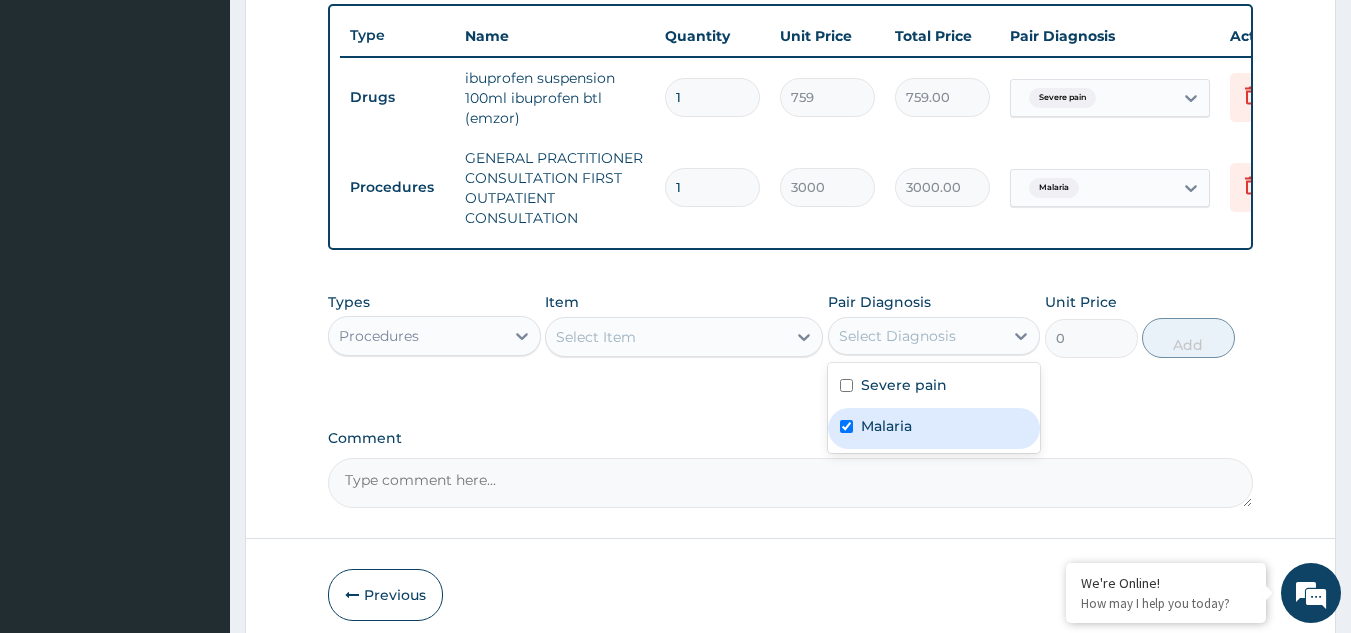 checkbox on "true" 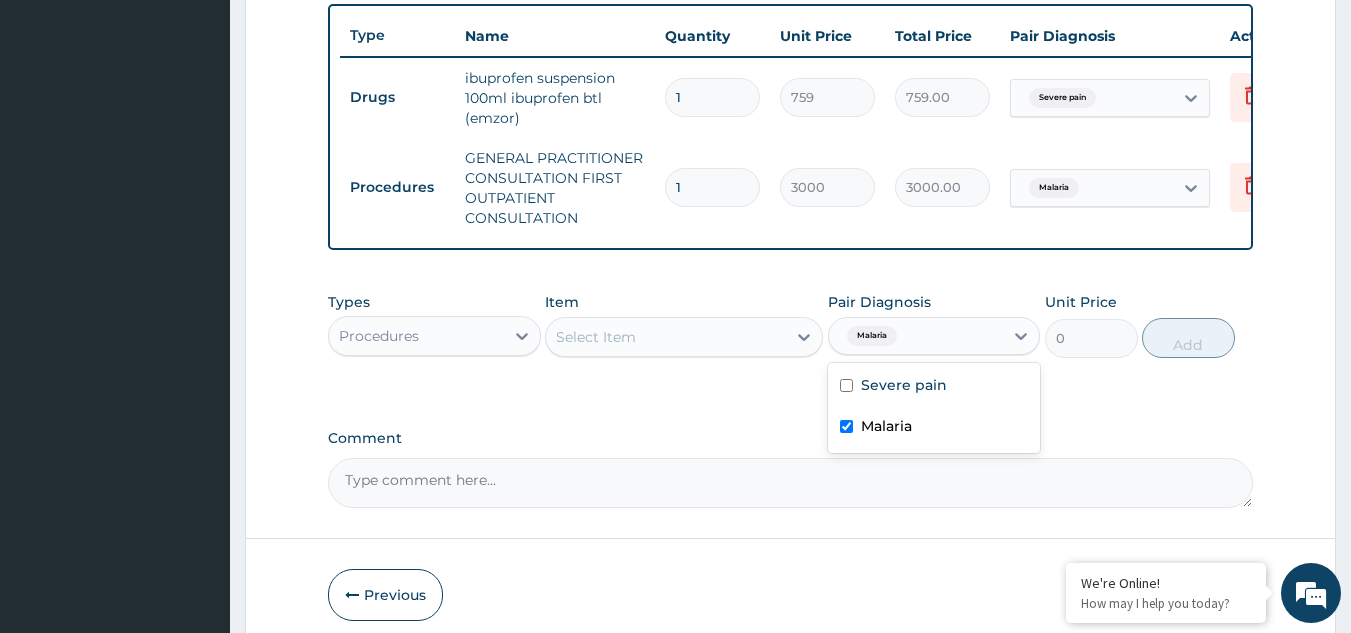 click on "Select Item" at bounding box center [666, 337] 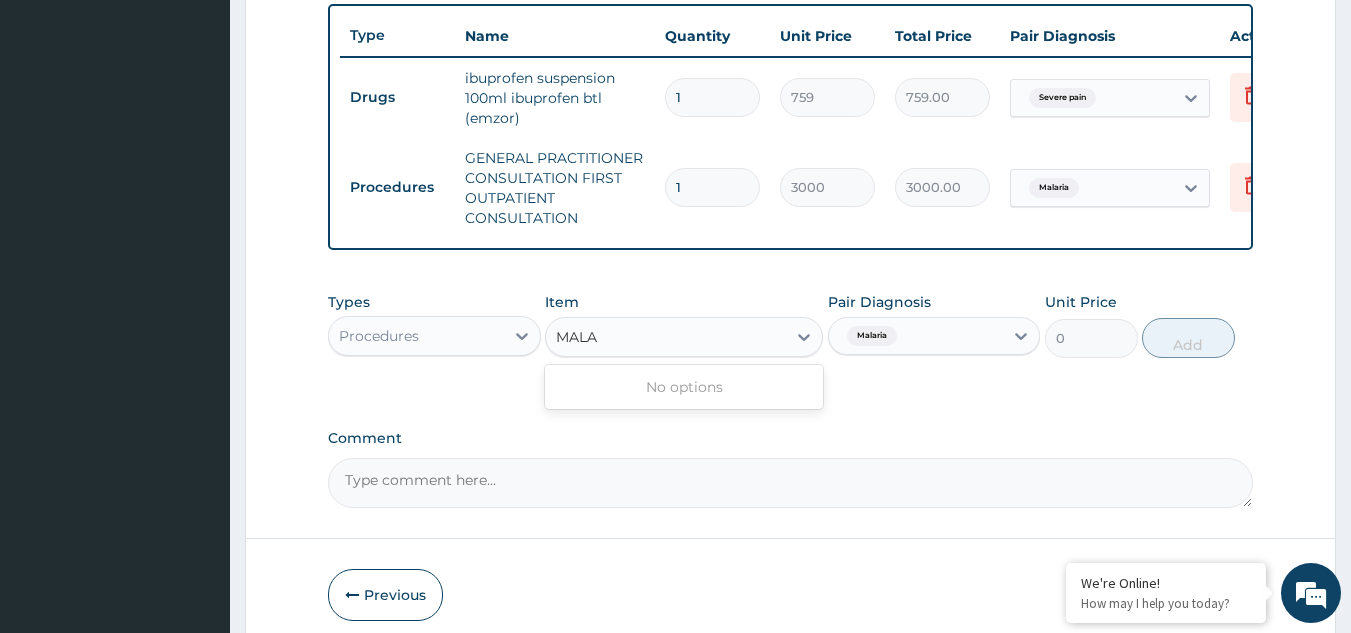 type on "MALA" 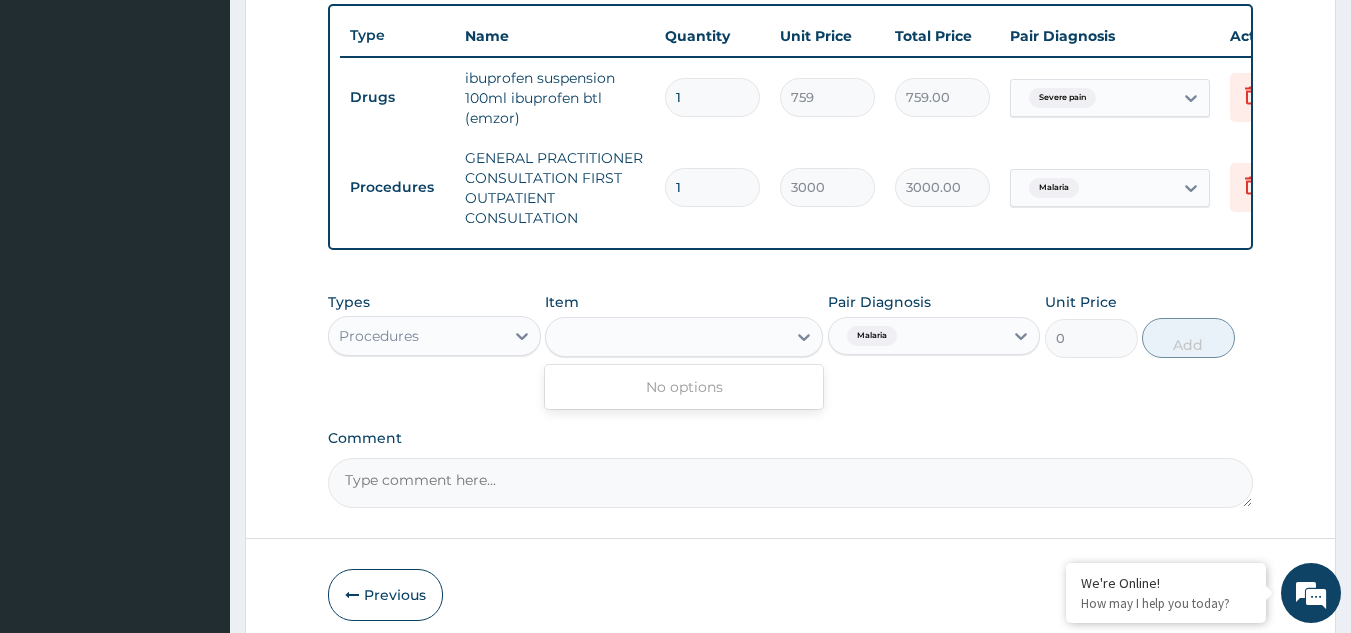 click on "Procedures" at bounding box center [416, 336] 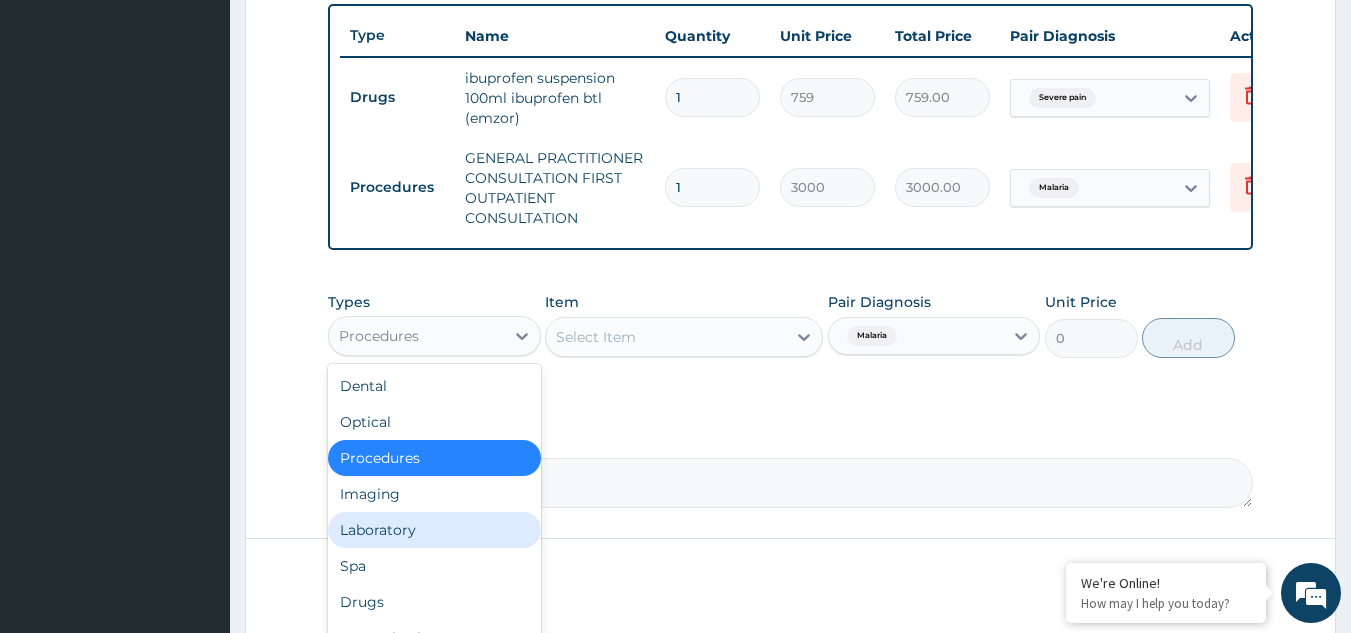 click on "Laboratory" at bounding box center [434, 530] 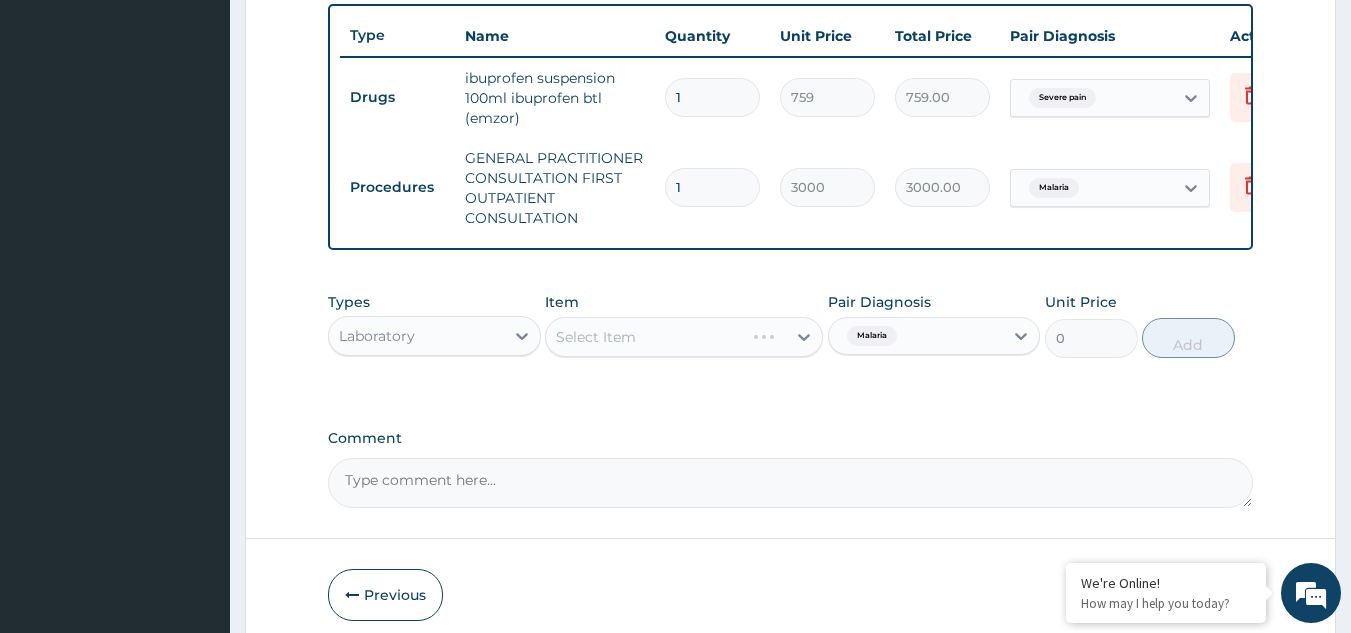 click on "Select Item" at bounding box center (684, 337) 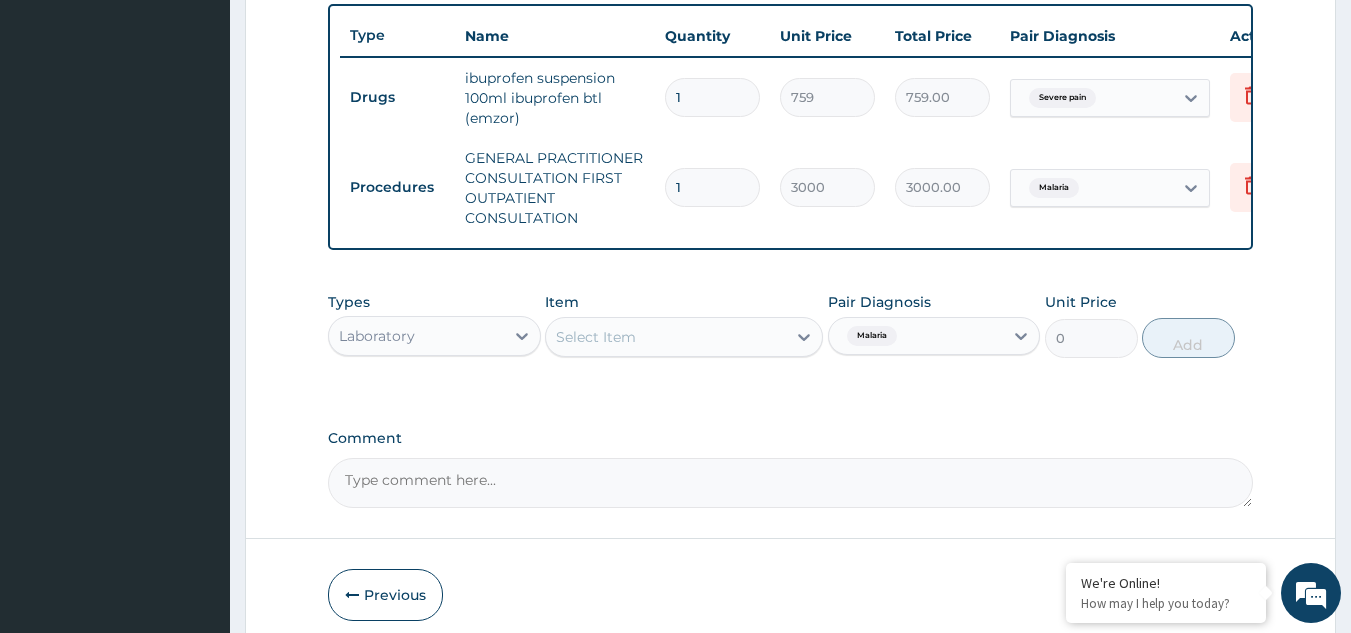 click on "Select Item" at bounding box center [666, 337] 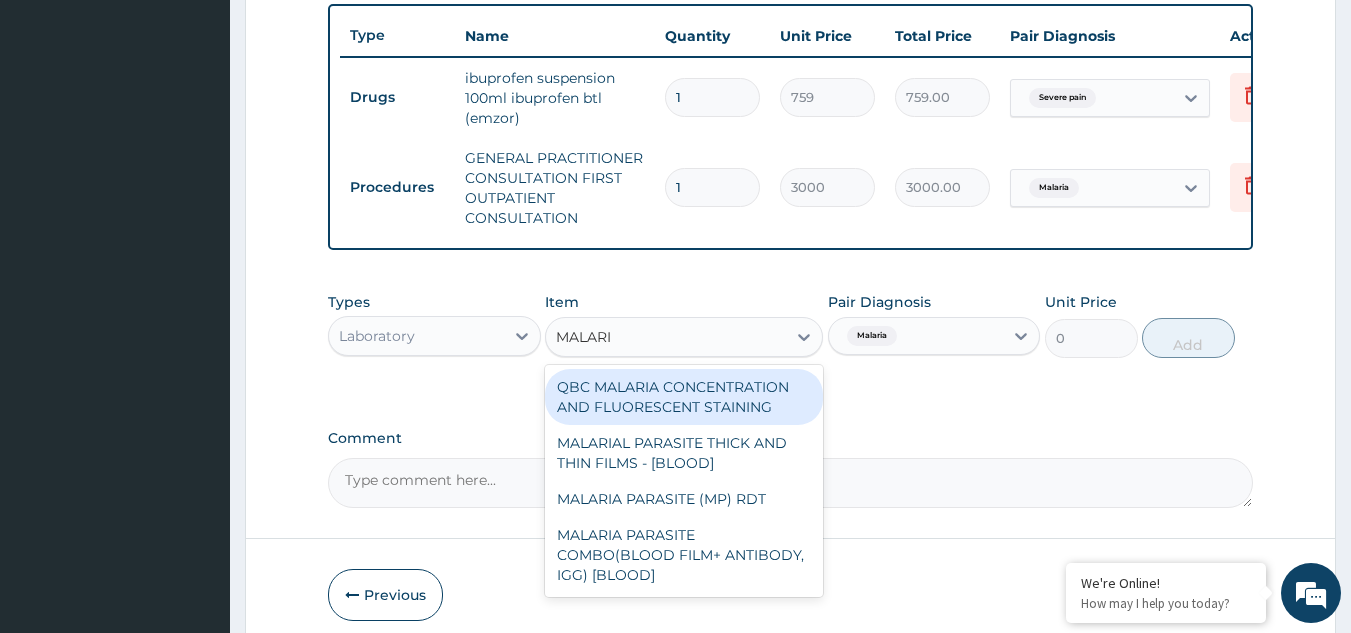 type on "MALARIA" 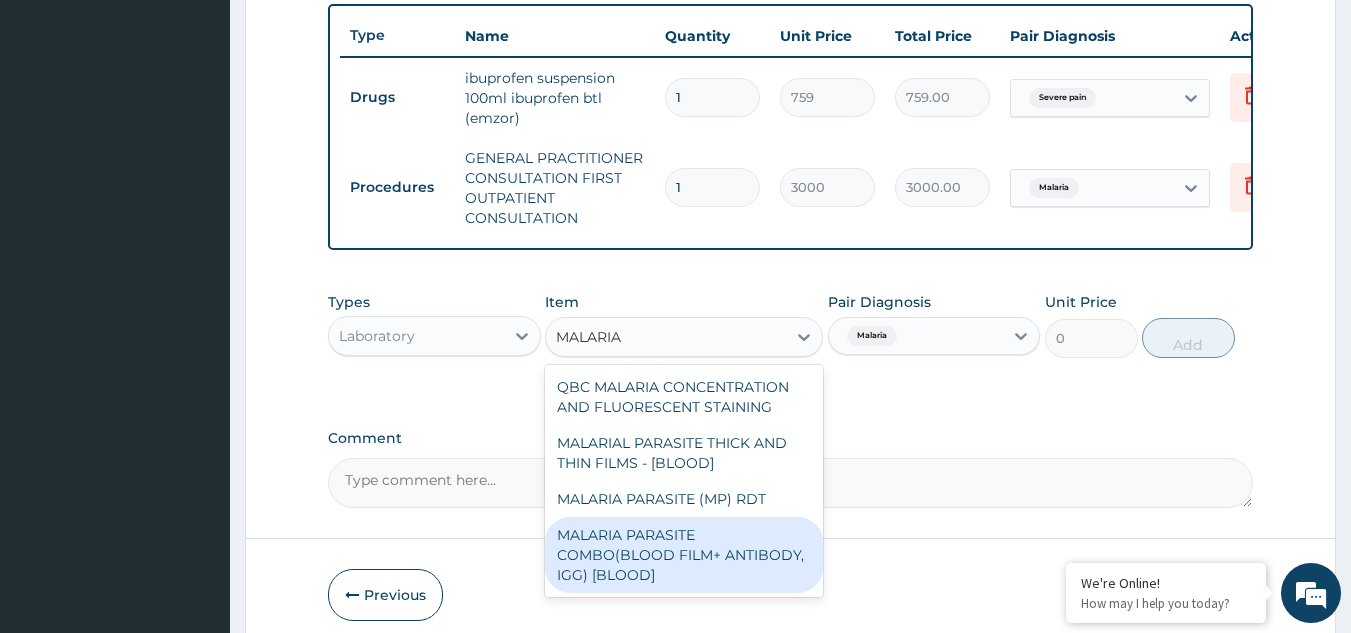 click on "MALARIA PARASITE COMBO(BLOOD FILM+ ANTIBODY, IGG) [BLOOD]" at bounding box center [684, 555] 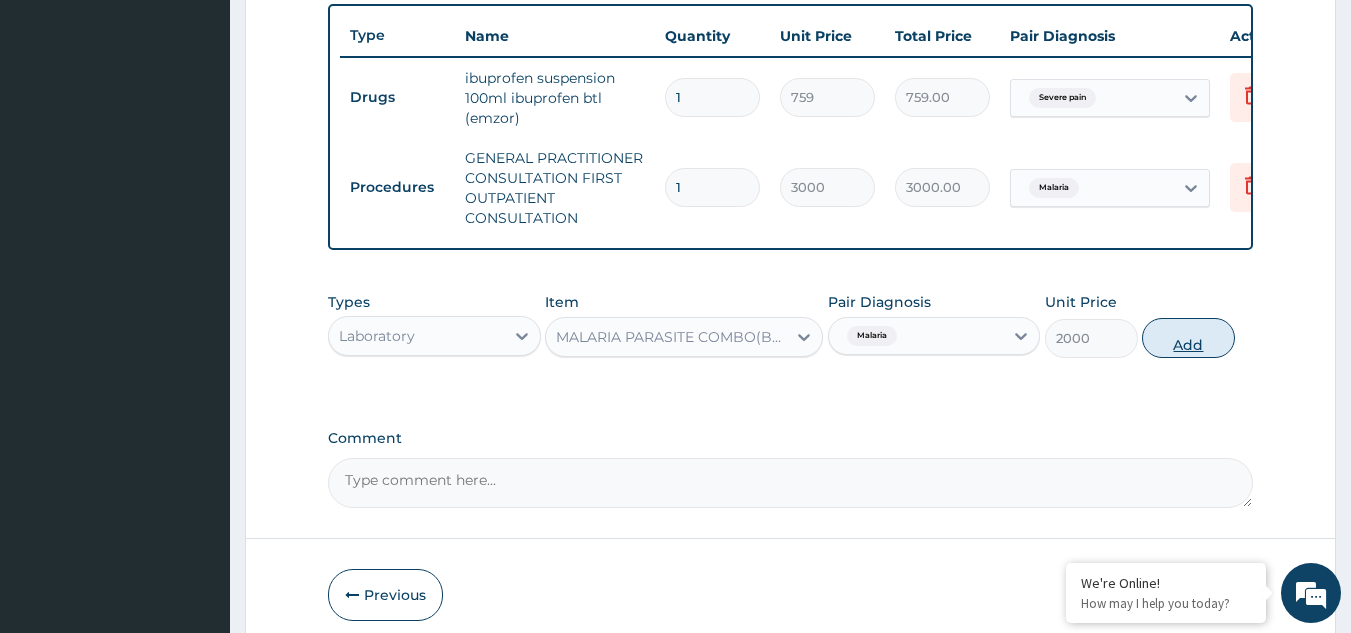 click on "Add" at bounding box center (1188, 338) 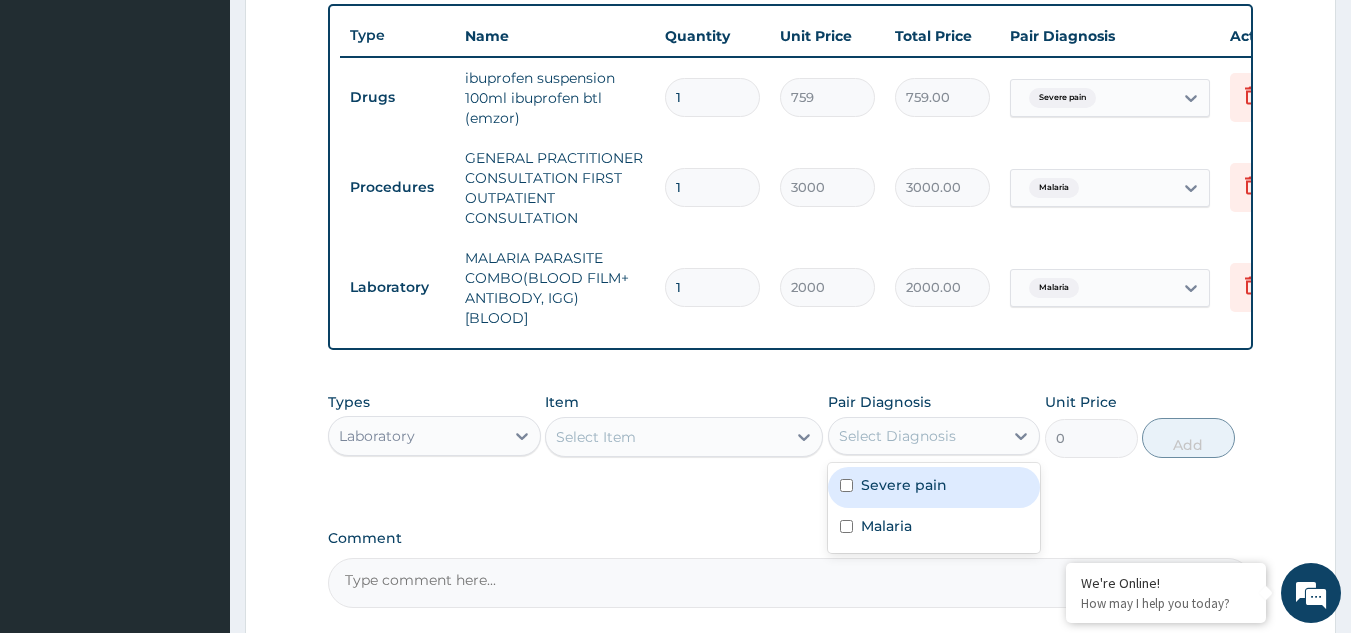 click on "Select Diagnosis" at bounding box center [897, 436] 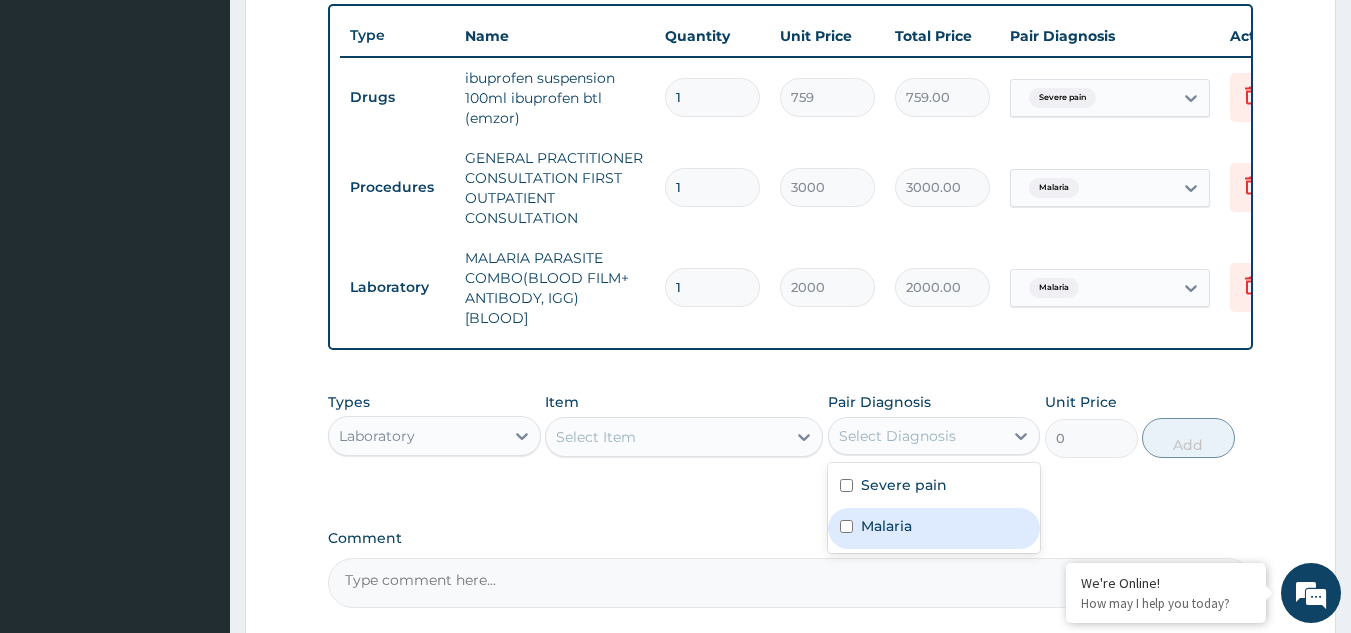 click on "Malaria" at bounding box center (886, 526) 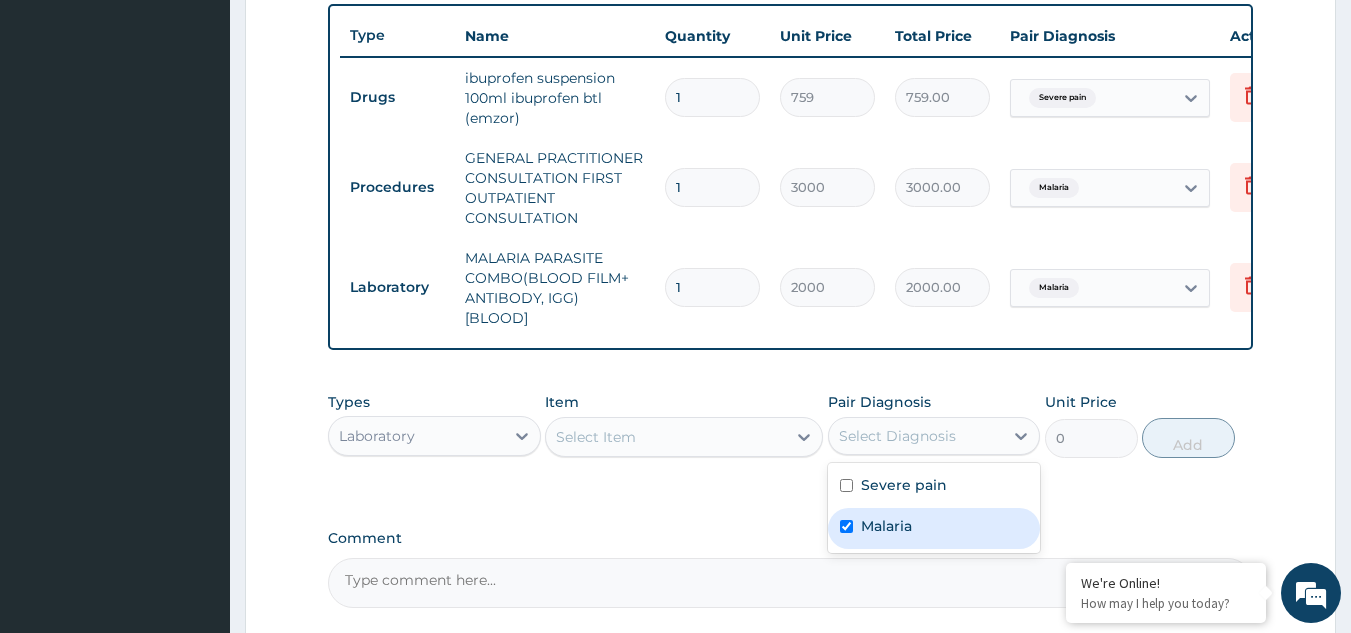 checkbox on "true" 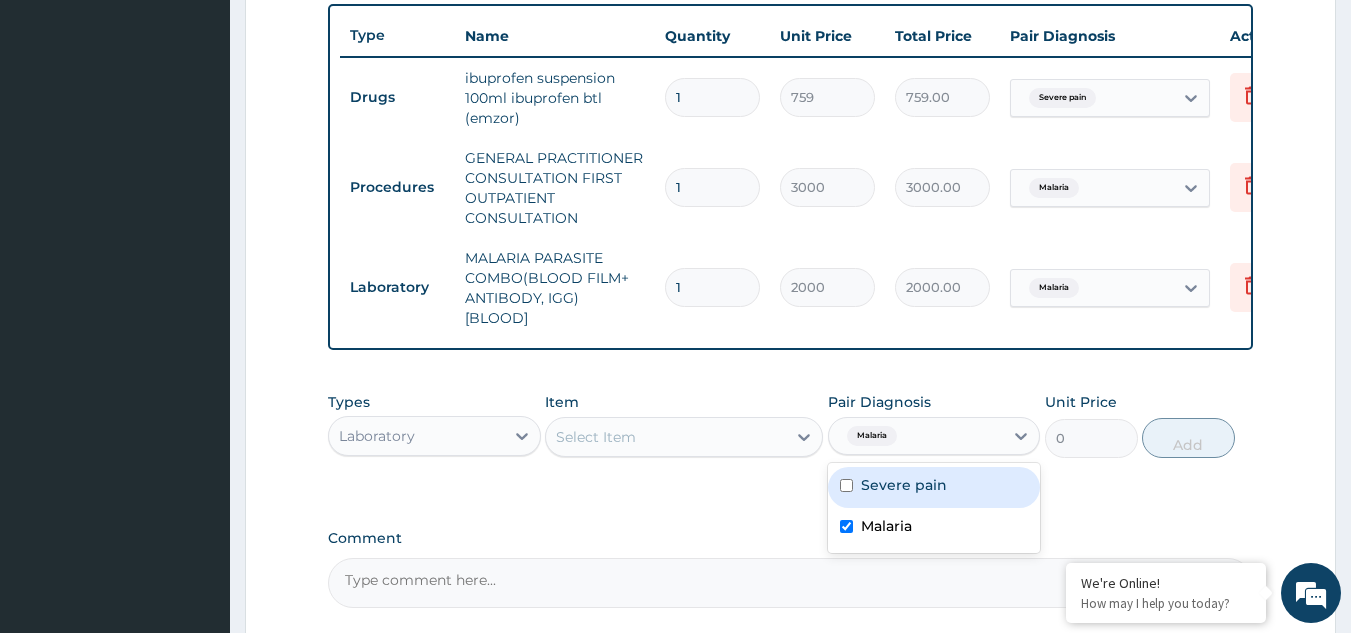 click on "Select Item" at bounding box center (666, 437) 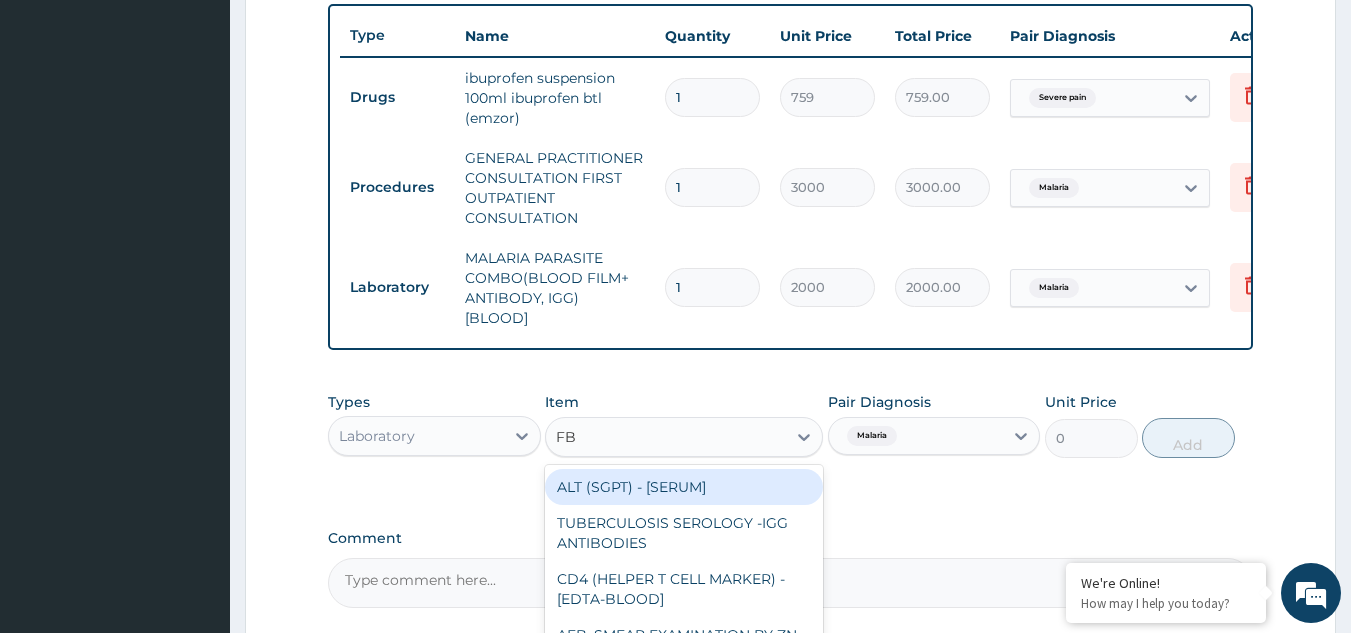 type on "FBC" 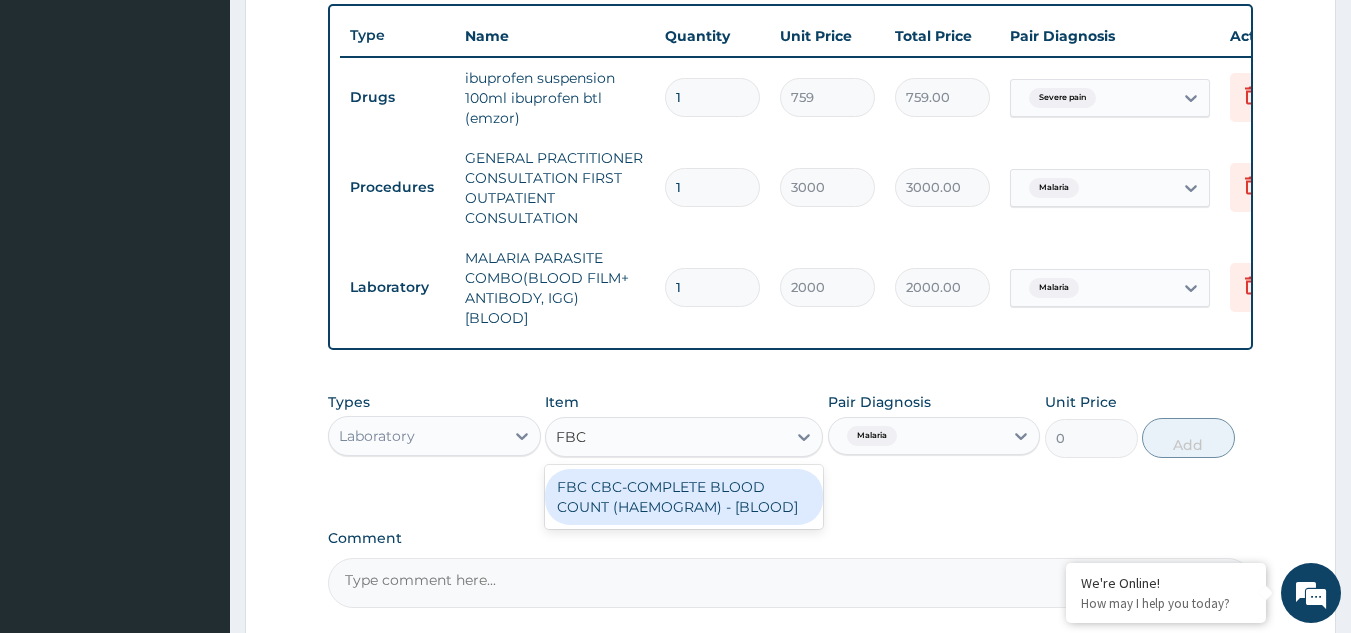 click on "FBC CBC-COMPLETE BLOOD COUNT (HAEMOGRAM) - [BLOOD]" at bounding box center [684, 497] 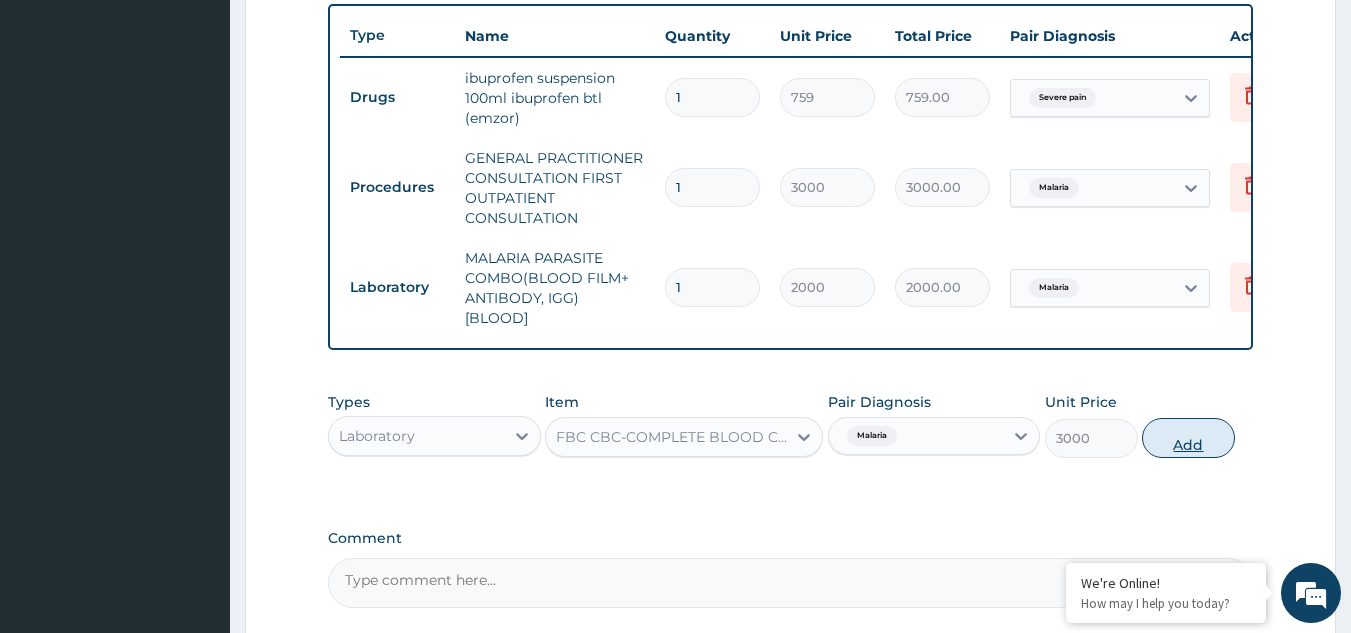 click on "Add" at bounding box center (1188, 438) 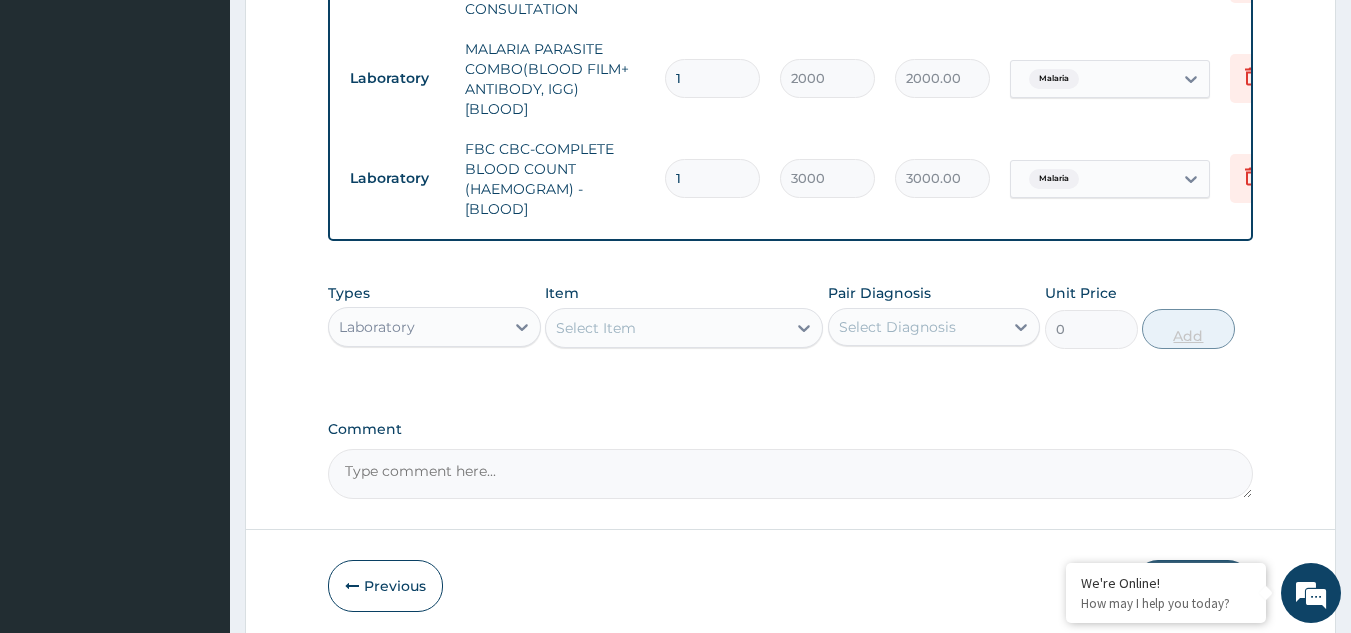 scroll, scrollTop: 950, scrollLeft: 0, axis: vertical 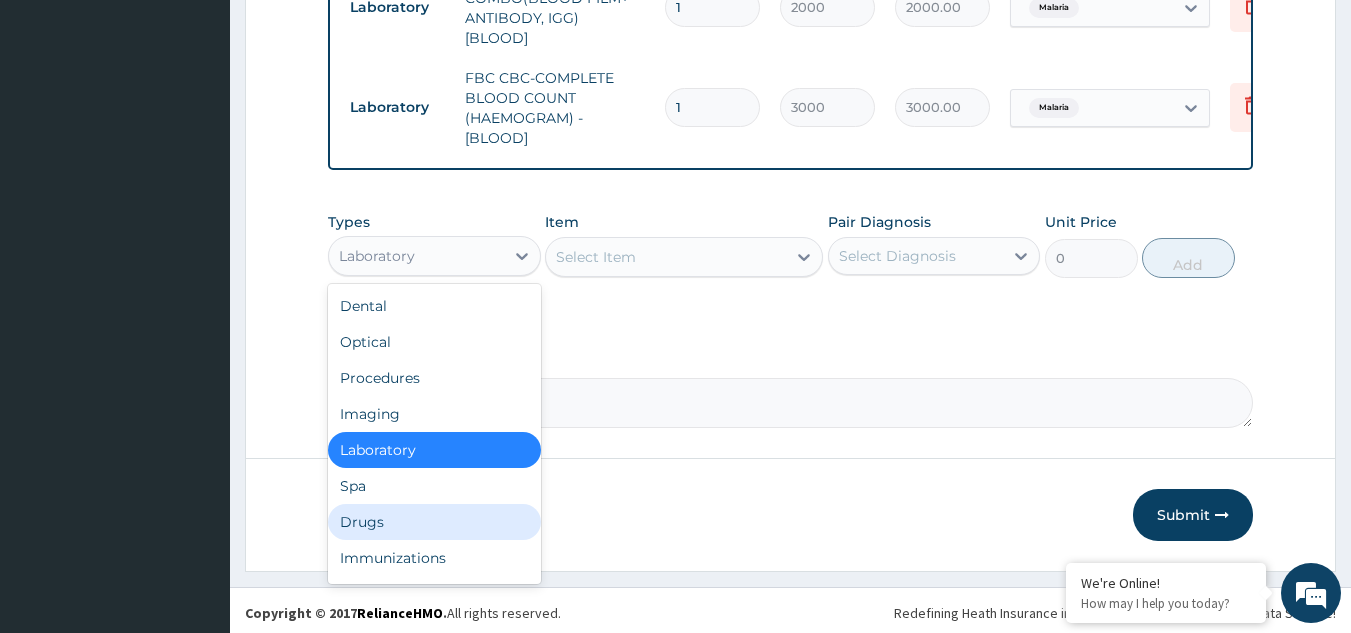 click on "Drugs" at bounding box center [434, 522] 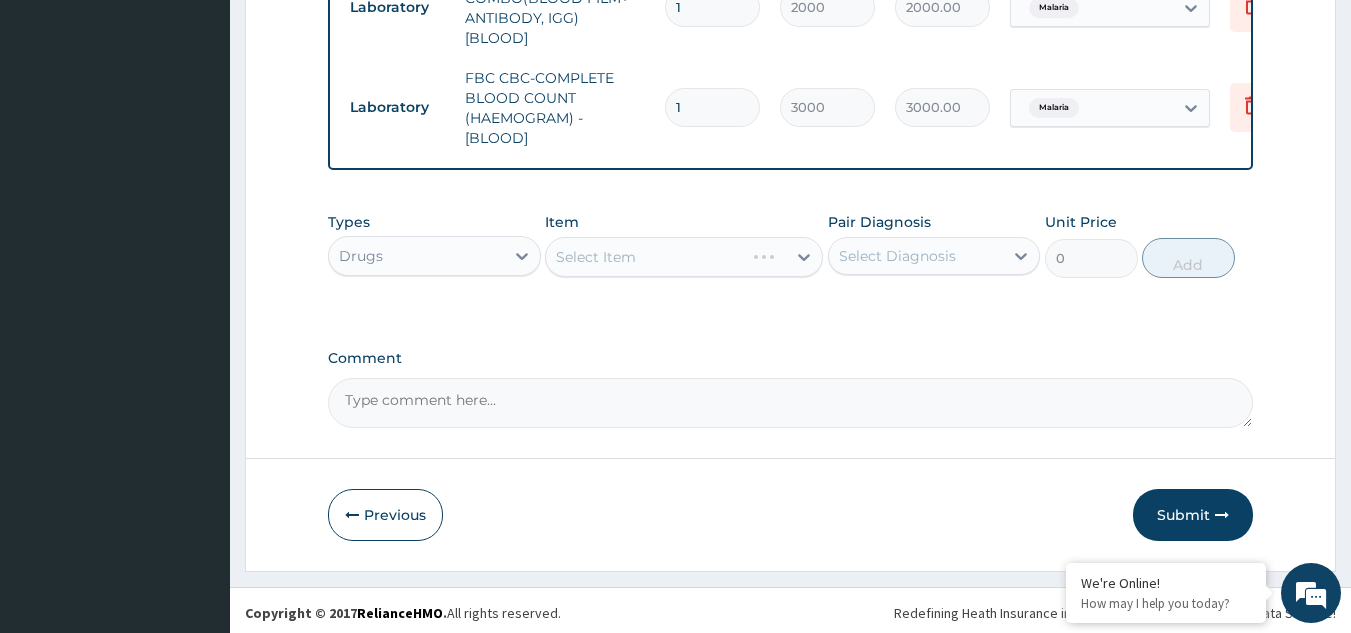 click on "Select Diagnosis" at bounding box center [897, 256] 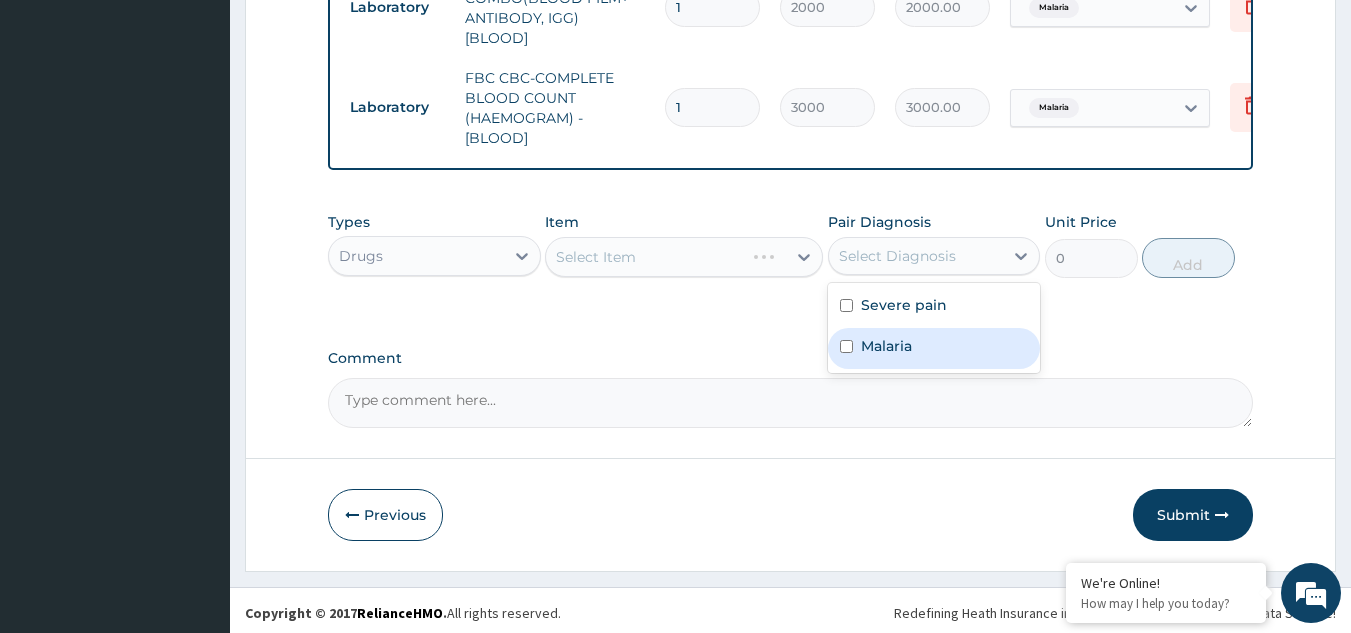 click on "Malaria" at bounding box center (934, 348) 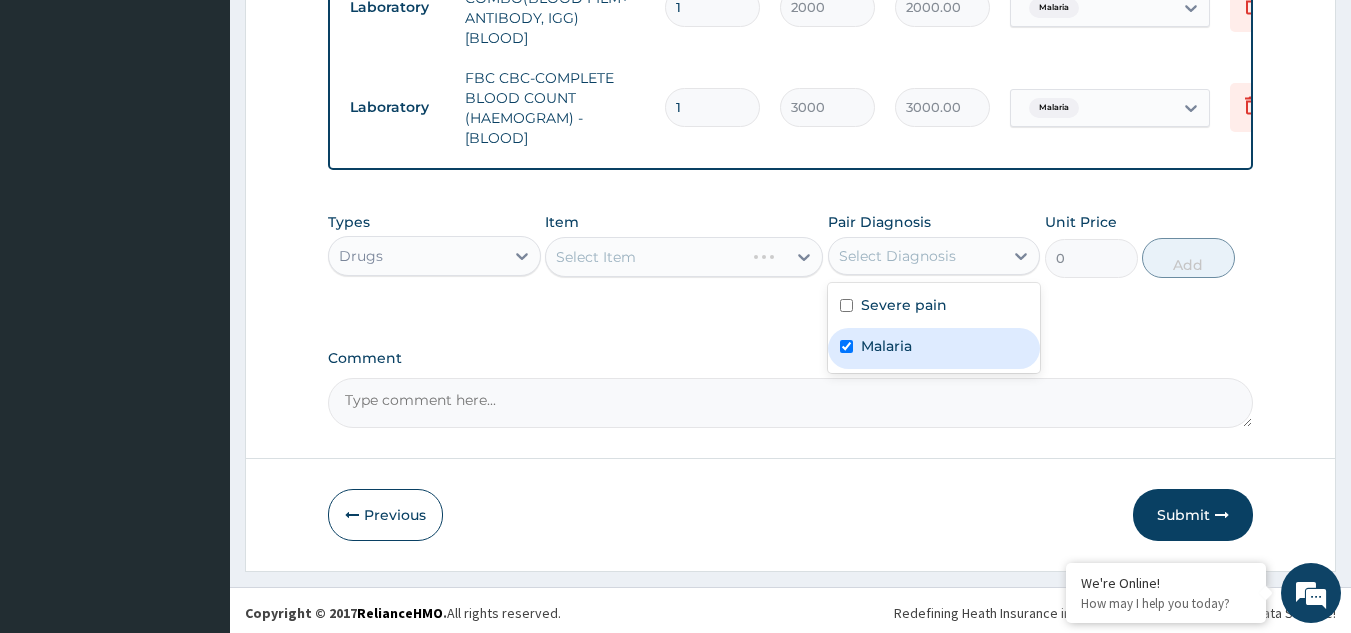 checkbox on "true" 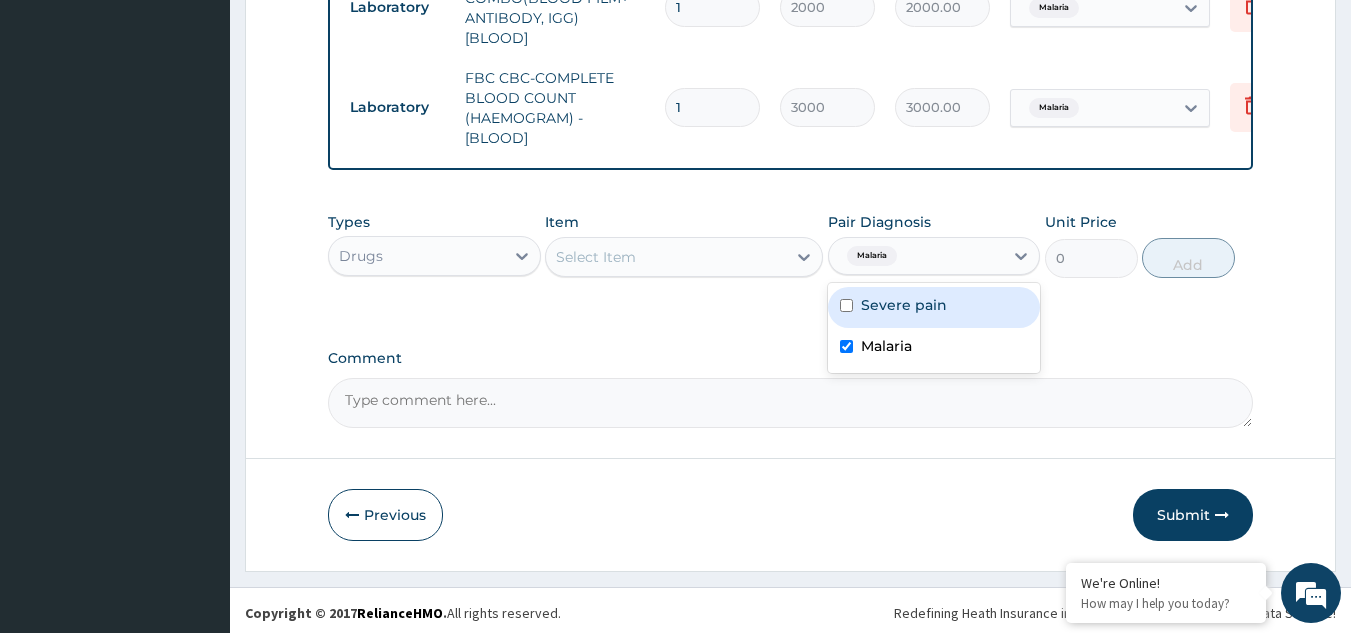 click on "Select Item" at bounding box center (666, 257) 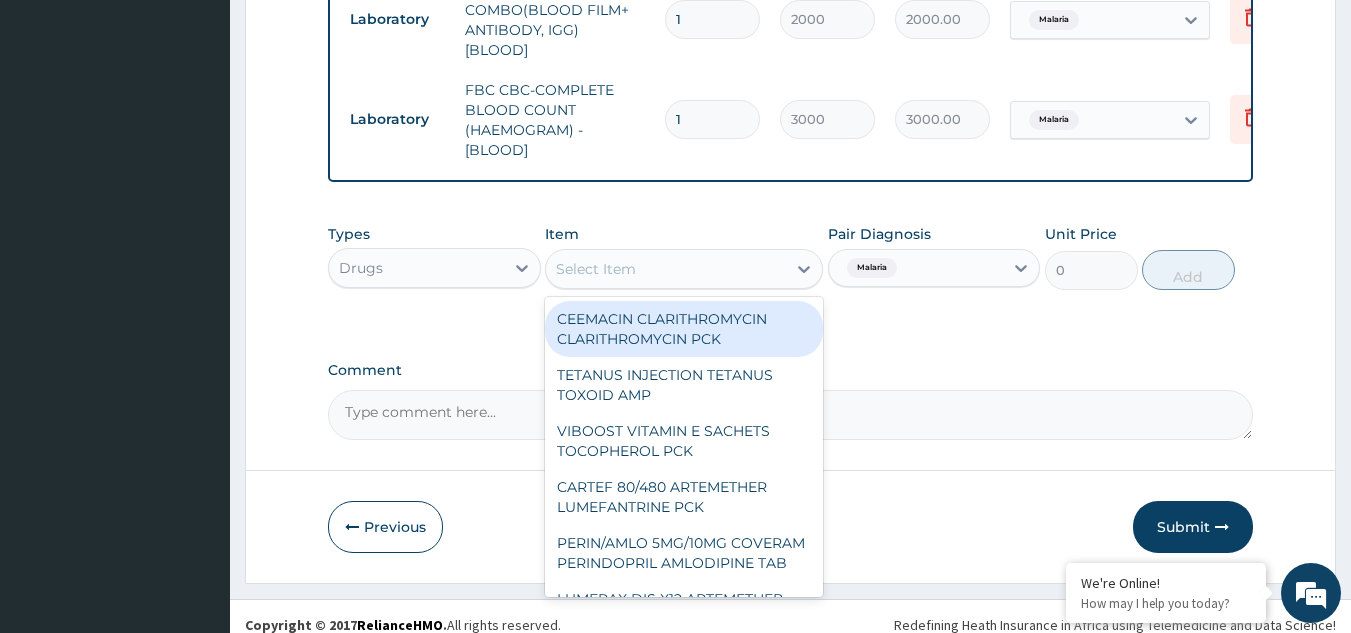 scroll, scrollTop: 1020, scrollLeft: 0, axis: vertical 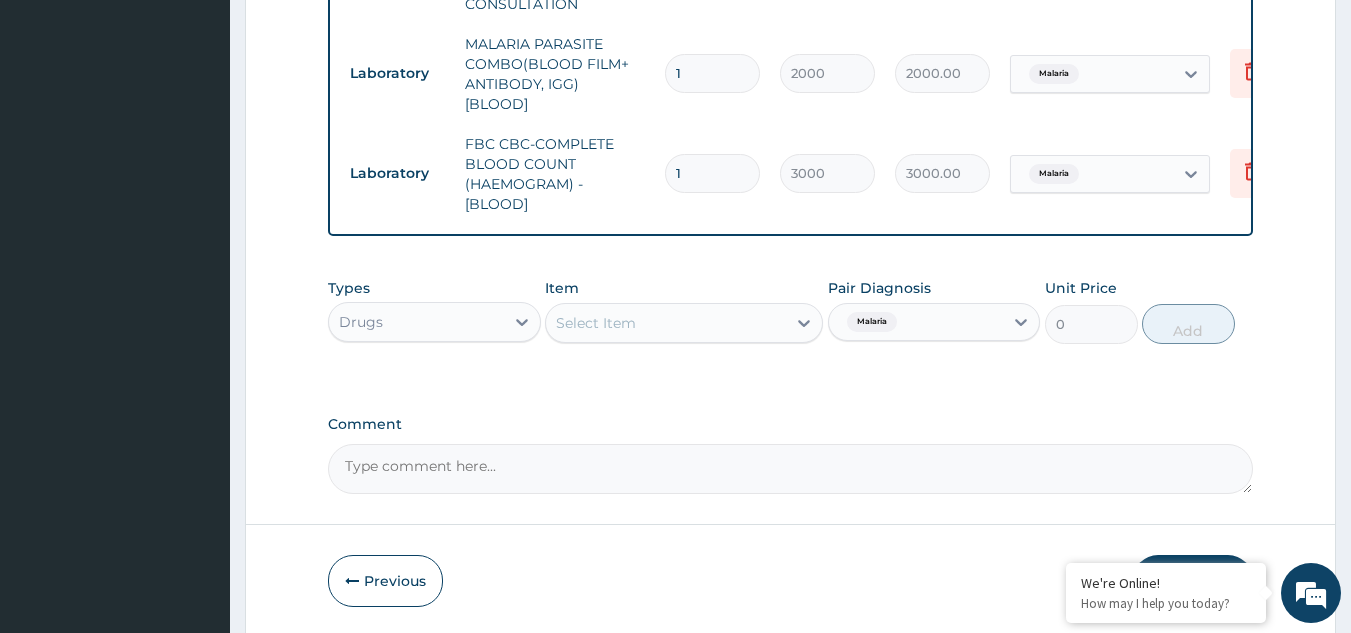 click on "Select Item" at bounding box center [666, 323] 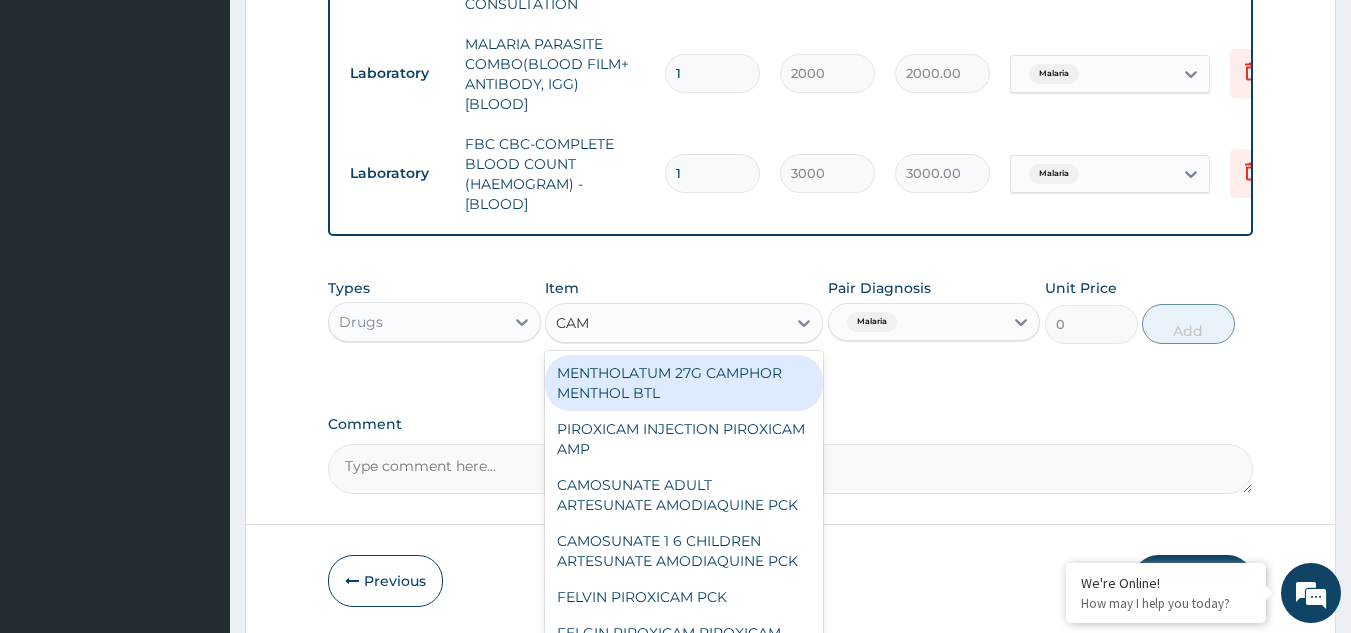 type on "CAMO" 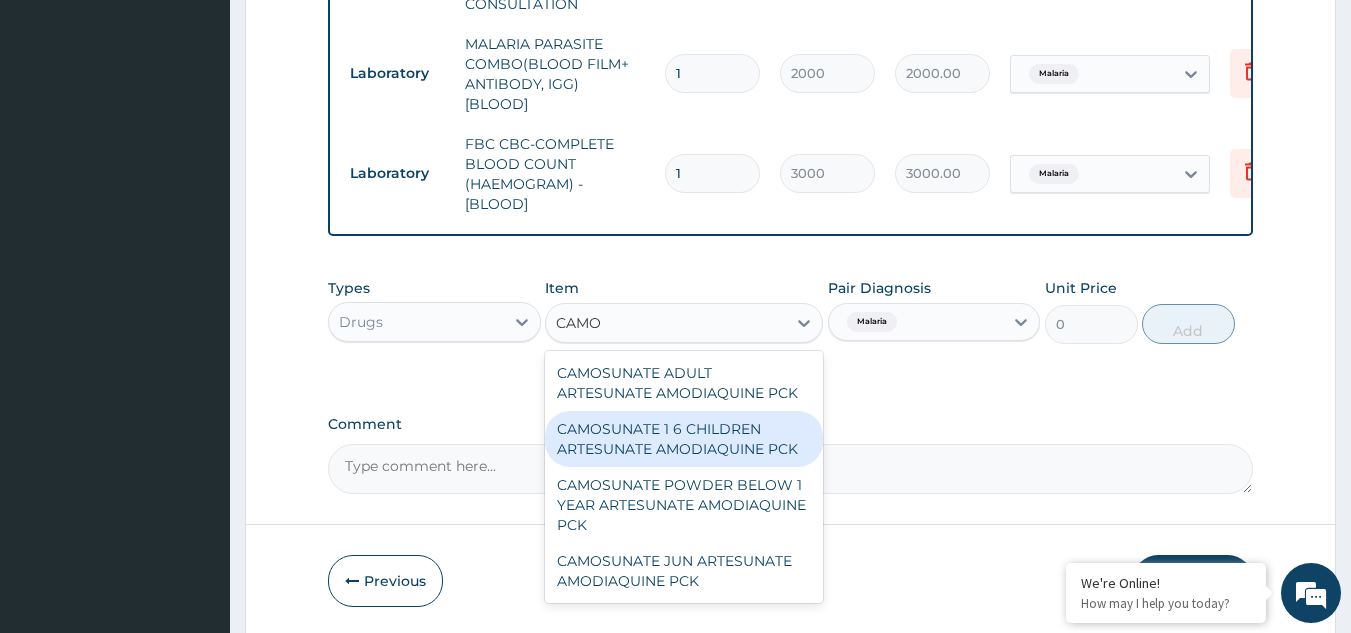 click on "CAMOSUNATE 1 6 CHILDREN ARTESUNATE AMODIAQUINE PCK" at bounding box center (684, 439) 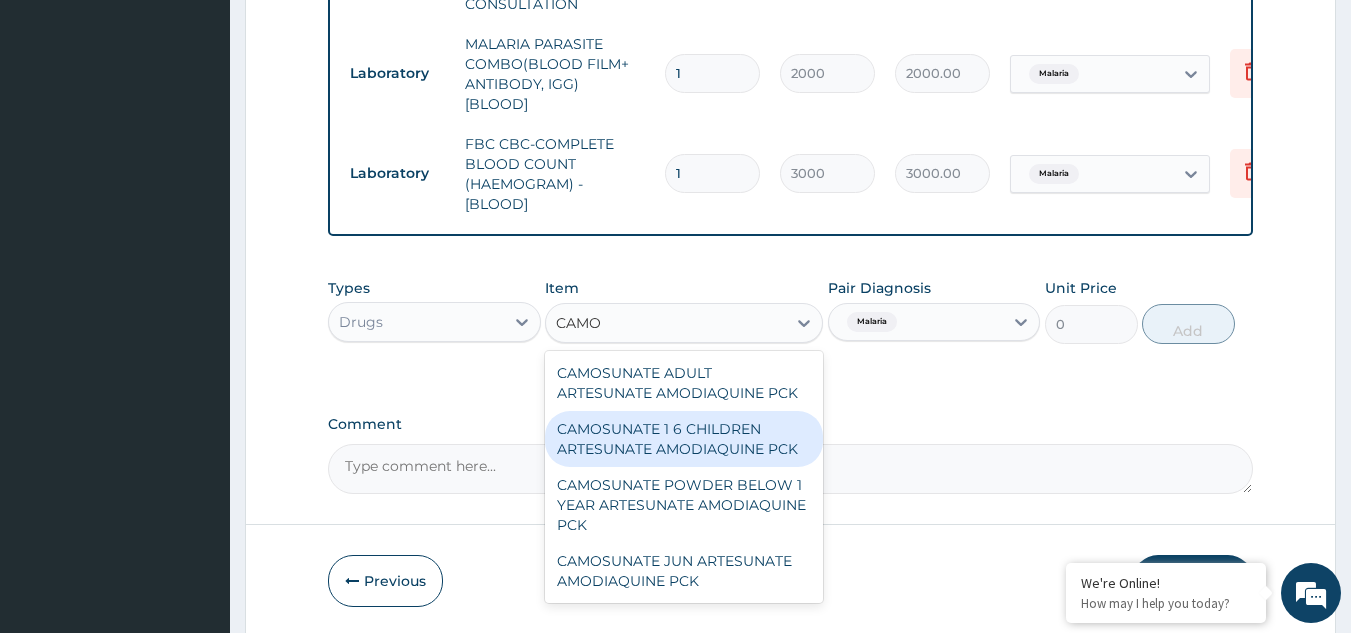 type 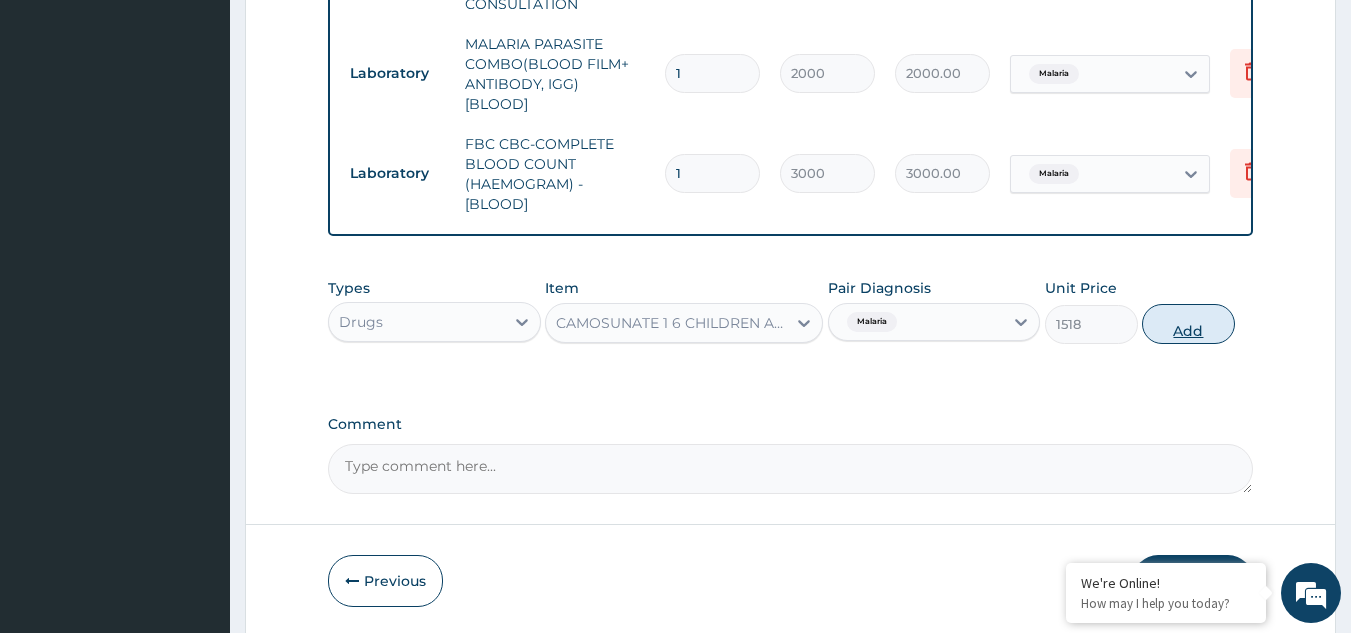click on "Add" at bounding box center (1188, 324) 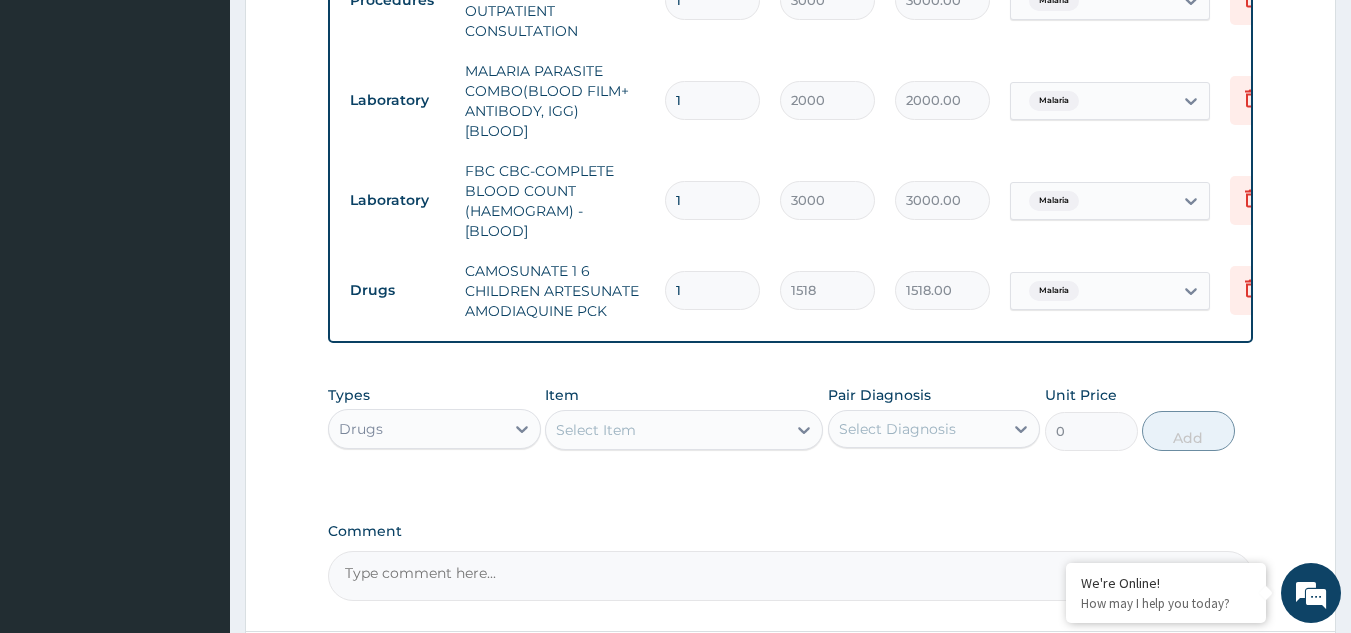 scroll, scrollTop: 932, scrollLeft: 0, axis: vertical 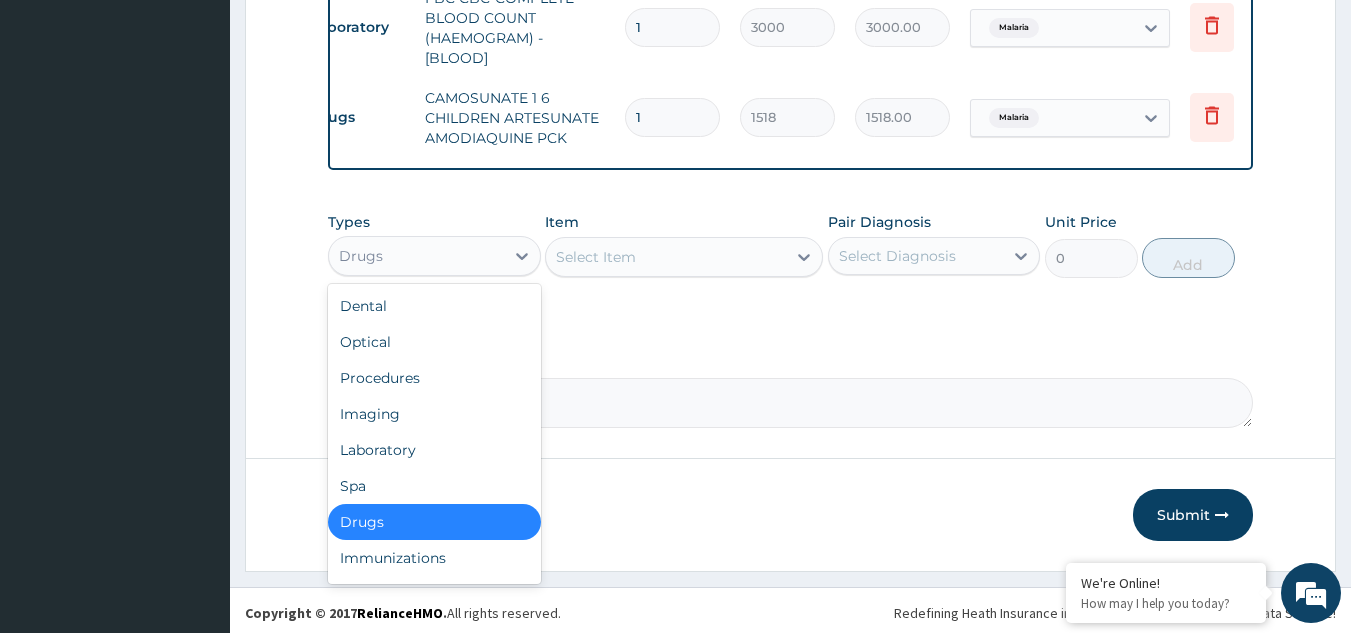 click on "Drugs" at bounding box center (416, 256) 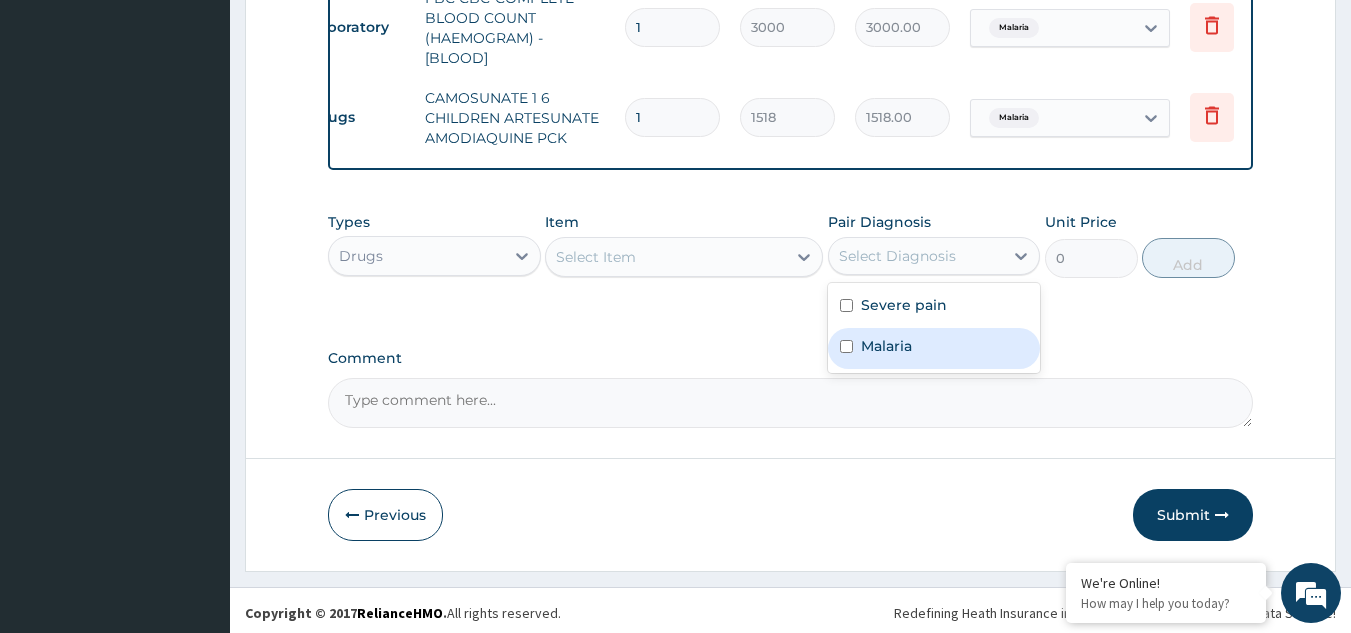 click on "Malaria" at bounding box center (886, 346) 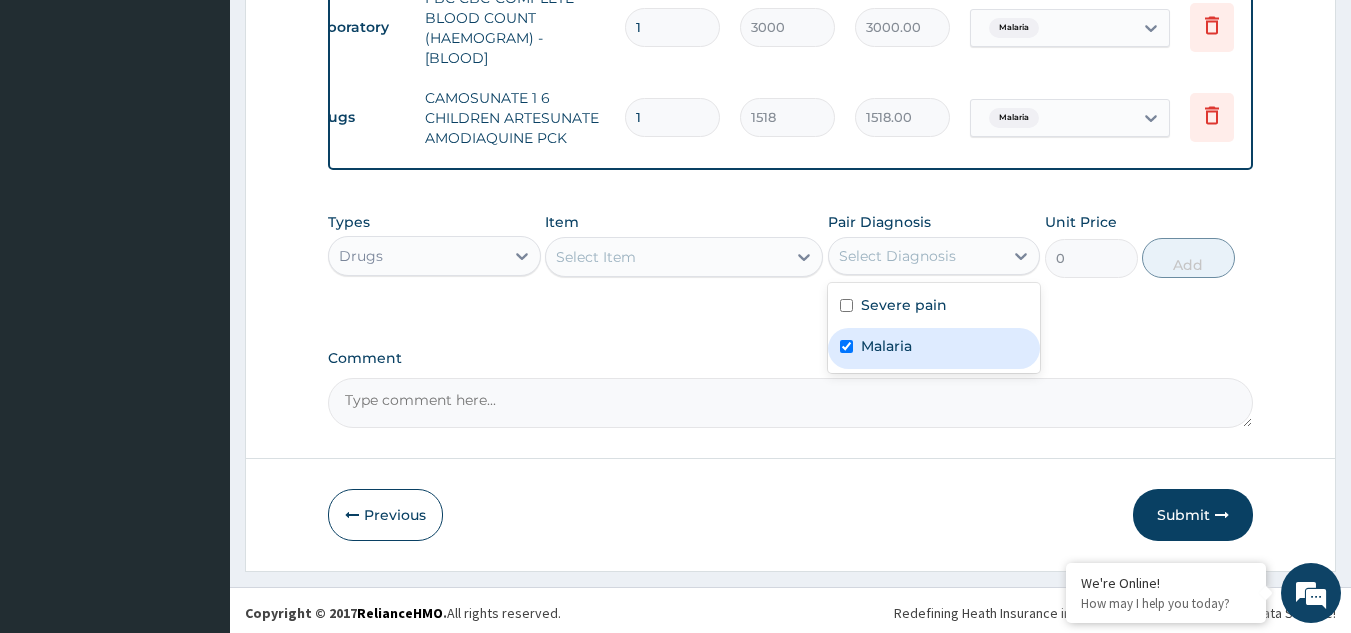checkbox on "true" 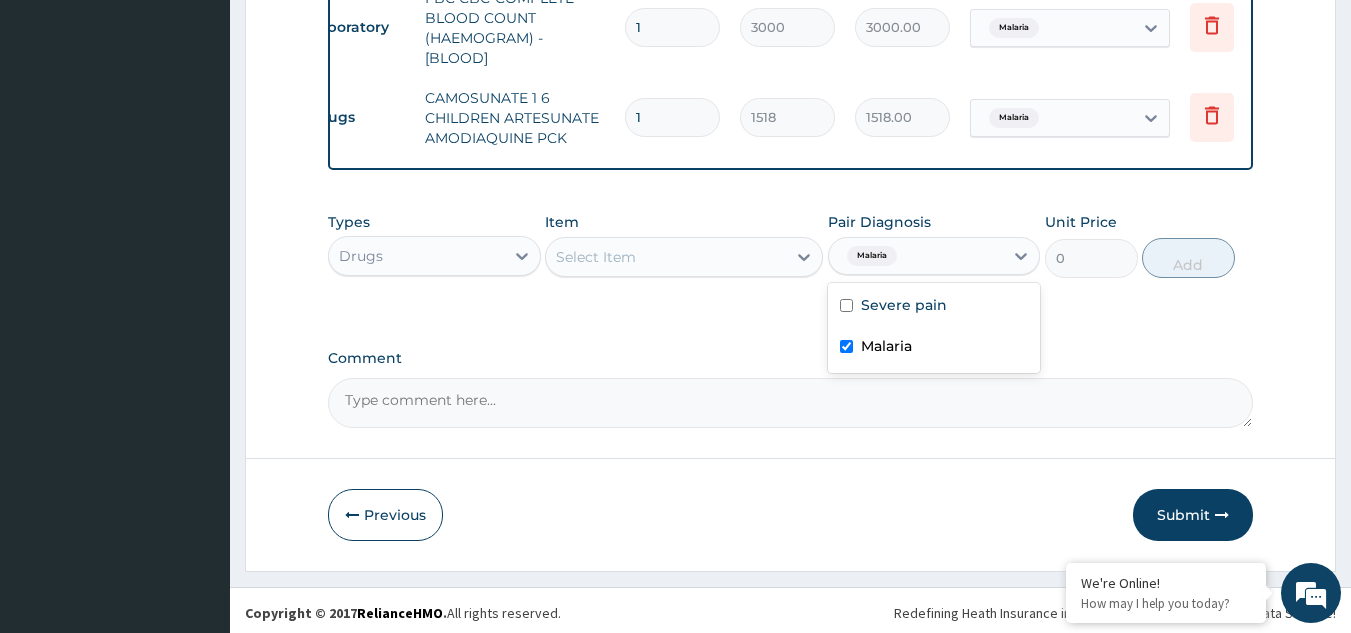 click on "Select Item" at bounding box center [666, 257] 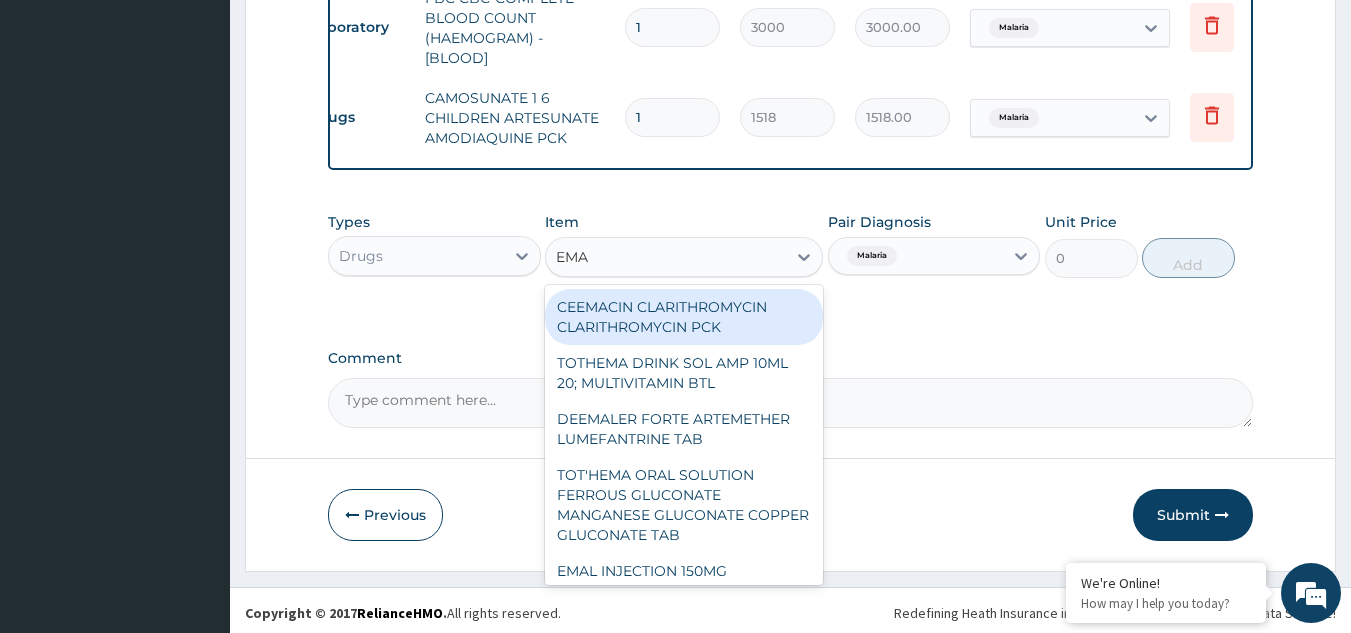type on "EMAL" 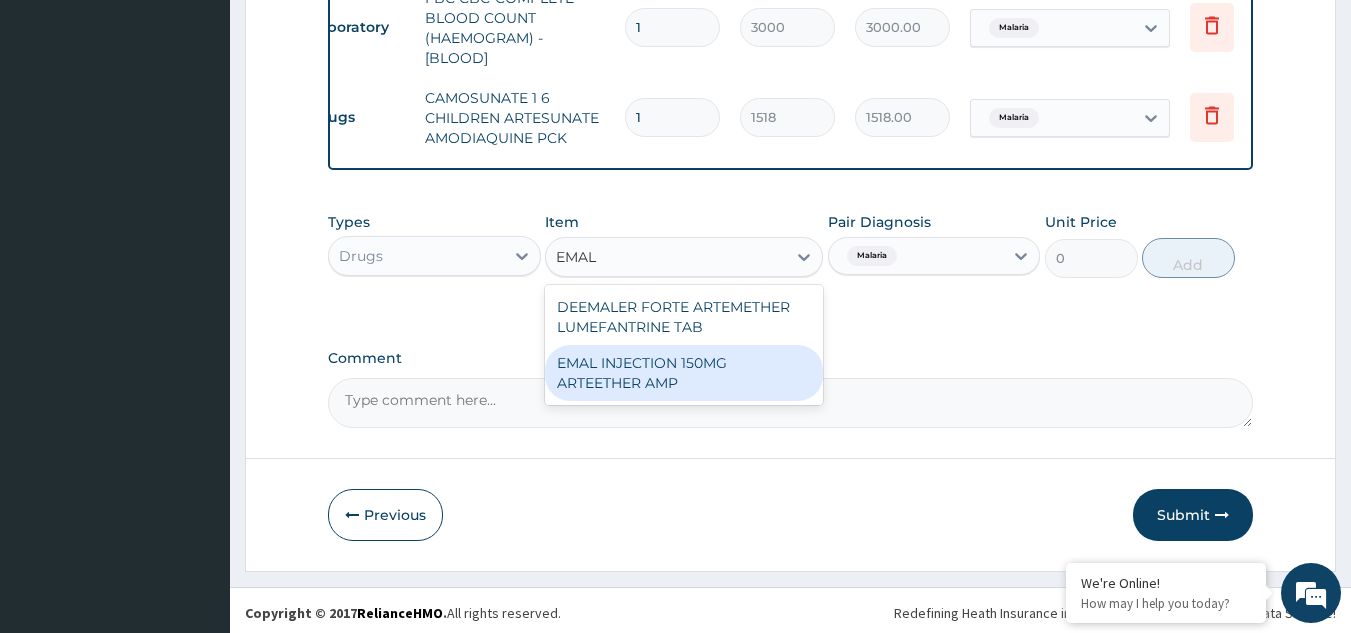 click on "EMAL INJECTION 150MG ARTEETHER AMP" at bounding box center [684, 373] 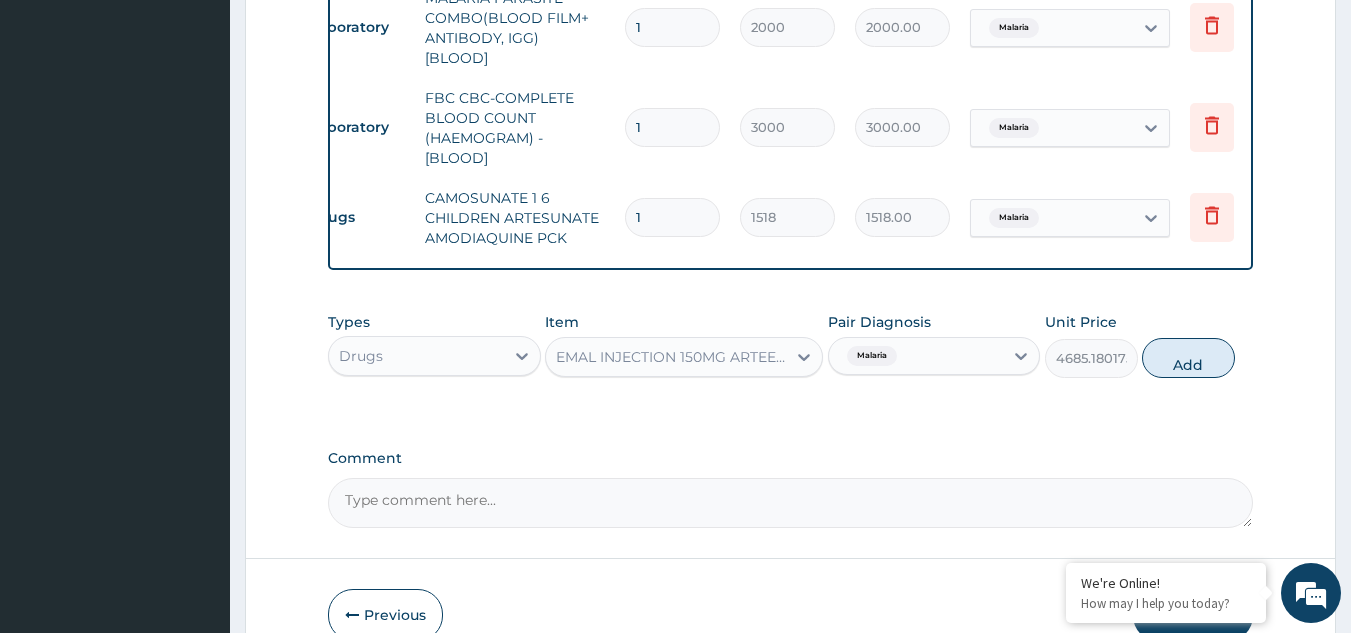 scroll, scrollTop: 1100, scrollLeft: 0, axis: vertical 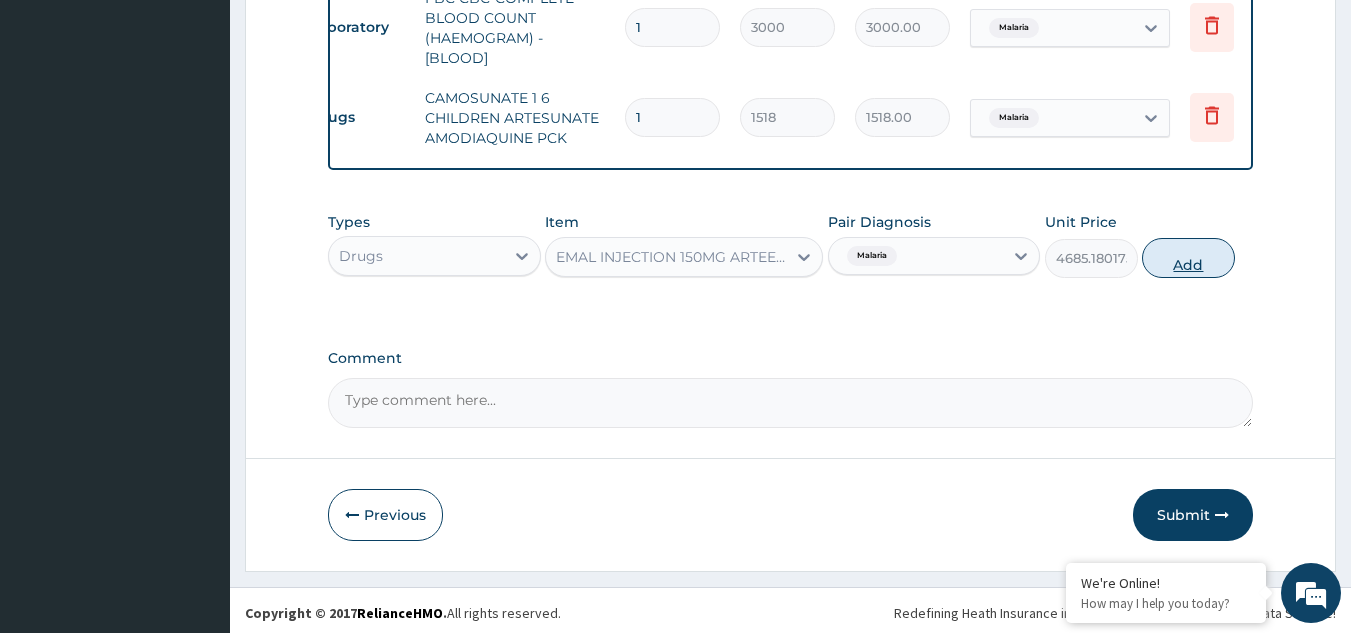 click on "Add" at bounding box center [1188, 258] 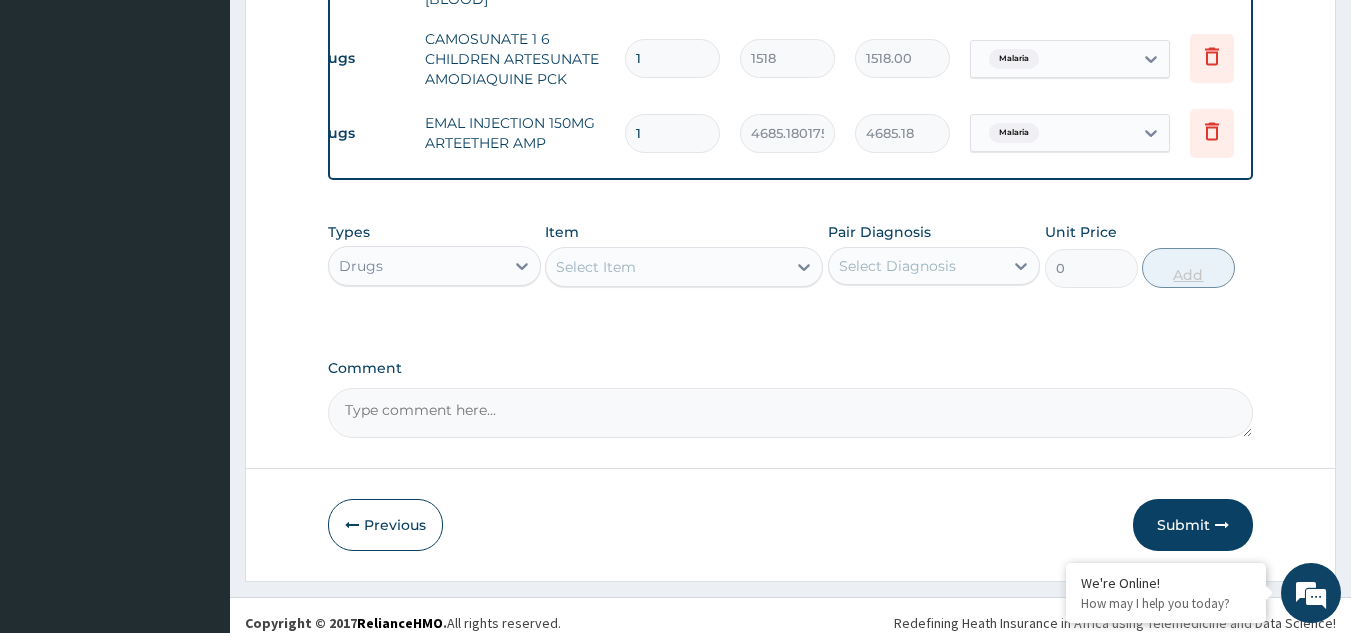 scroll, scrollTop: 1169, scrollLeft: 0, axis: vertical 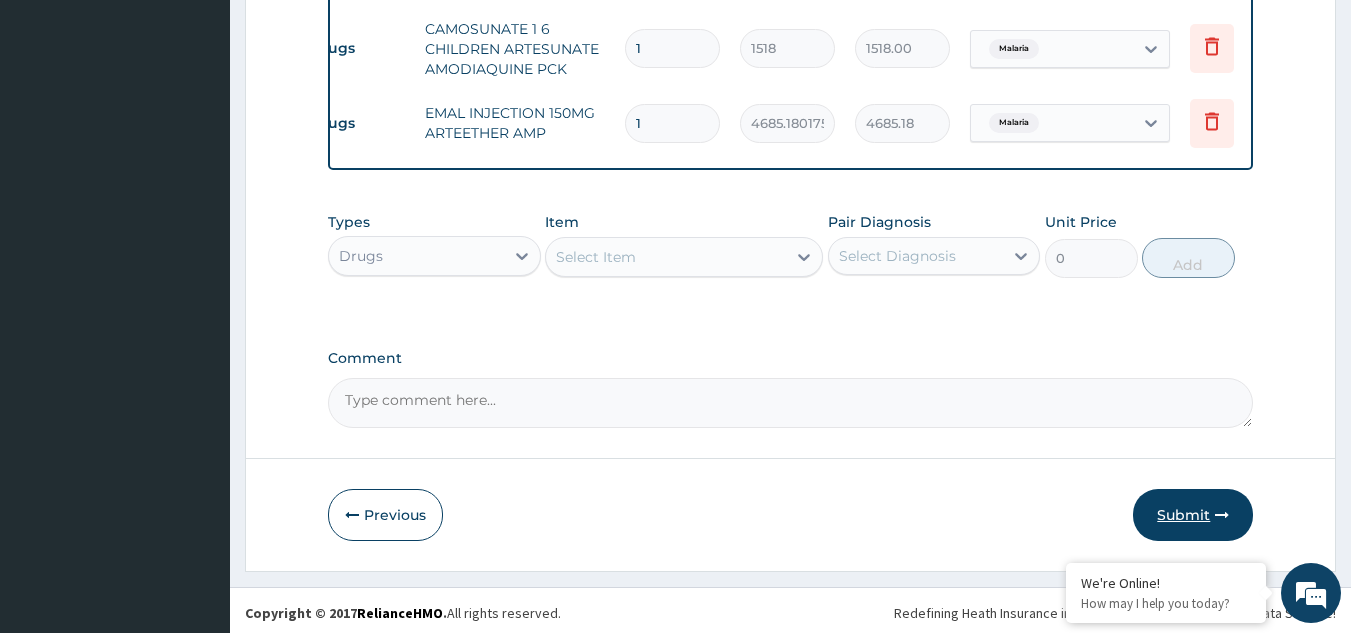 click on "Submit" at bounding box center [1193, 515] 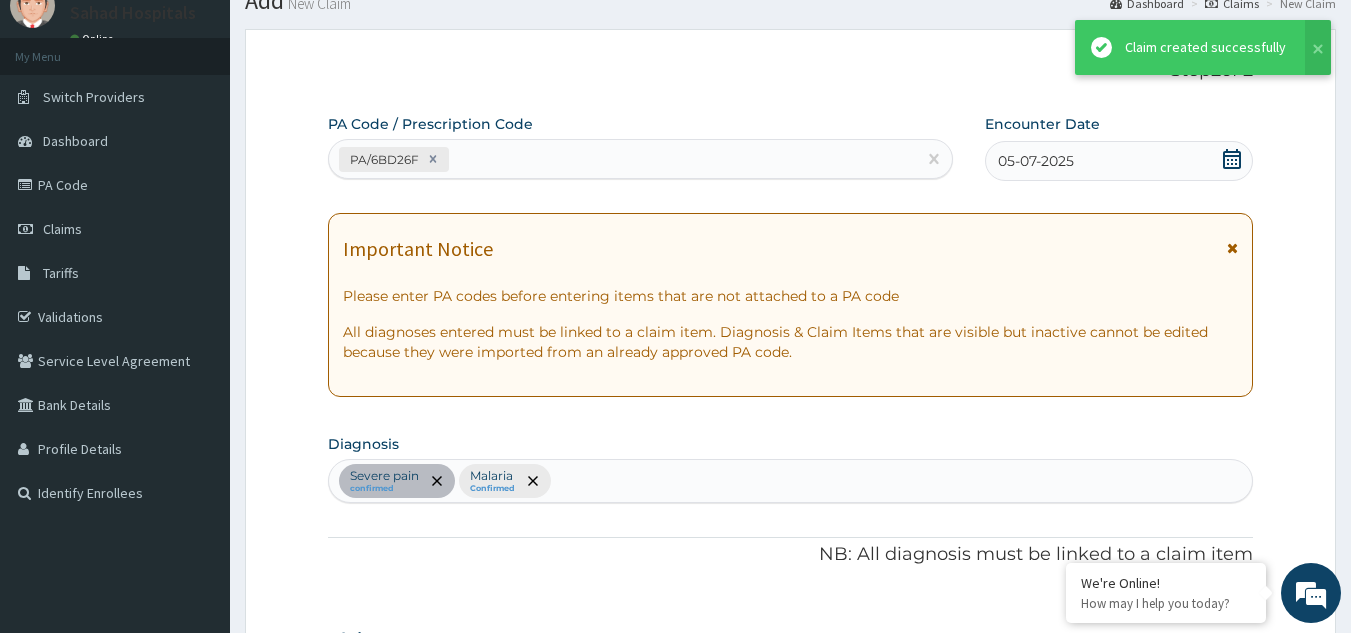 scroll, scrollTop: 1169, scrollLeft: 0, axis: vertical 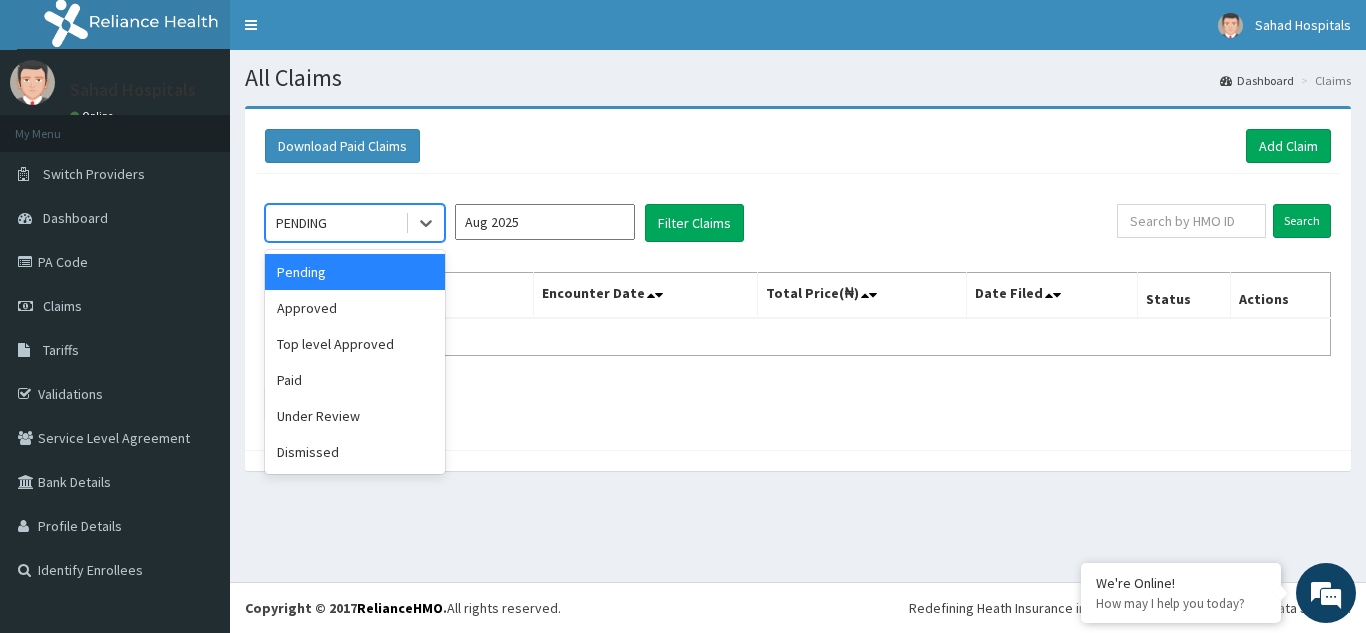 click on "PENDING" at bounding box center [335, 223] 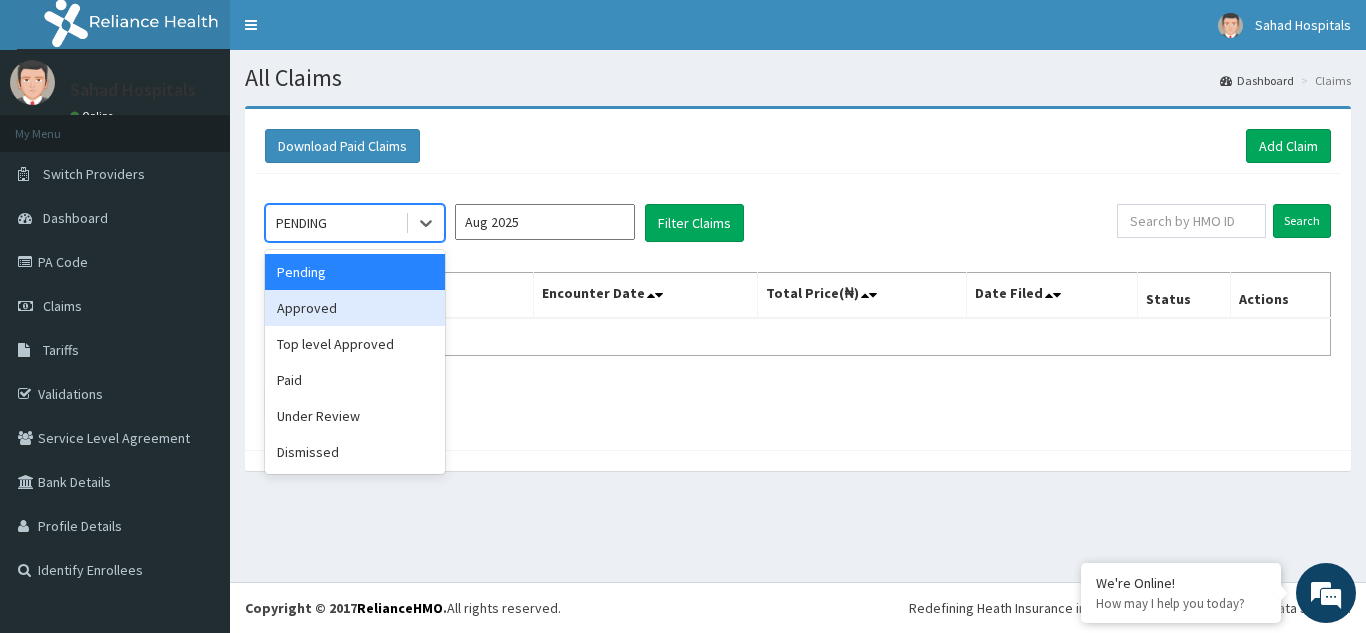 click on "Approved" at bounding box center (355, 308) 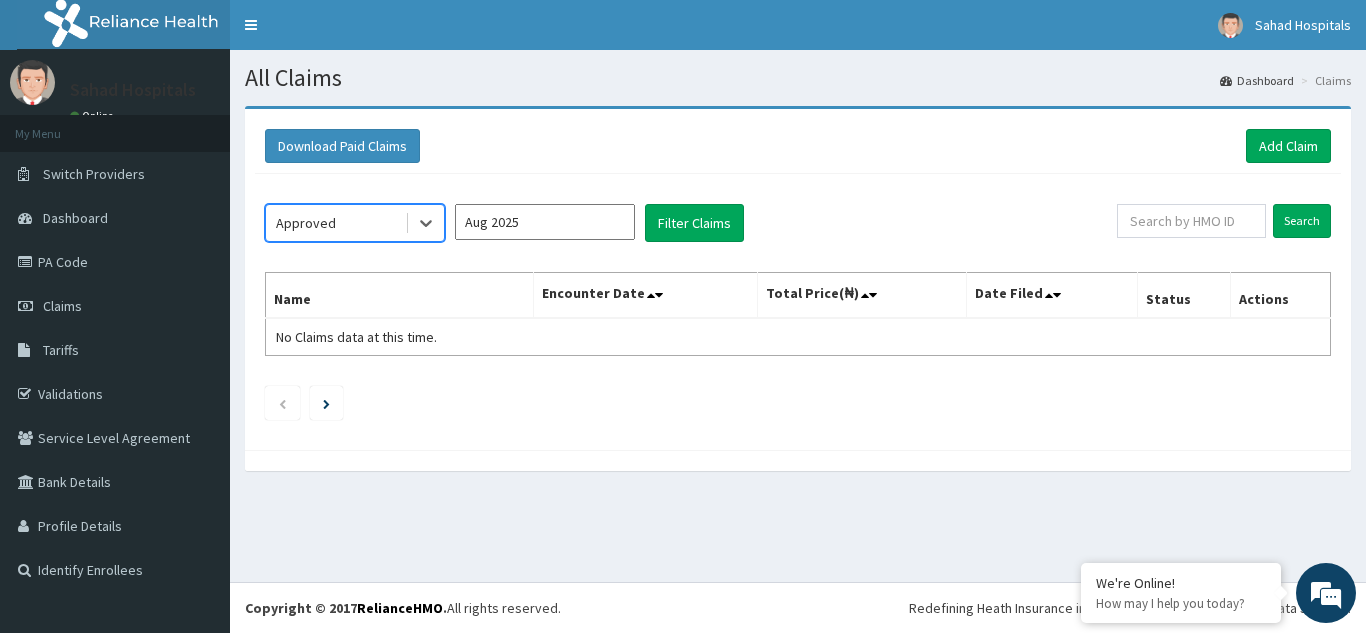 click on "Aug 2025" at bounding box center [545, 222] 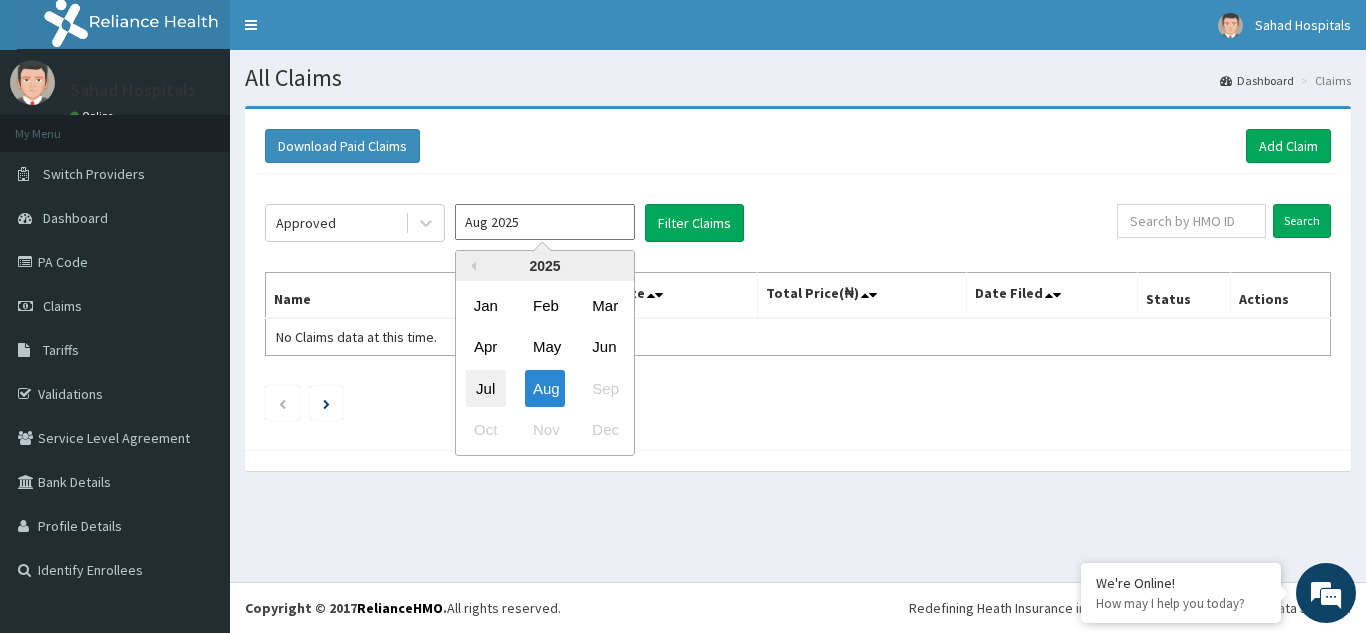 click on "Jul" at bounding box center [486, 388] 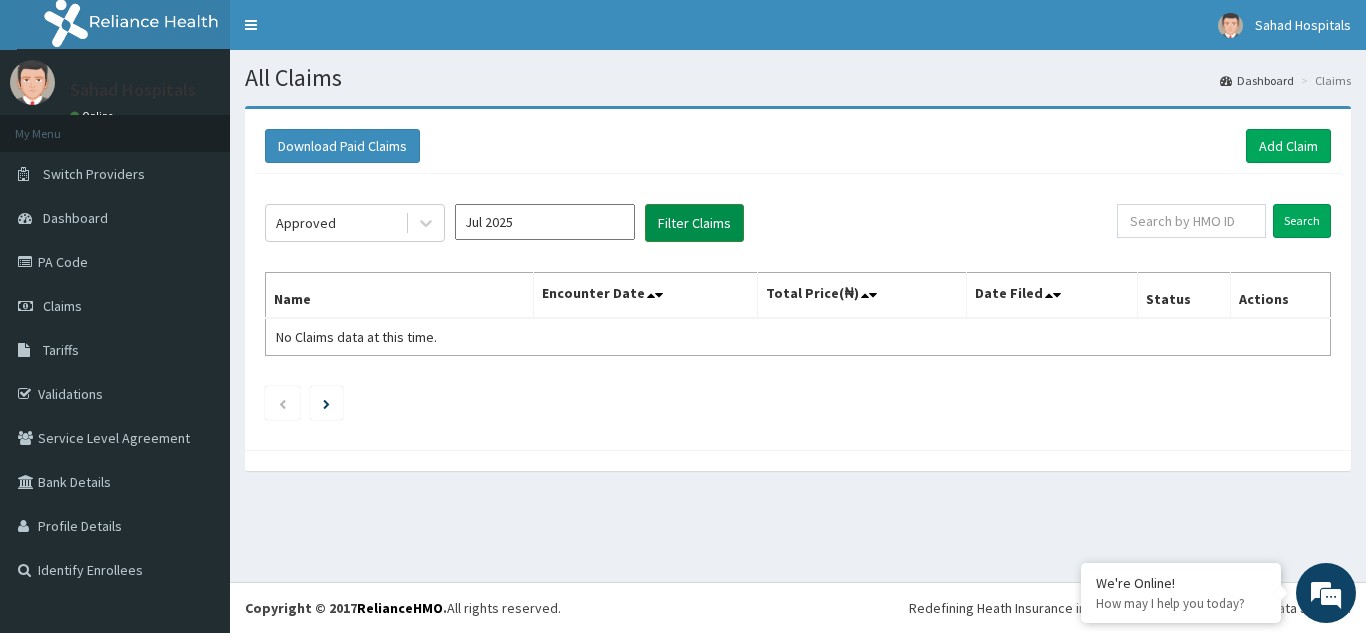 click on "Filter Claims" at bounding box center [694, 223] 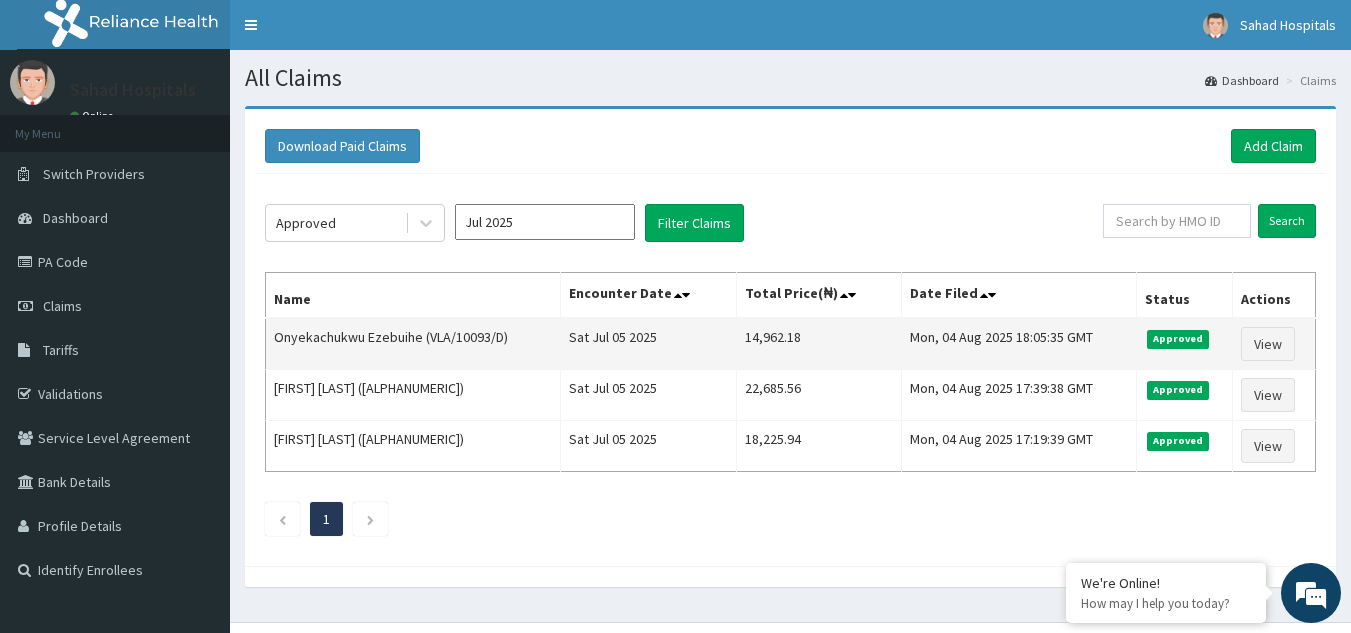click on "14,962.18" at bounding box center [819, 344] 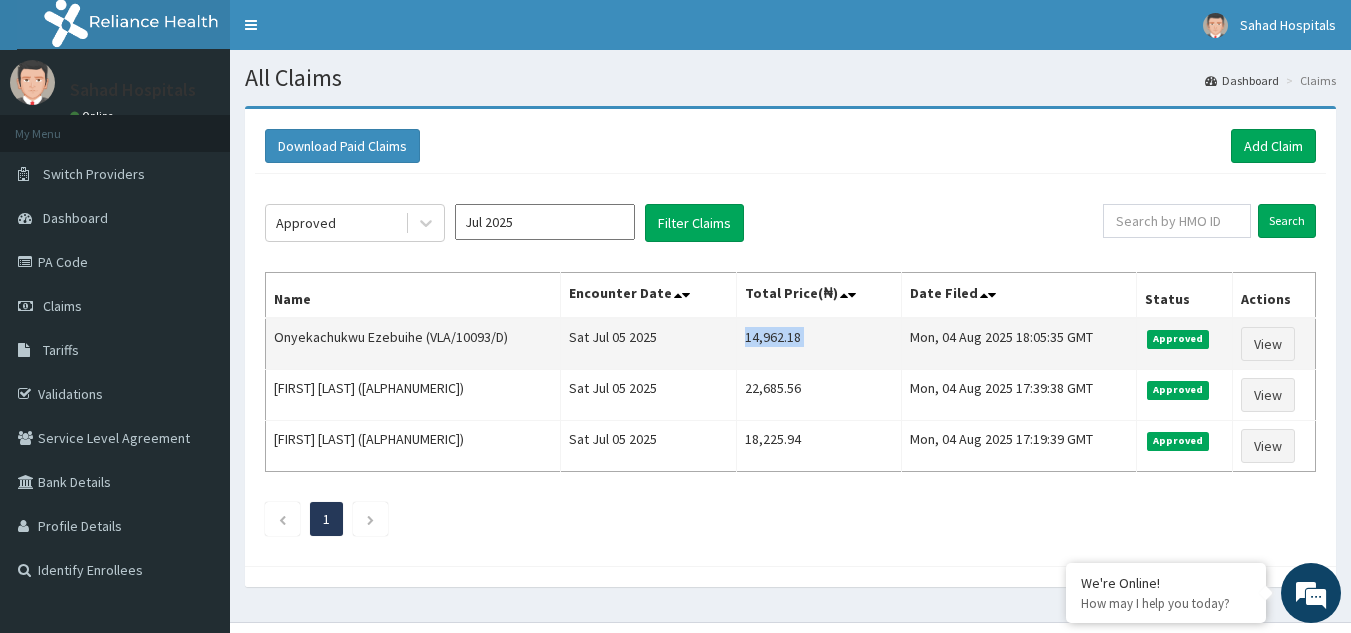 click on "14,962.18" at bounding box center [819, 344] 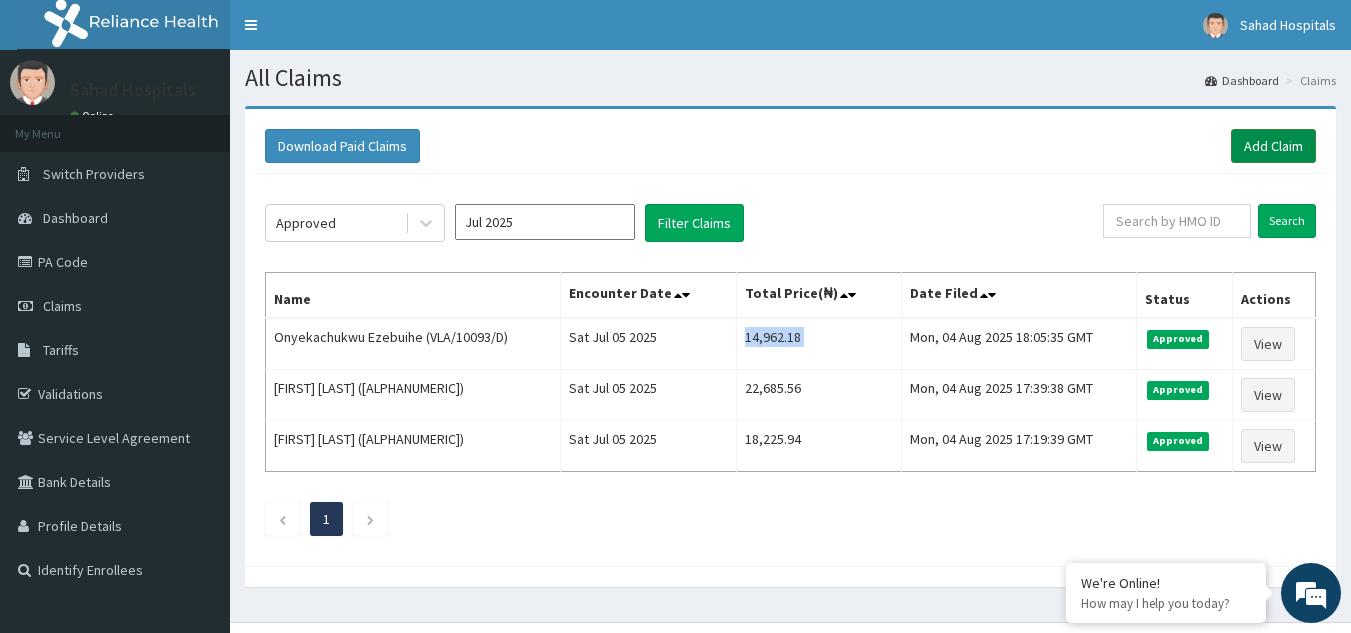 click on "Add Claim" at bounding box center [1273, 146] 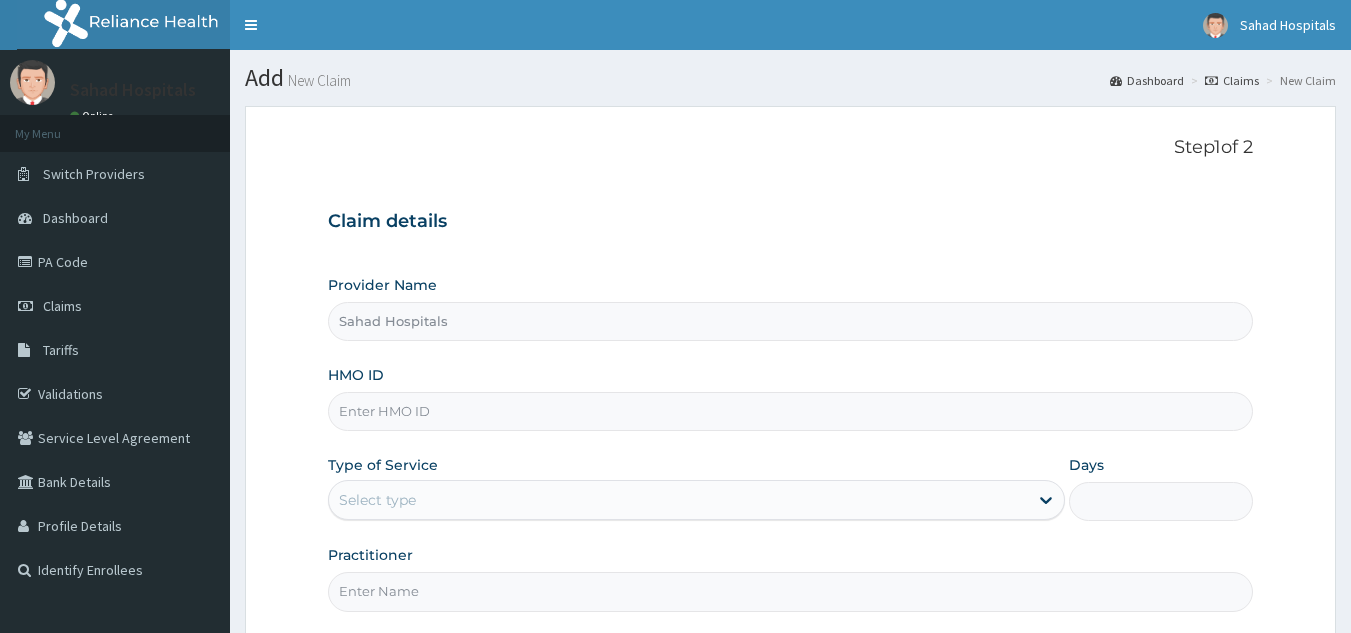 scroll, scrollTop: 0, scrollLeft: 0, axis: both 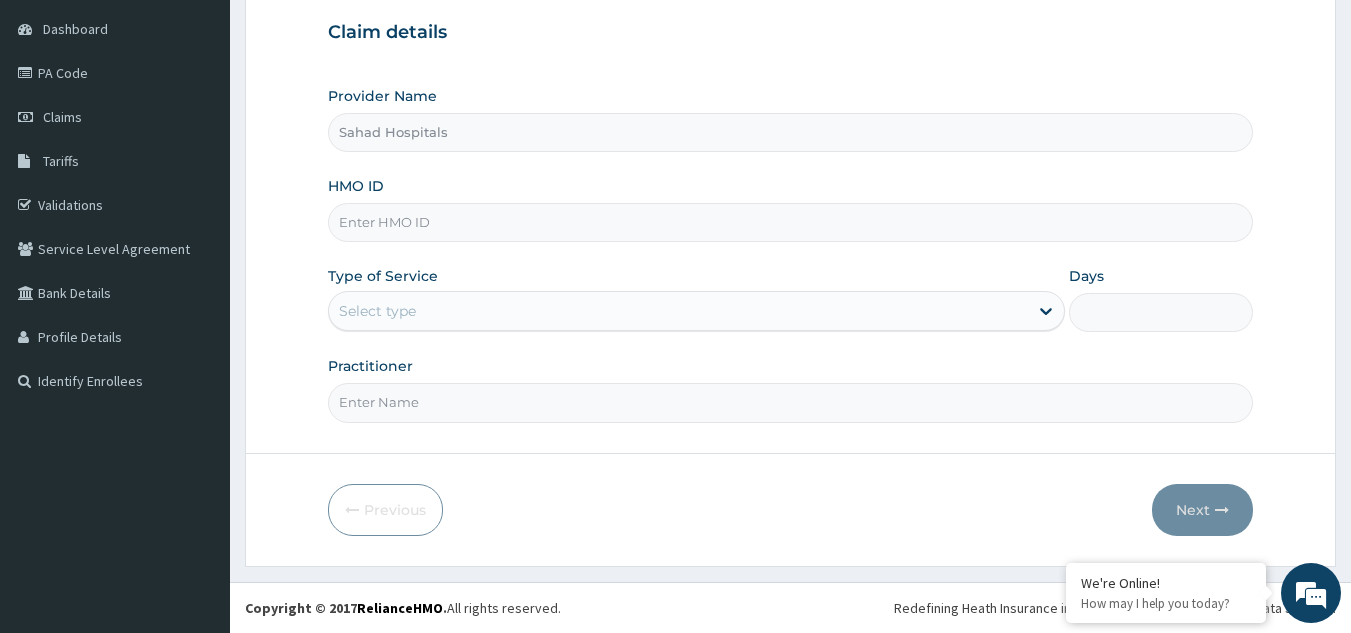 click on "HMO ID" at bounding box center (791, 222) 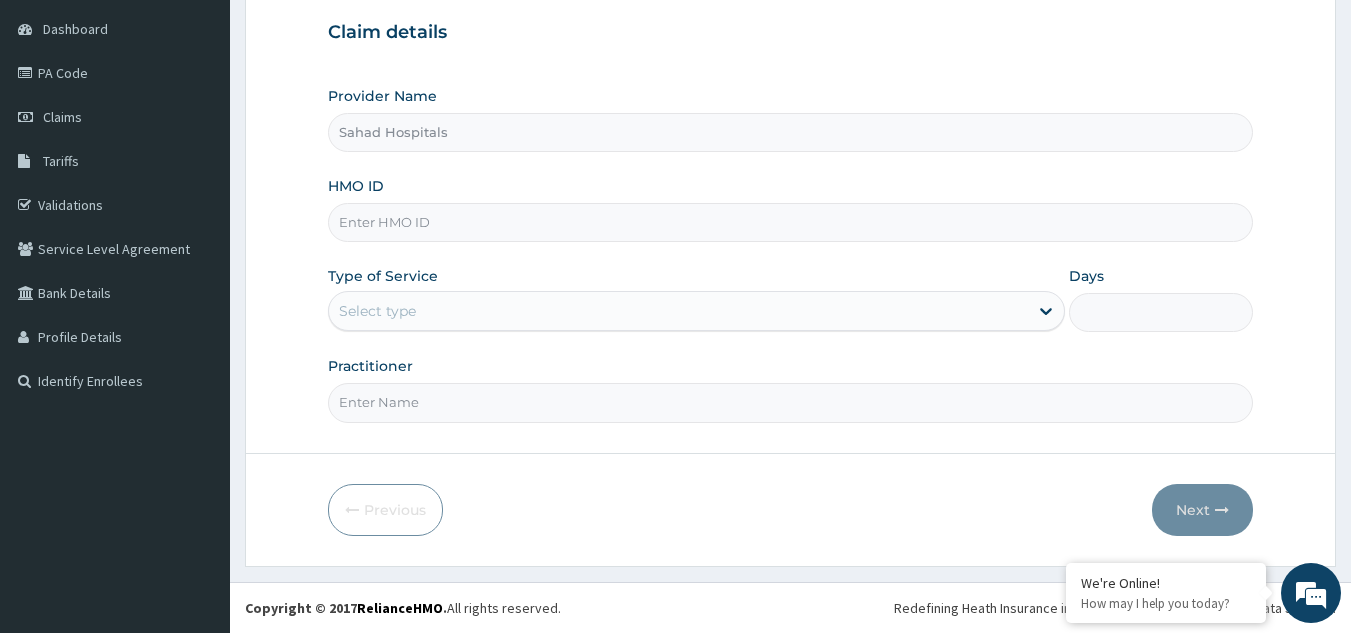 paste on "RELIANCE HMO (VLA/10093/B)" 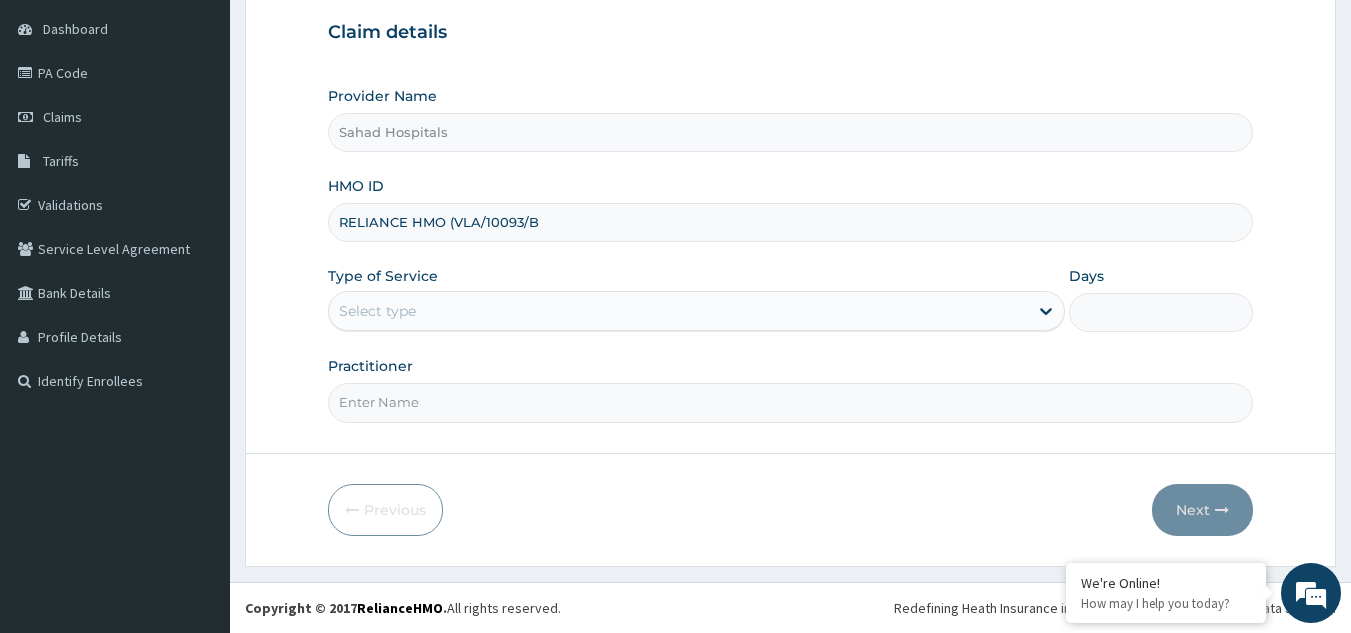 click on "RELIANCE HMO (VLA/10093/B" at bounding box center (791, 222) 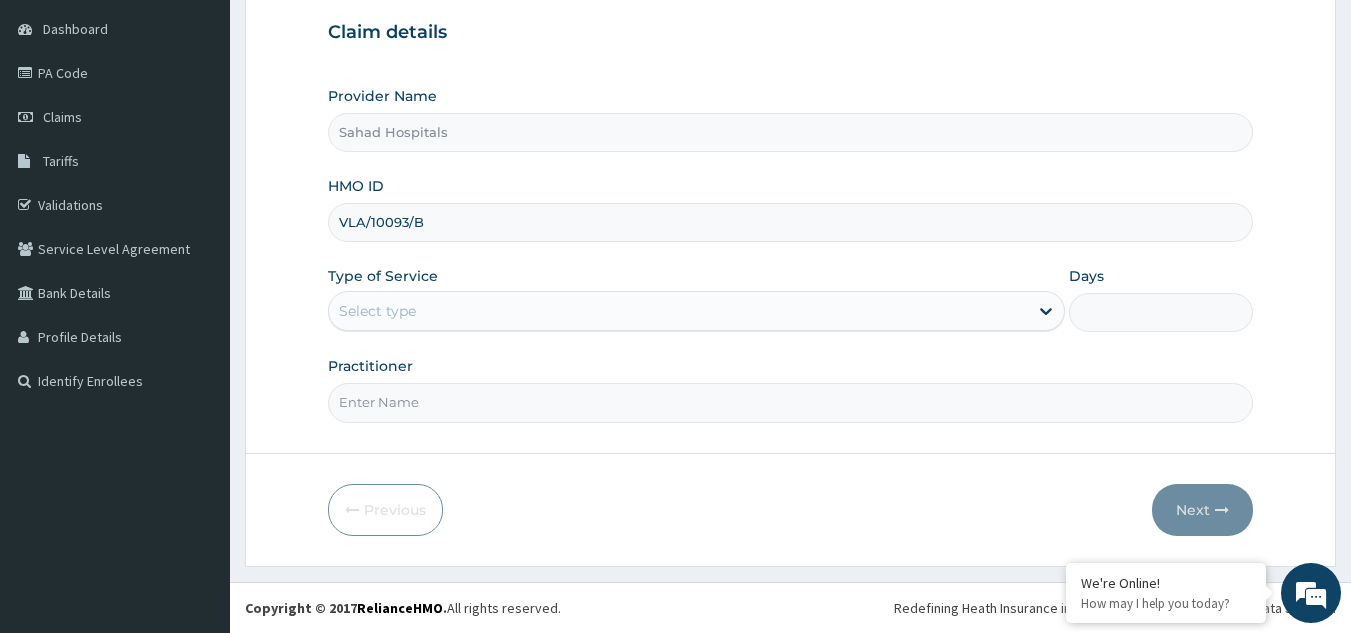 type on "VLA/10093/B" 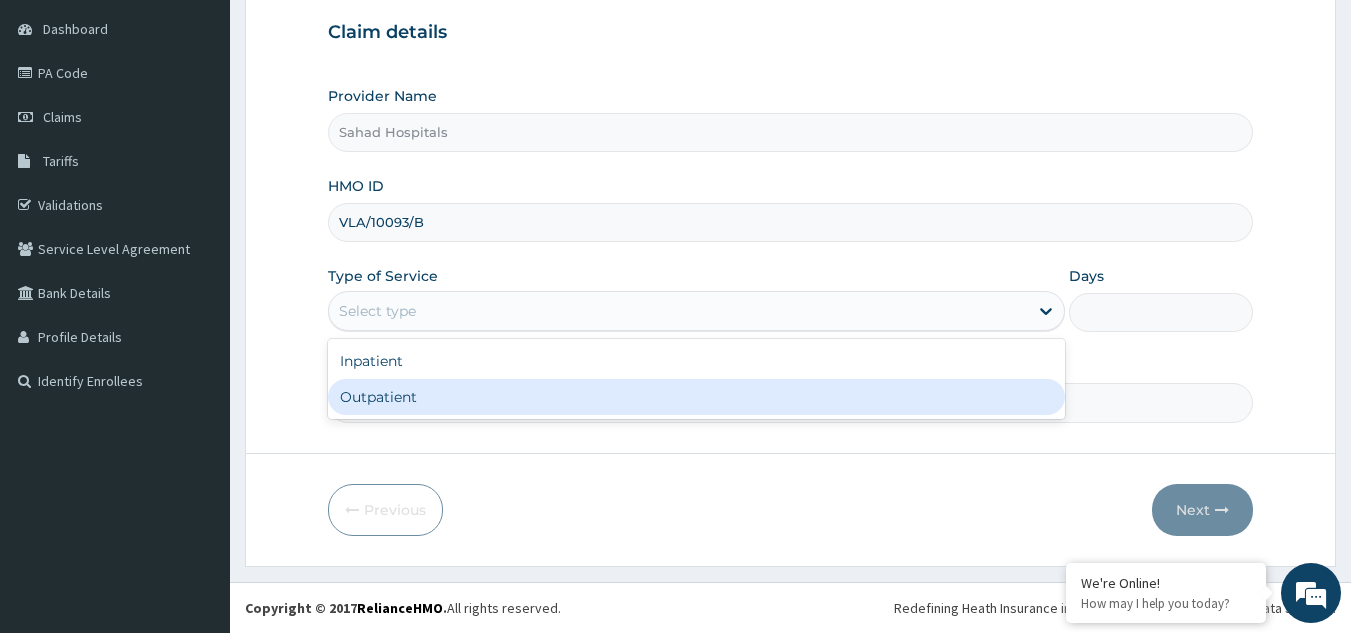 click on "Outpatient" at bounding box center (696, 397) 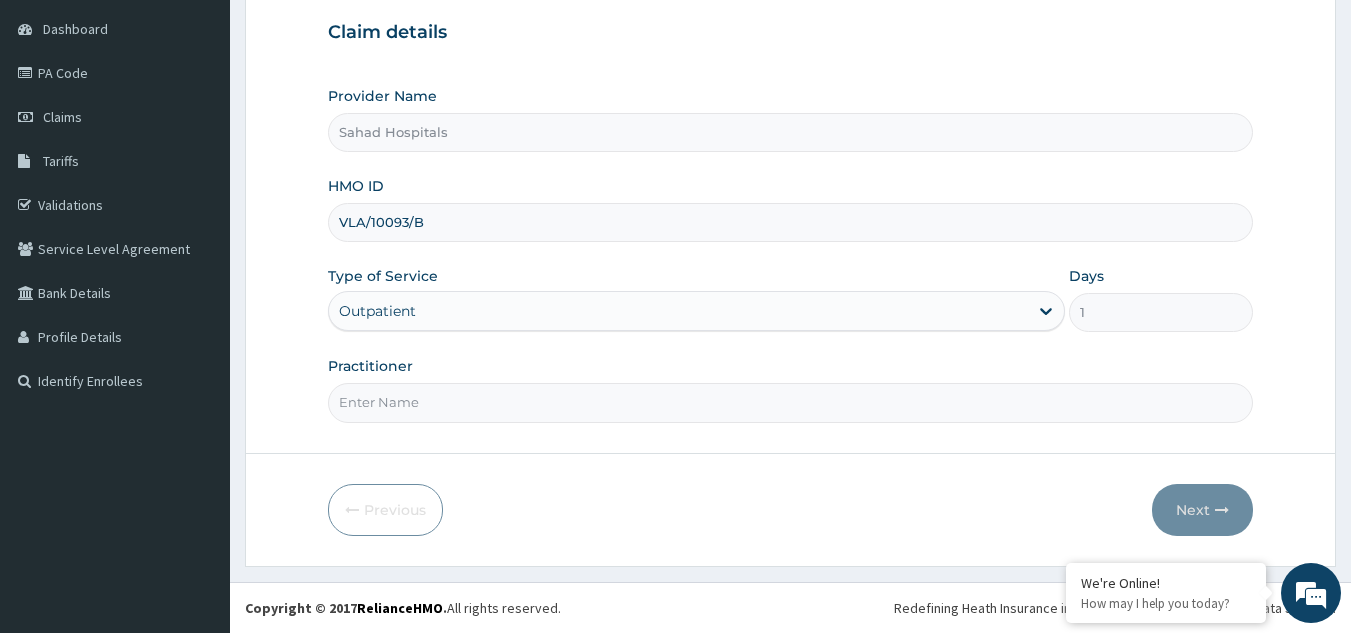 click on "Practitioner" at bounding box center (791, 402) 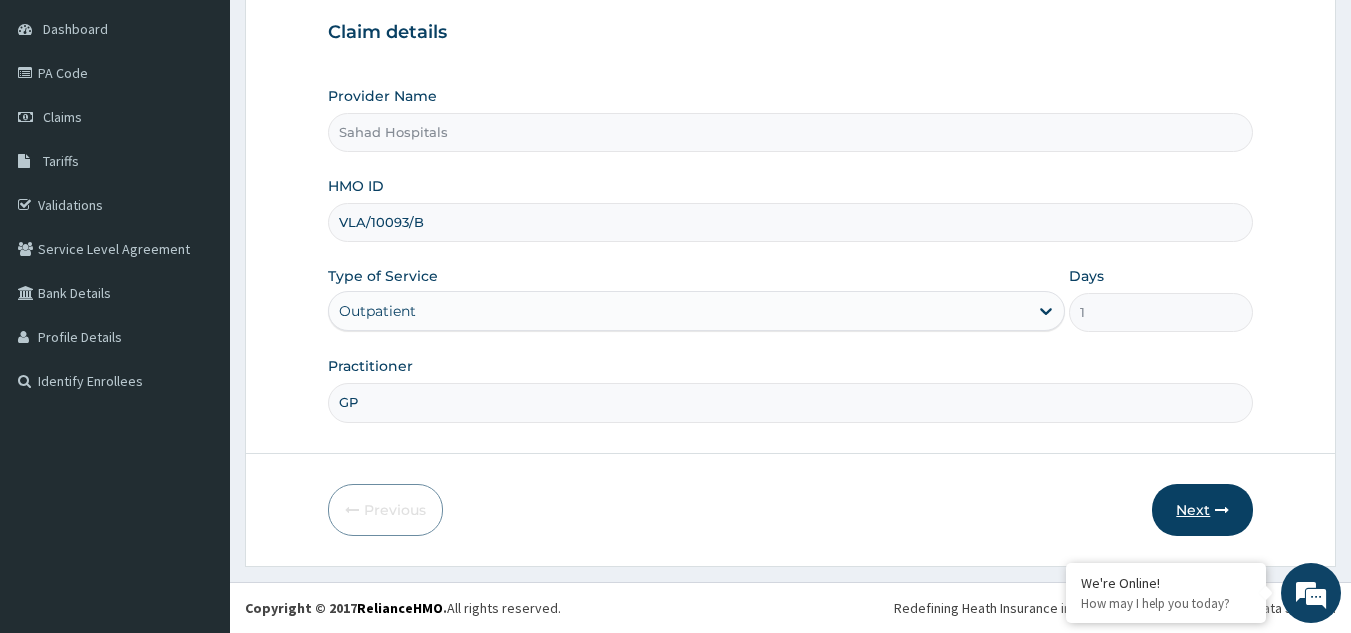 type on "GP" 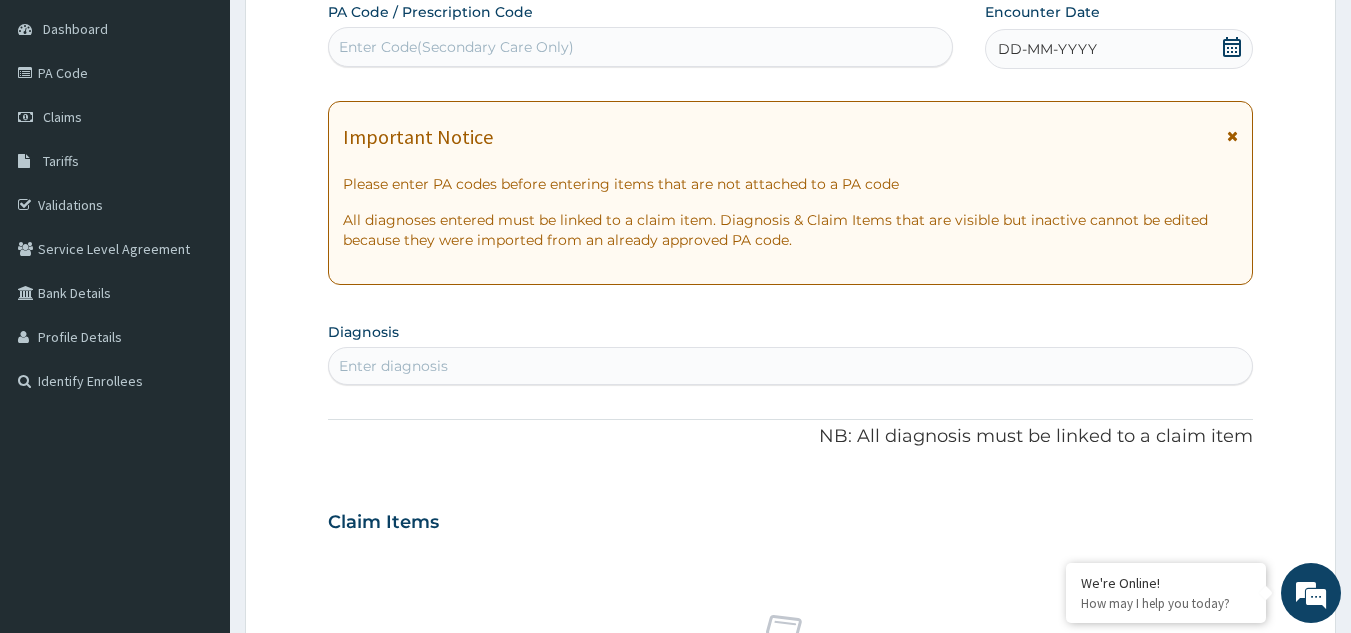 click on "Enter Code(Secondary Care Only)" at bounding box center (456, 47) 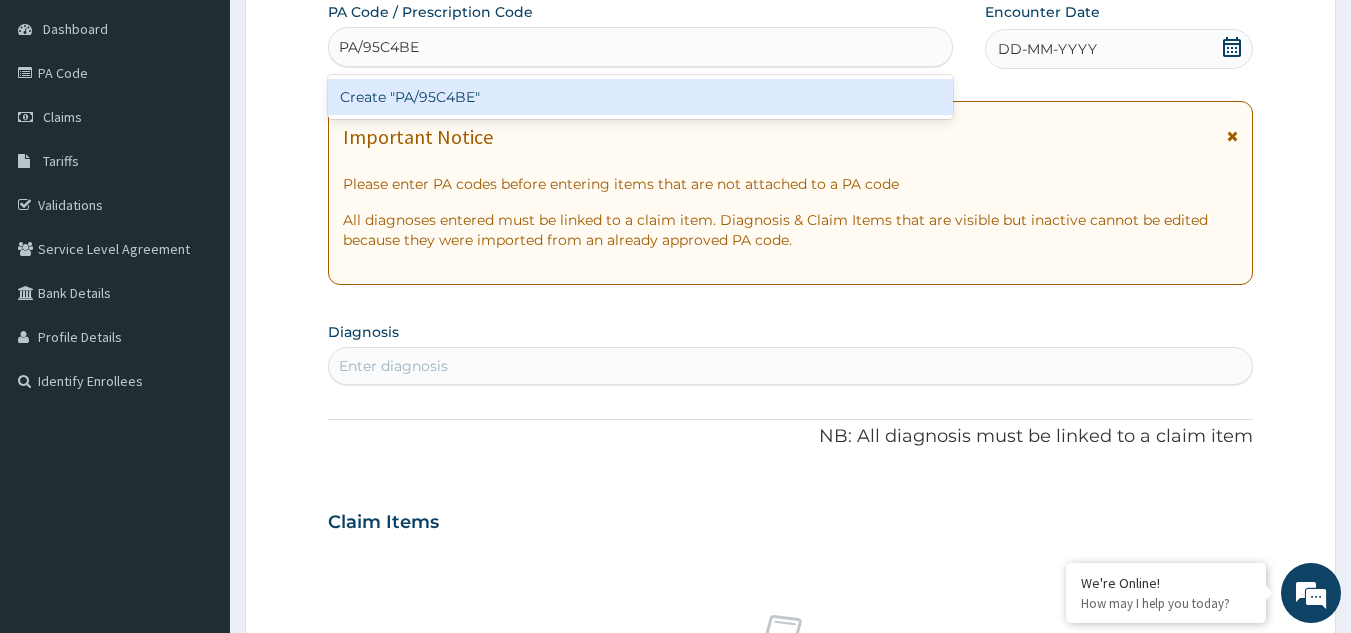 click on "Create "PA/95C4BE"" at bounding box center [641, 97] 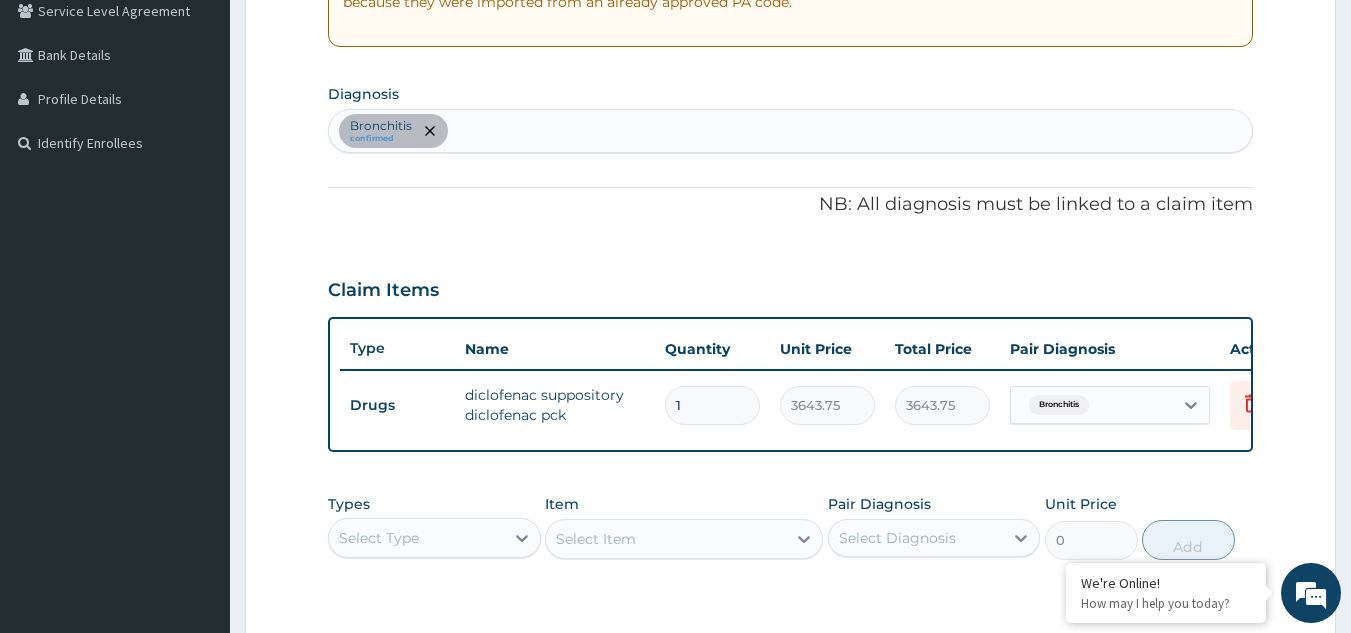 scroll, scrollTop: 428, scrollLeft: 0, axis: vertical 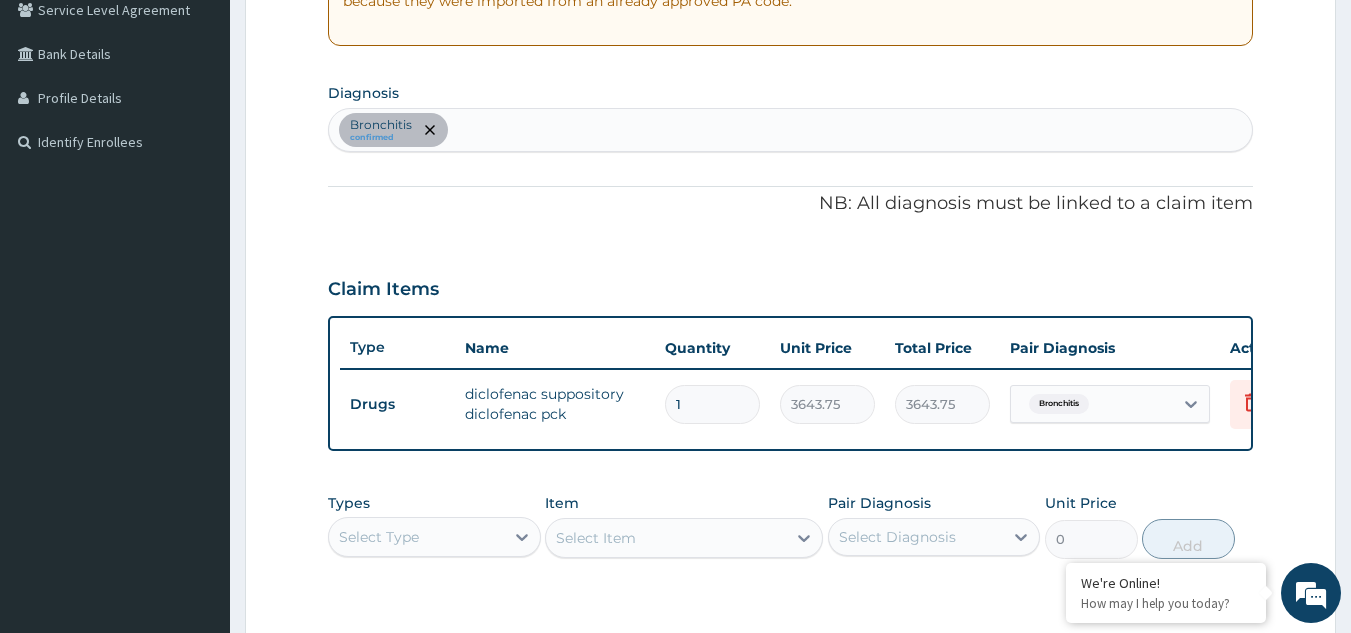 click on "Bronchitis confirmed" at bounding box center (791, 130) 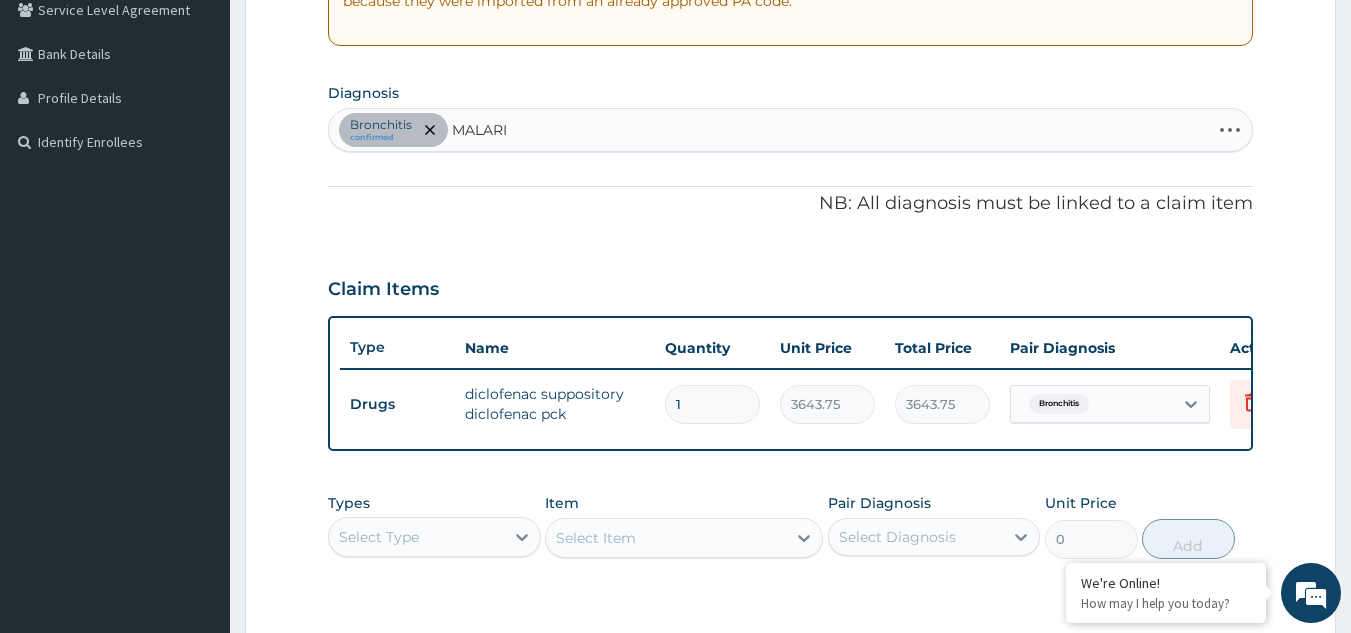 type on "MALARIA" 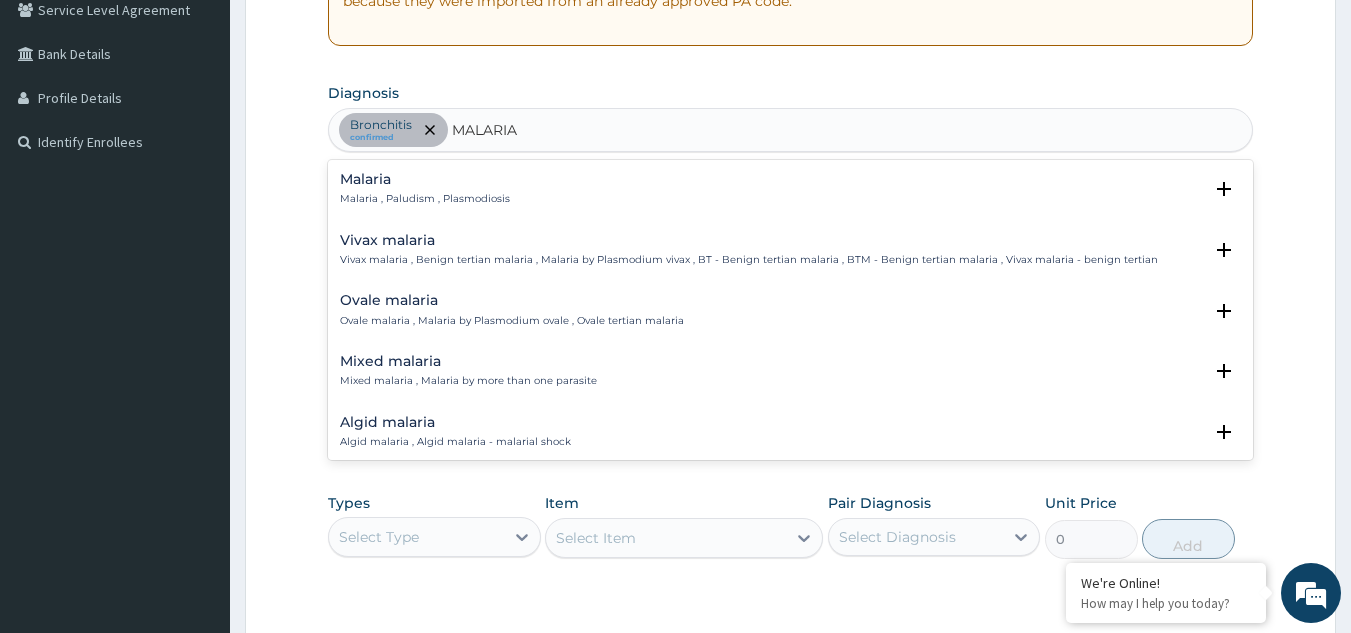click on "Malaria" at bounding box center [425, 179] 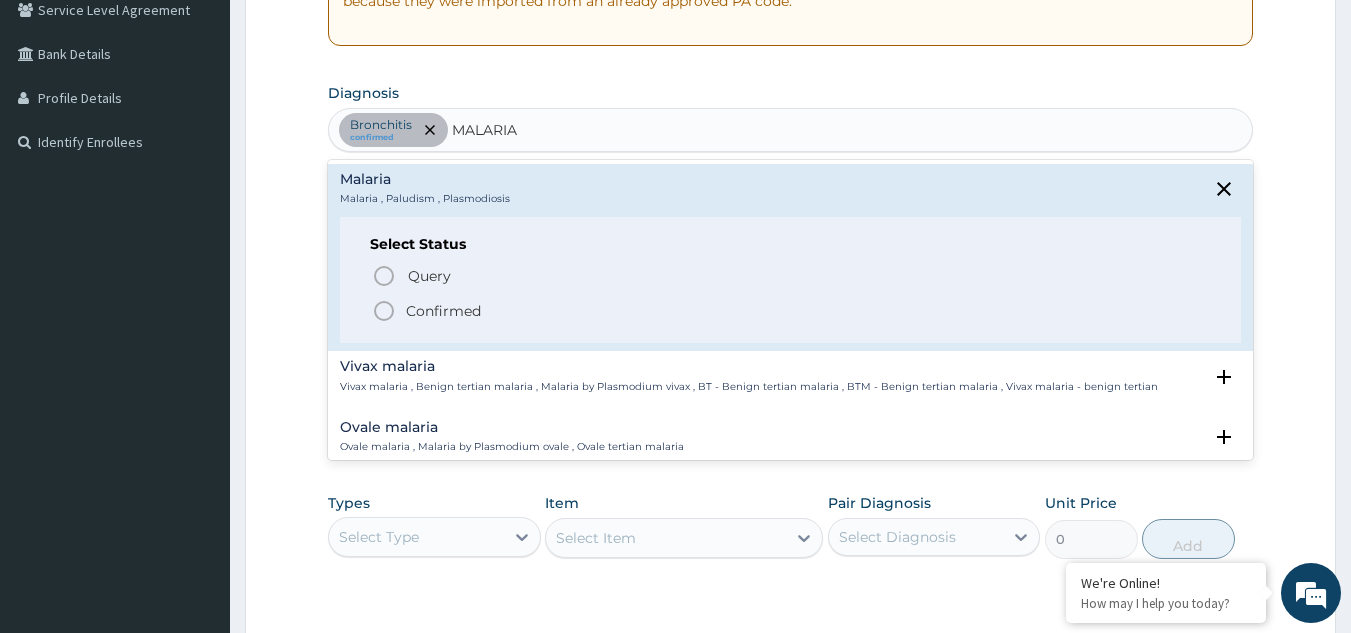 click 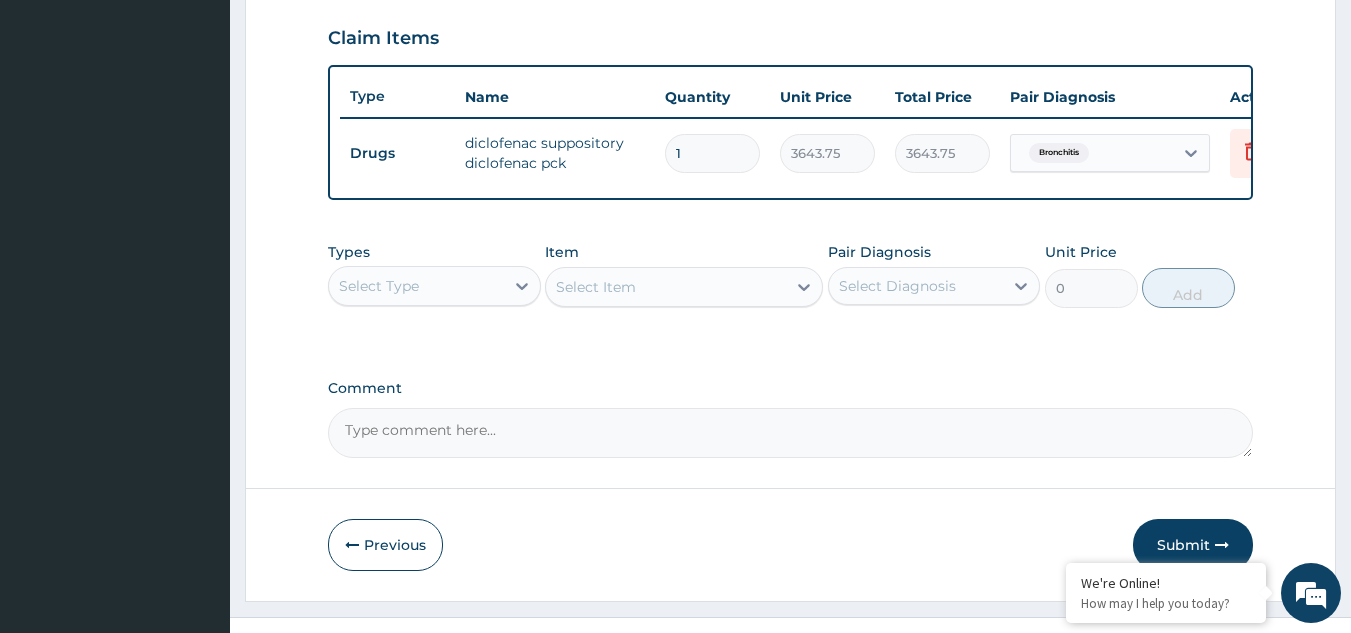 scroll, scrollTop: 729, scrollLeft: 0, axis: vertical 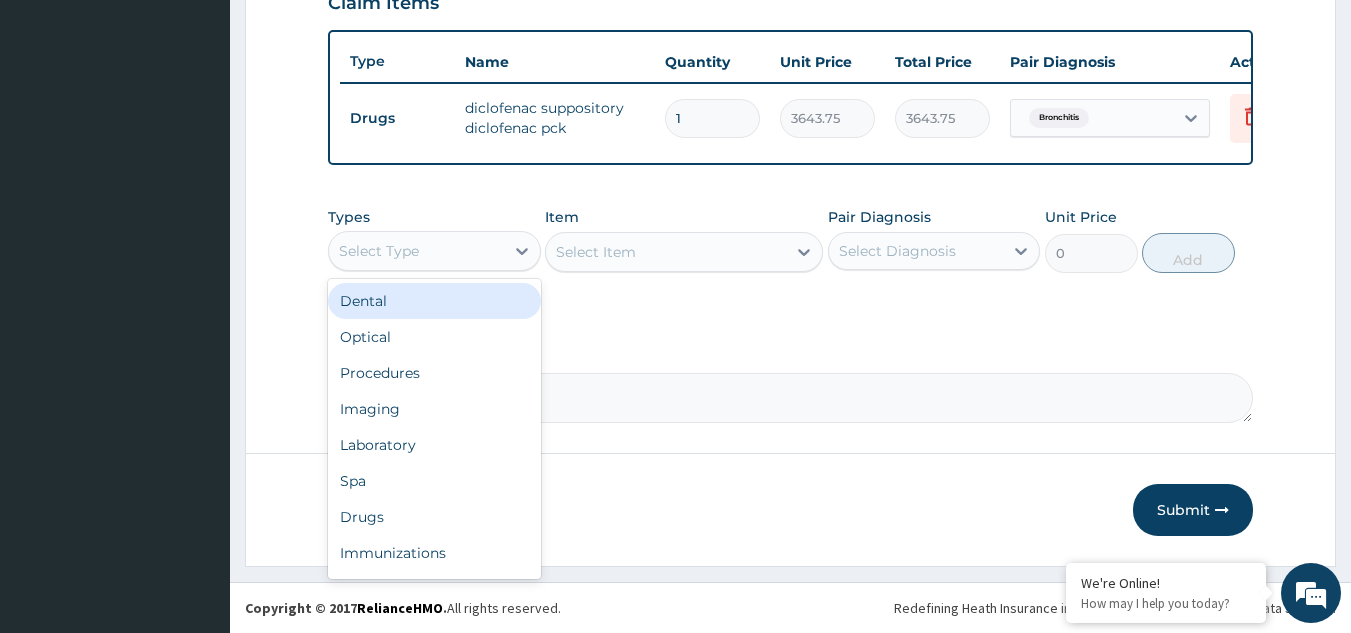 click on "Select Type" at bounding box center [416, 251] 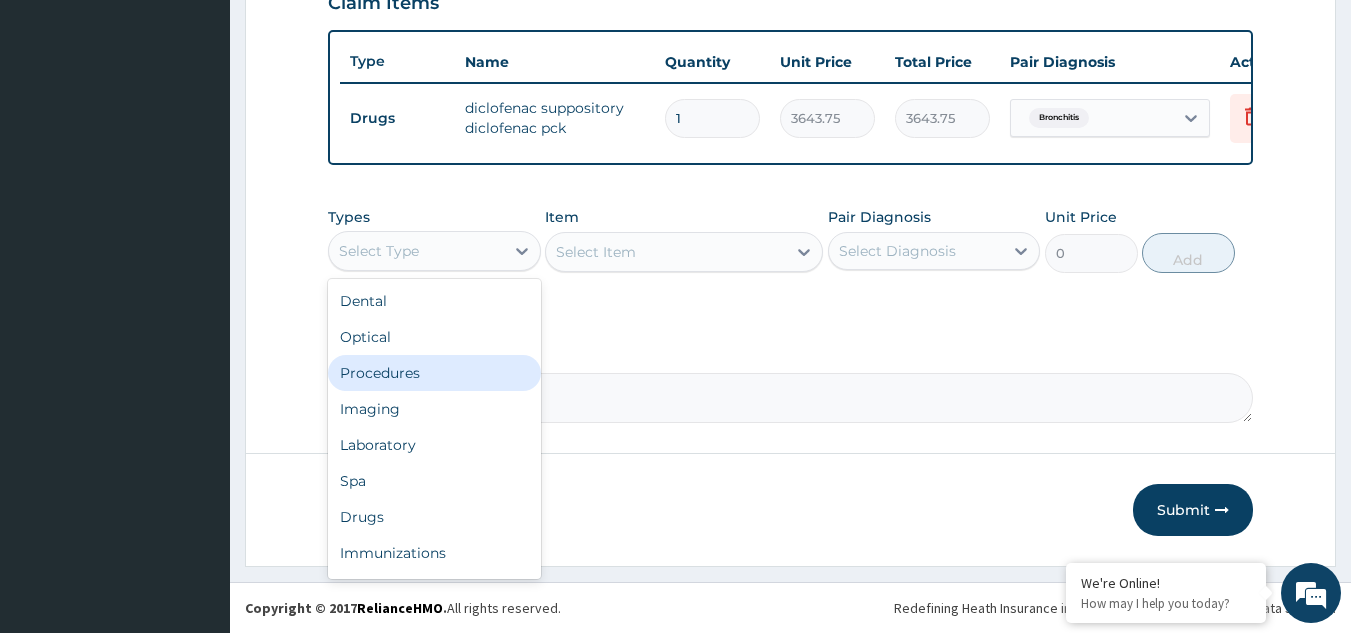 click on "Procedures" at bounding box center (434, 373) 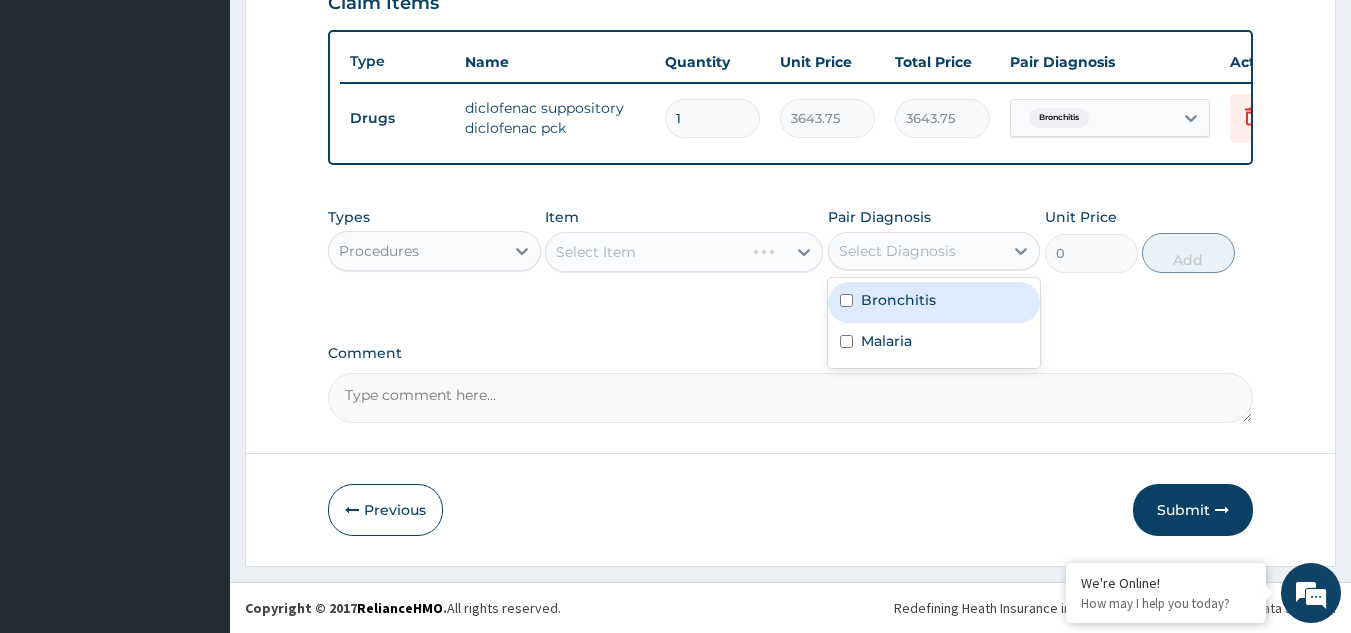 click on "Select Diagnosis" at bounding box center [897, 251] 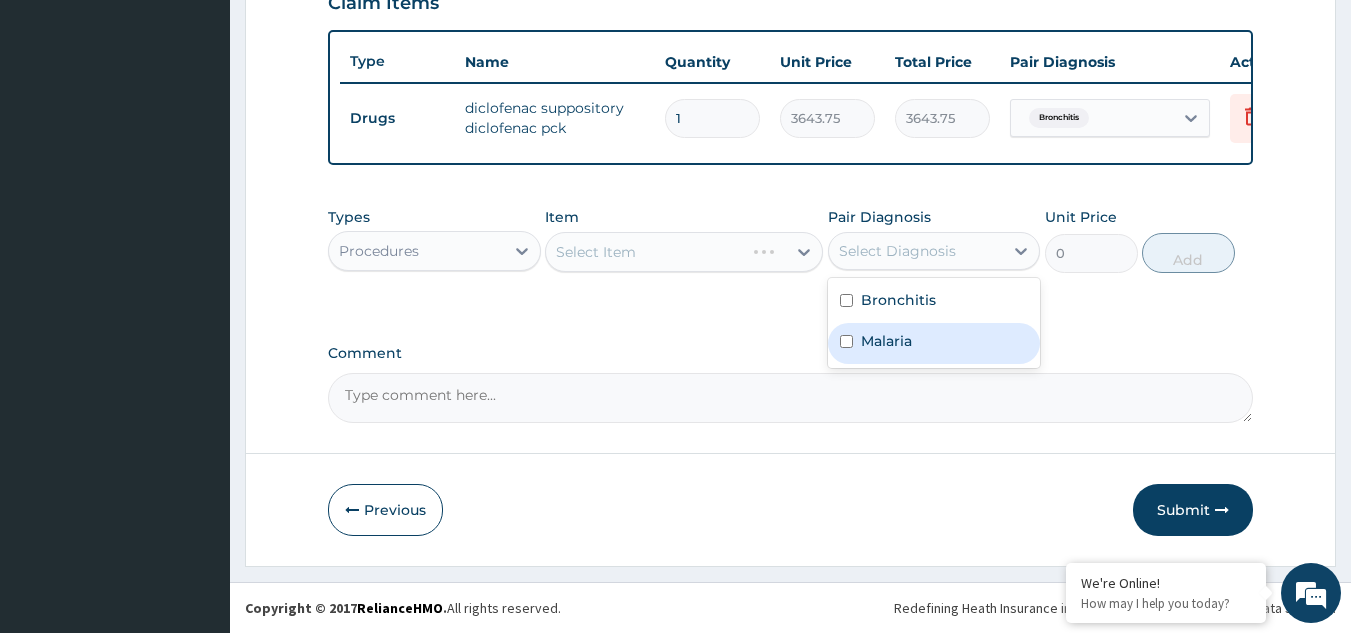 click on "Malaria" at bounding box center (934, 343) 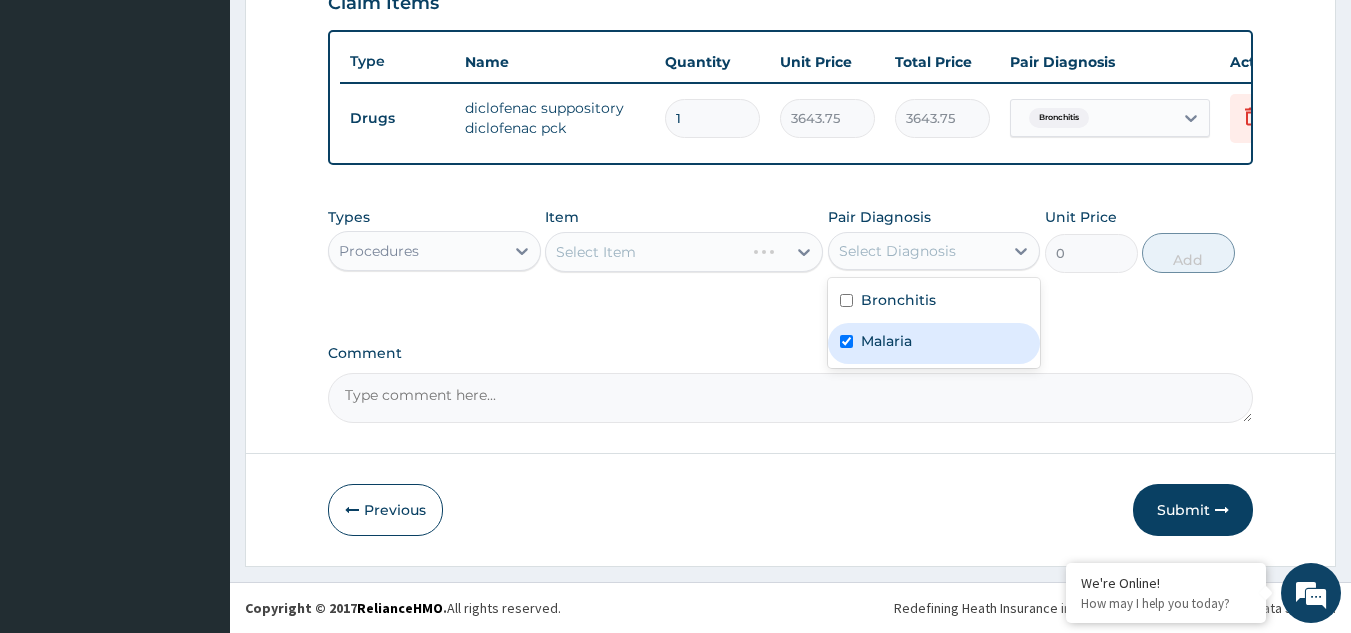 checkbox on "true" 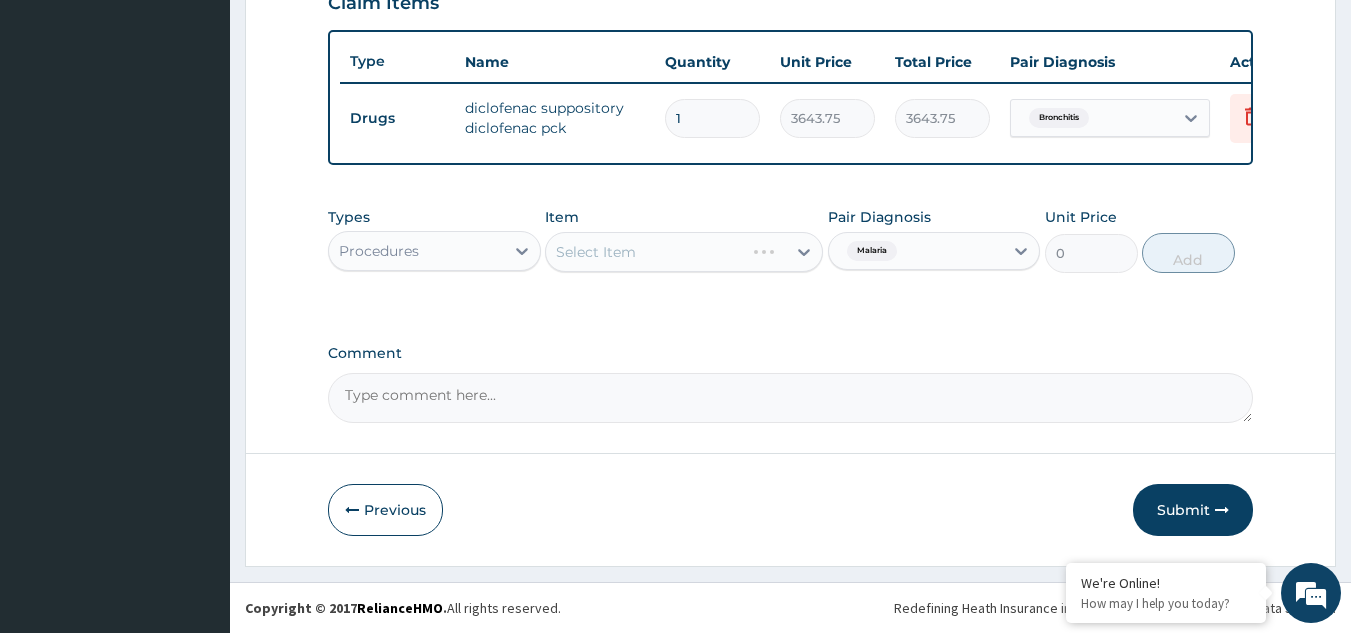 click on "Select Item" at bounding box center [684, 252] 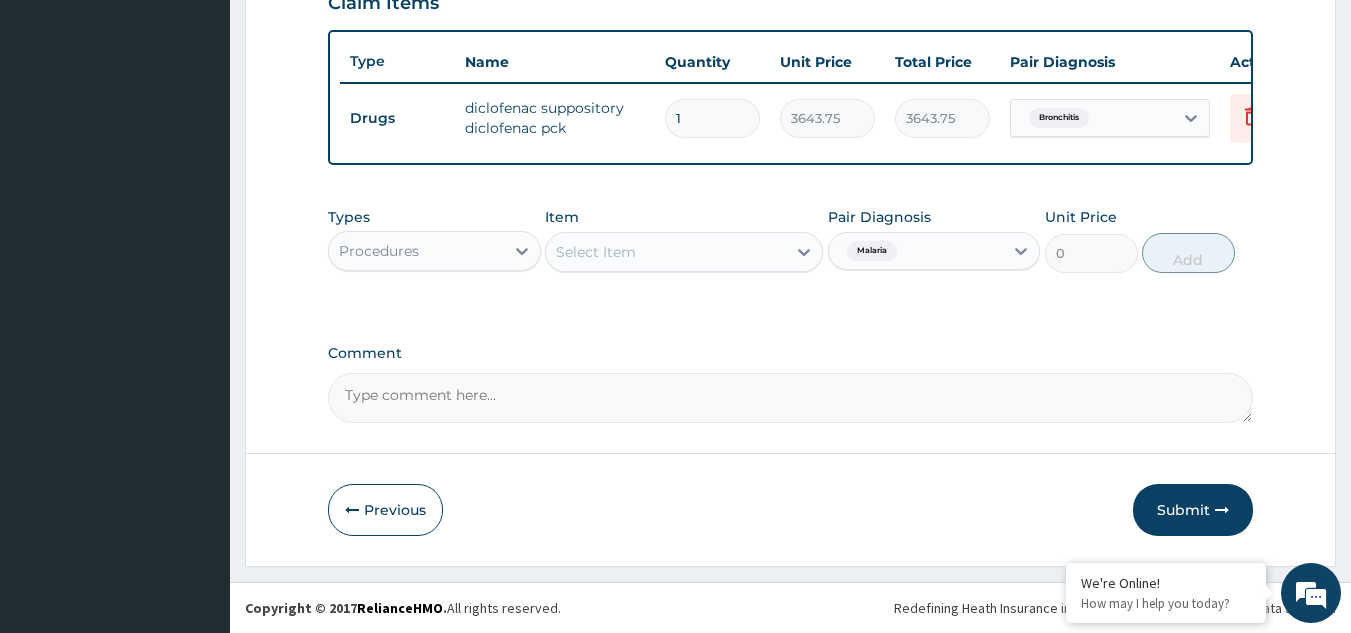 click on "Select Item" at bounding box center [596, 252] 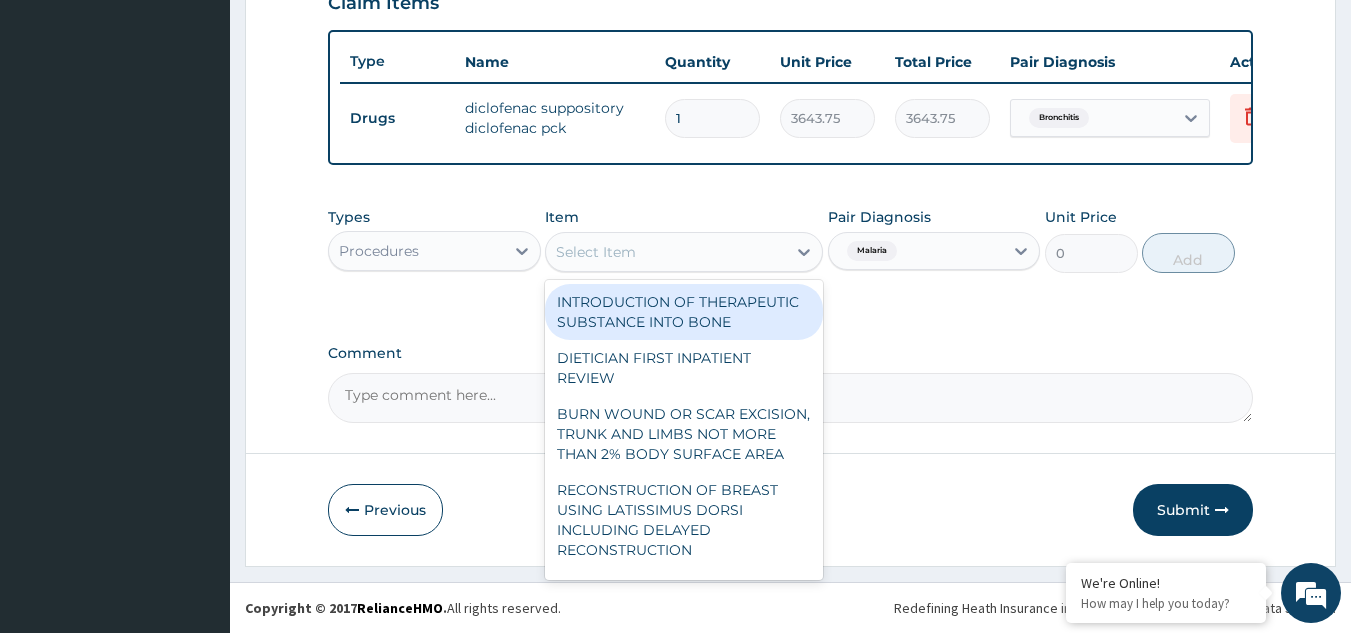 type on "M" 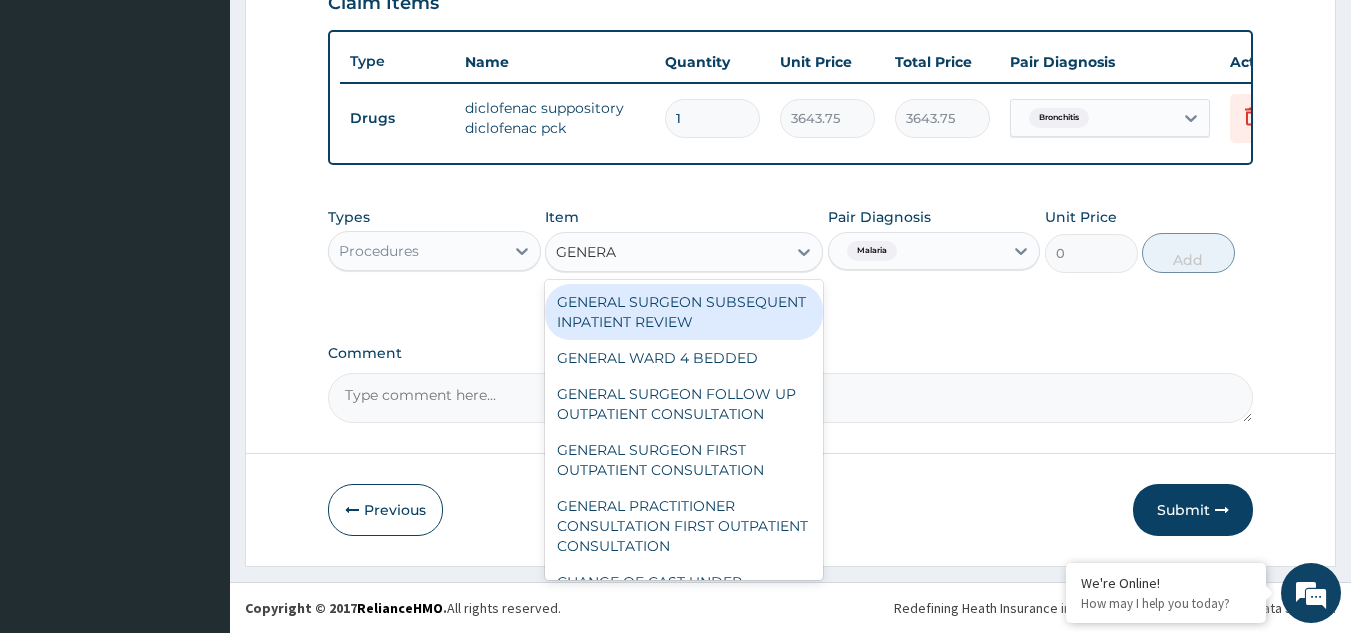 type on "GENERAL" 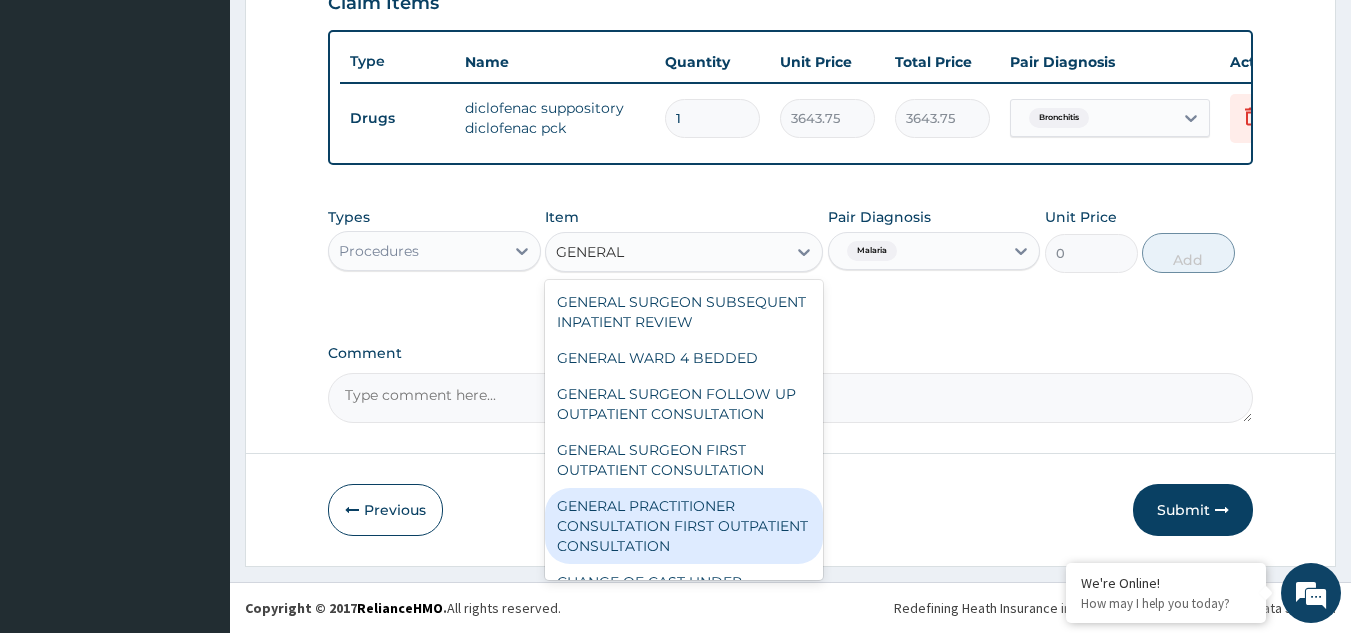 click on "GENERAL PRACTITIONER CONSULTATION FIRST OUTPATIENT CONSULTATION" at bounding box center [684, 526] 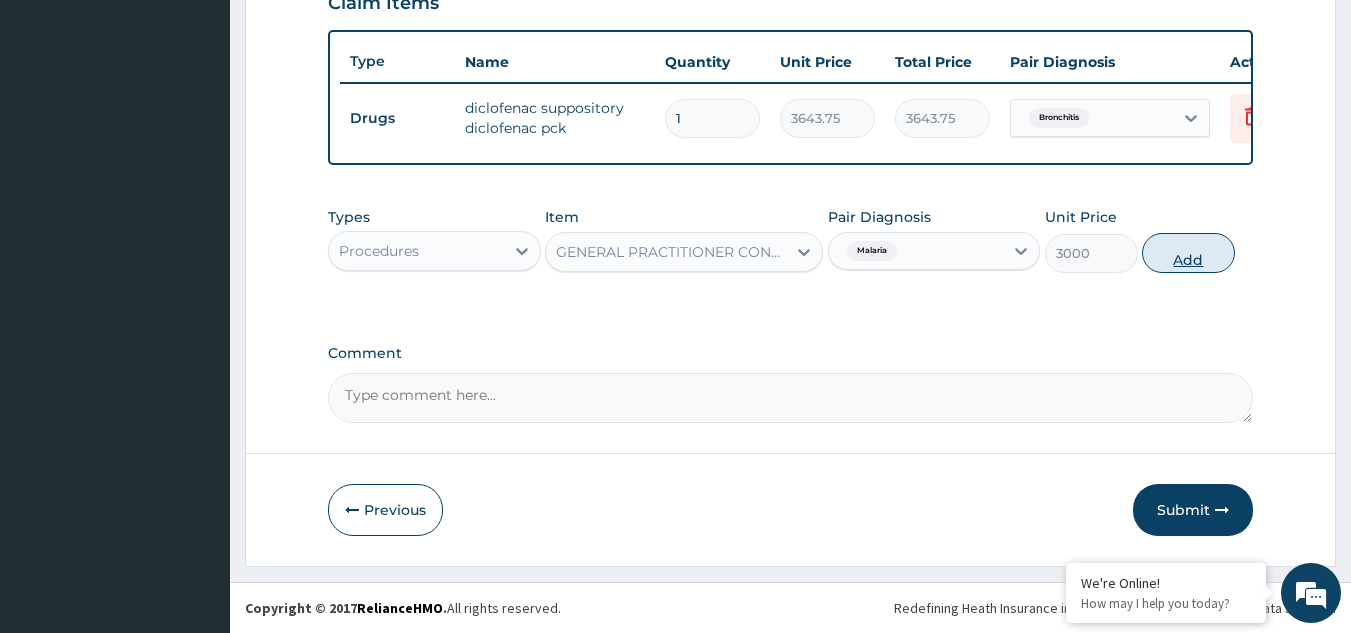 click on "Add" at bounding box center [1188, 253] 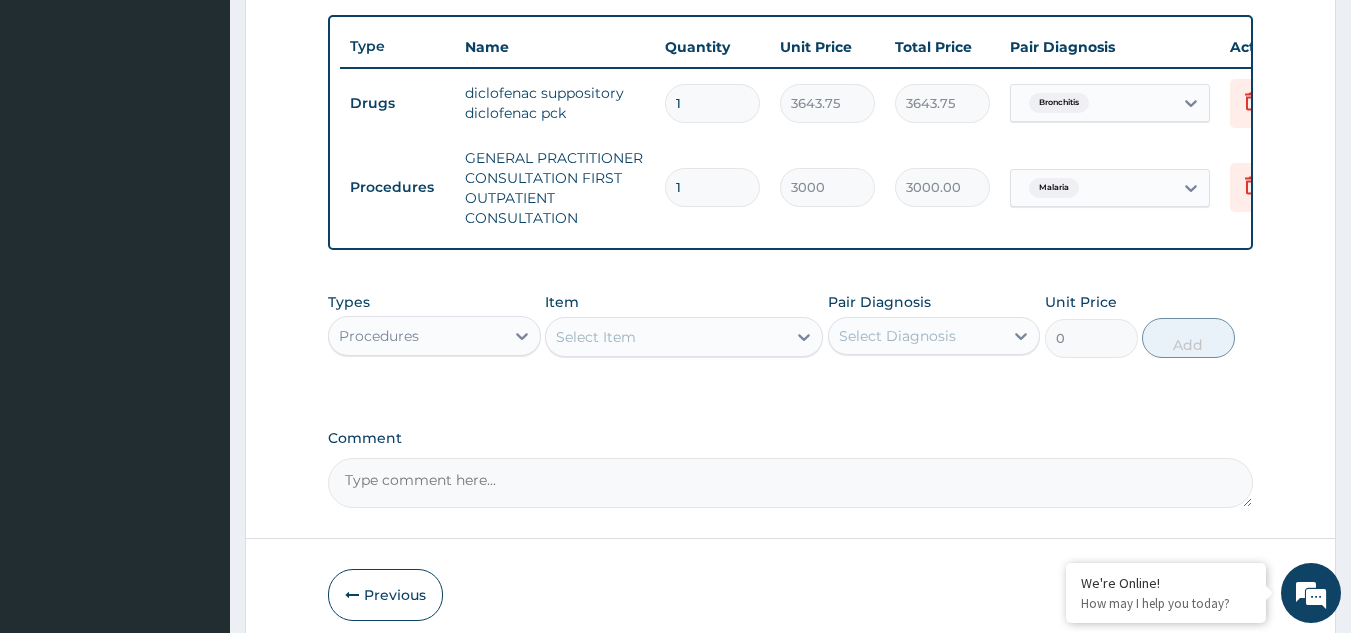 click on "Select Diagnosis" at bounding box center [897, 336] 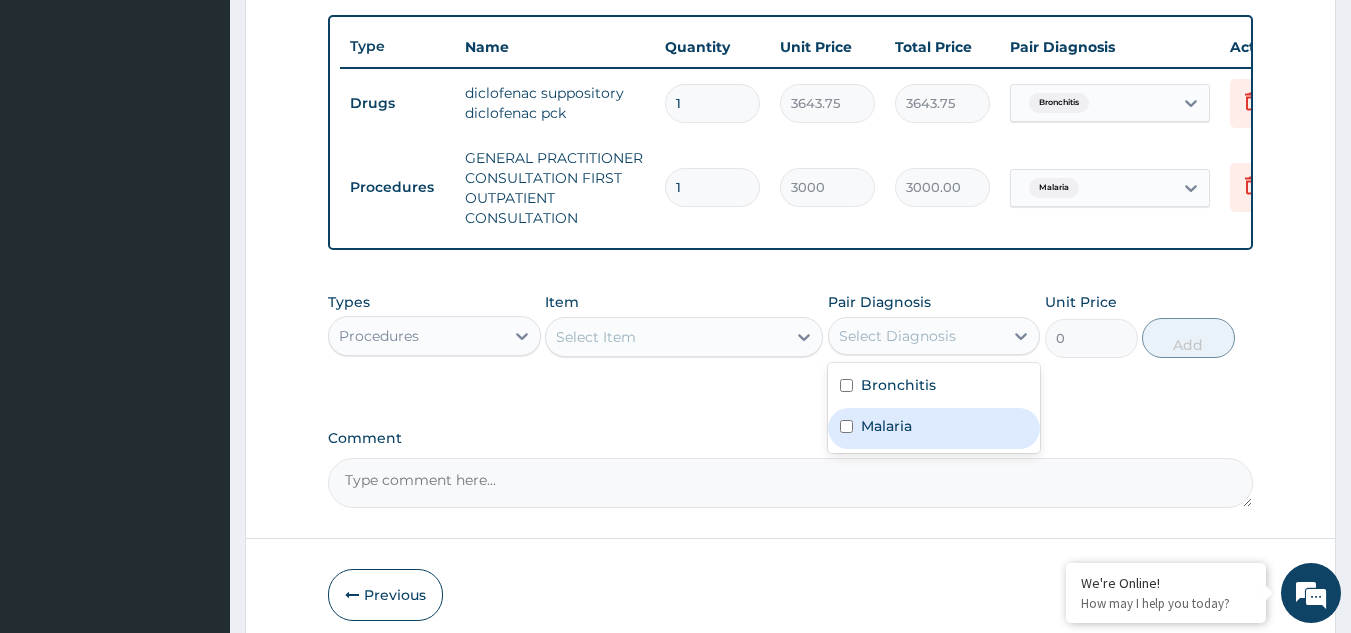 click on "Malaria" at bounding box center [934, 428] 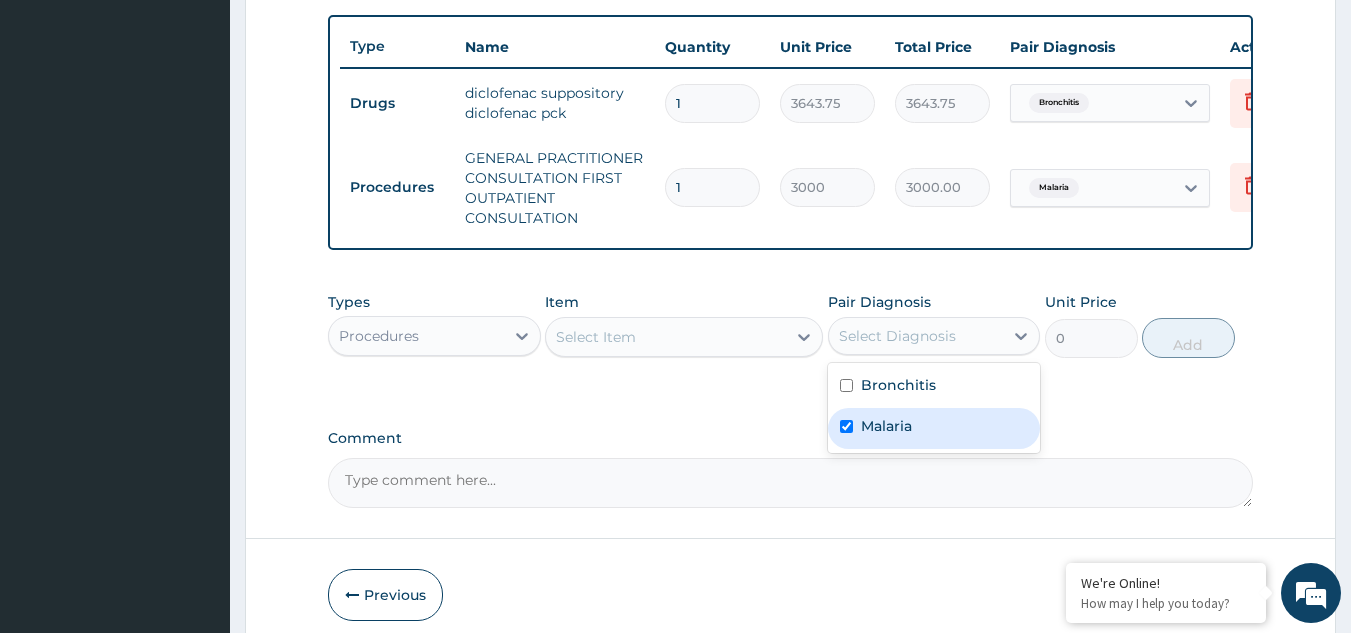 checkbox on "true" 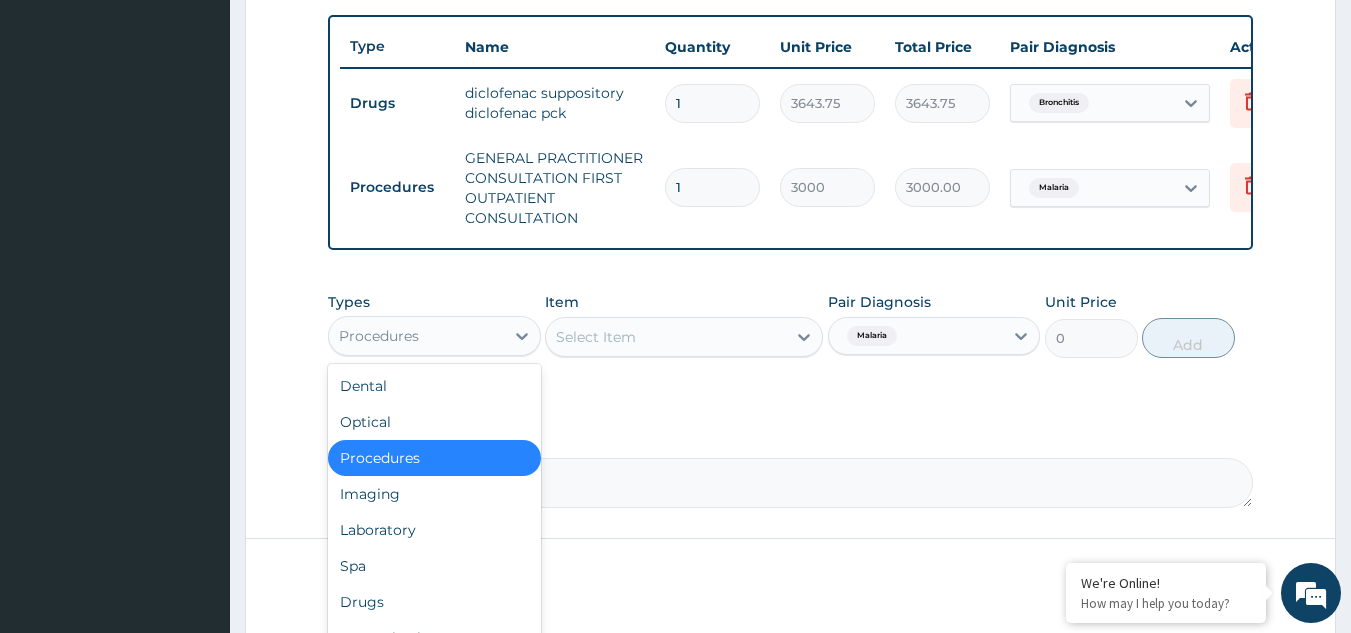 click on "Procedures" at bounding box center (416, 336) 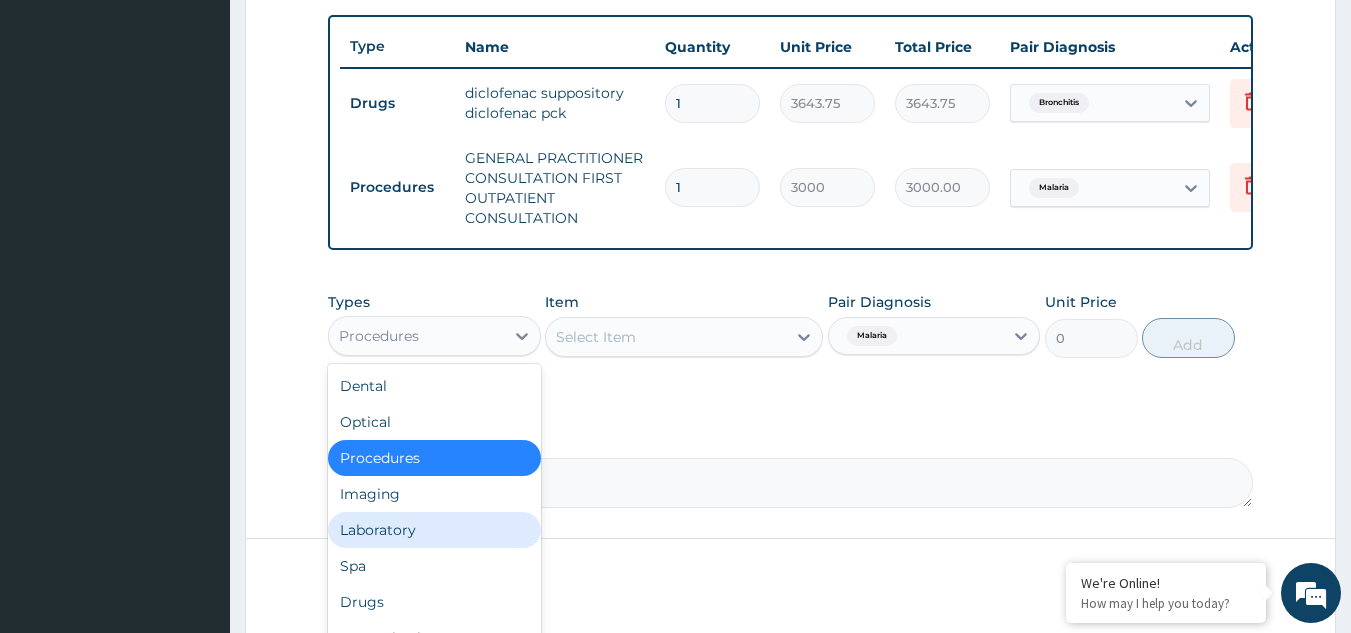 click on "Laboratory" at bounding box center (434, 530) 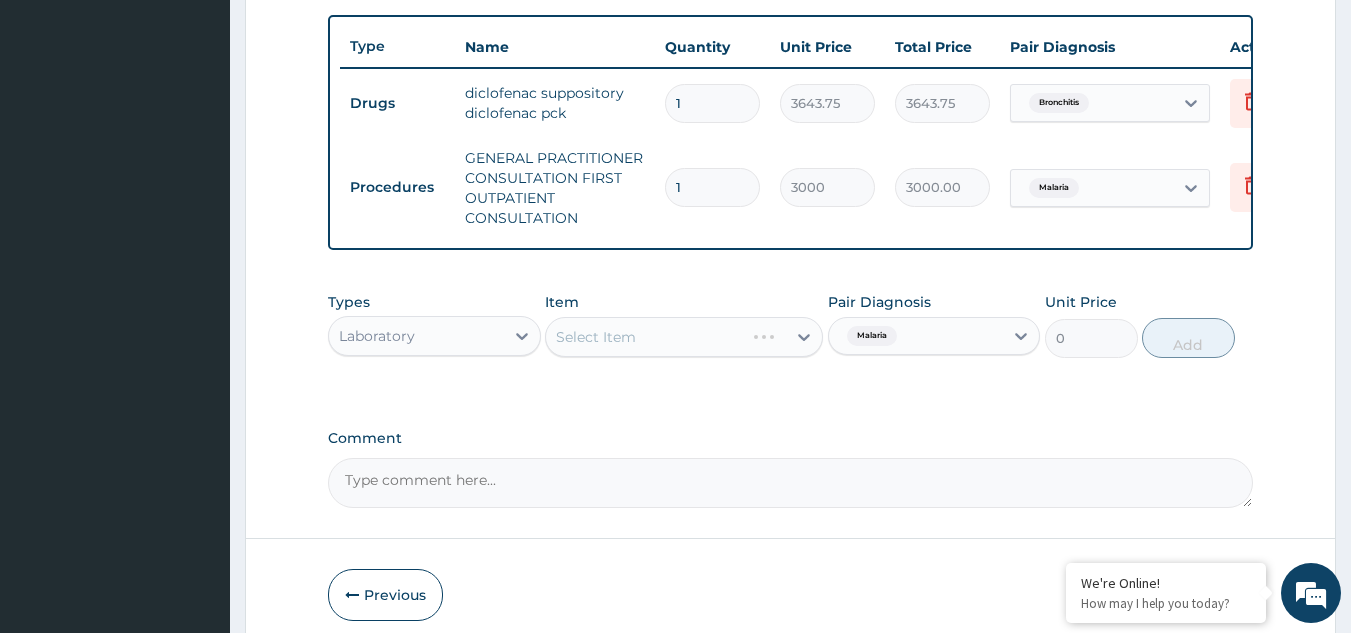 click on "Select Item" at bounding box center (684, 337) 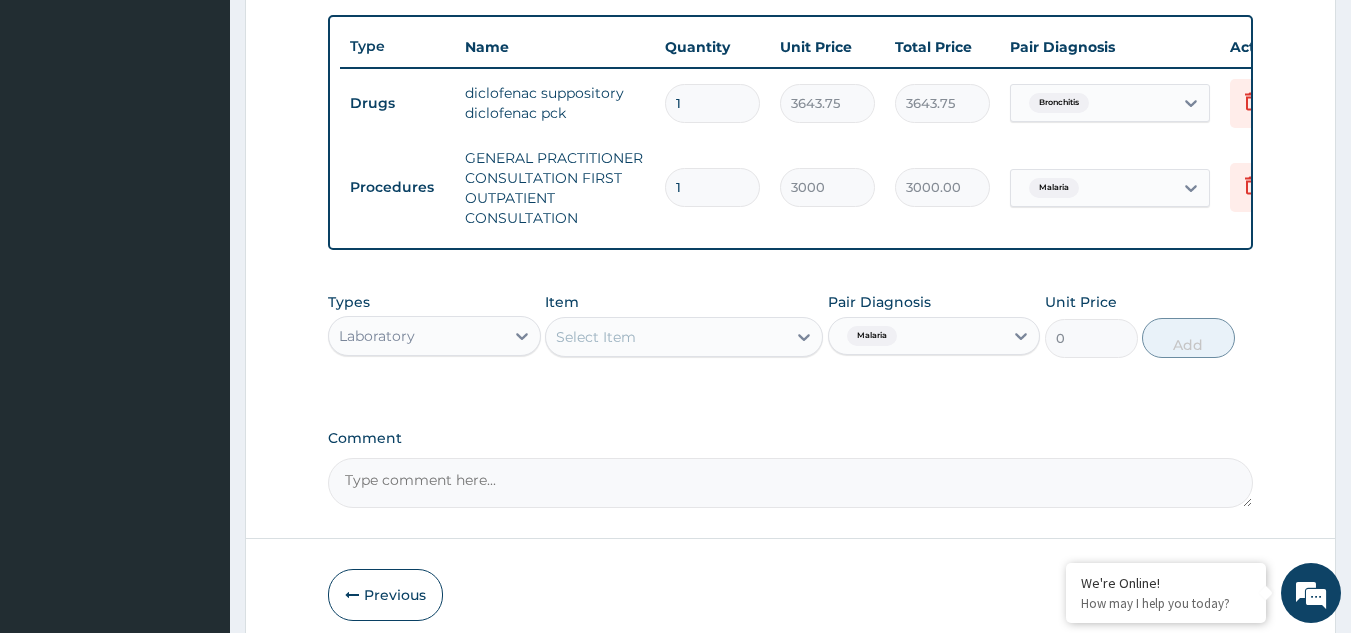 click on "Select Item" at bounding box center (666, 337) 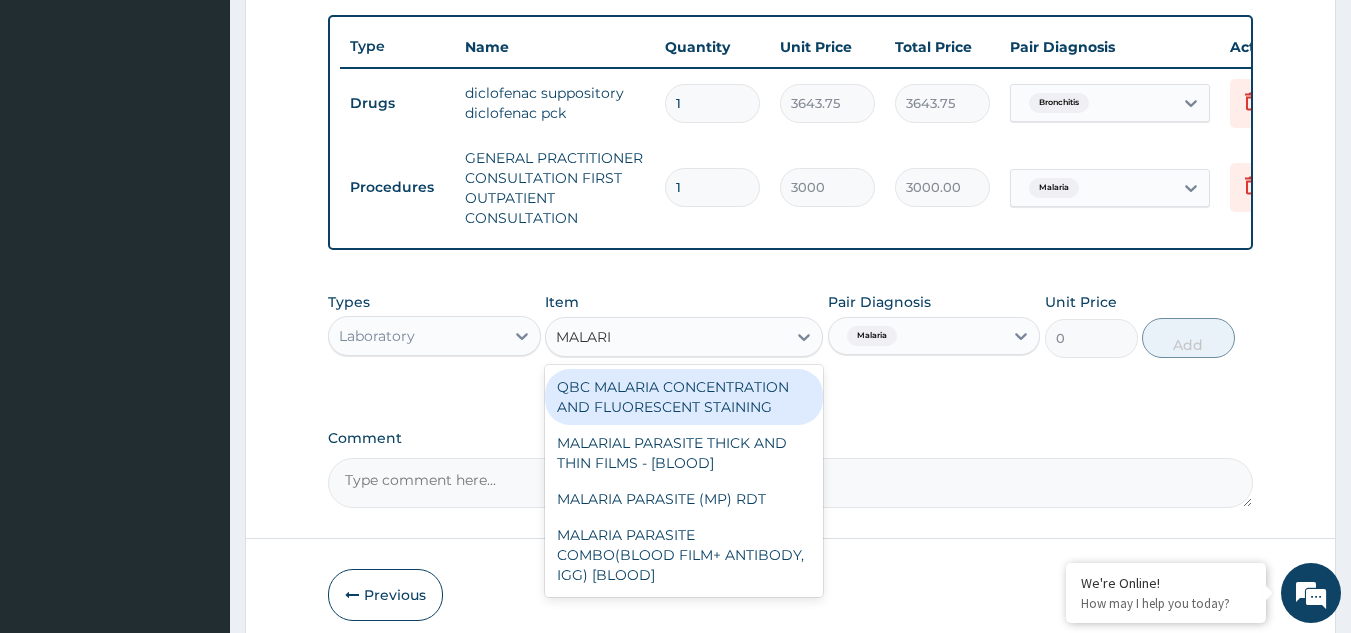 type on "MALARIA" 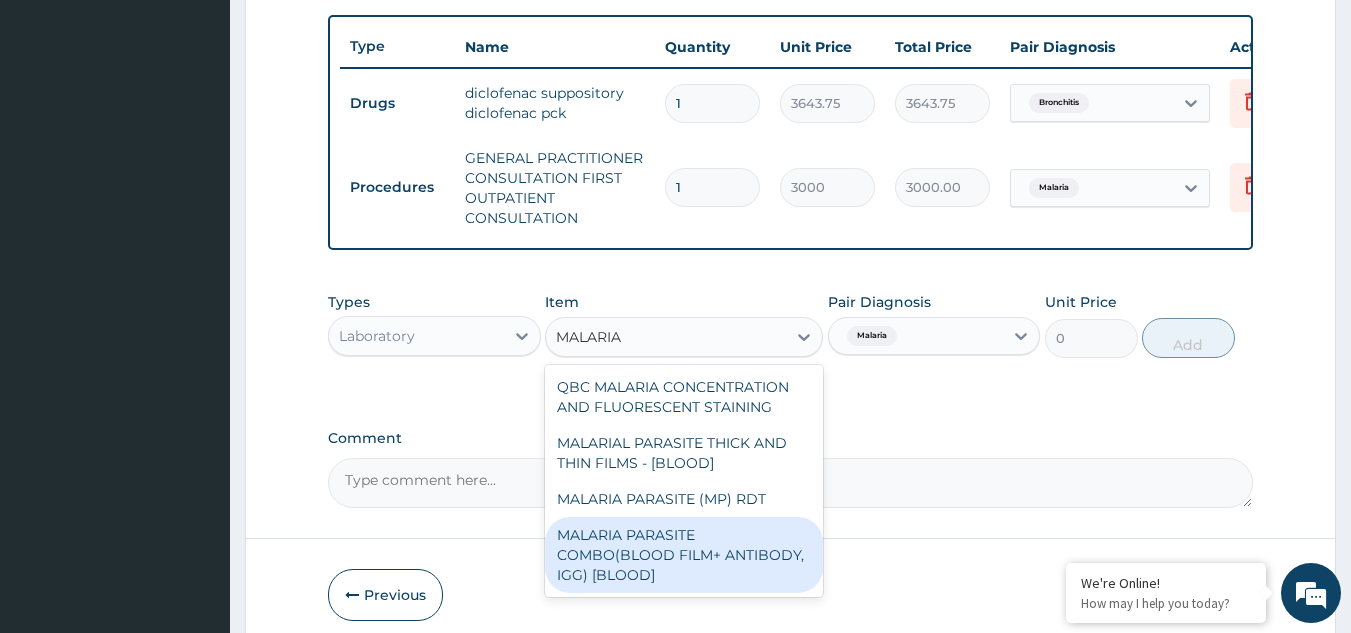 click on "MALARIA PARASITE COMBO(BLOOD FILM+ ANTIBODY, IGG) [BLOOD]" at bounding box center (684, 555) 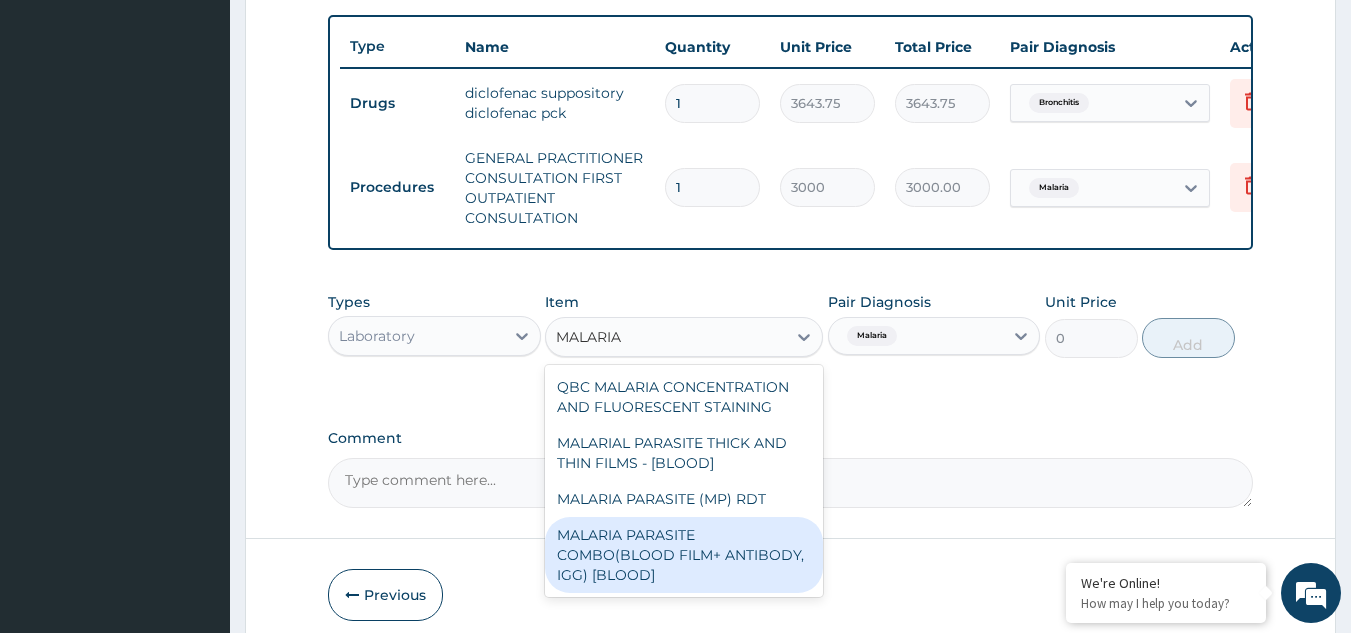 type 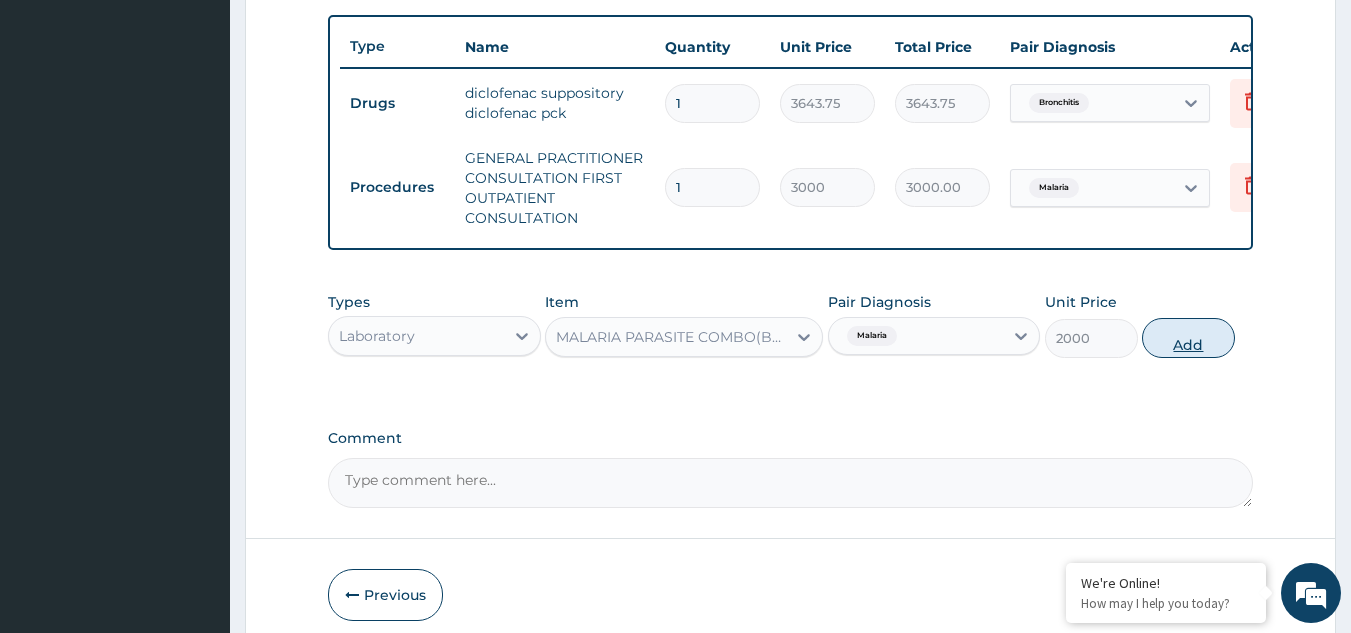 click on "Add" at bounding box center [1188, 338] 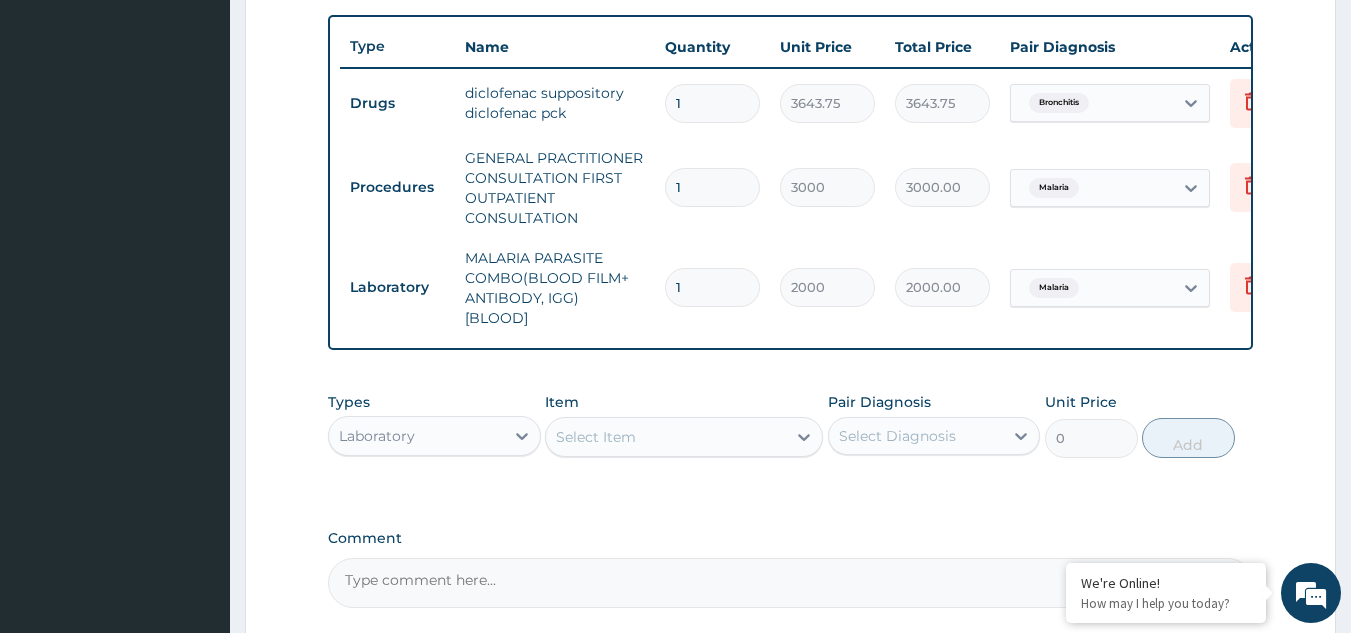 click on "Select Diagnosis" at bounding box center [934, 436] 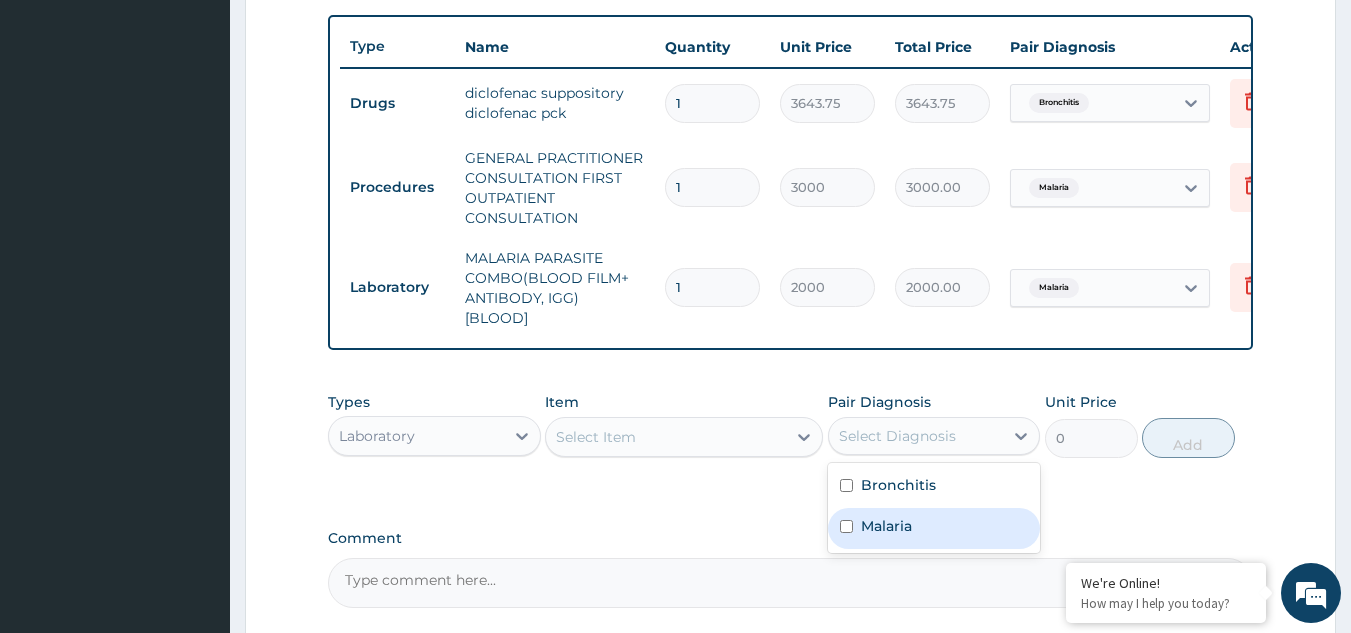 click on "Malaria" at bounding box center [934, 528] 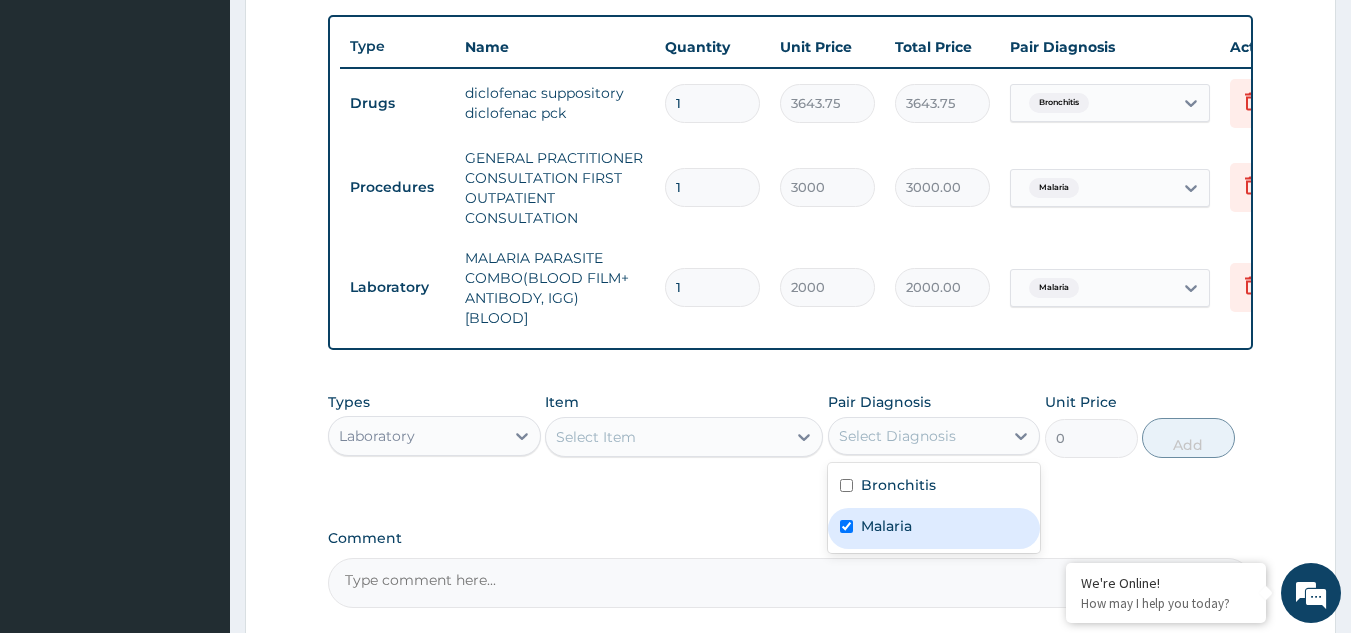 checkbox on "true" 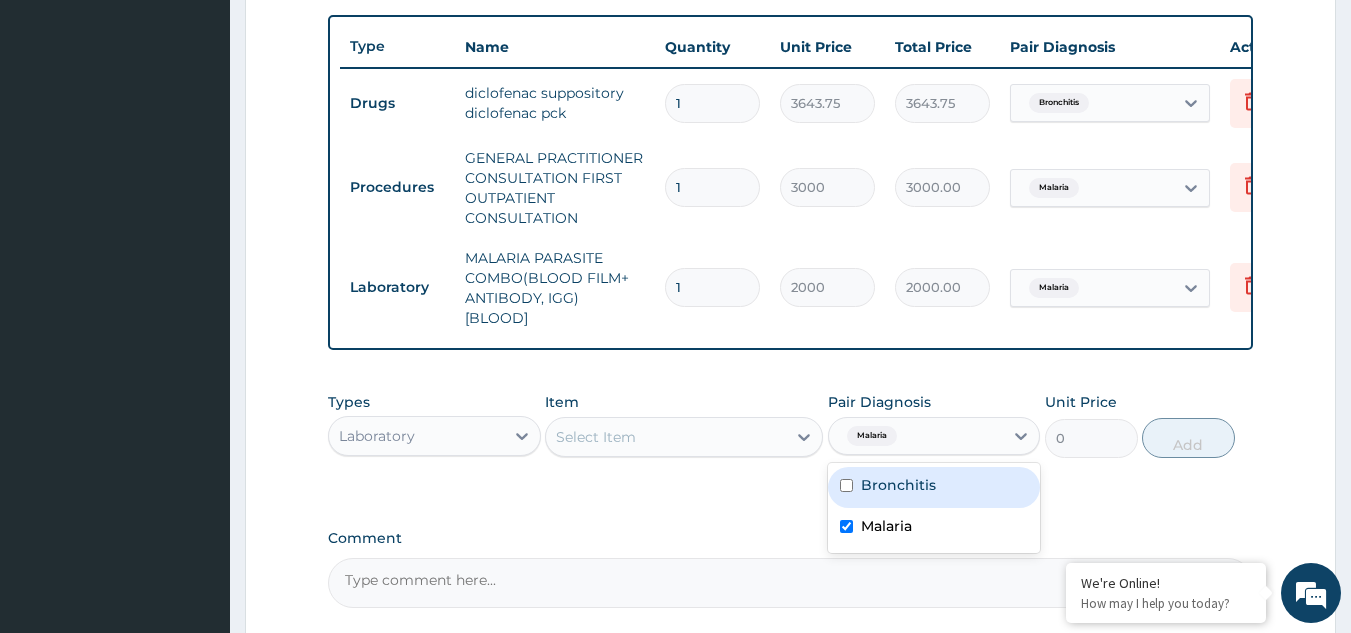click on "Select Item" at bounding box center (666, 437) 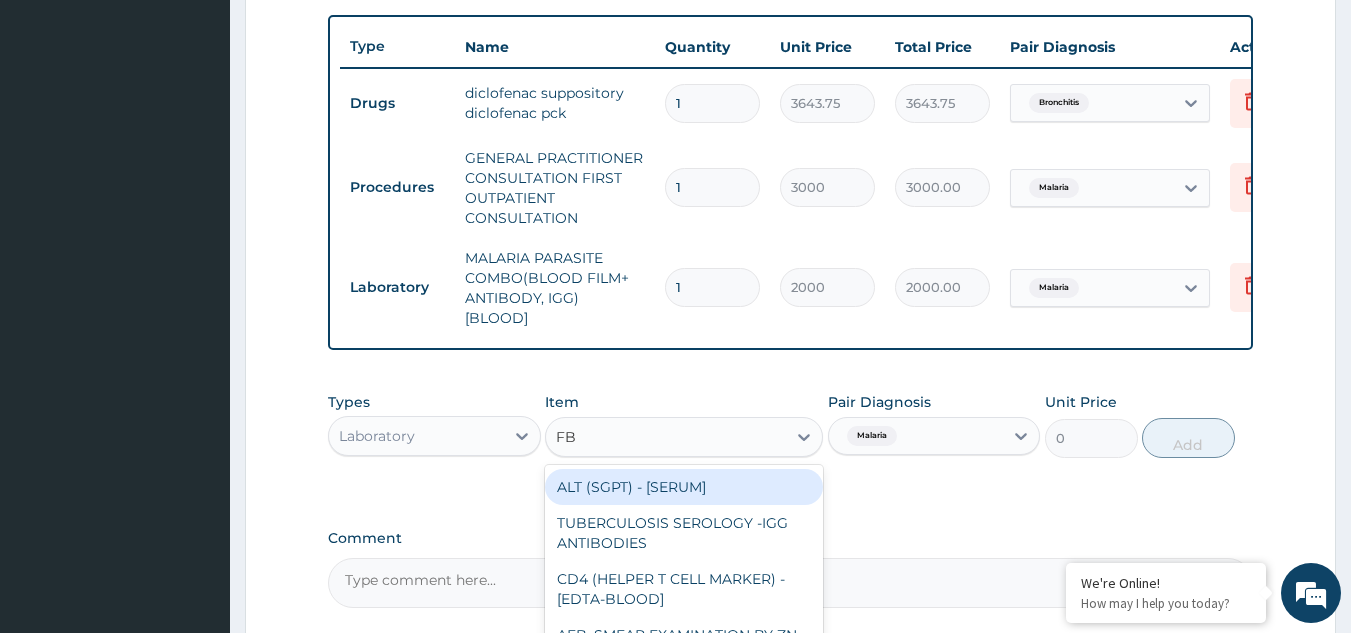 type on "FBC" 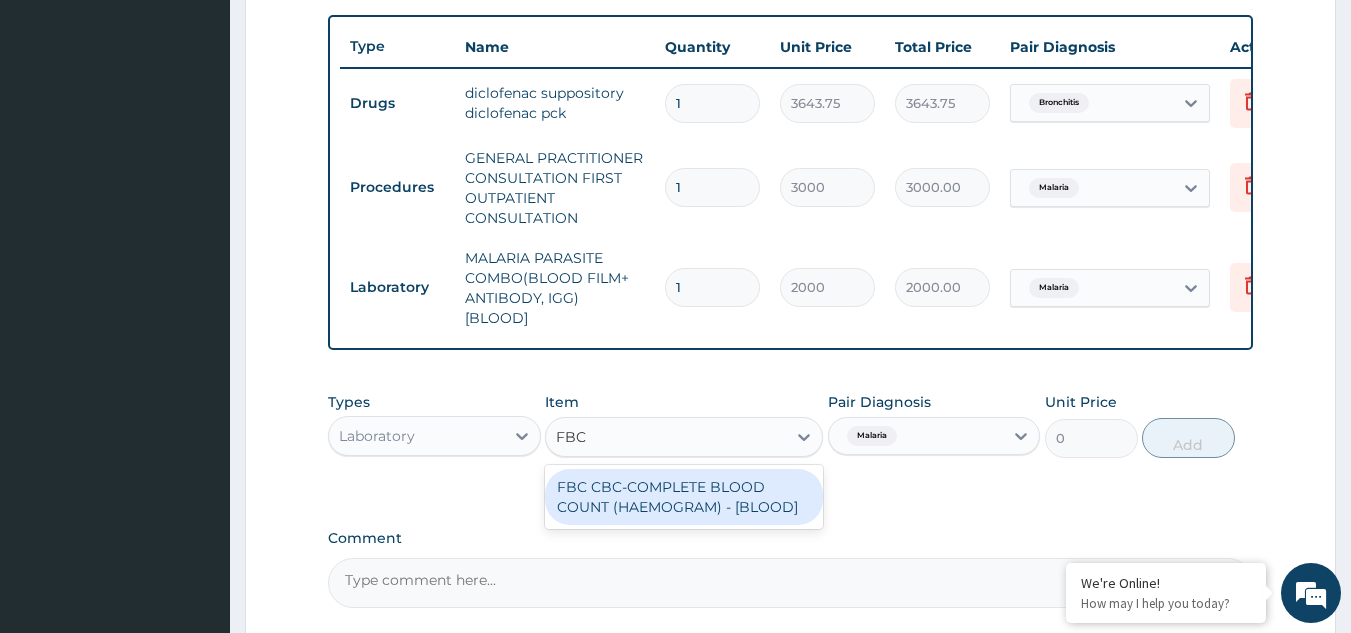 click on "FBC CBC-COMPLETE BLOOD COUNT (HAEMOGRAM) - [BLOOD]" at bounding box center (684, 497) 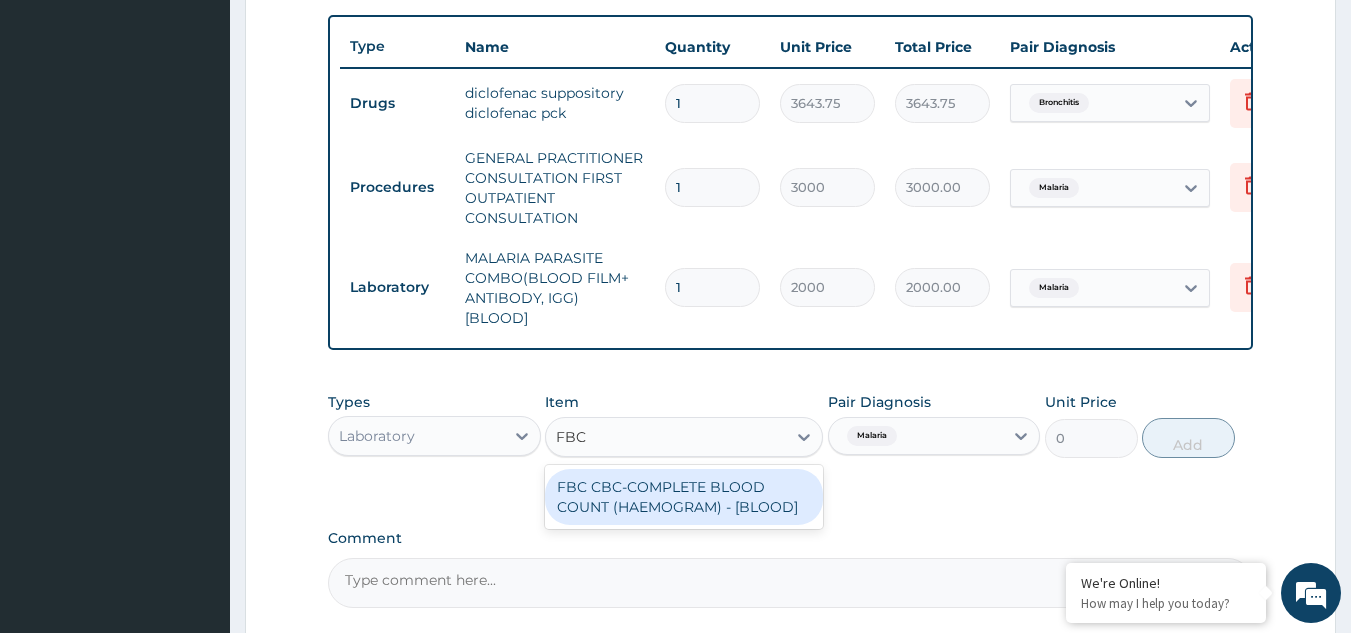 type 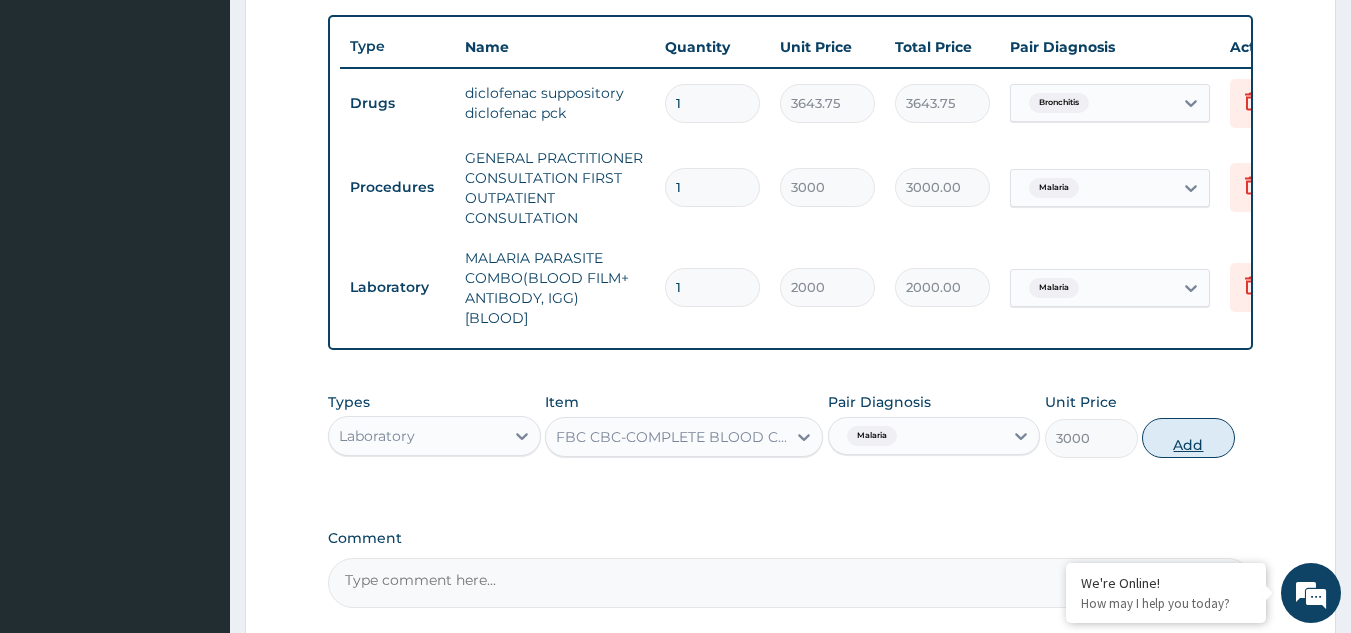 click on "Add" at bounding box center (1188, 438) 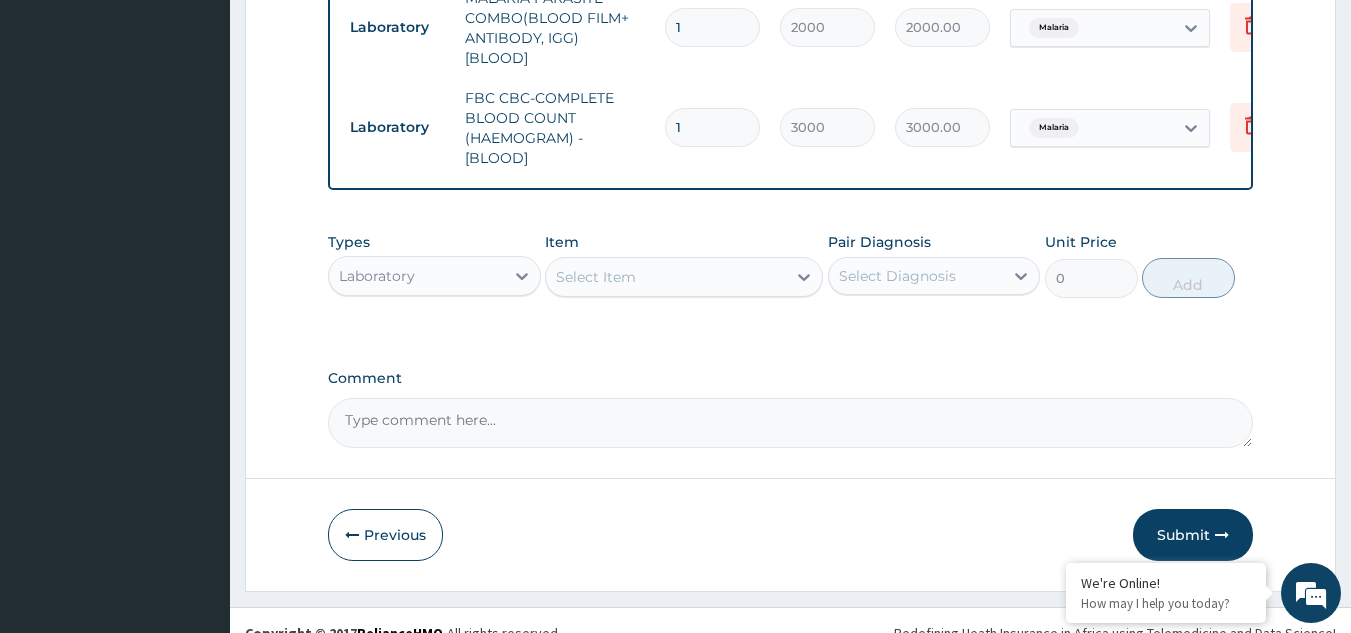 scroll, scrollTop: 1009, scrollLeft: 0, axis: vertical 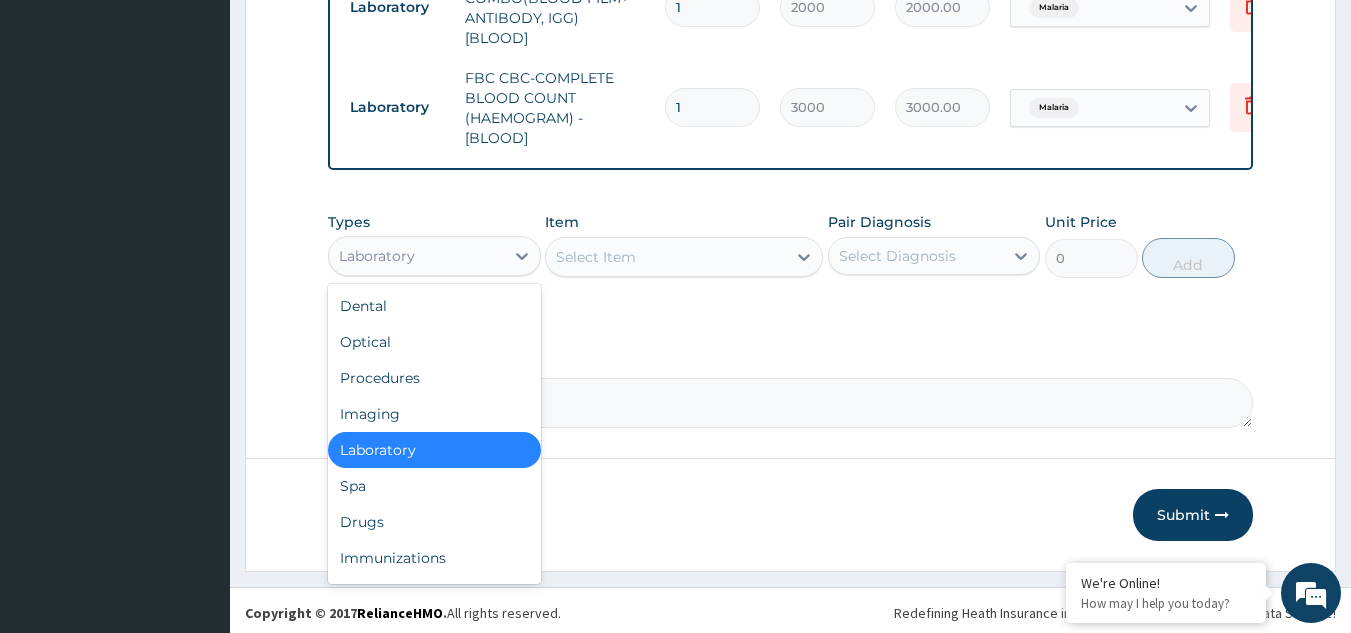 click on "Laboratory" at bounding box center [416, 256] 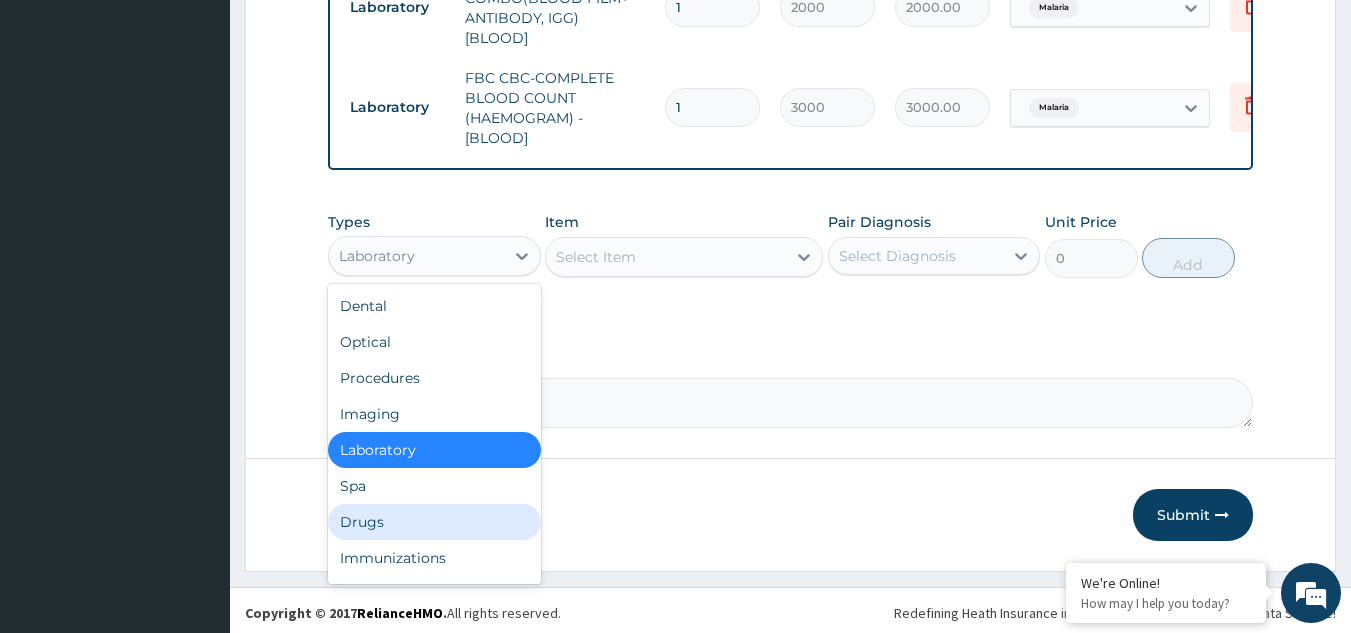 click on "Drugs" at bounding box center [434, 522] 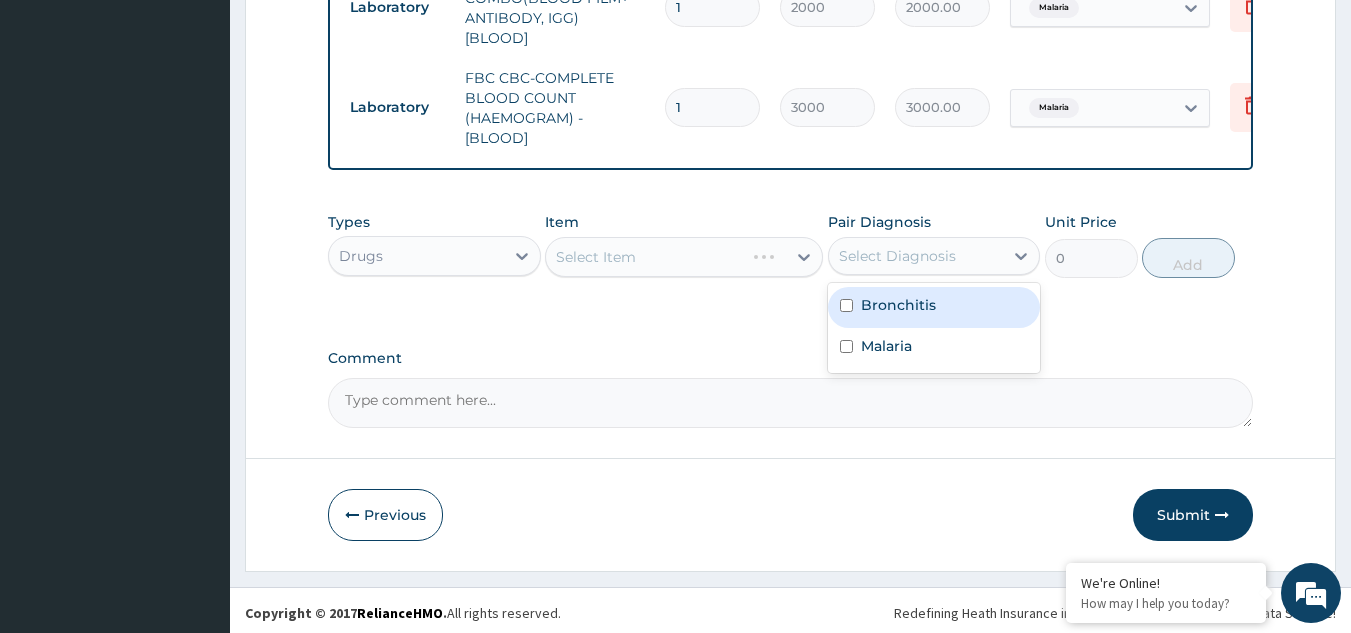 click on "Select Diagnosis" at bounding box center (897, 256) 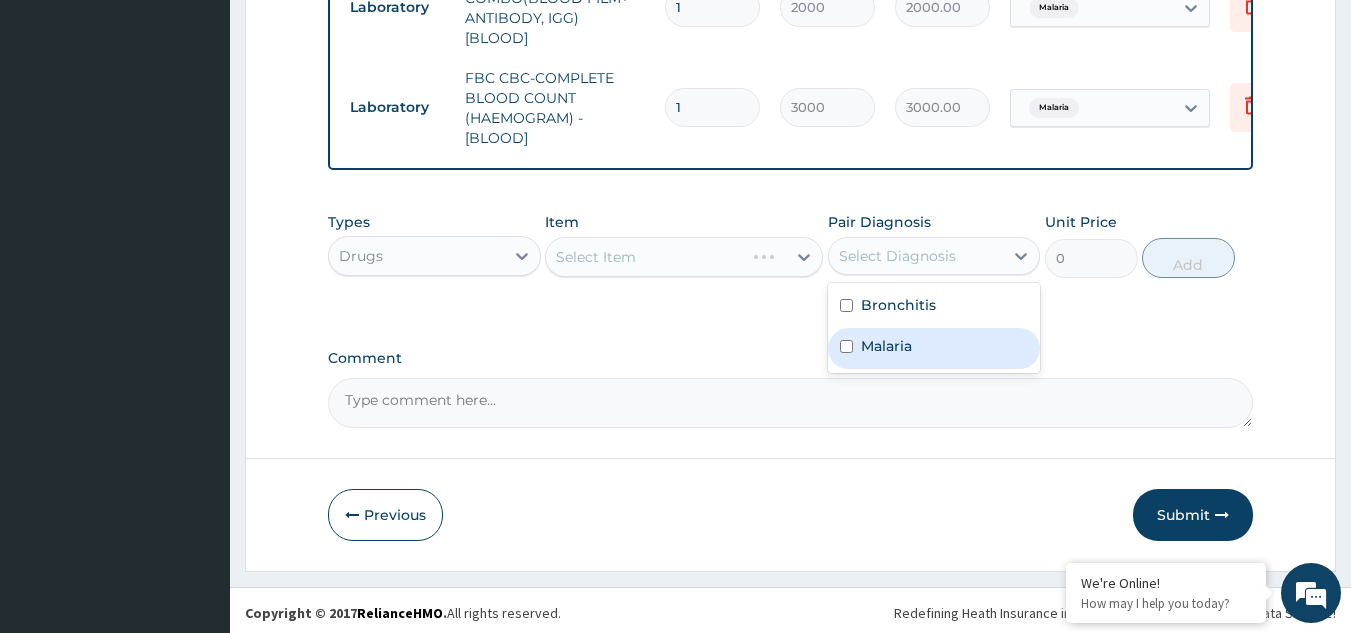 click on "Malaria" at bounding box center (934, 348) 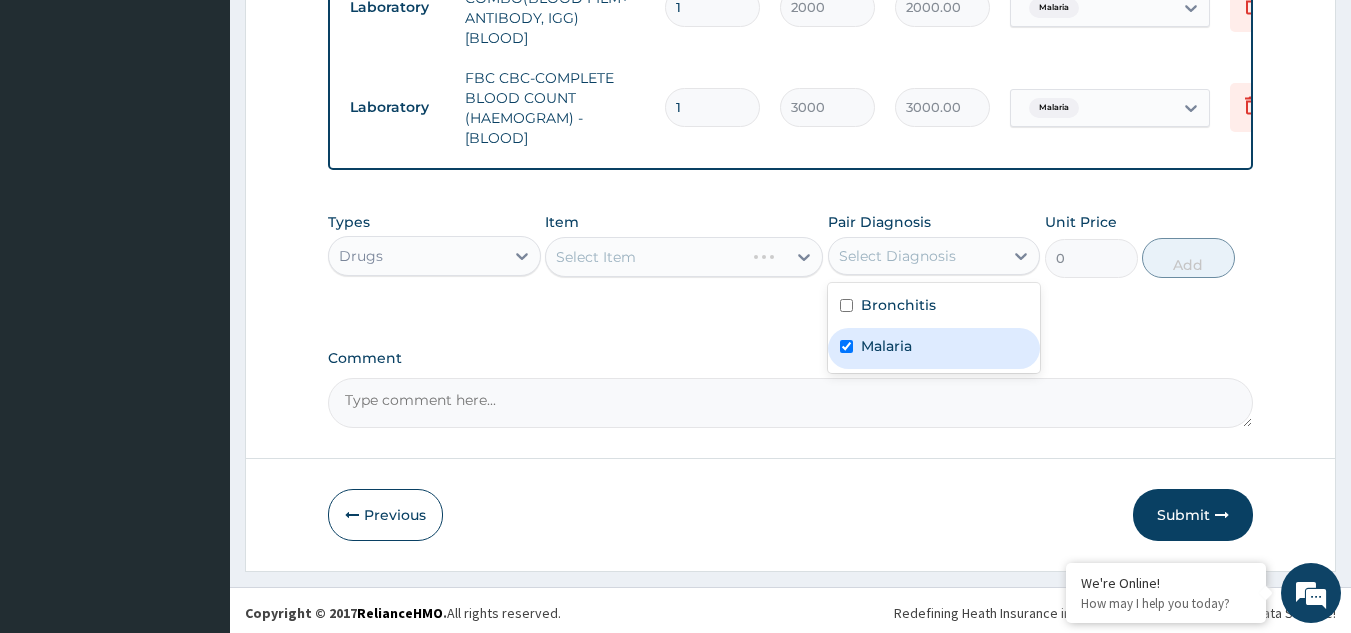 checkbox on "true" 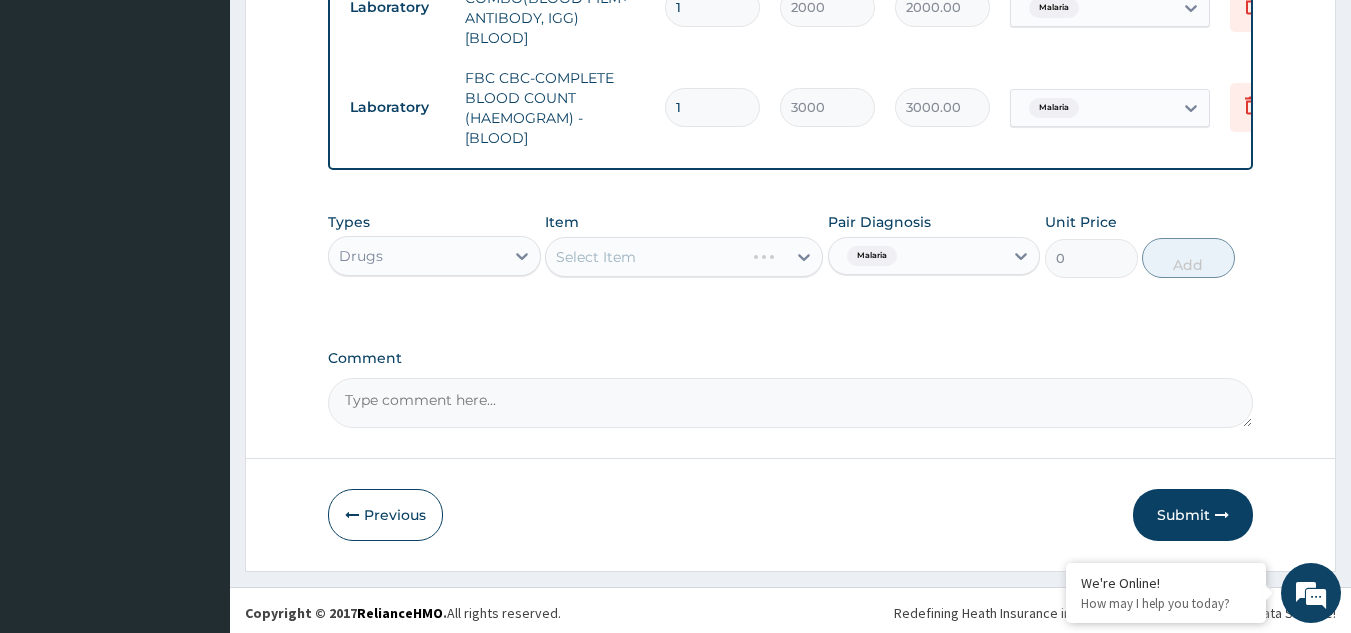 click on "Select Item" at bounding box center (684, 257) 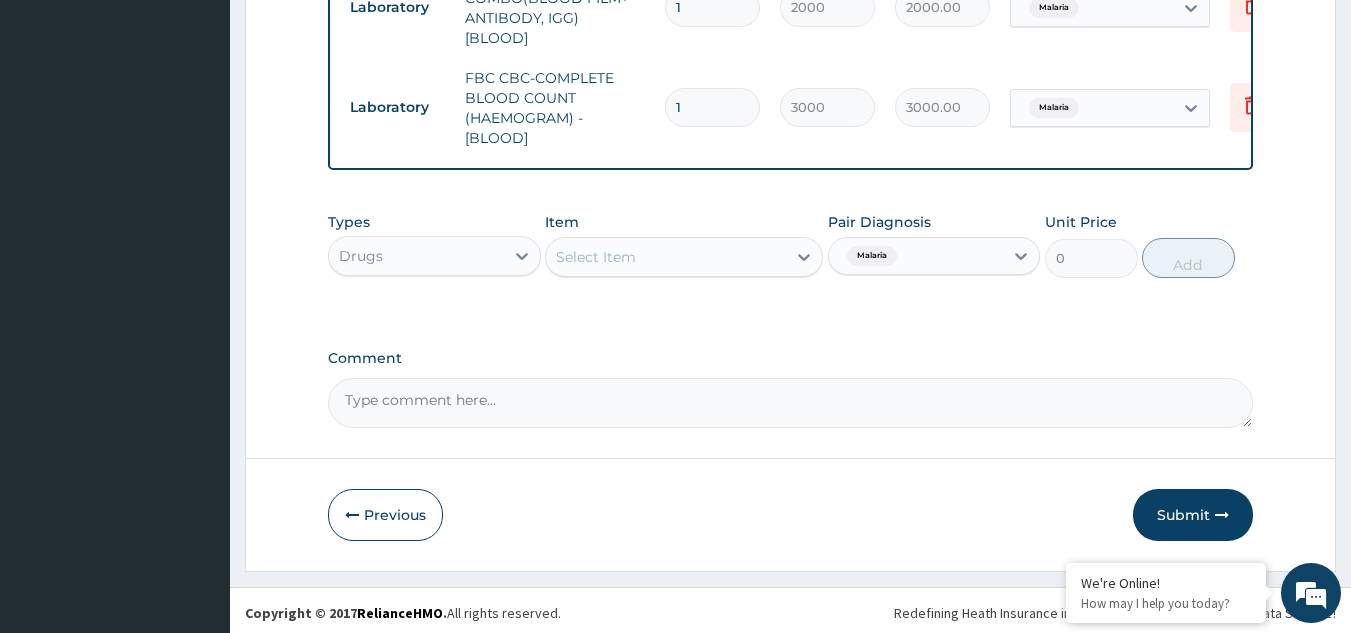 click on "Select Item" at bounding box center [596, 257] 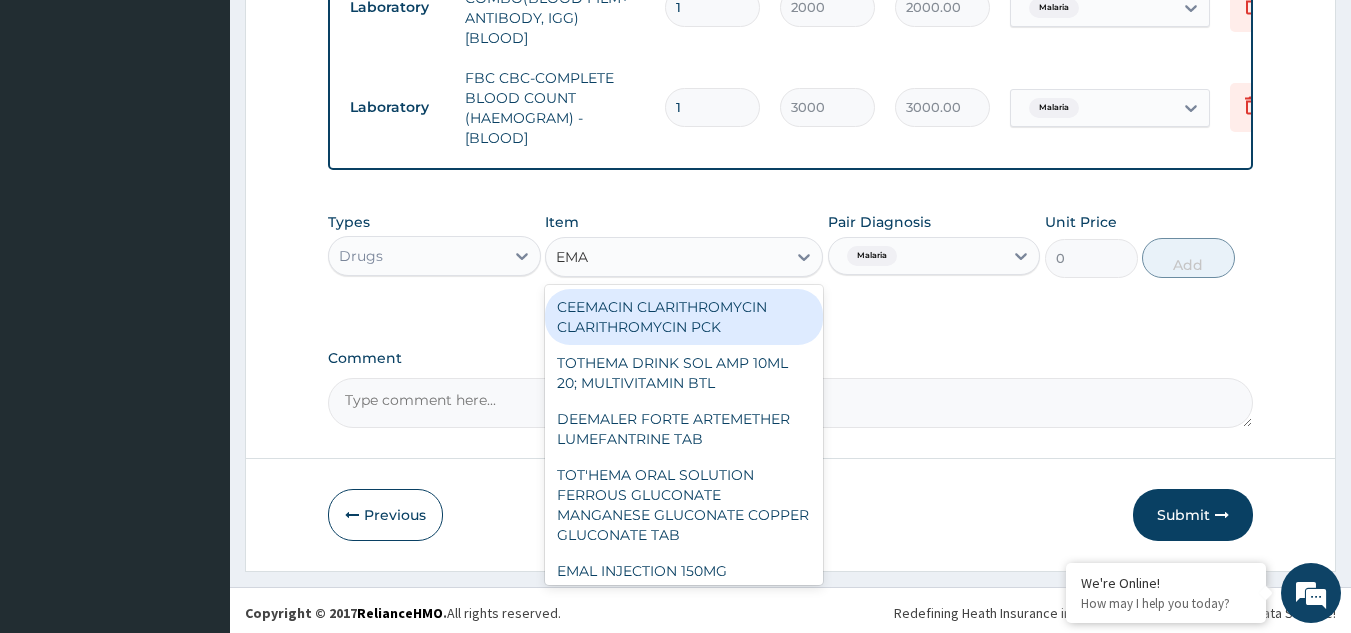 type on "EMAL" 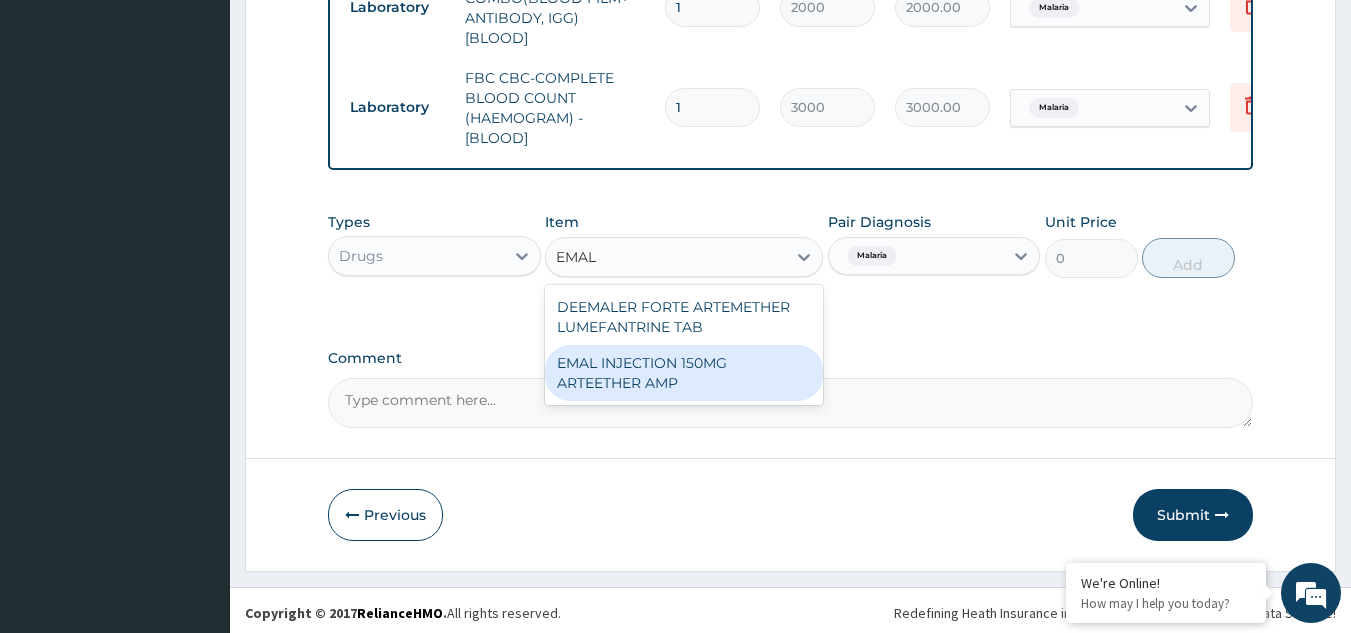 click on "EMAL INJECTION 150MG ARTEETHER AMP" at bounding box center (684, 373) 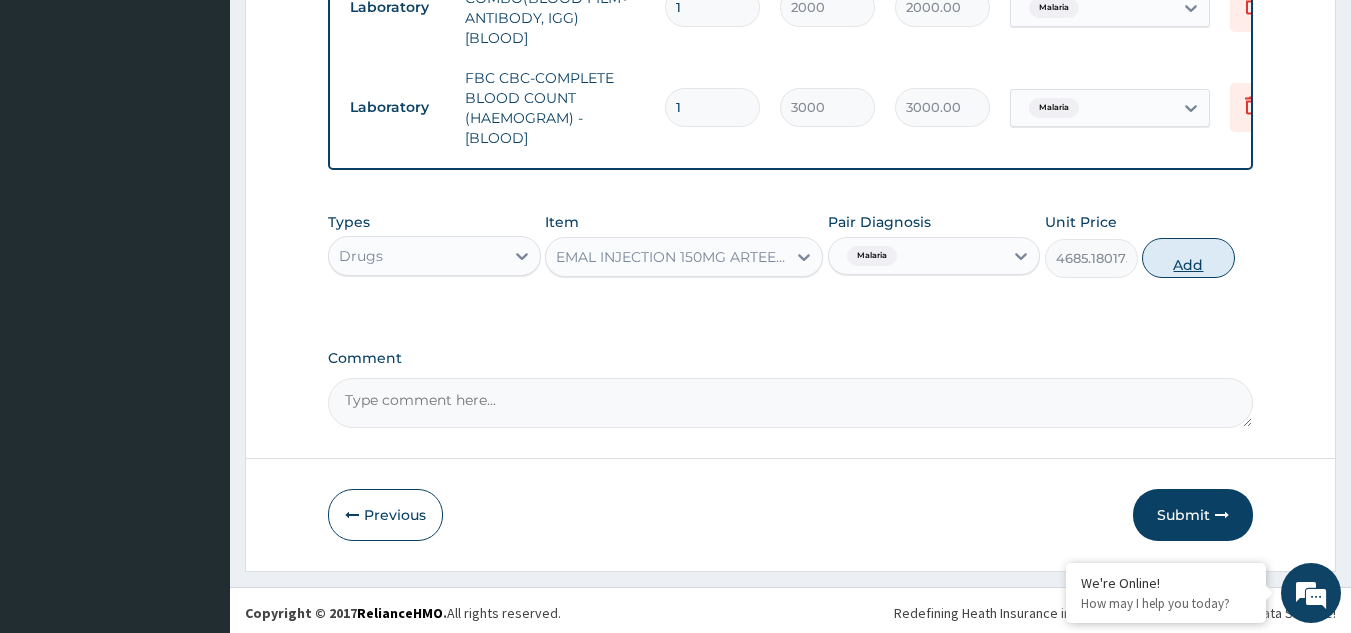 click on "Add" at bounding box center [1188, 258] 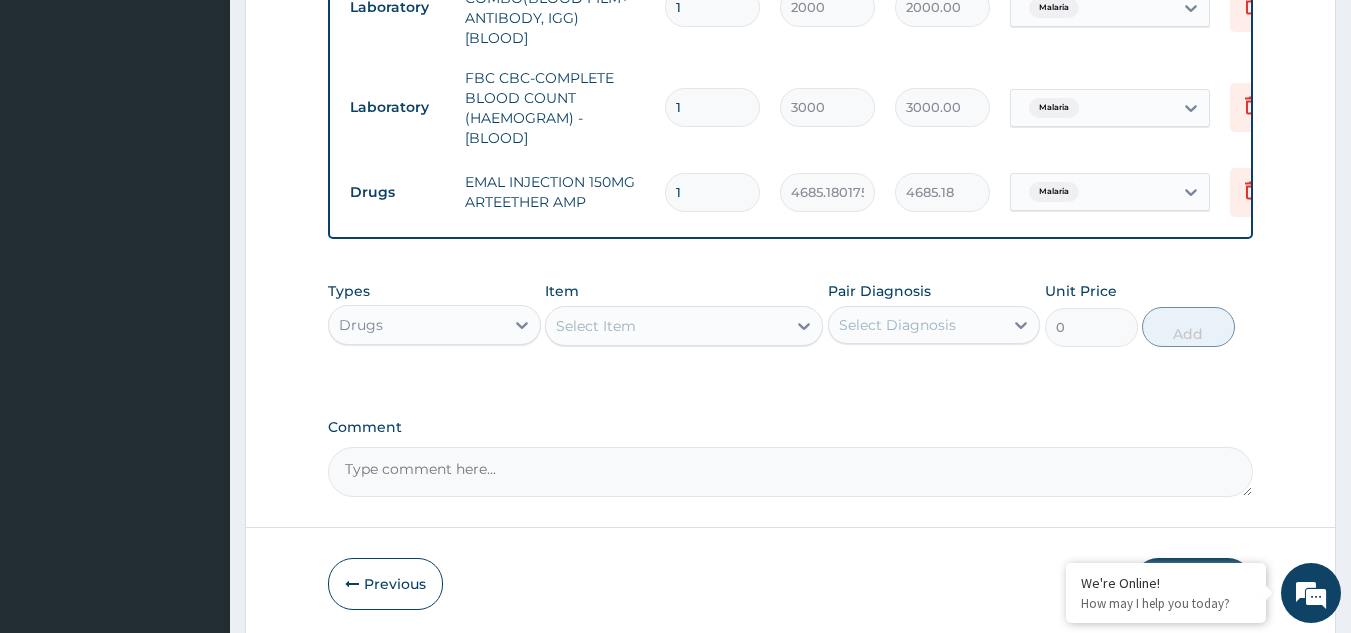 click on "Select Diagnosis" at bounding box center [897, 325] 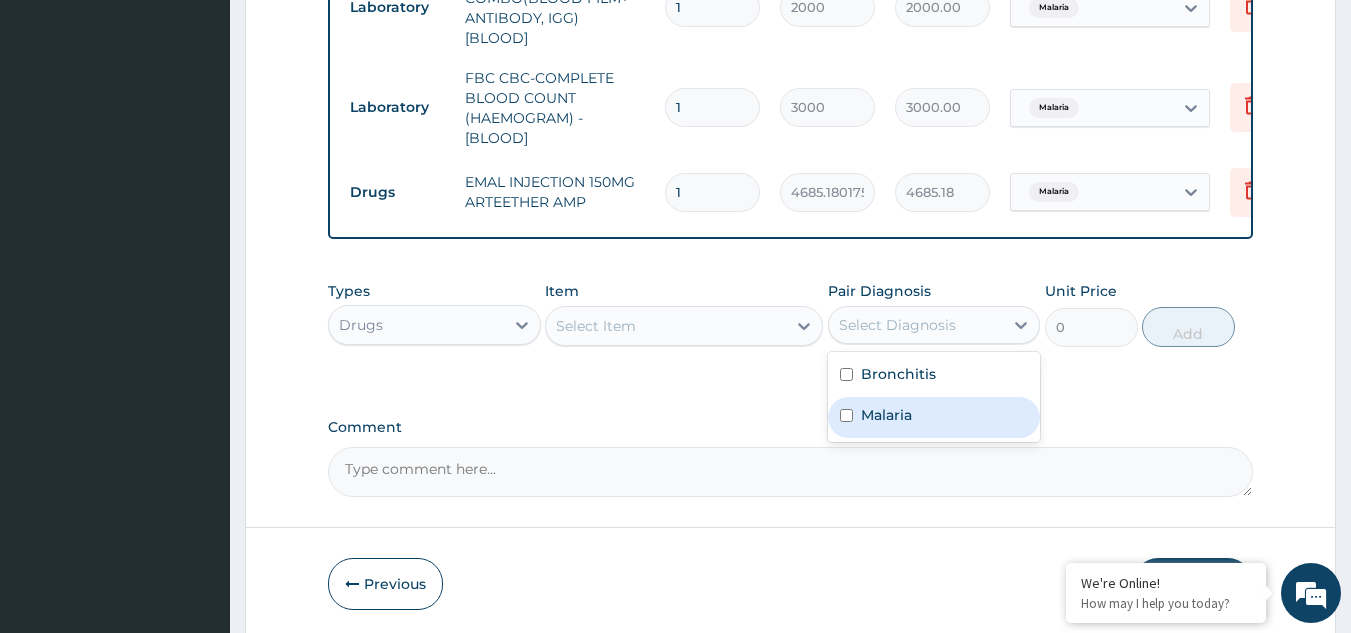 click on "Malaria" at bounding box center [934, 417] 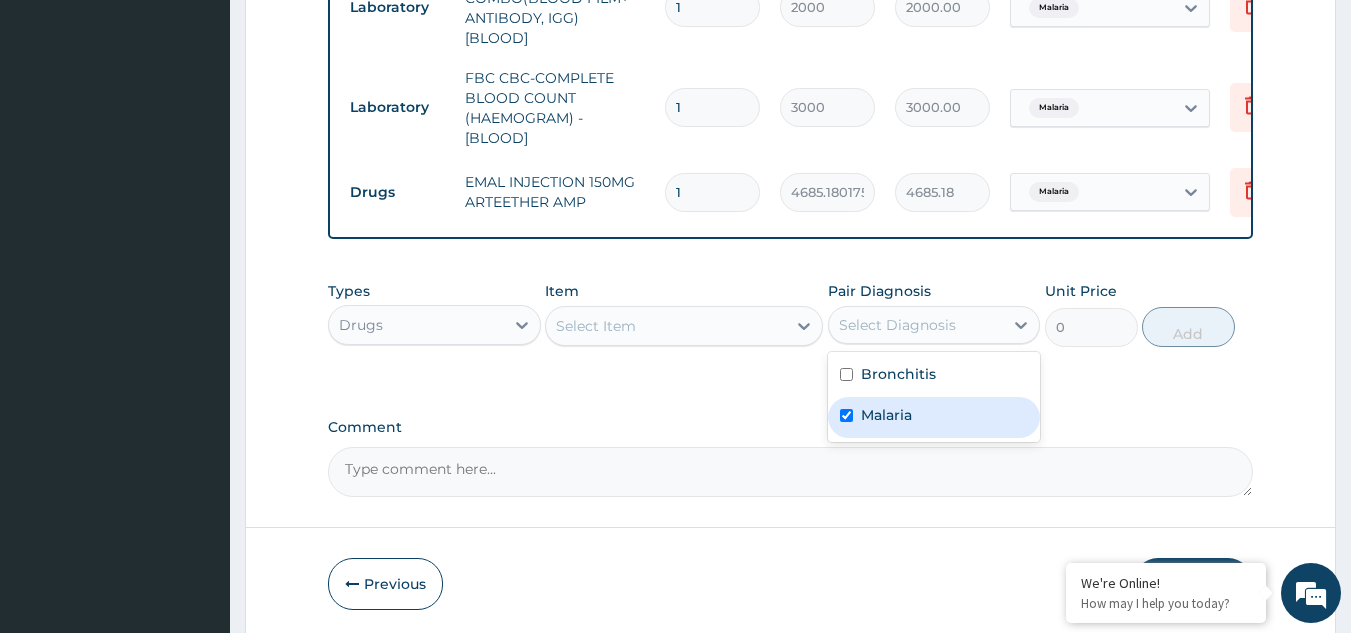 checkbox on "true" 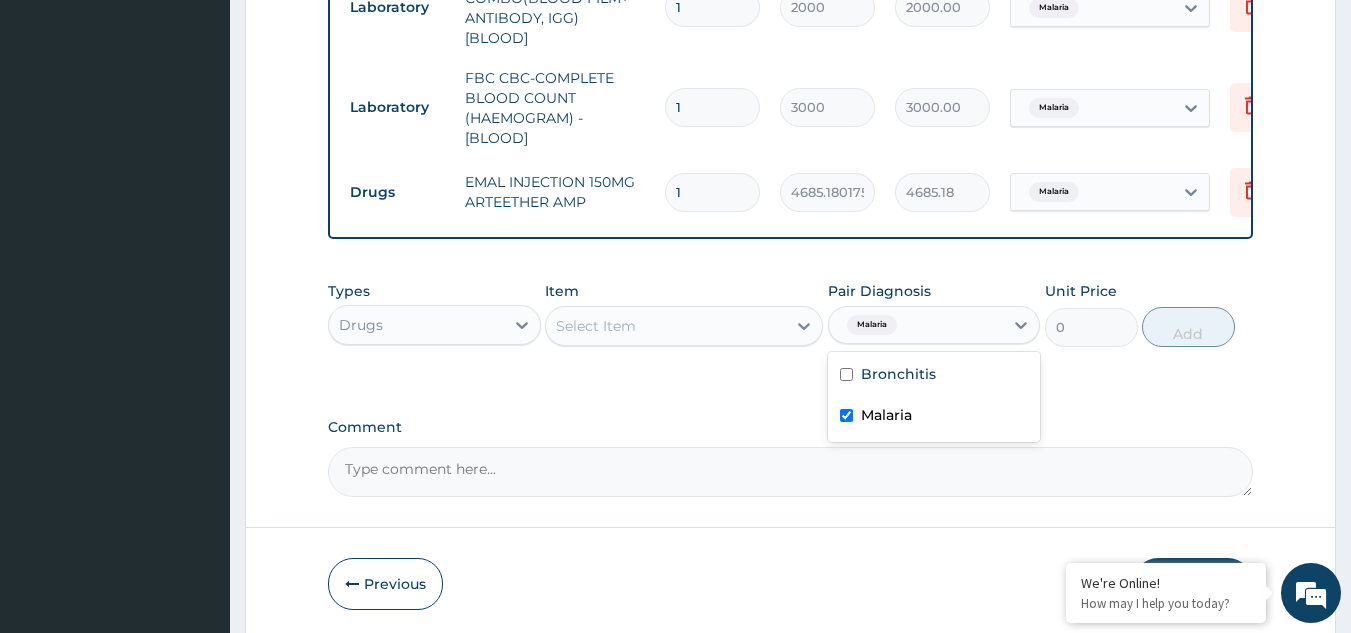 click on "Select Item" at bounding box center (596, 326) 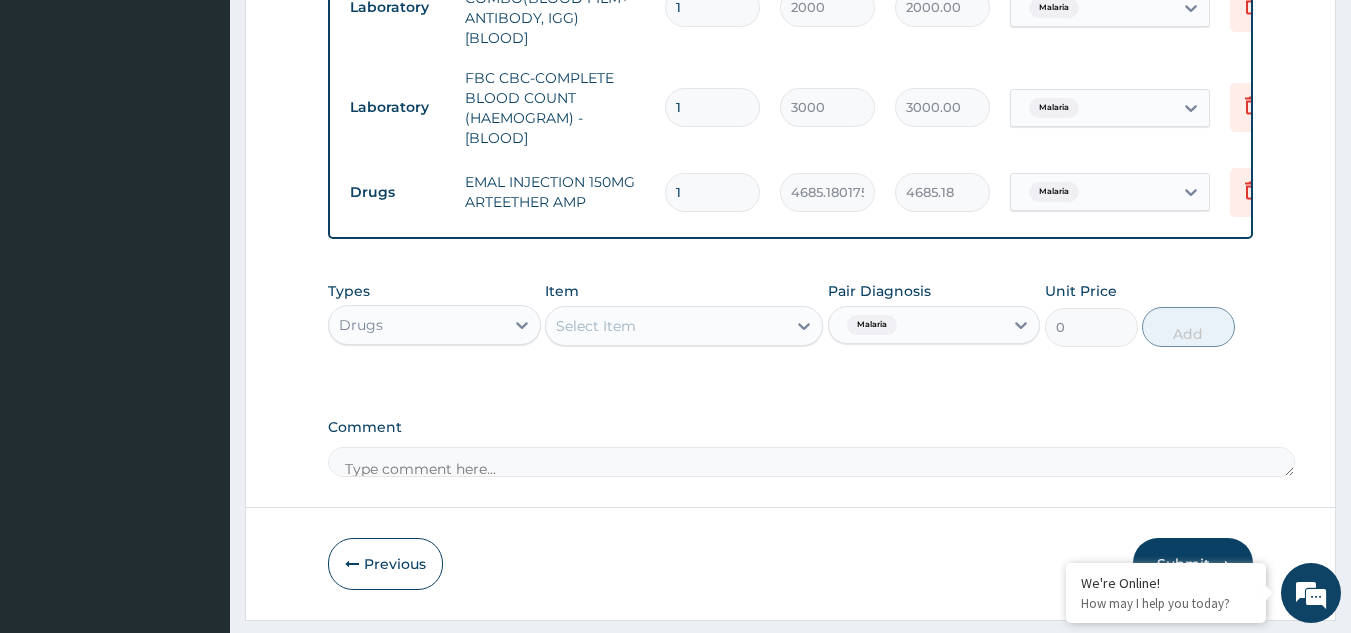 click on "Types Drugs Item Select Item Pair Diagnosis Malaria Unit Price 0 Add" at bounding box center [791, 329] 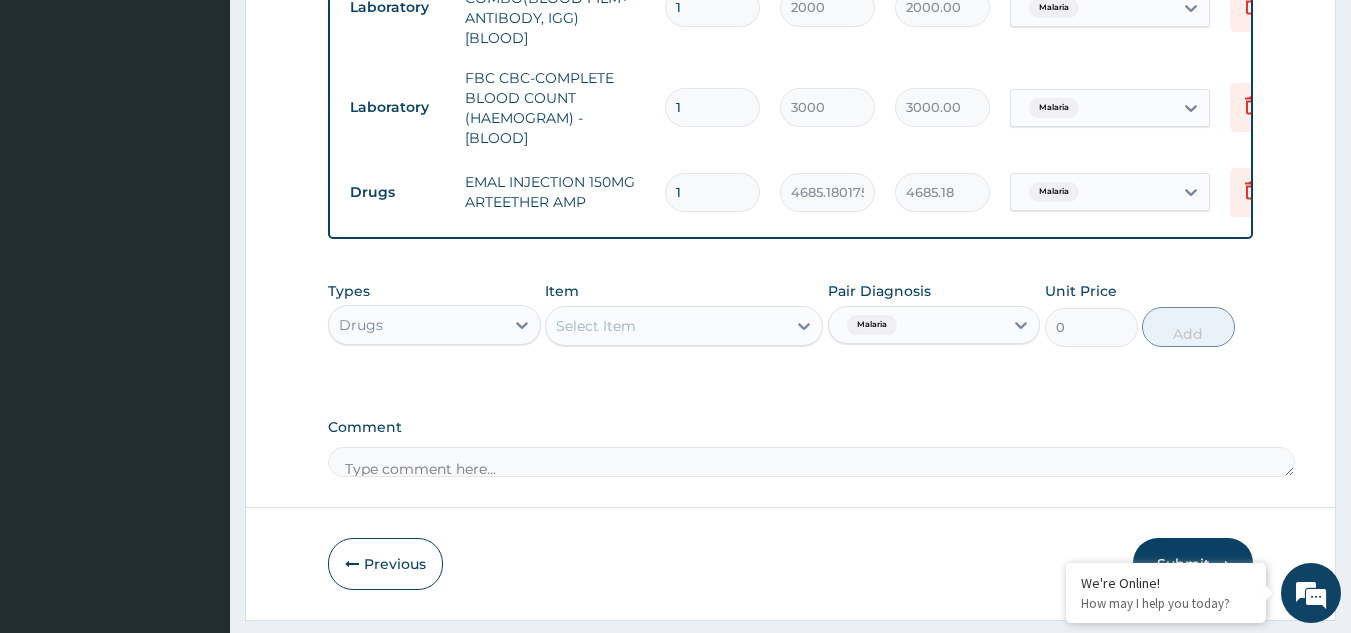 scroll, scrollTop: 1058, scrollLeft: 0, axis: vertical 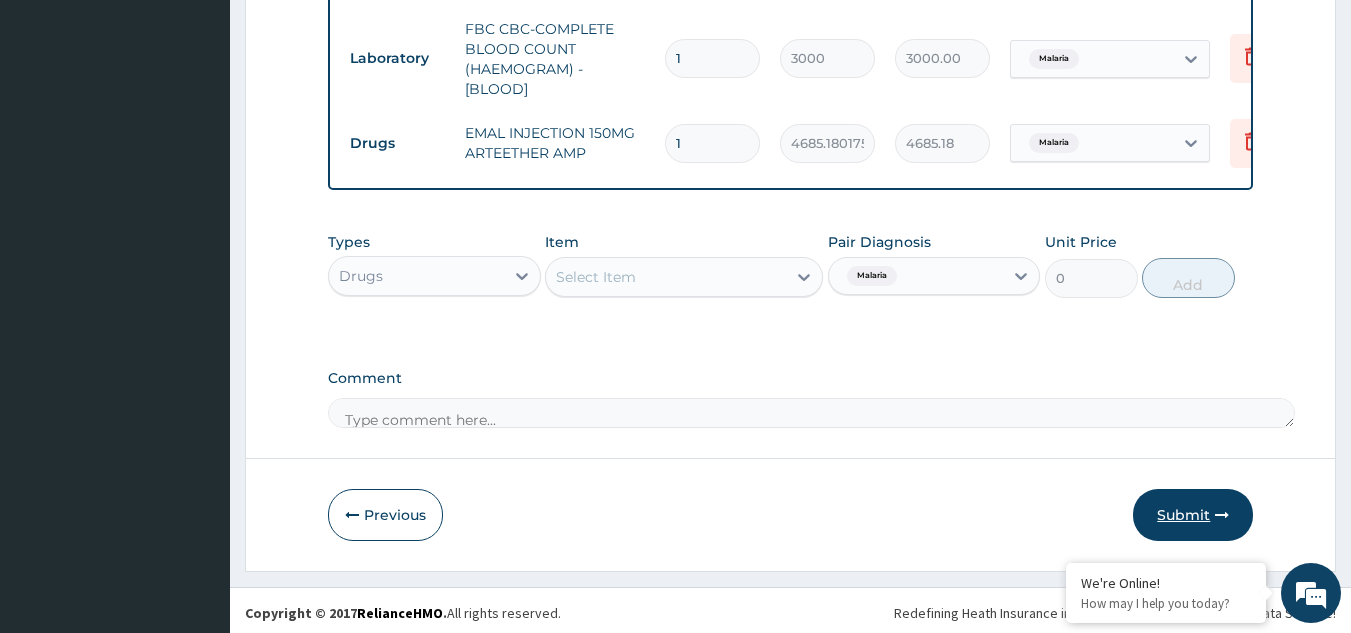 click on "Submit" at bounding box center [1193, 515] 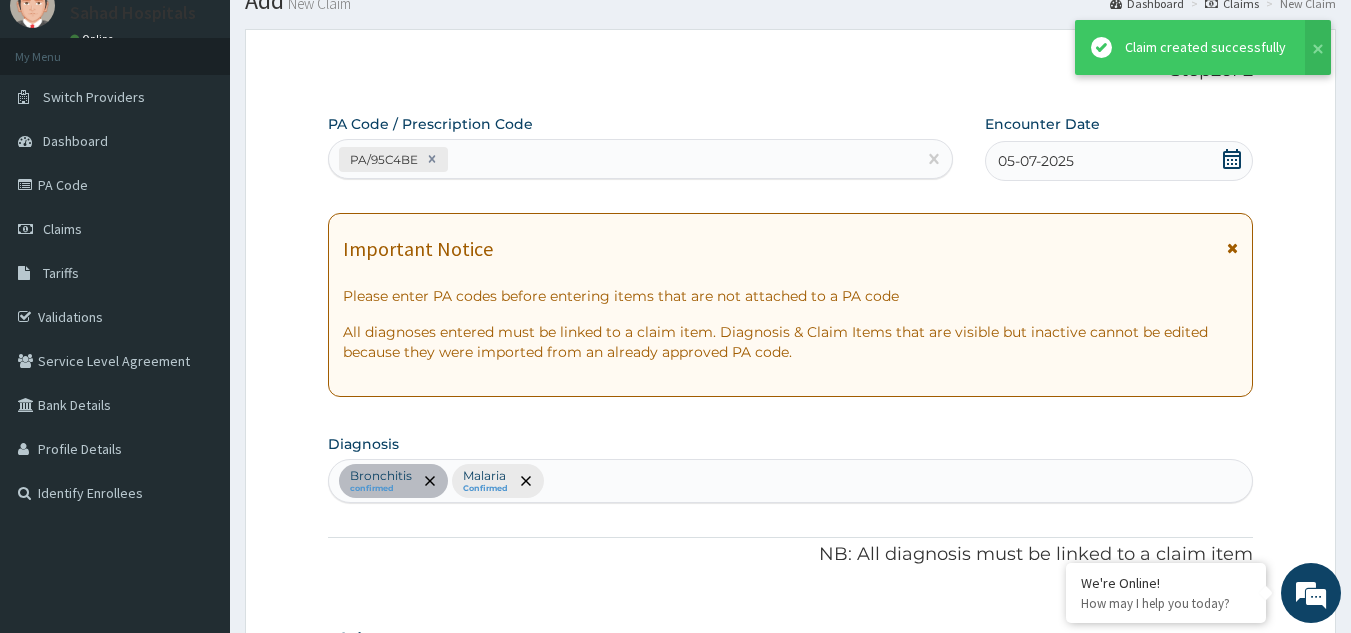 scroll, scrollTop: 1058, scrollLeft: 0, axis: vertical 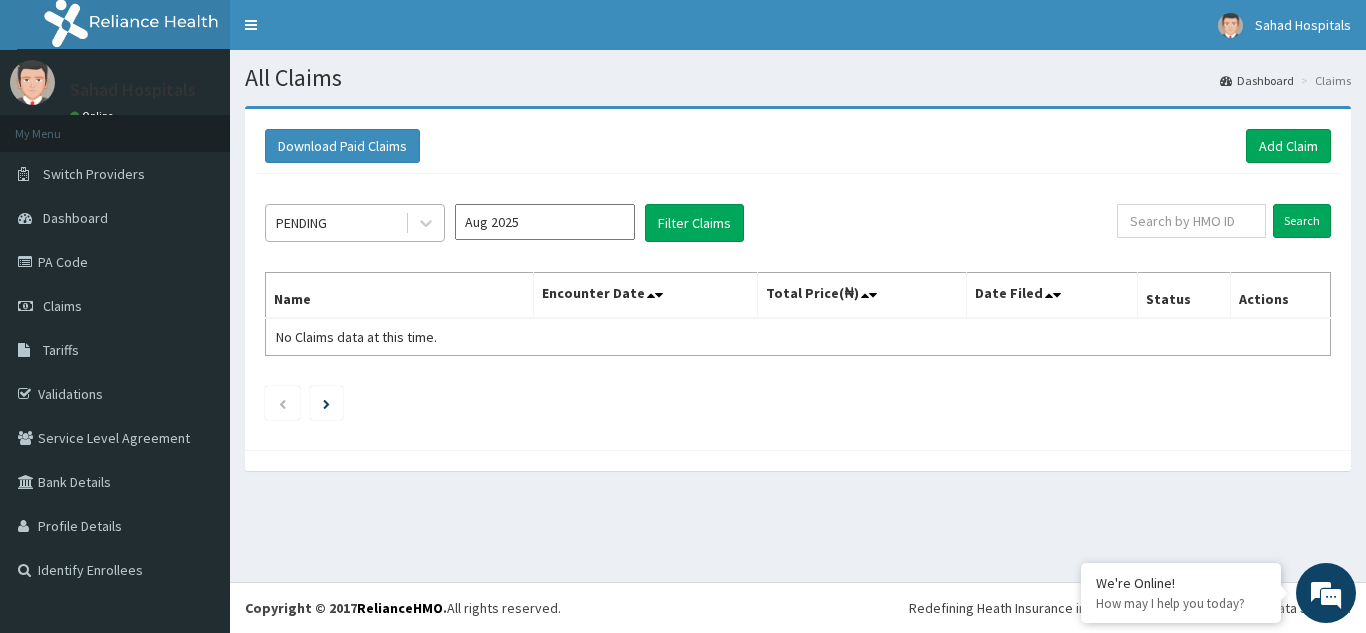 click on "PENDING" at bounding box center (335, 223) 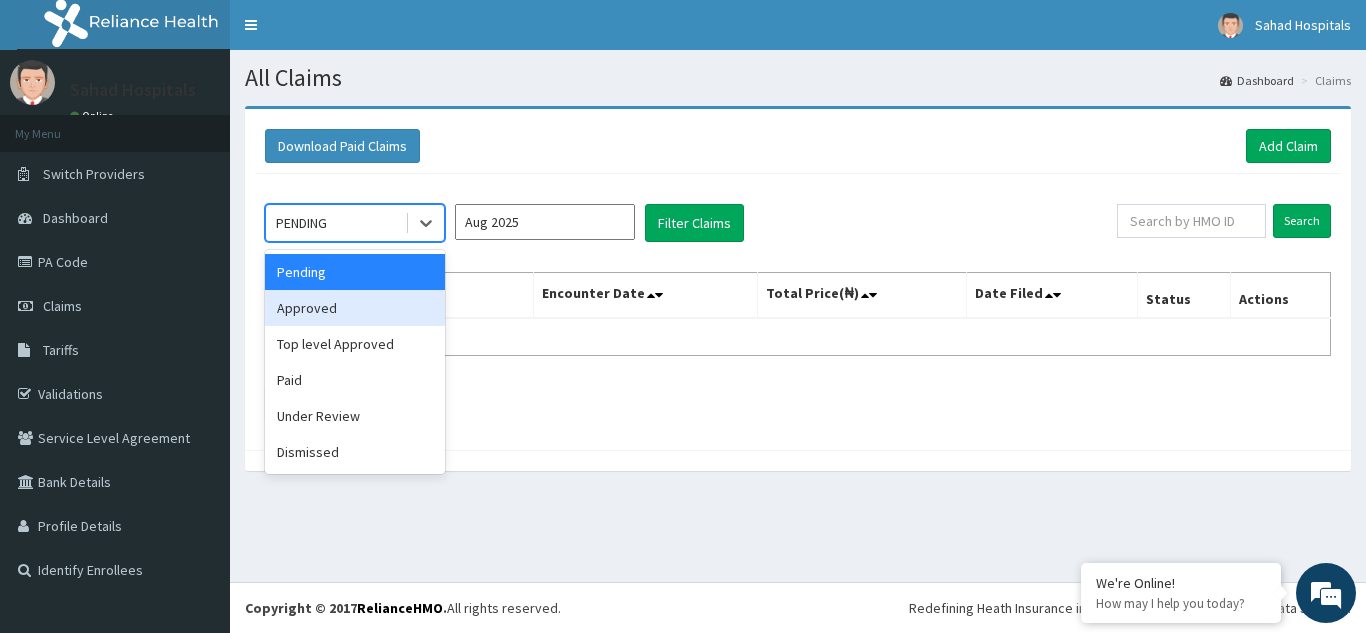 click on "Approved" at bounding box center (355, 308) 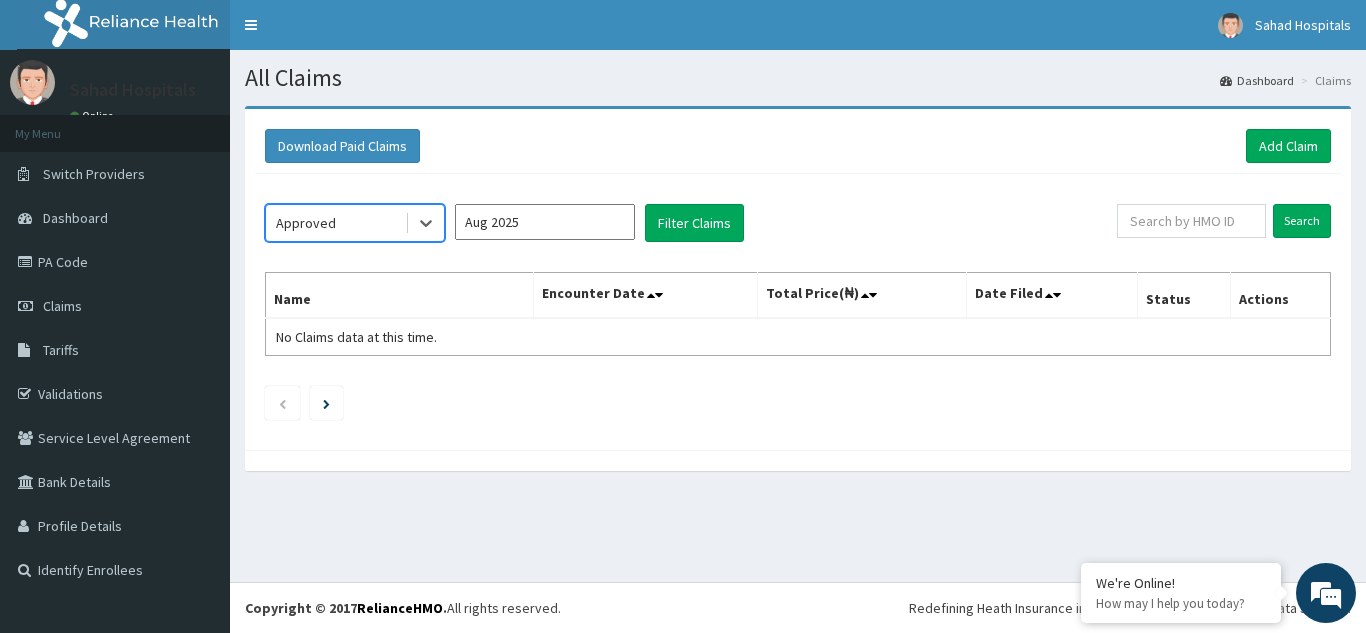 click on "Aug 2025" at bounding box center [545, 222] 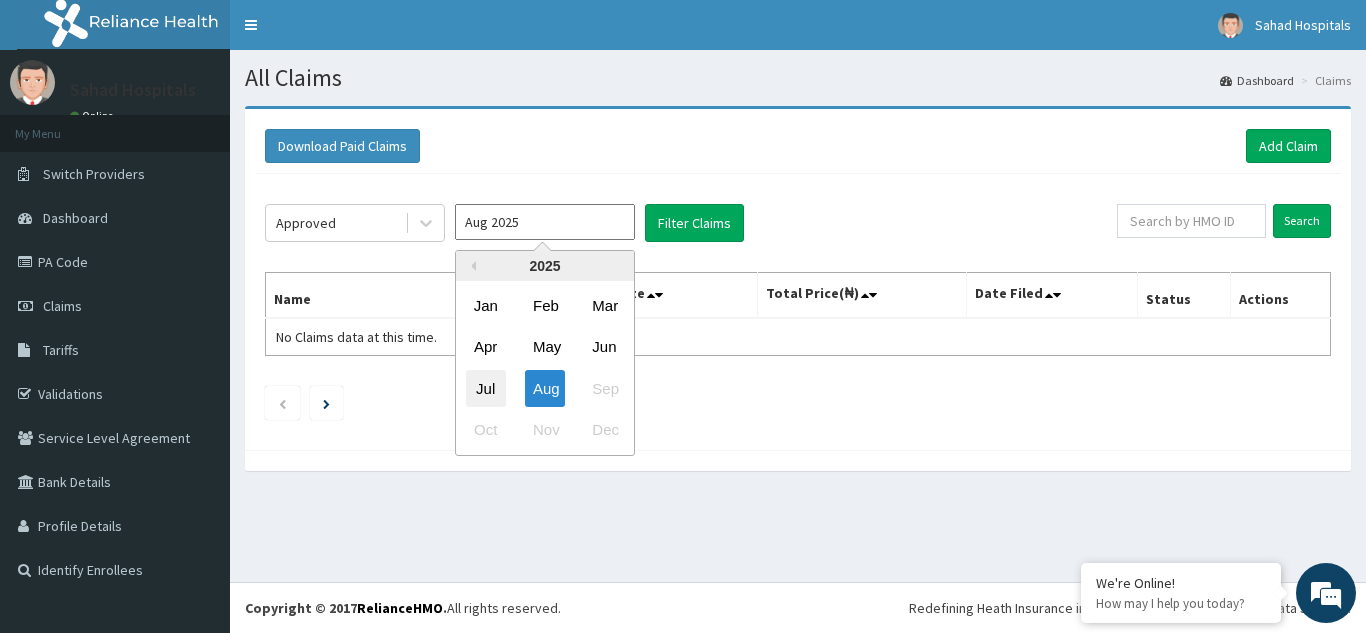 click on "Jul" at bounding box center [486, 388] 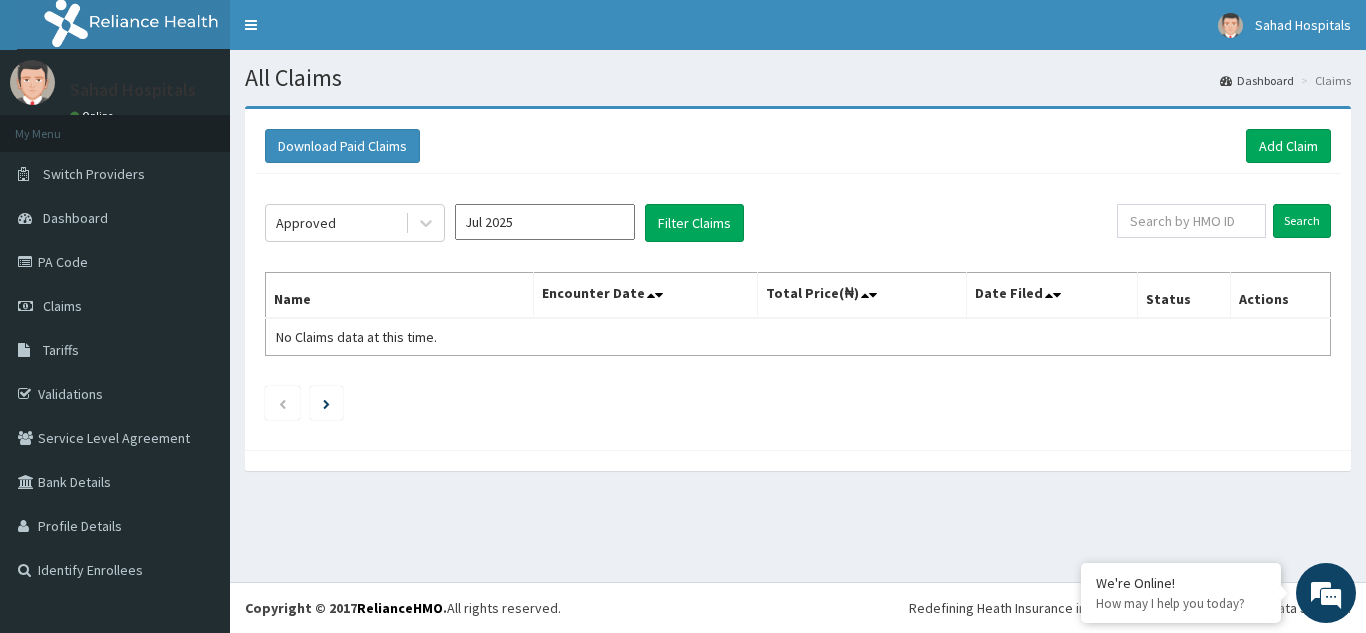 type on "Jul 2025" 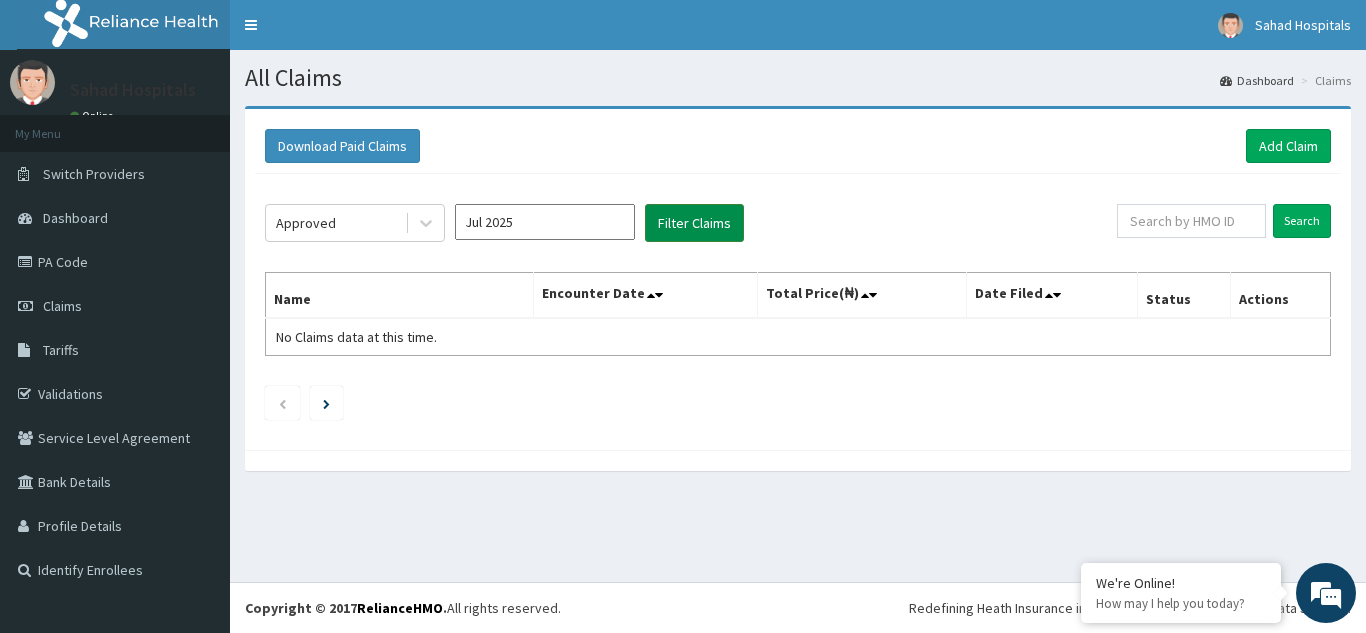 click on "Filter Claims" at bounding box center (694, 223) 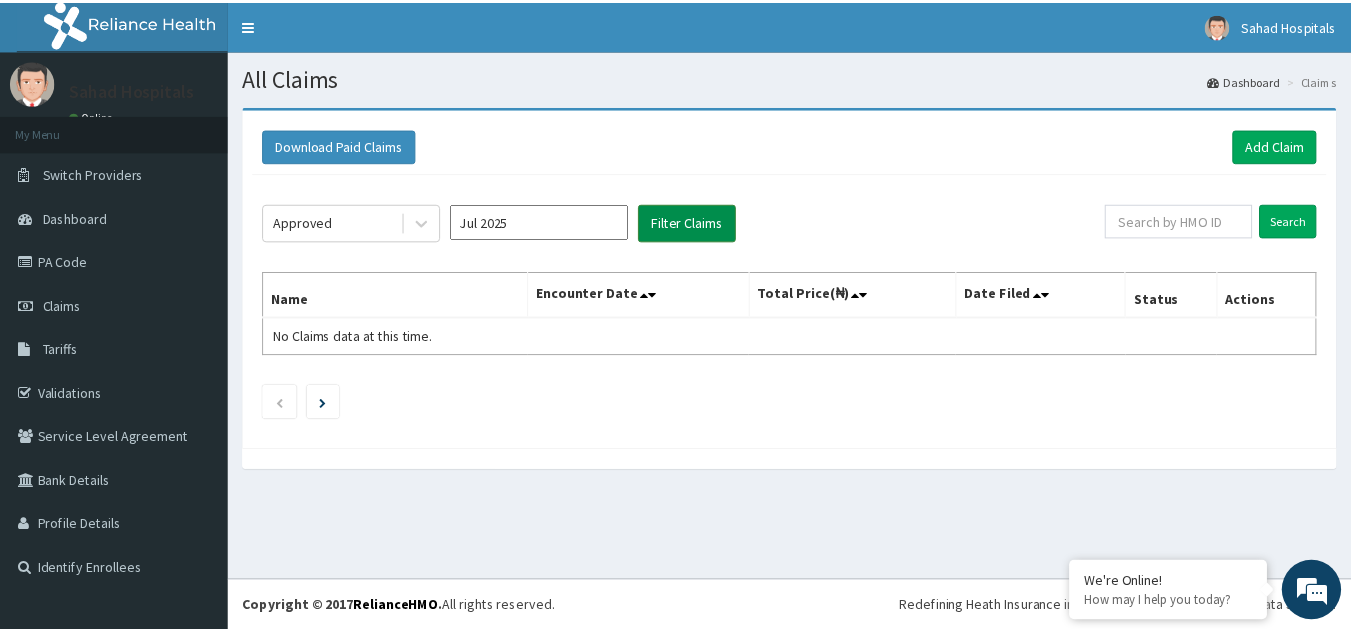 scroll, scrollTop: 0, scrollLeft: 0, axis: both 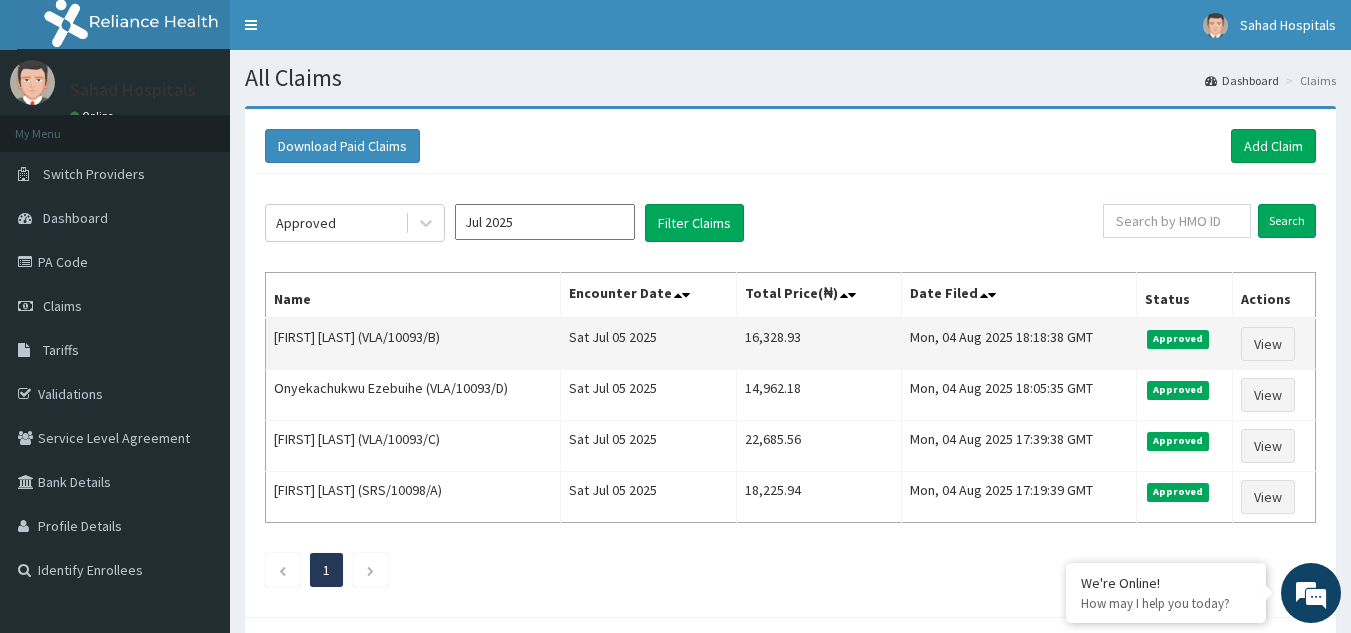 click on "16,328.93" at bounding box center [819, 344] 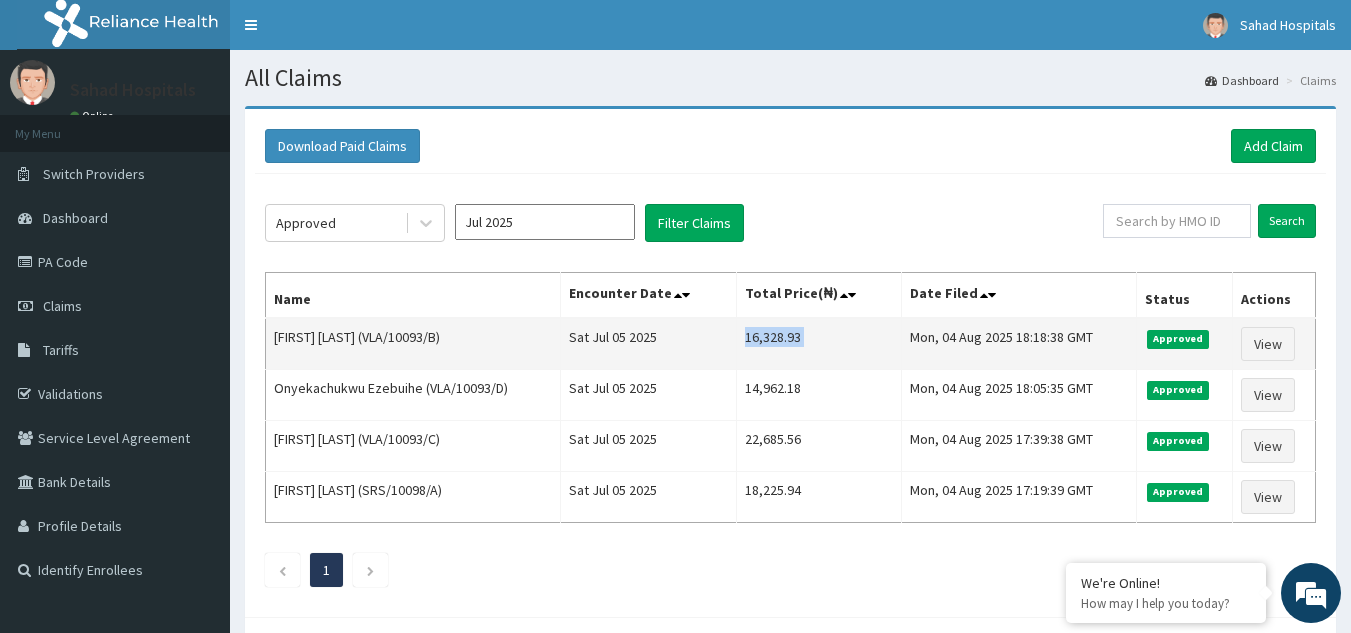 click on "16,328.93" at bounding box center [819, 344] 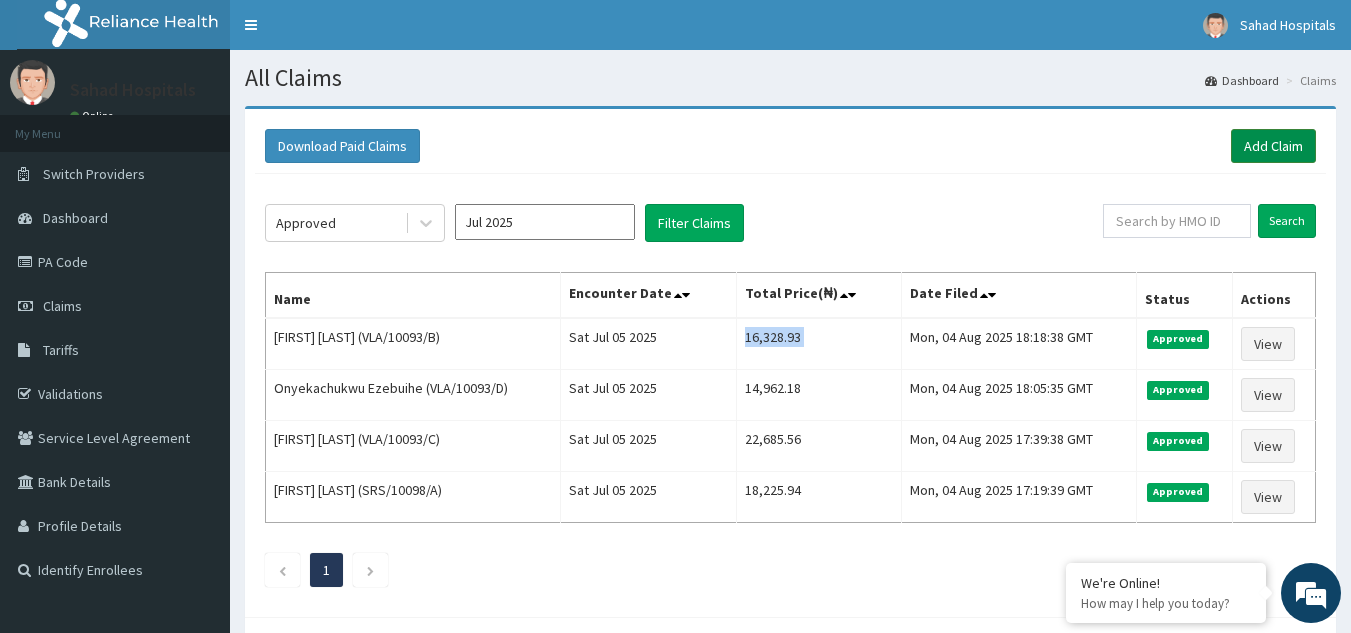 click on "Add Claim" at bounding box center (1273, 146) 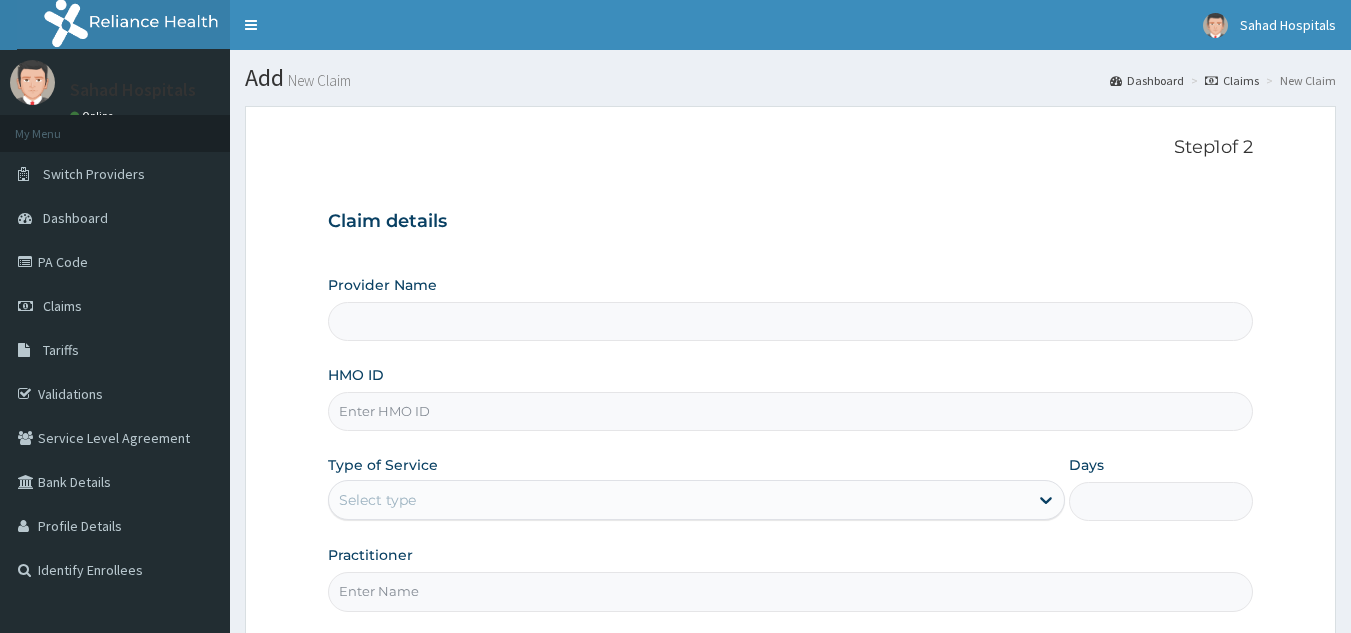 scroll, scrollTop: 0, scrollLeft: 0, axis: both 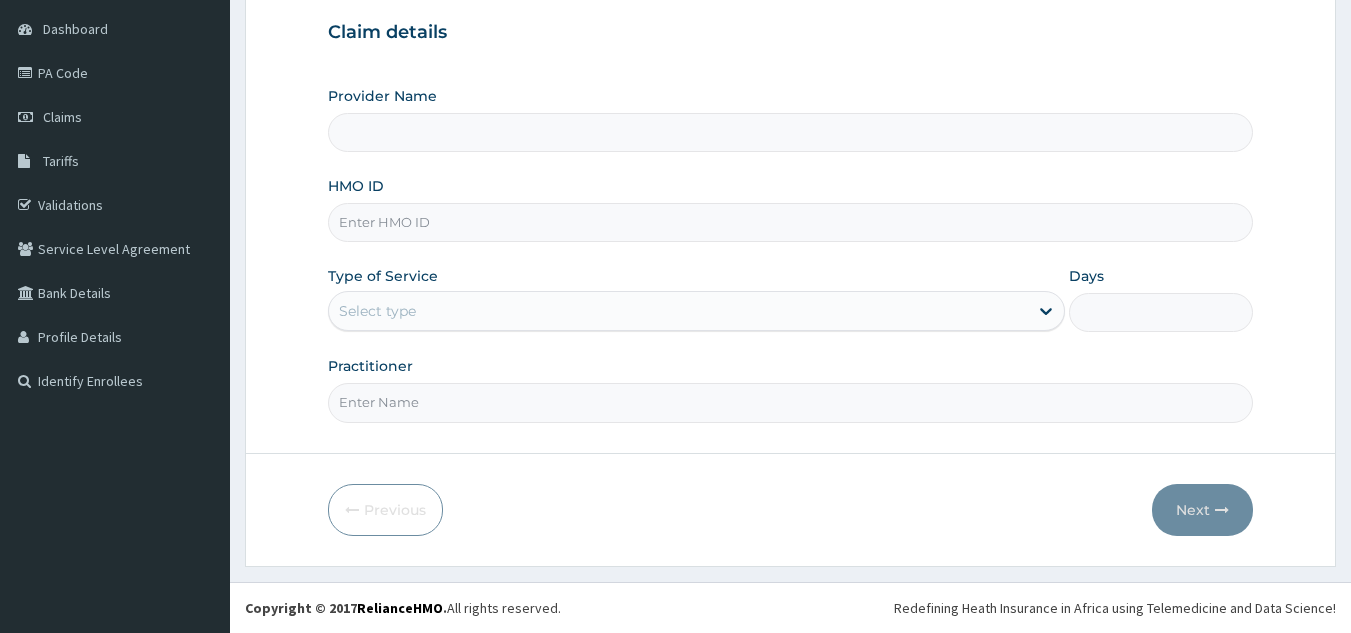 type on "Sahad Hospitals" 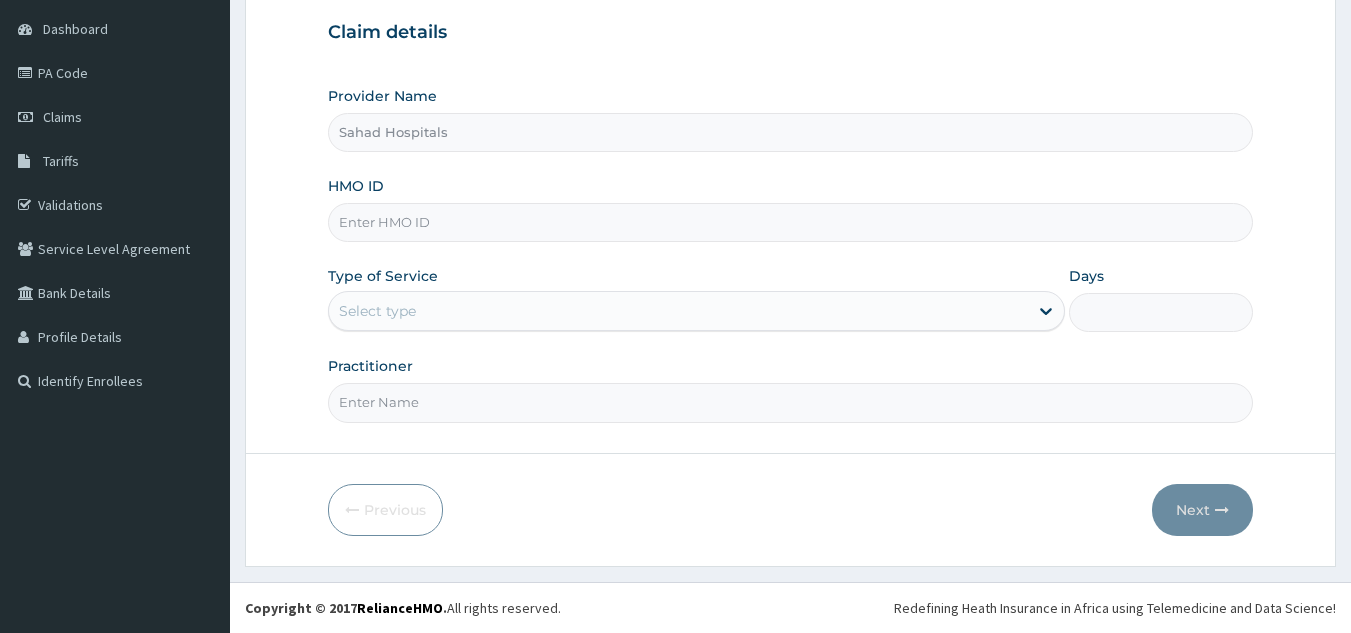 click on "HMO ID" at bounding box center [791, 222] 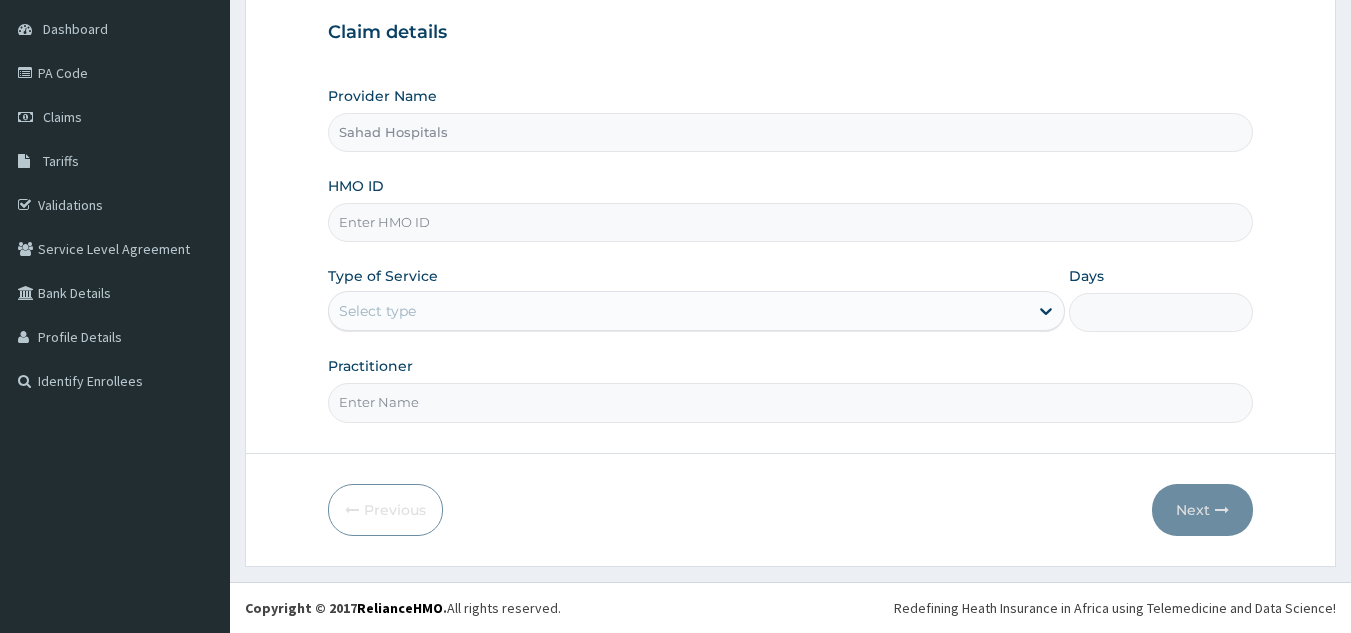 paste on "RELIANCE HMO (NHA/1008/A)" 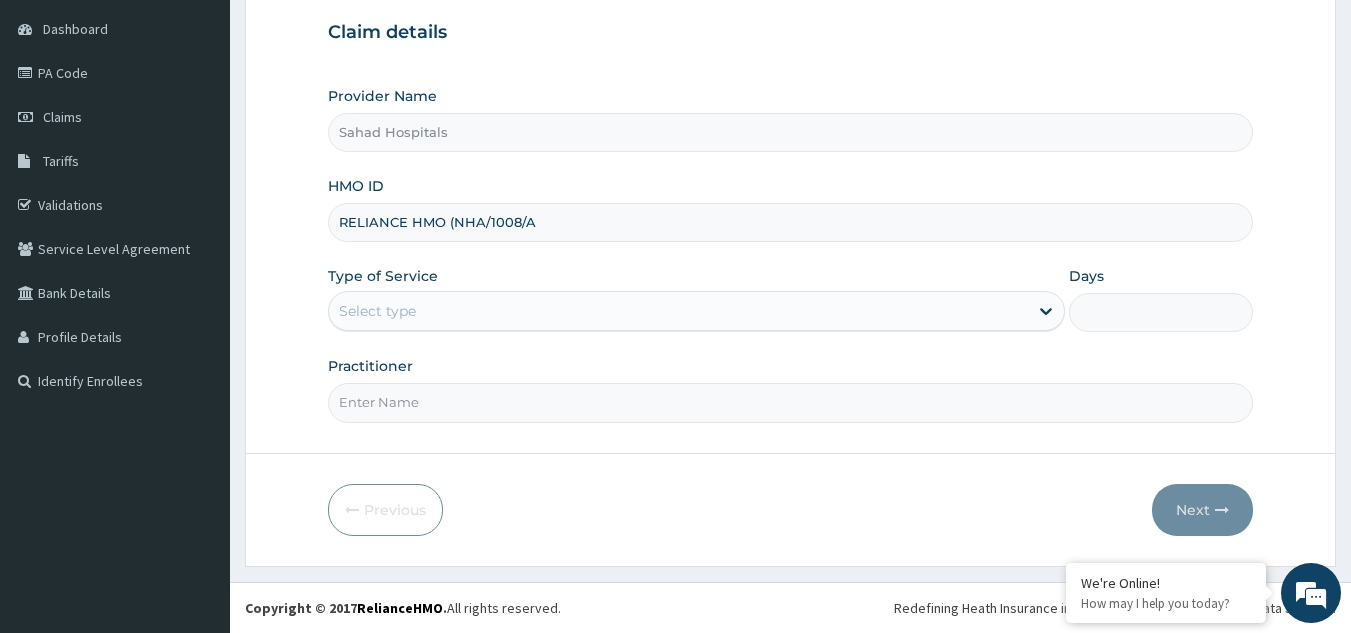 click on "RELIANCE HMO (NHA/1008/A" at bounding box center [791, 222] 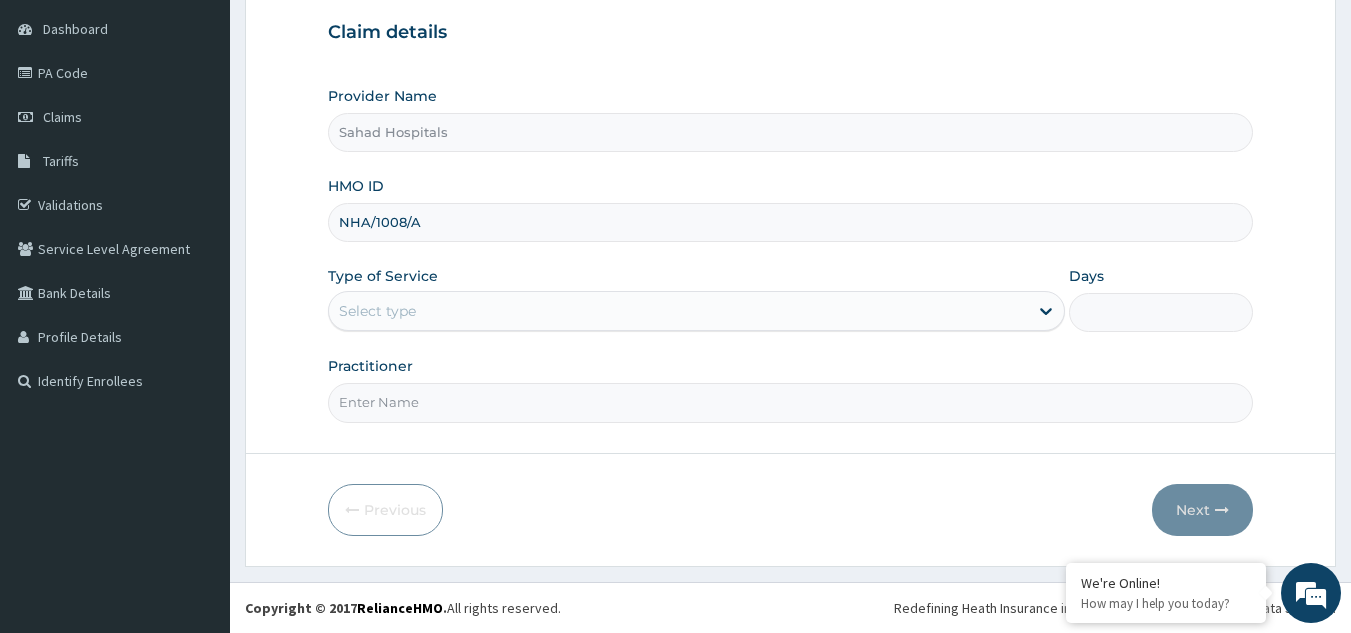 type on "NHA/1008/A" 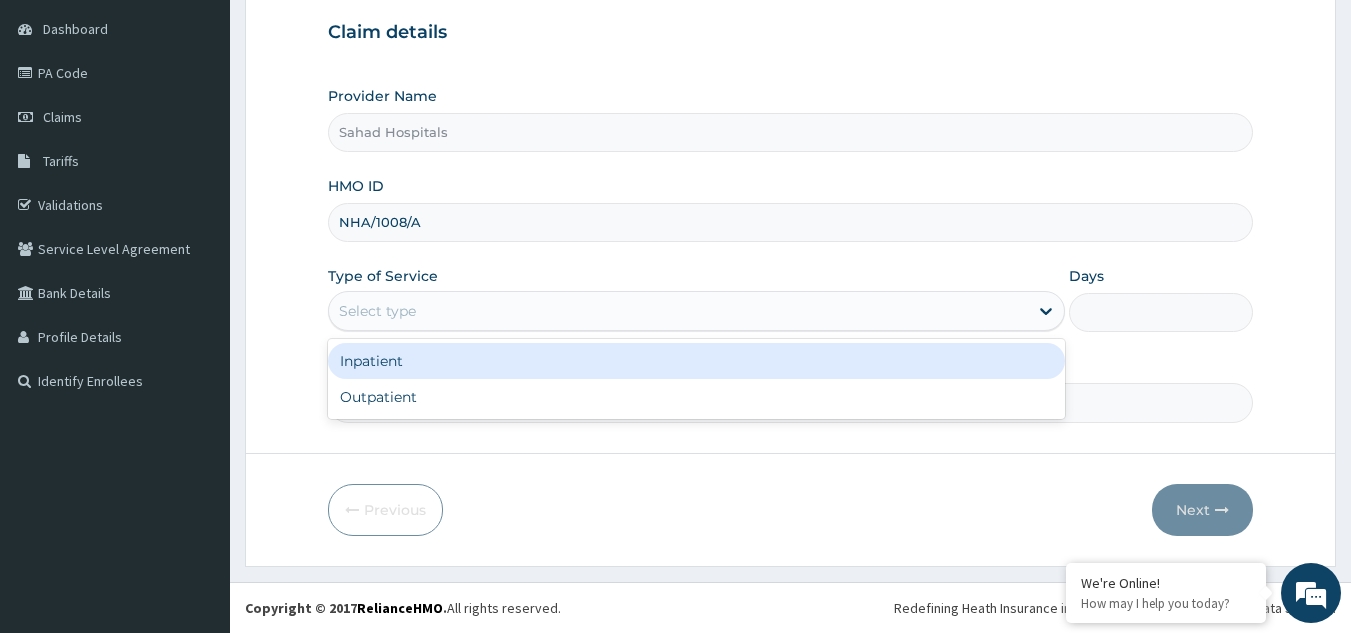 click on "Select type" at bounding box center (678, 311) 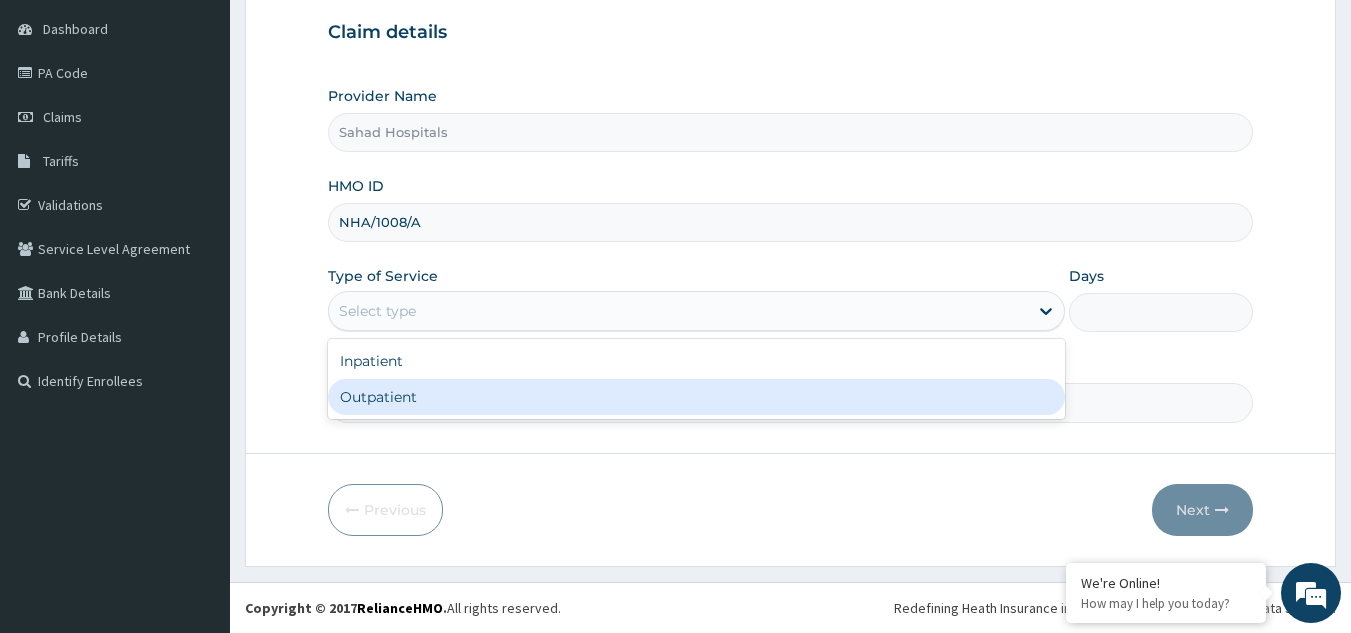 click on "Outpatient" at bounding box center (696, 397) 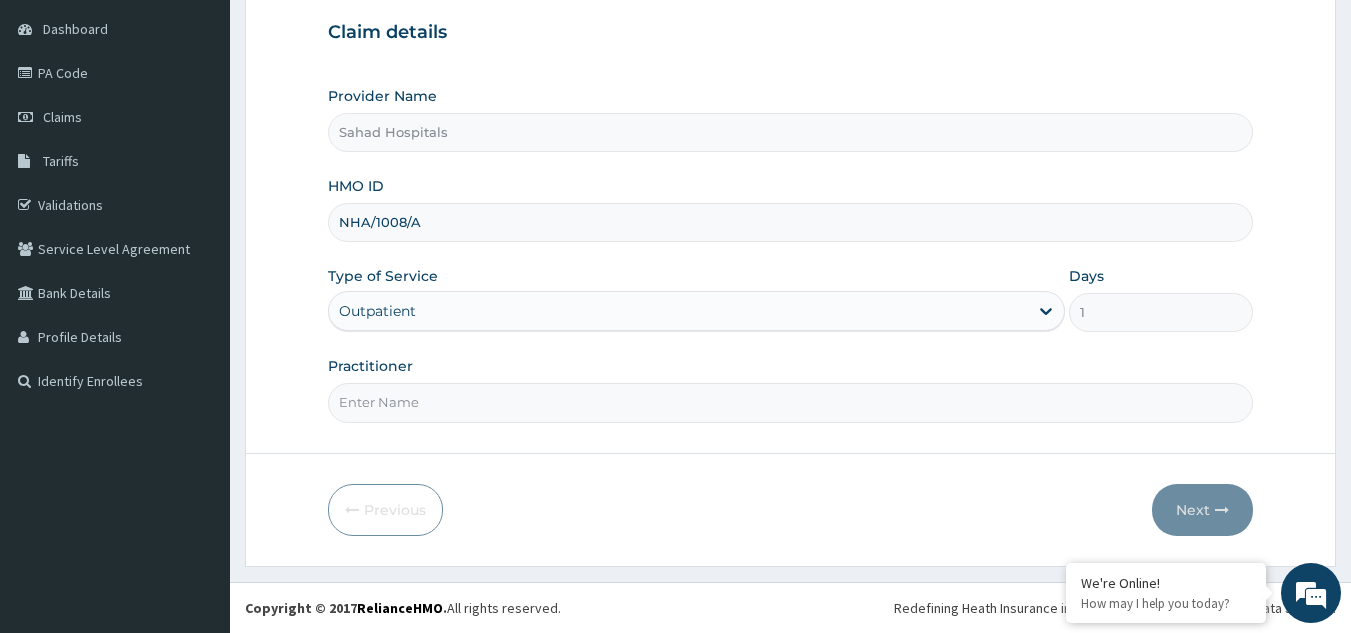 click on "Practitioner" at bounding box center (791, 402) 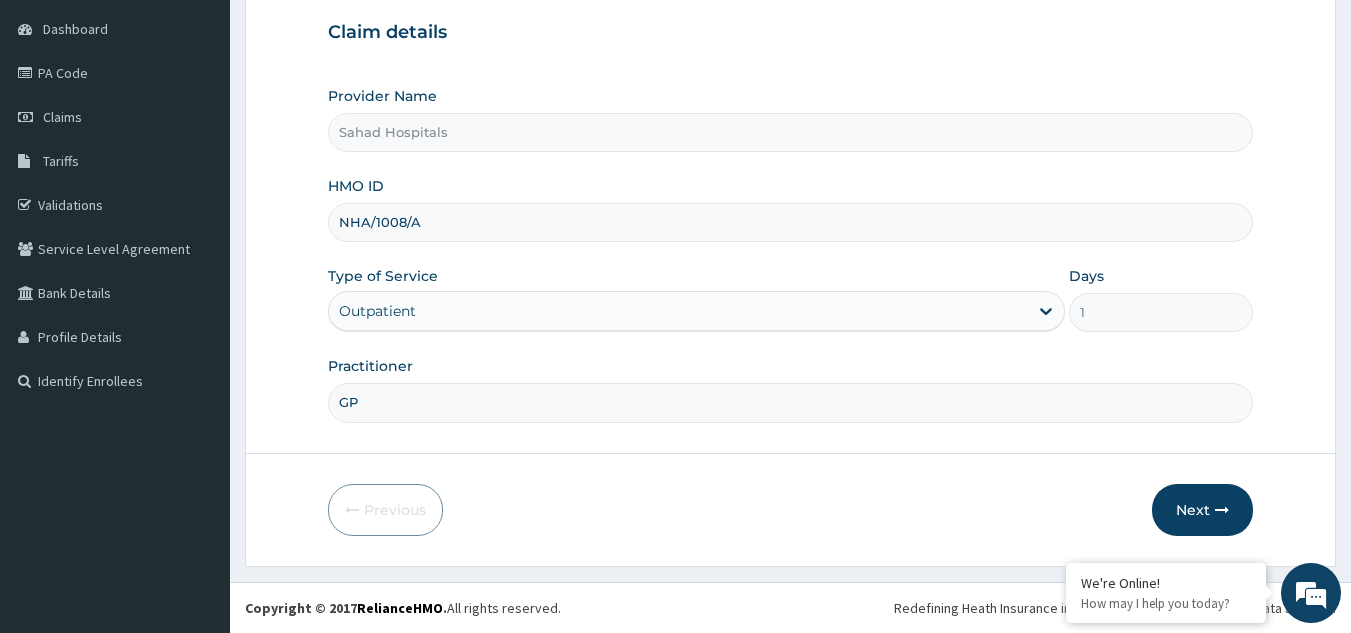 scroll, scrollTop: 0, scrollLeft: 0, axis: both 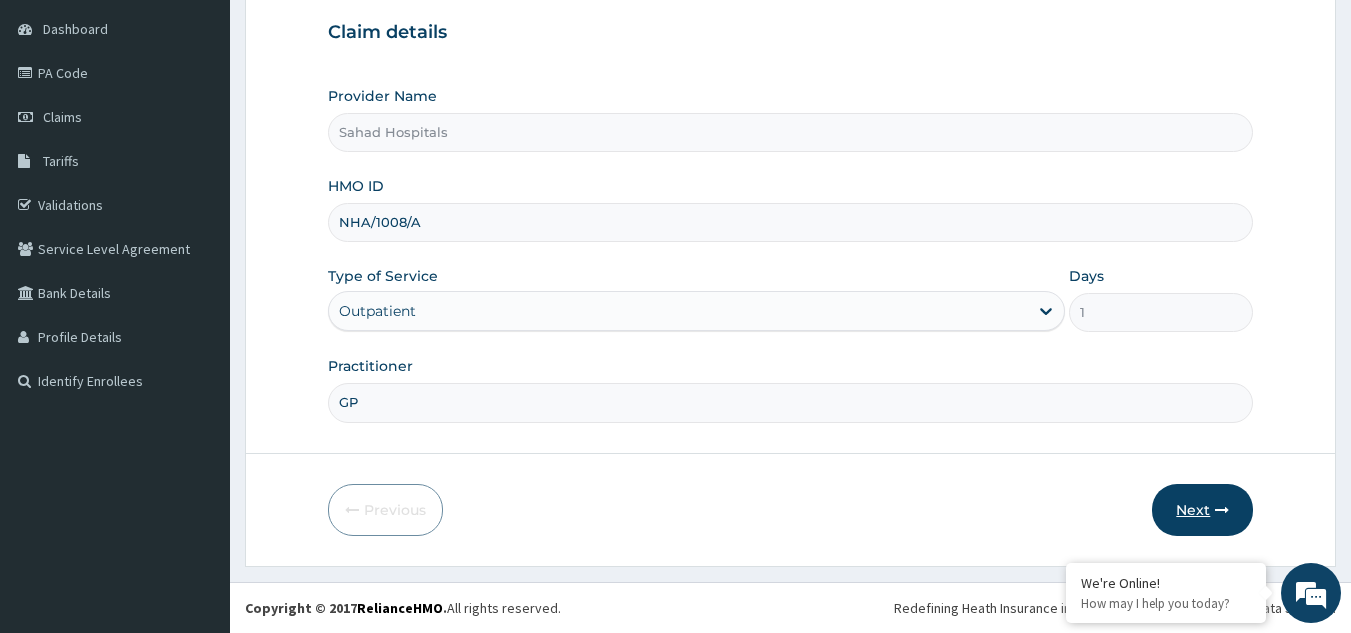 type on "GP" 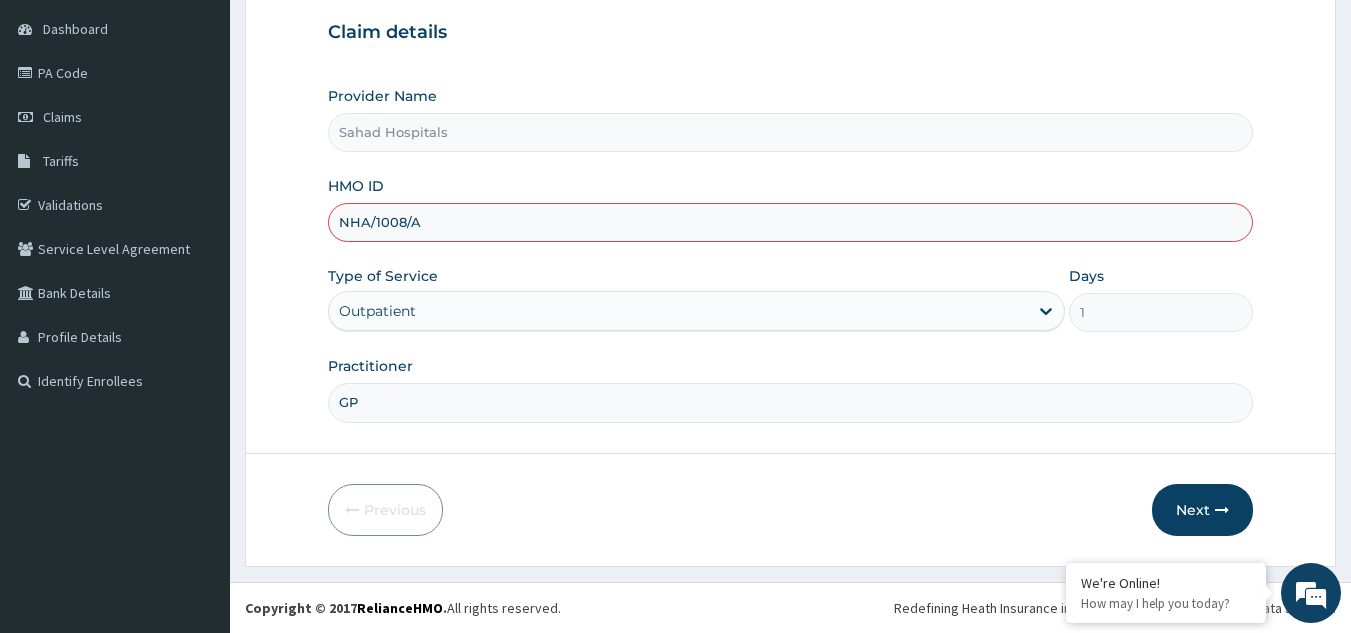 click on "HMO ID NHA/1008/A" at bounding box center (791, 209) 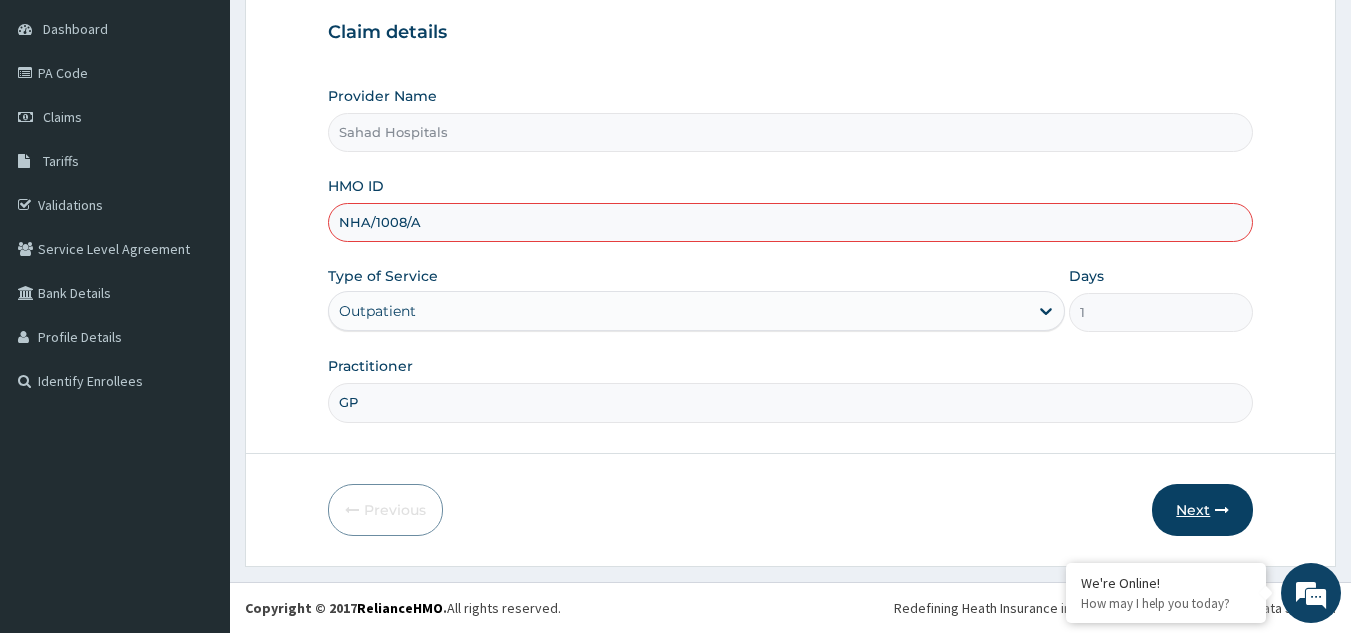 click on "Next" at bounding box center (1202, 510) 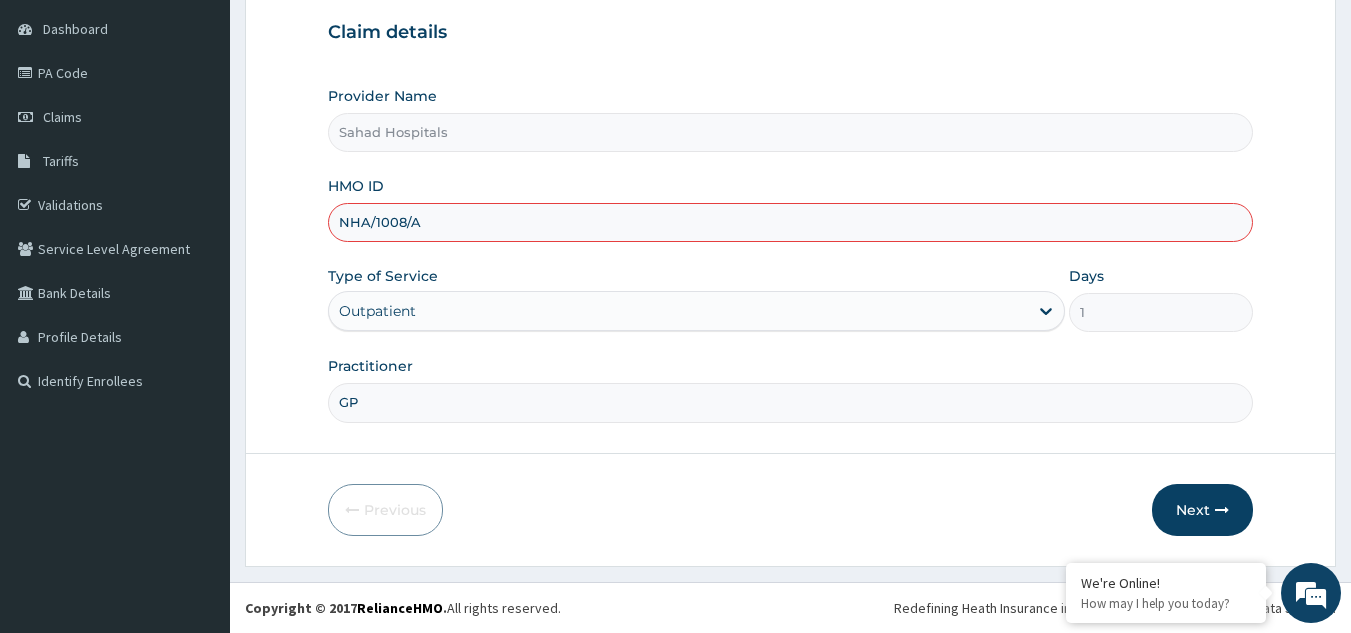 click on "NHA/1008/A" at bounding box center [791, 222] 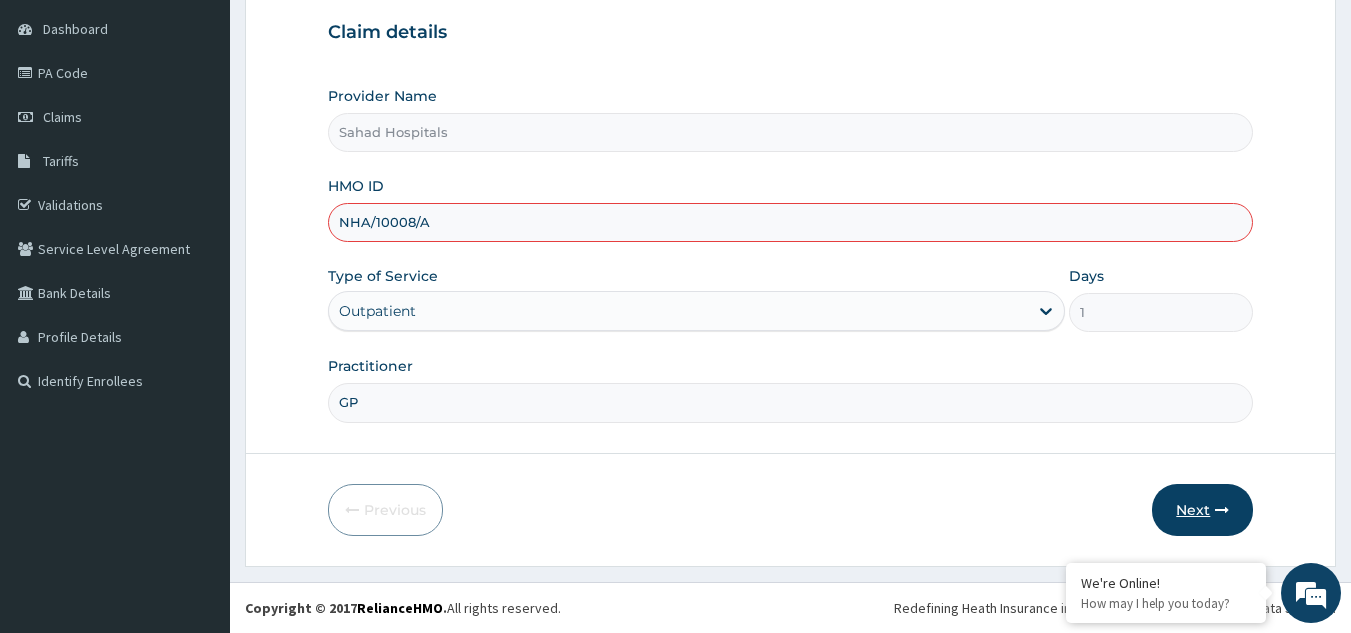 type on "NHA/10008/A" 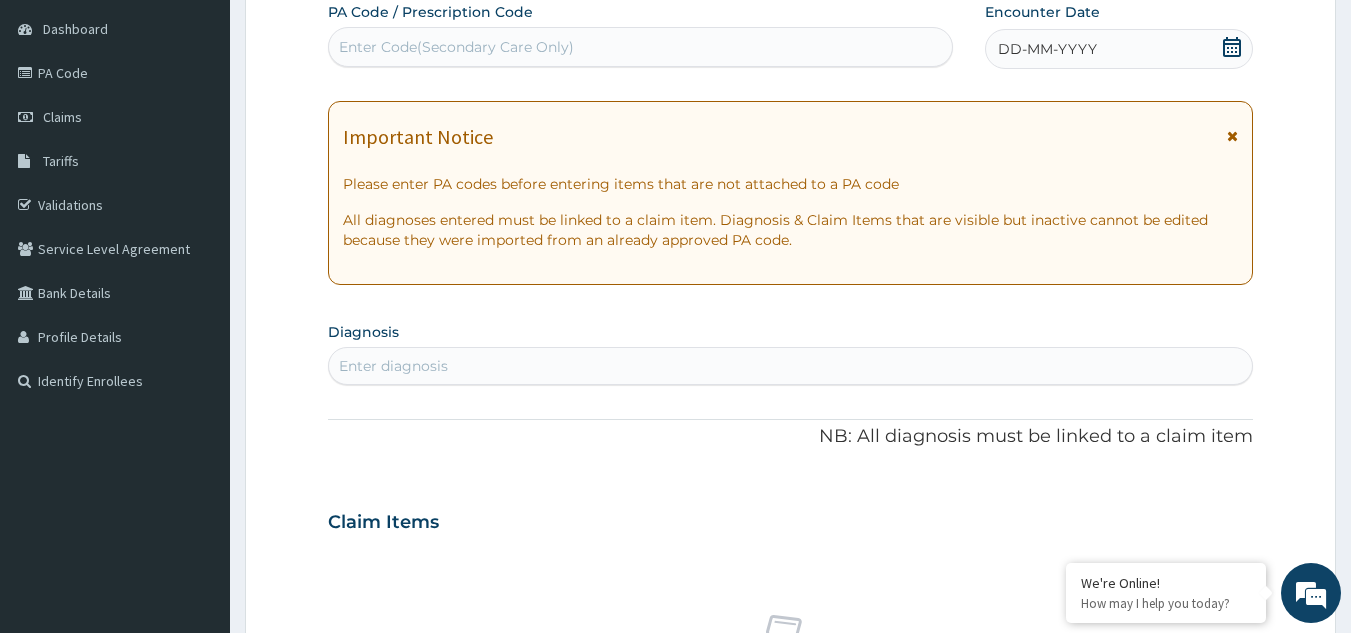 click 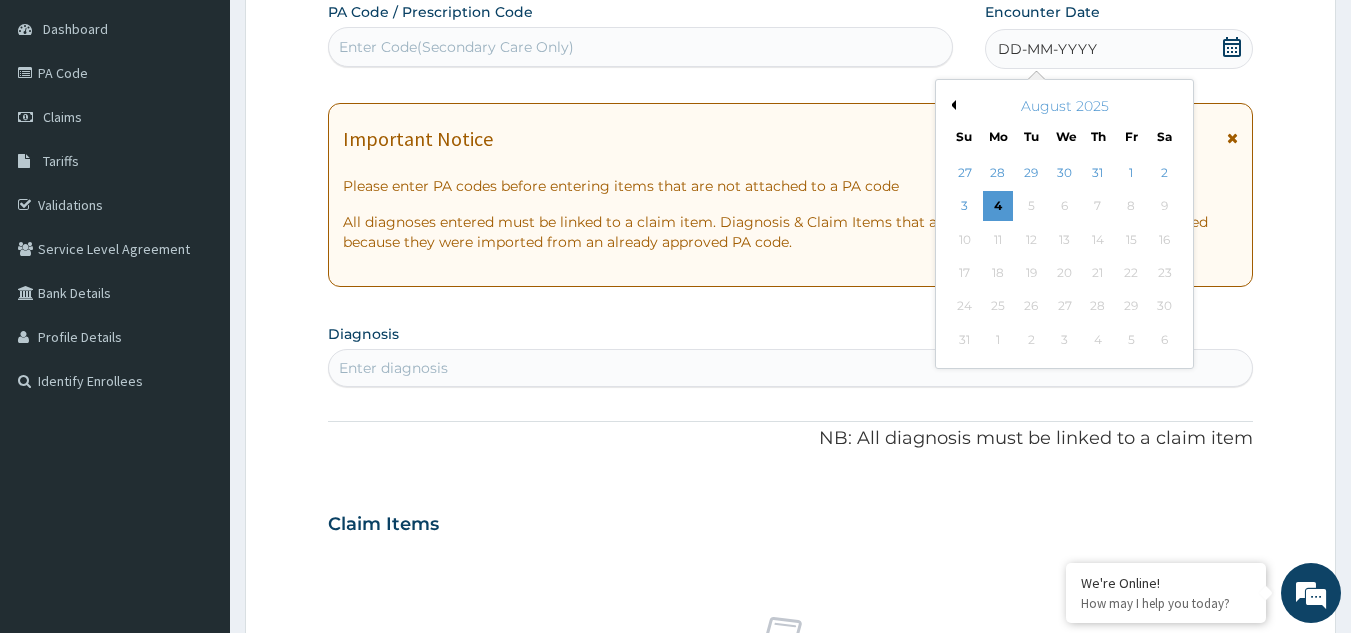 click on "August 2025" at bounding box center [1064, 106] 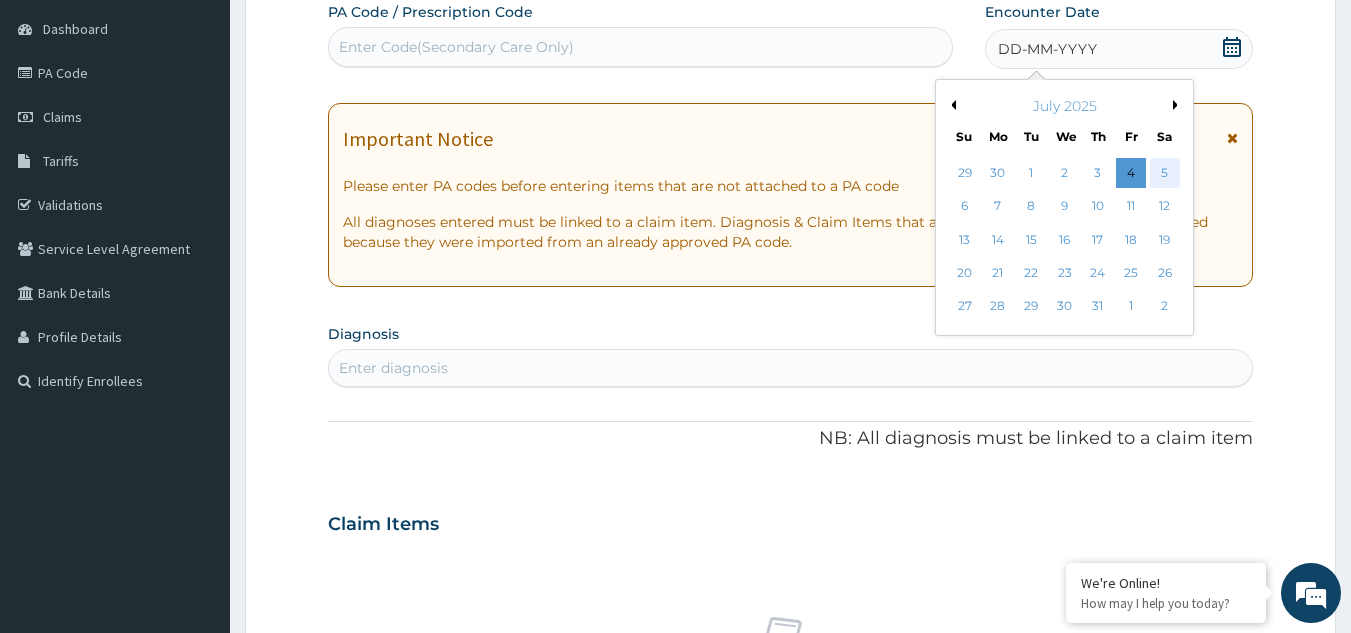 click on "5" at bounding box center (1165, 173) 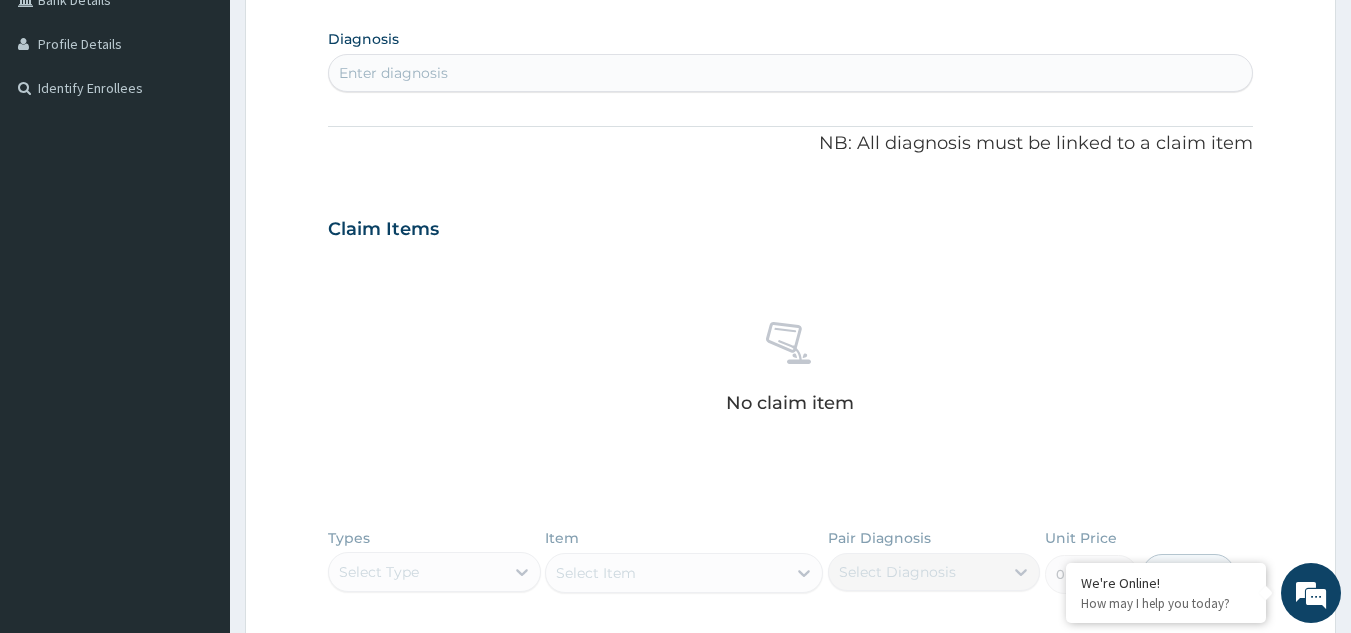 scroll, scrollTop: 469, scrollLeft: 0, axis: vertical 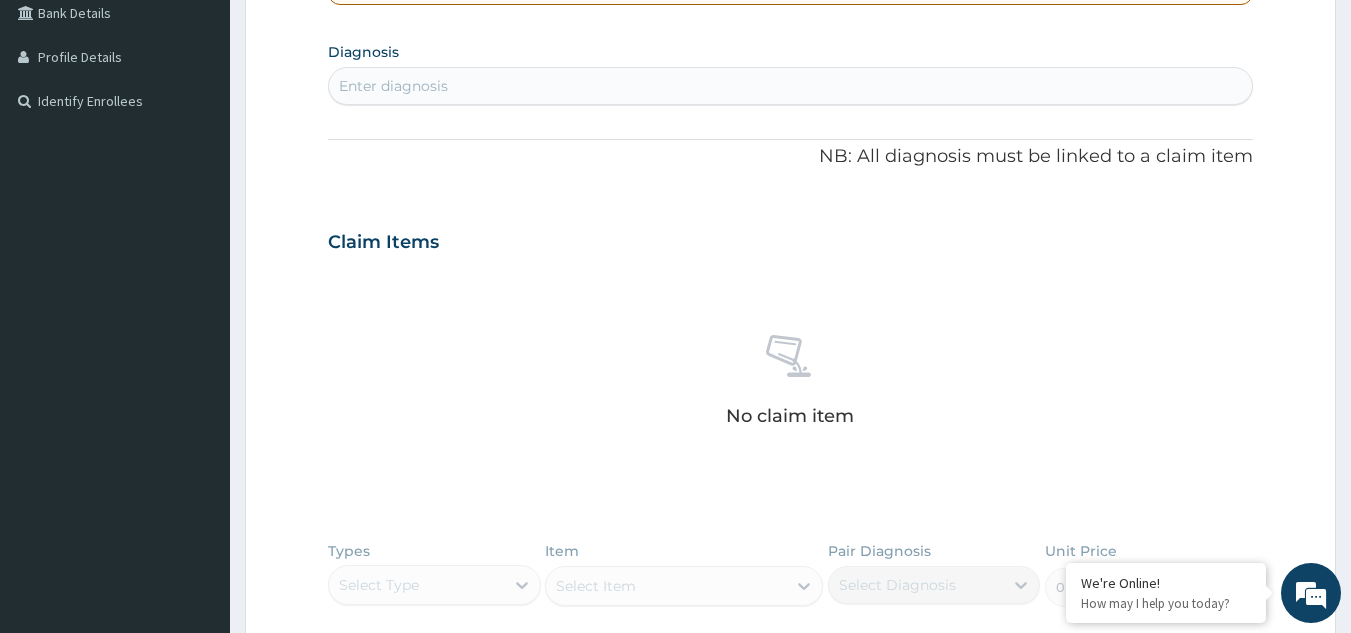 click on "Enter diagnosis" at bounding box center [393, 86] 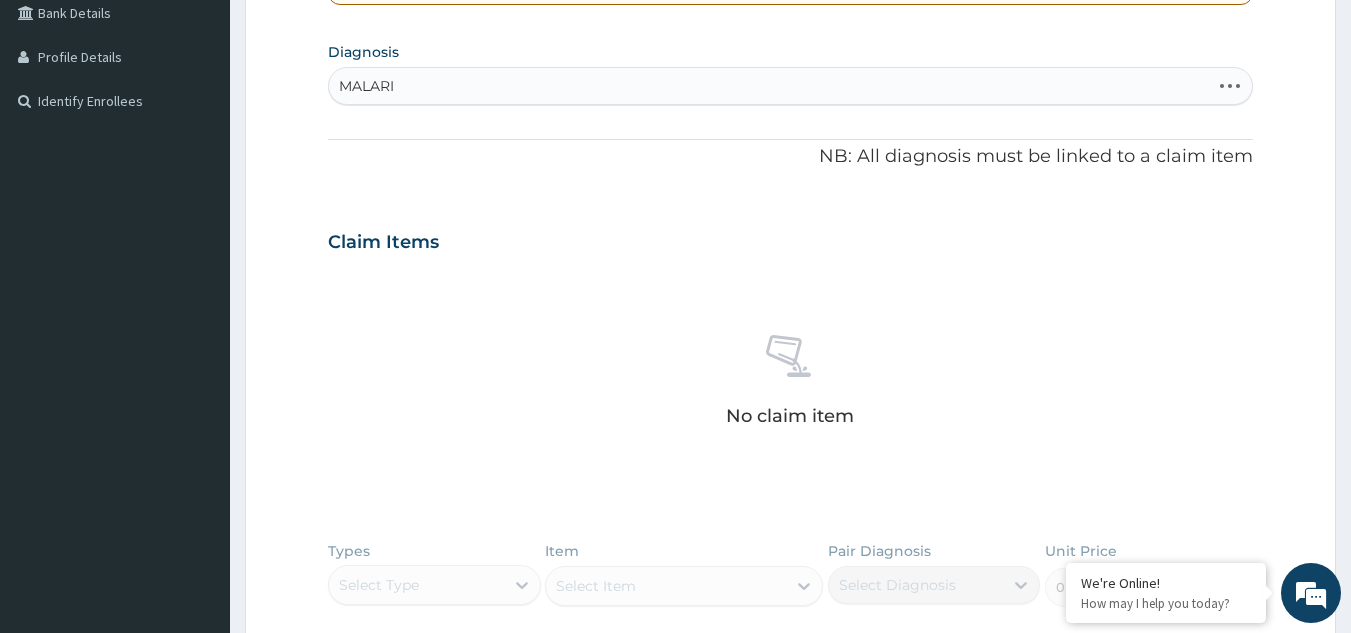 type on "MALARIA" 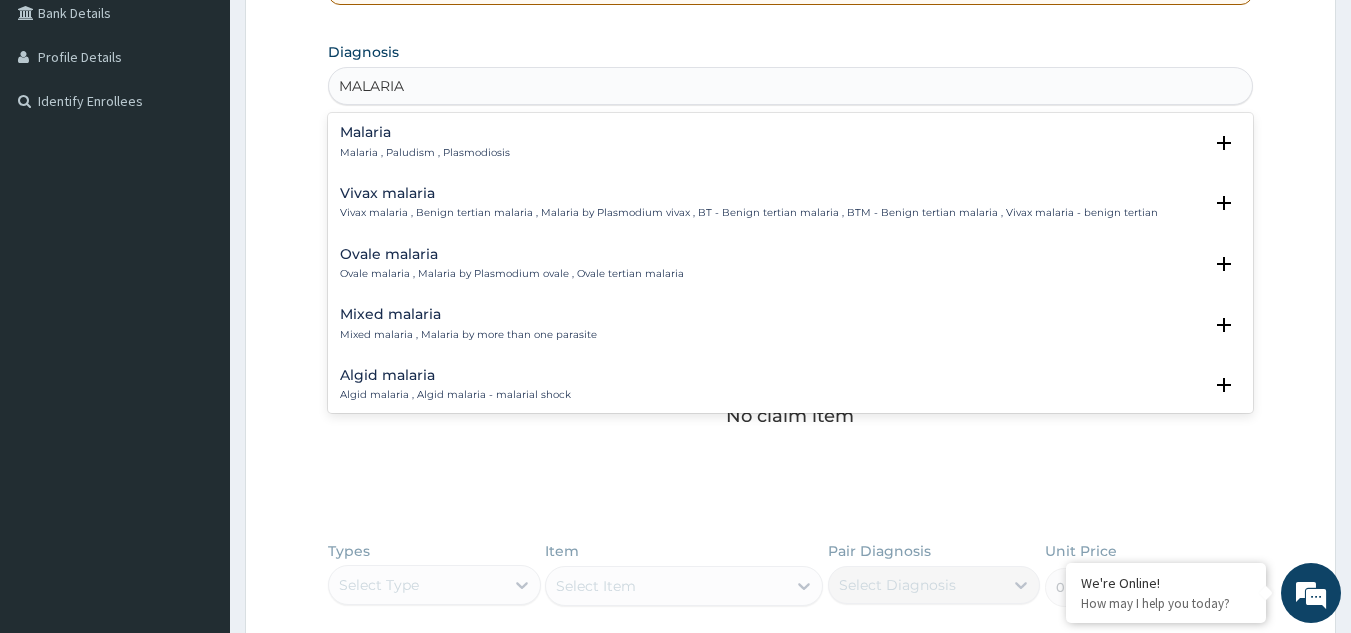 click on "Malaria" at bounding box center (425, 132) 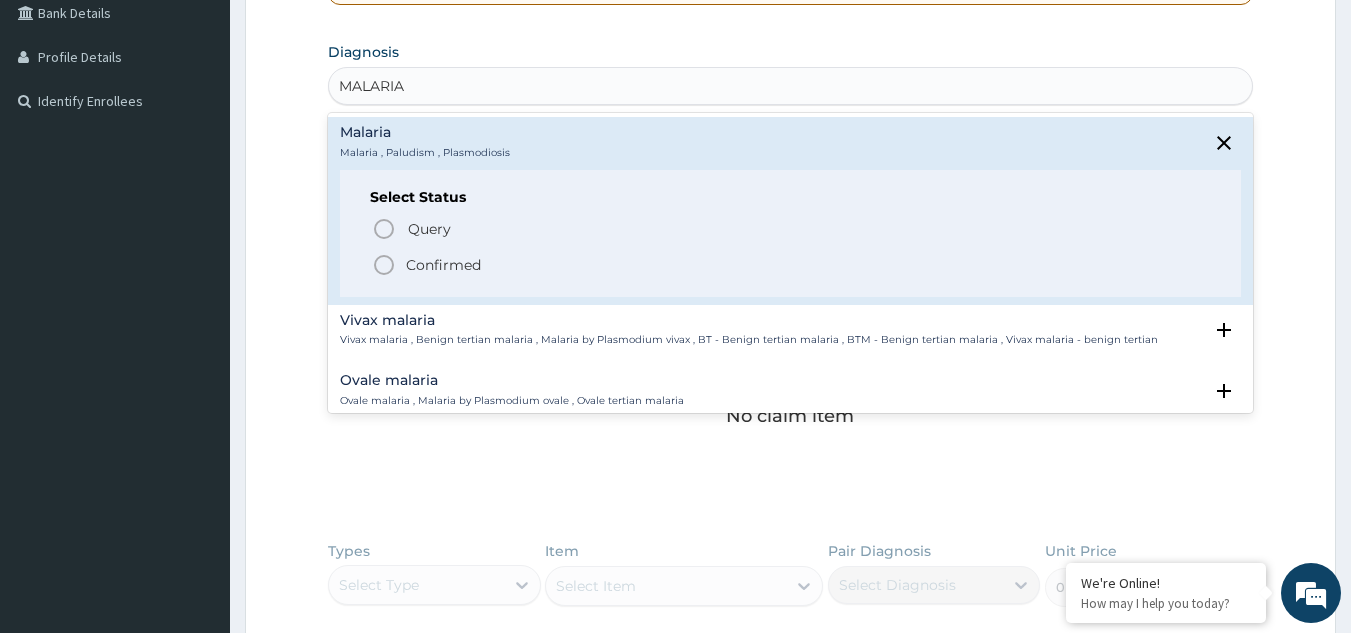 click 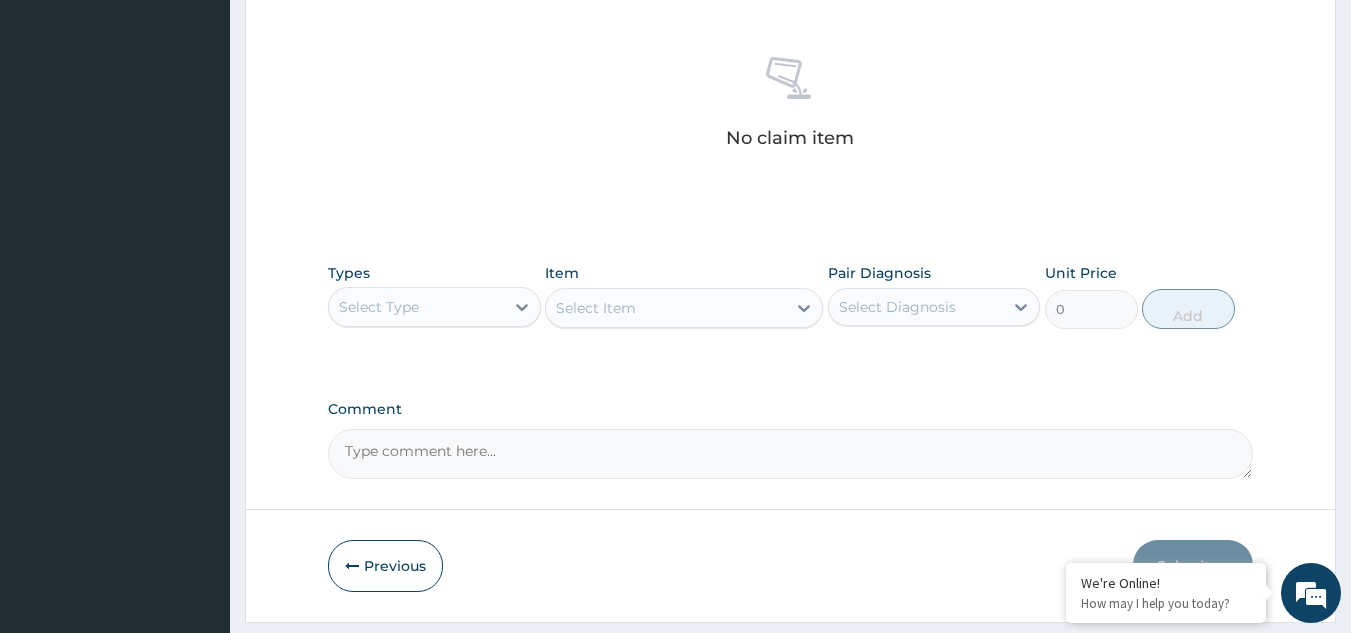 scroll, scrollTop: 809, scrollLeft: 0, axis: vertical 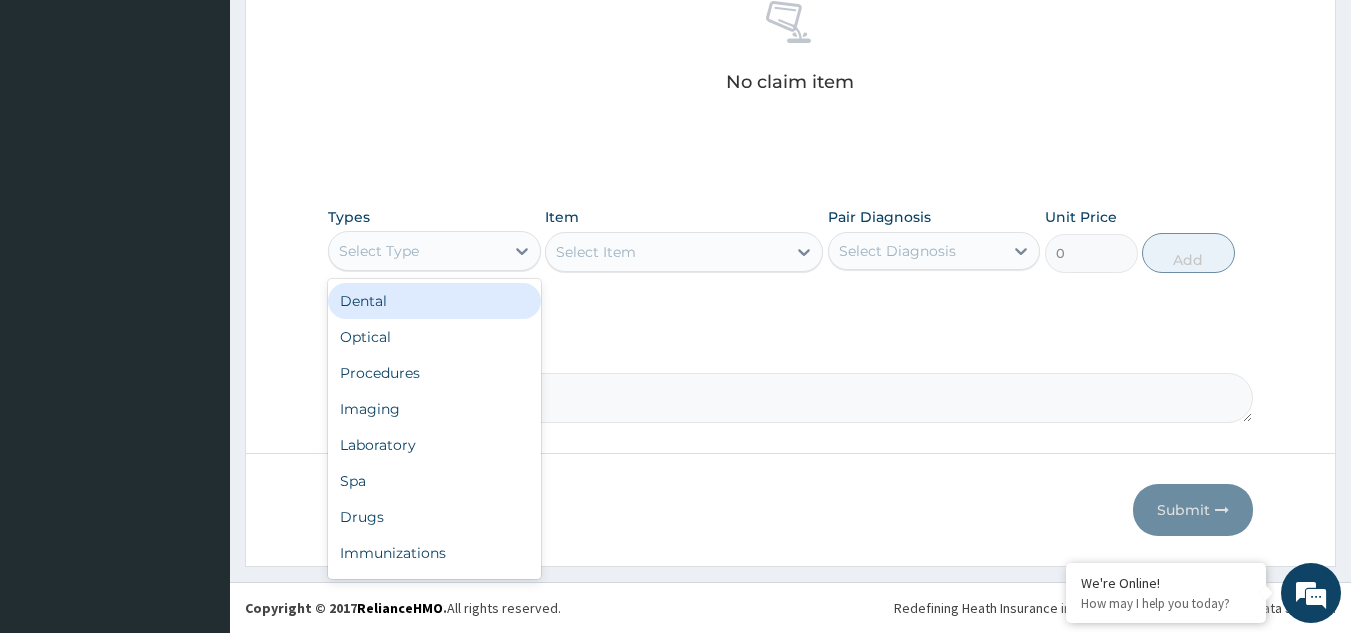 click on "Select Type" at bounding box center [416, 251] 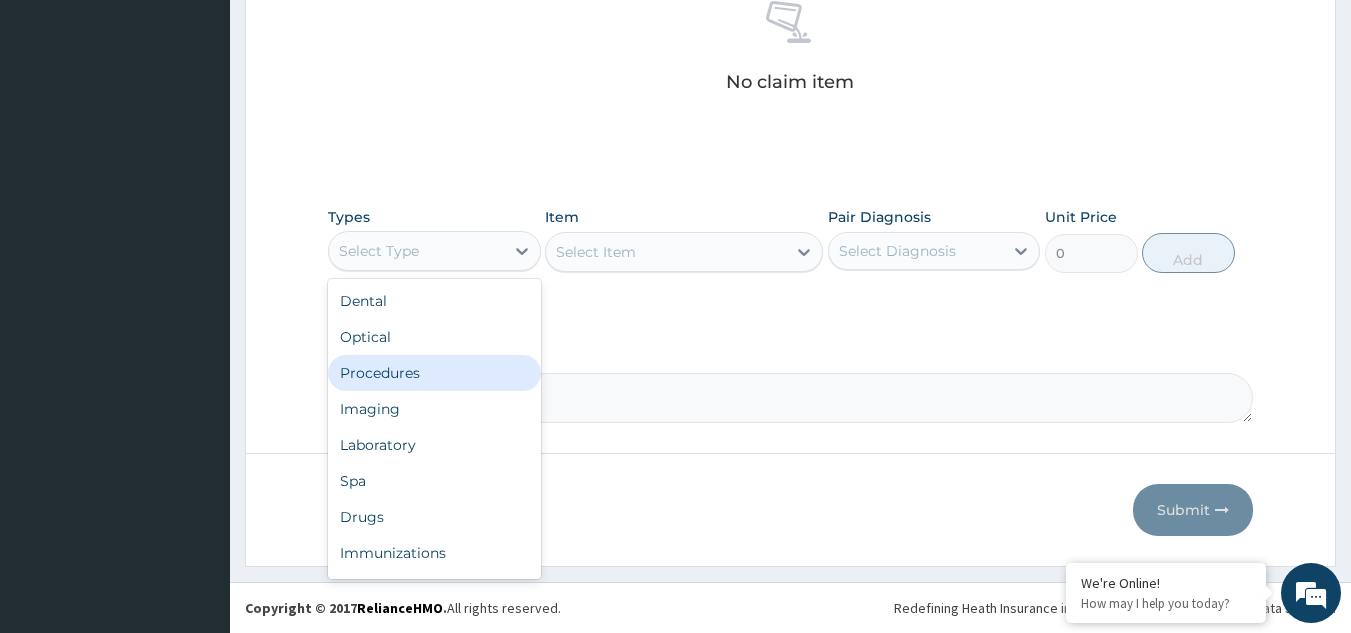 click on "Procedures" at bounding box center (434, 373) 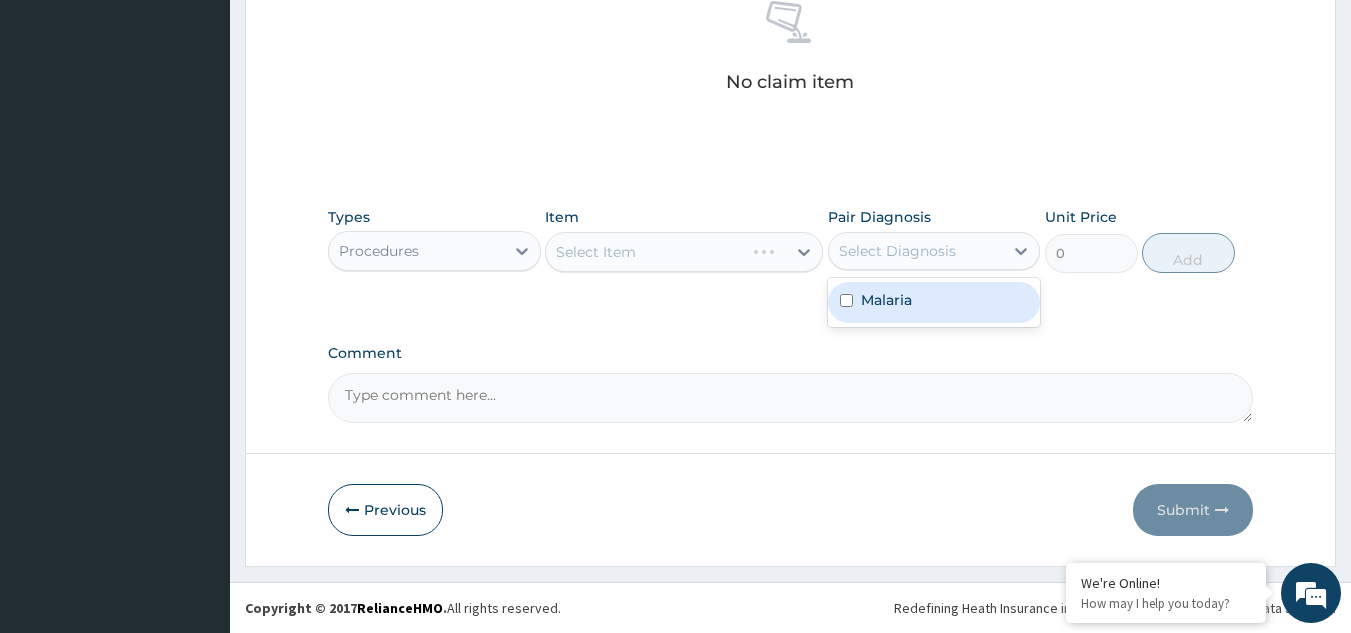 click on "Select Diagnosis" at bounding box center [916, 251] 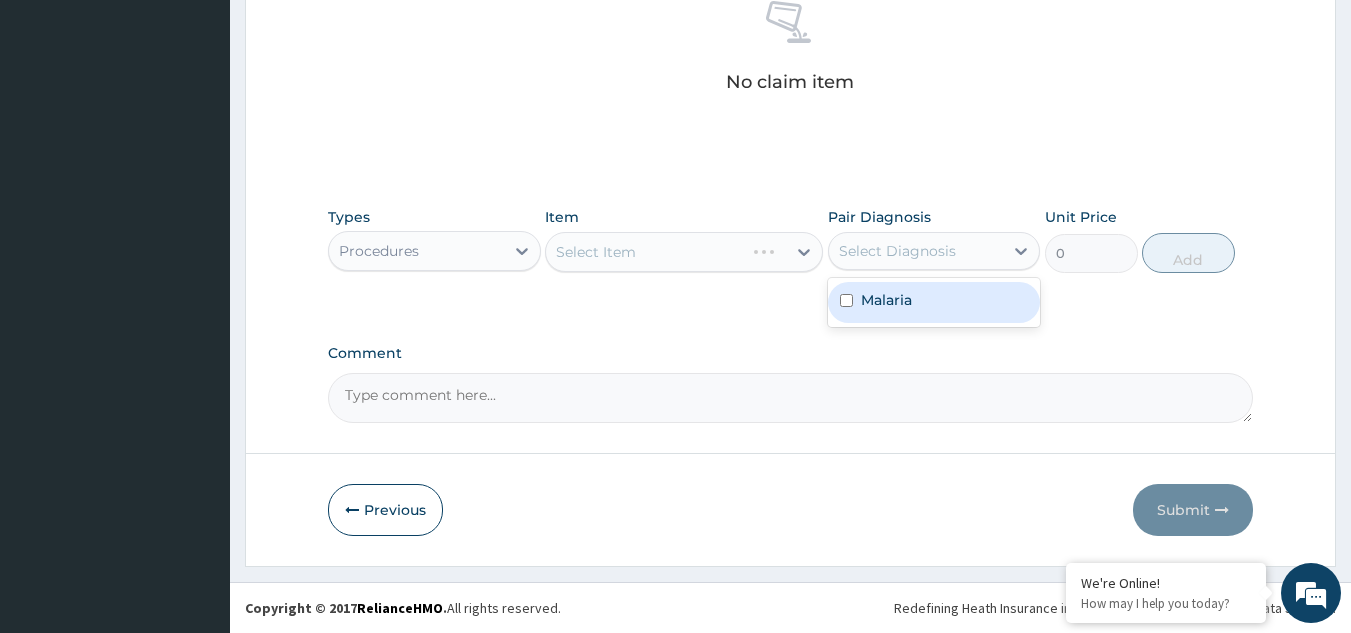 click on "Malaria" at bounding box center (934, 302) 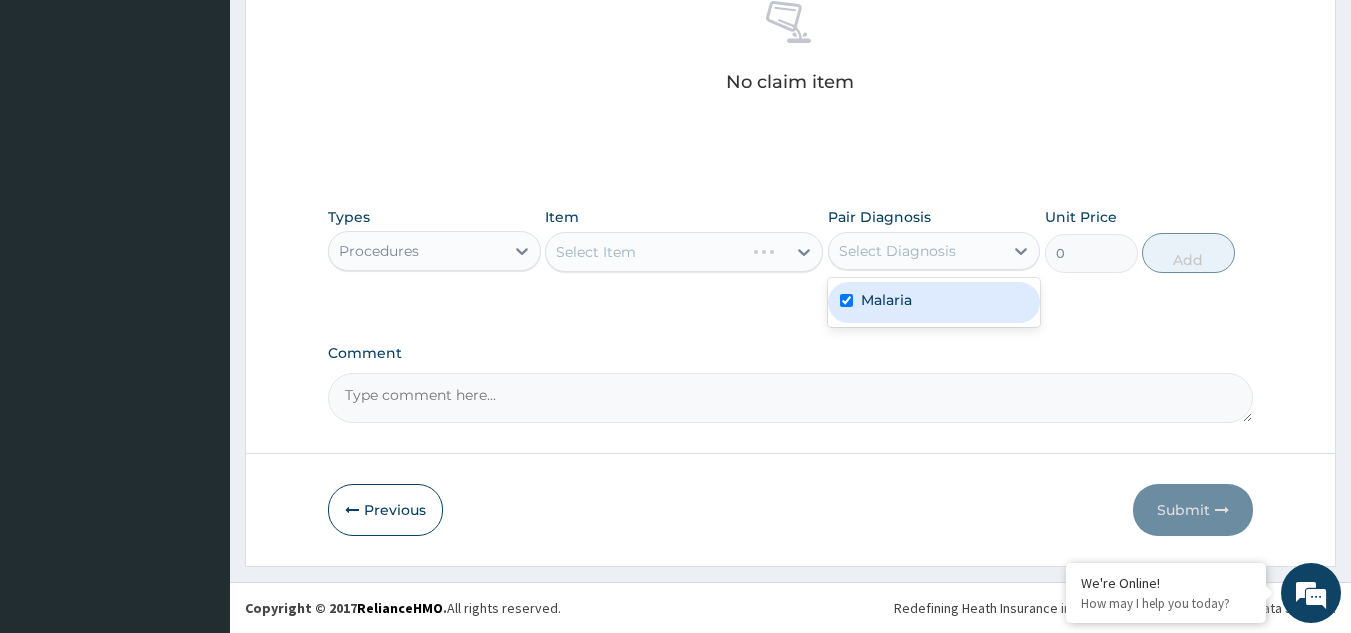 checkbox on "true" 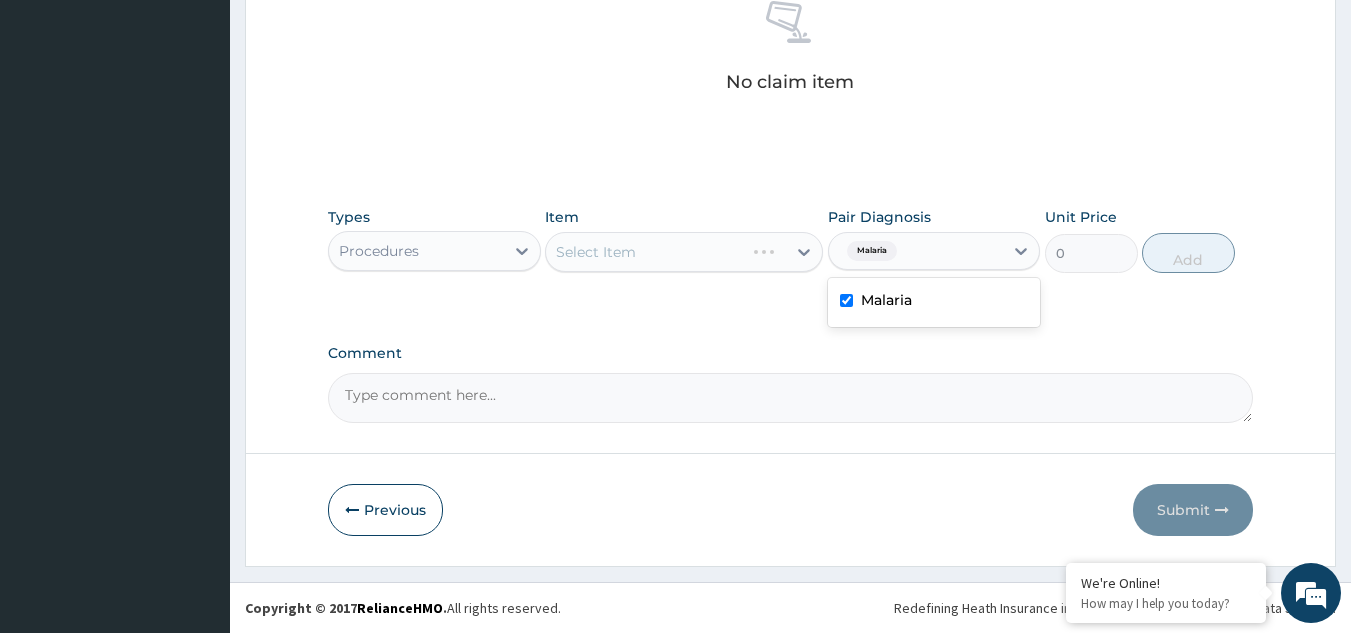 click on "Select Item" at bounding box center (684, 252) 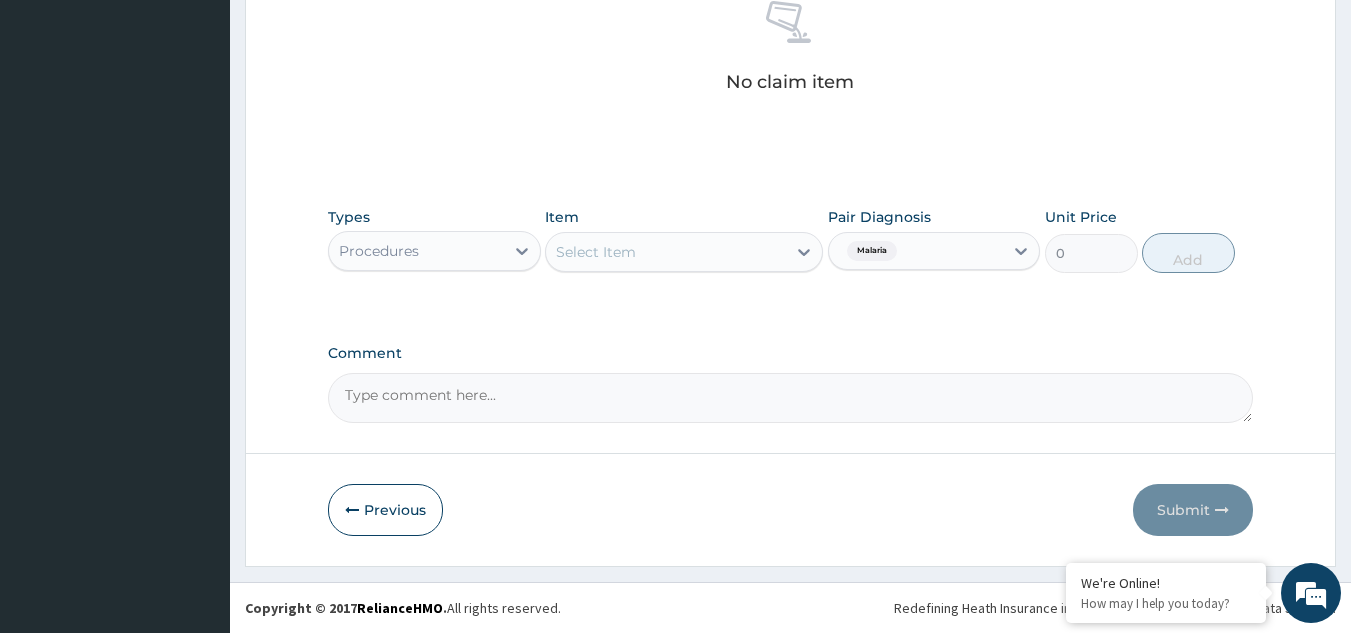 click on "Select Item" at bounding box center (666, 252) 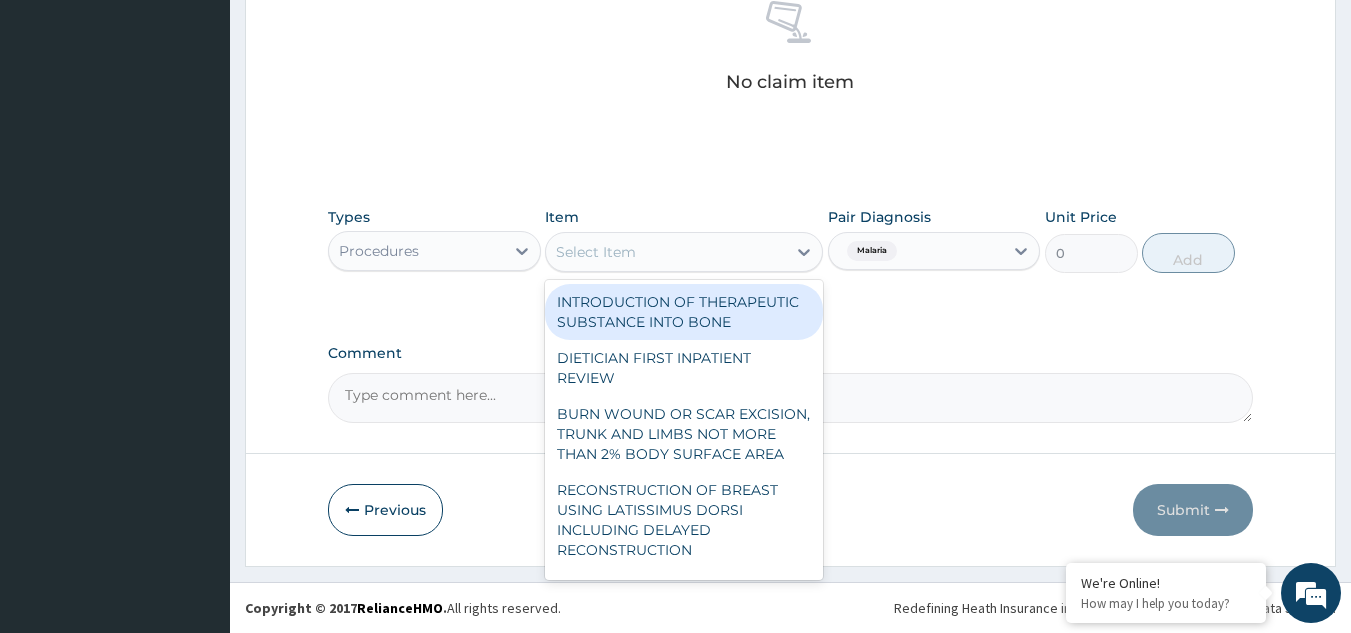 click on "Select Item" at bounding box center [666, 252] 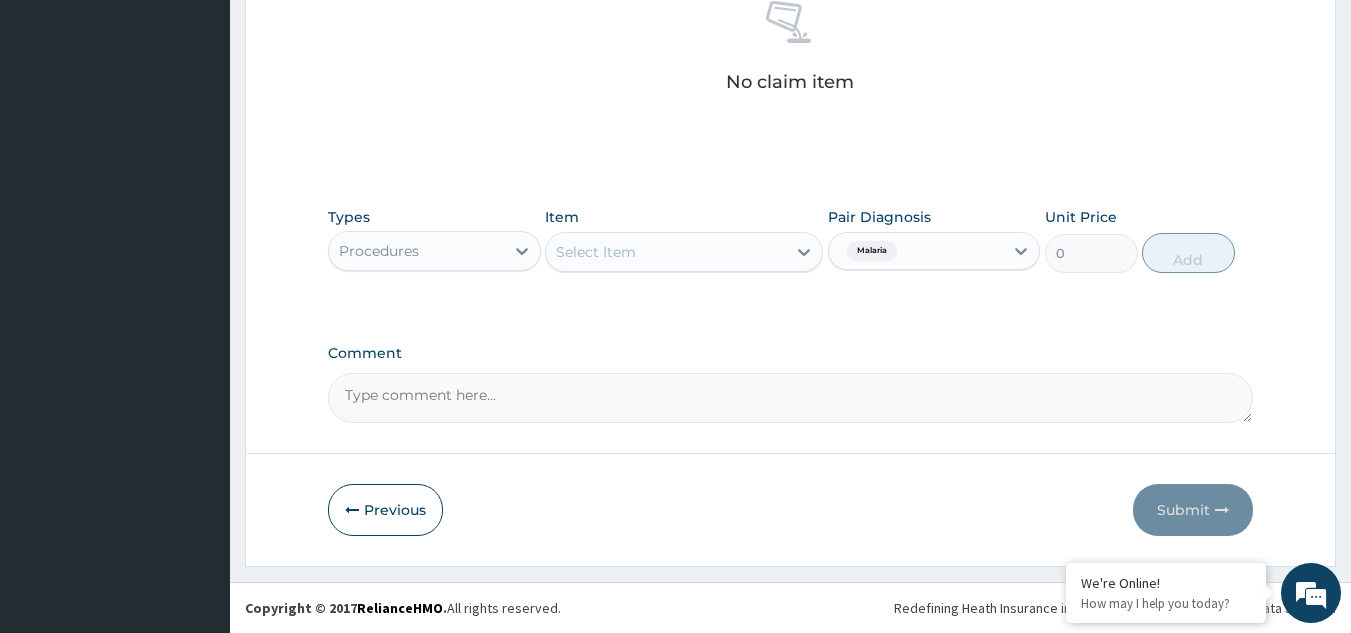 click on "Select Item" at bounding box center [666, 252] 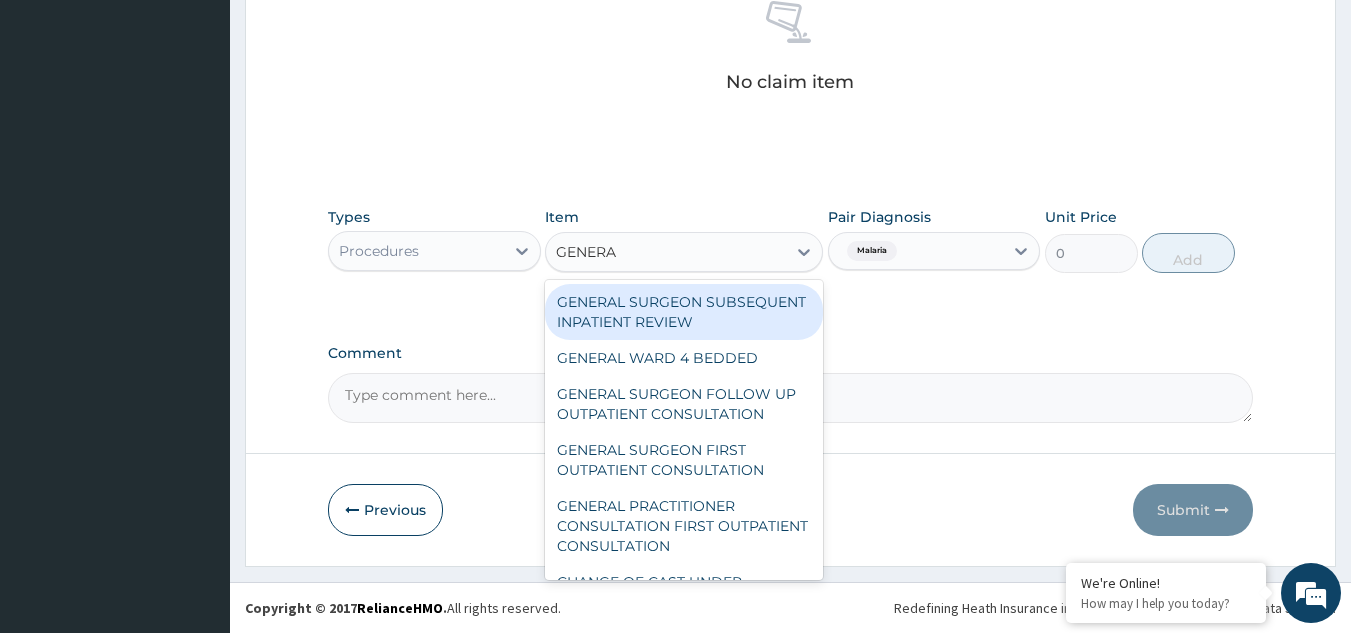 type on "GENERAL" 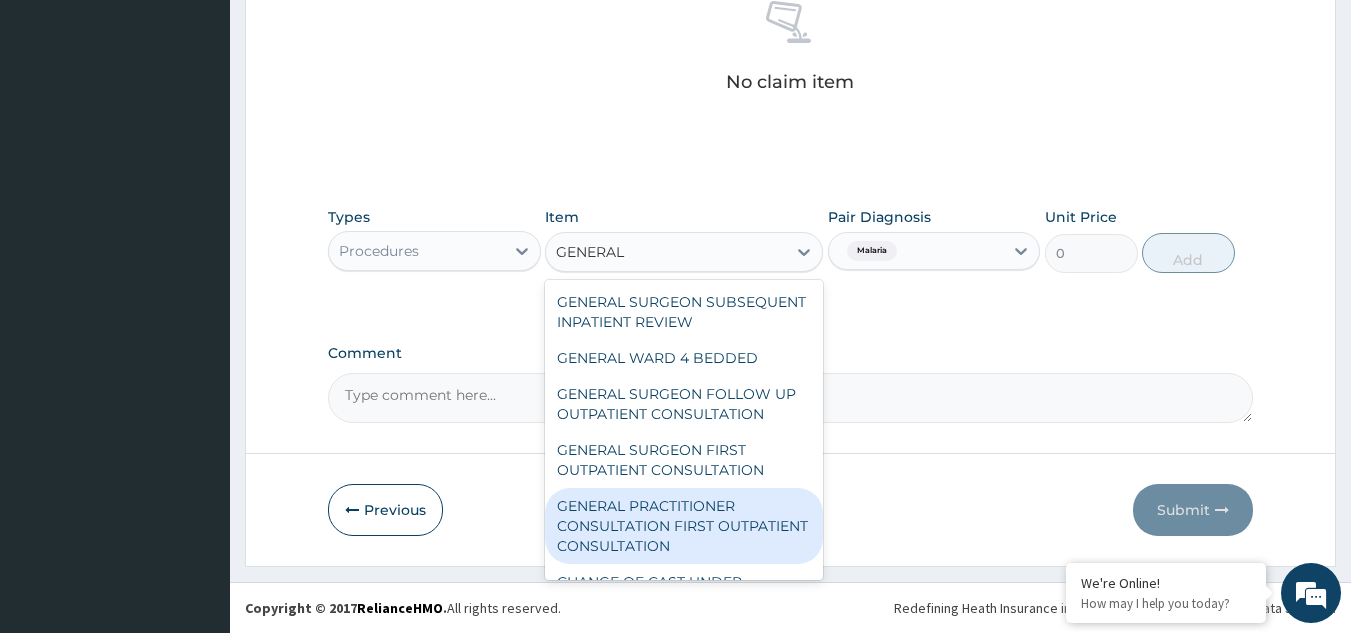 click on "GENERAL PRACTITIONER CONSULTATION FIRST OUTPATIENT CONSULTATION" at bounding box center (684, 526) 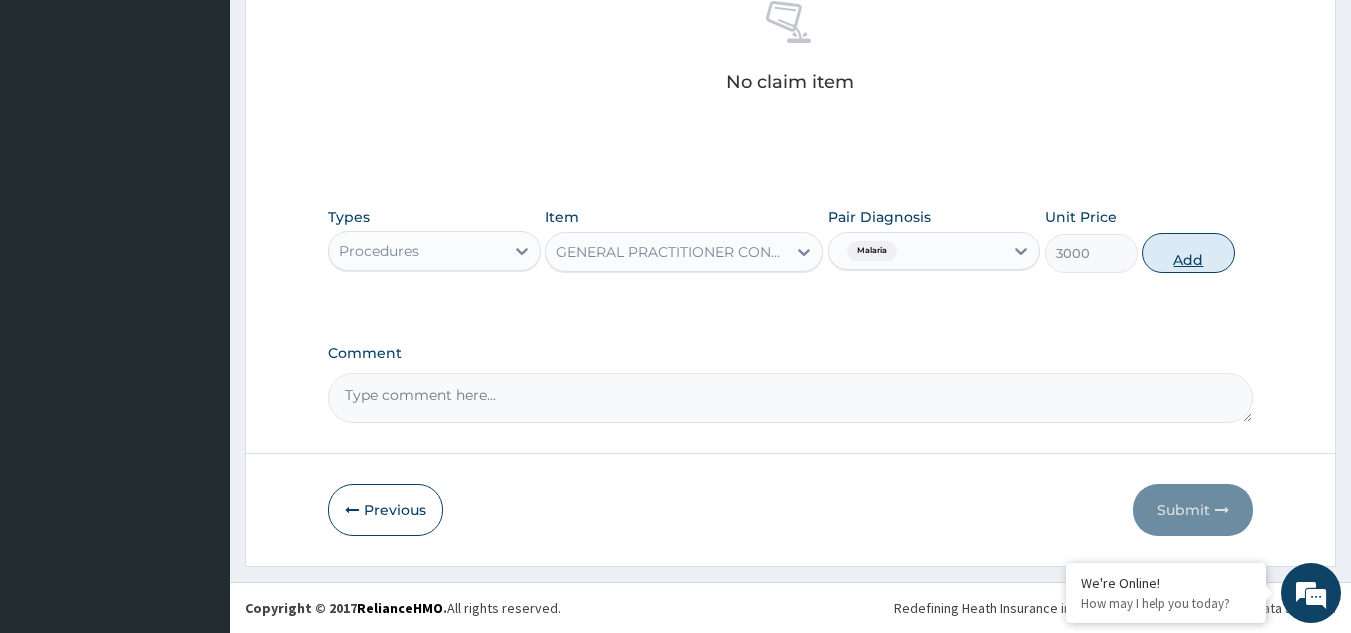 click on "Add" at bounding box center [1188, 253] 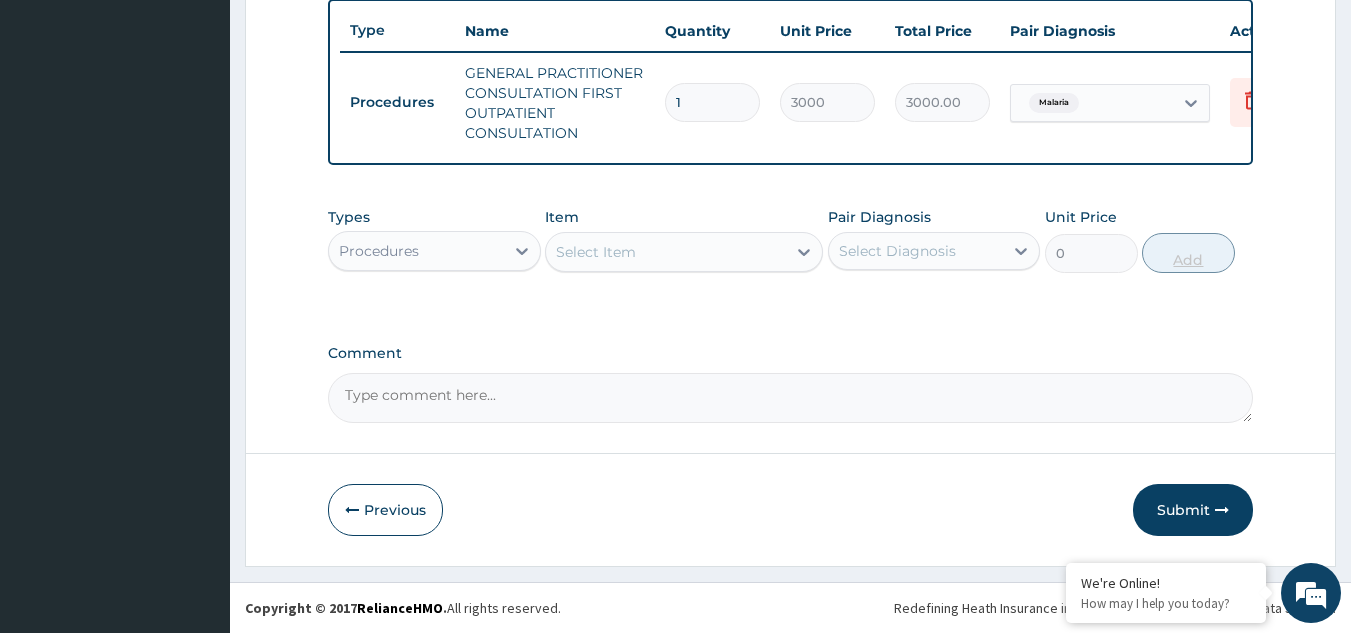 scroll, scrollTop: 760, scrollLeft: 0, axis: vertical 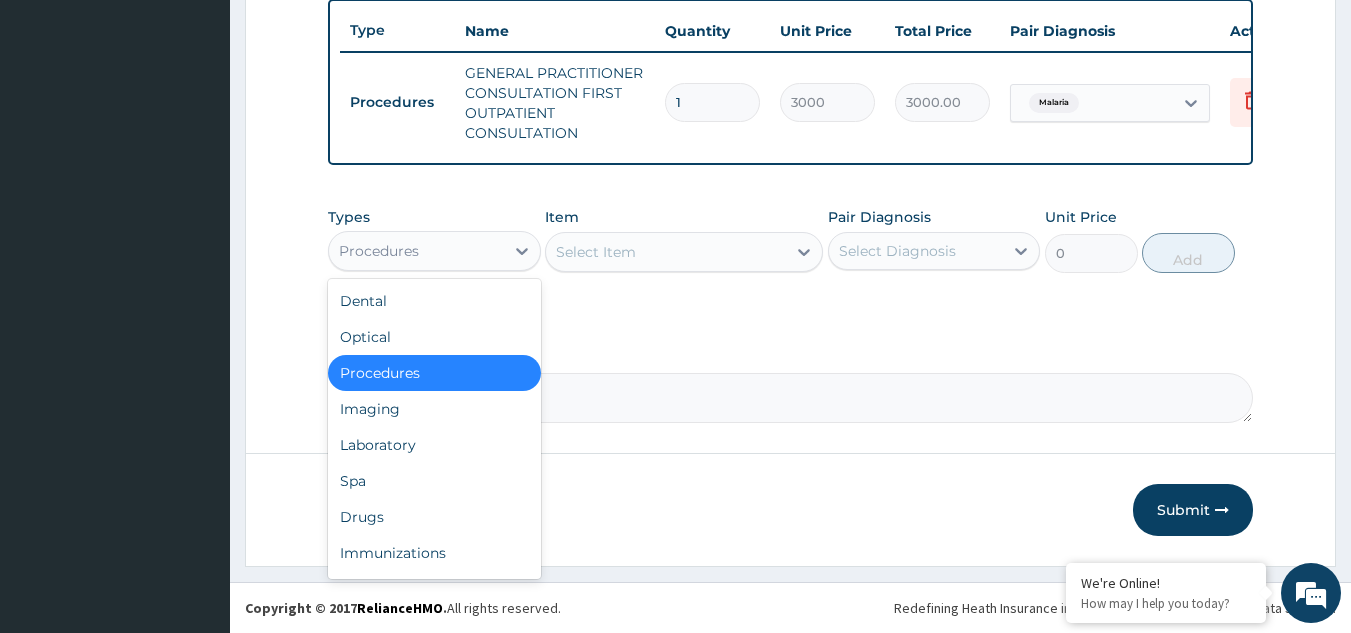 click on "Procedures" at bounding box center [416, 251] 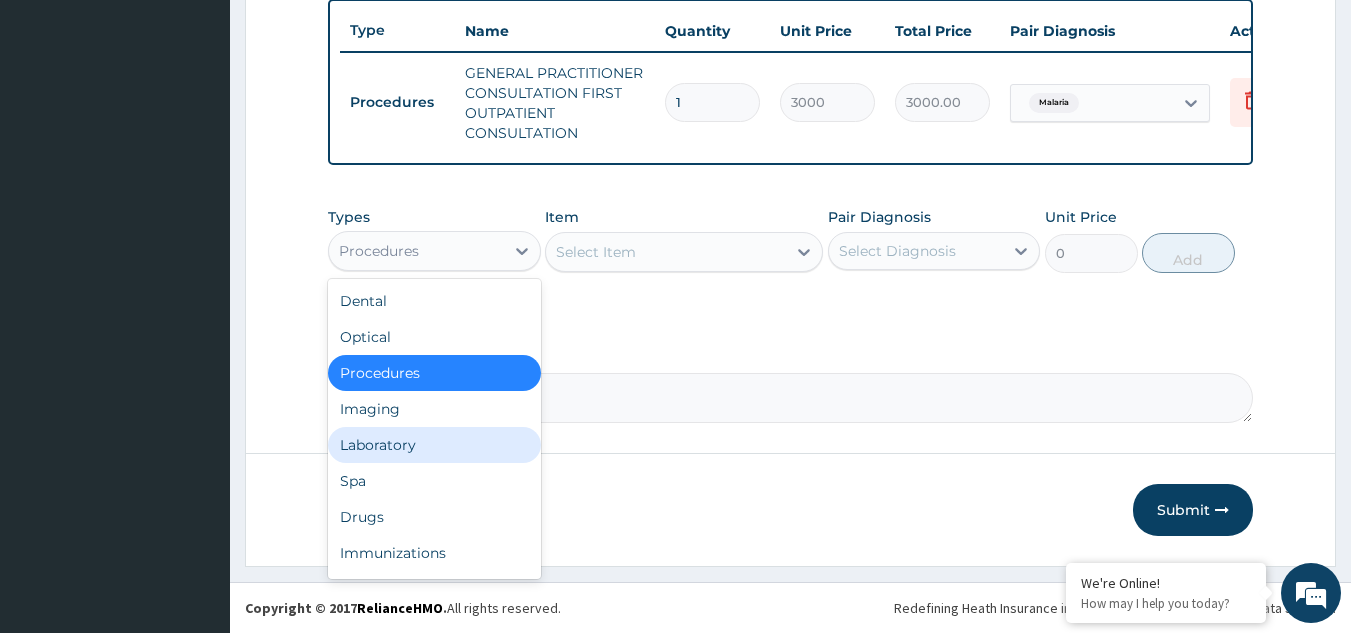 click on "Laboratory" at bounding box center (434, 445) 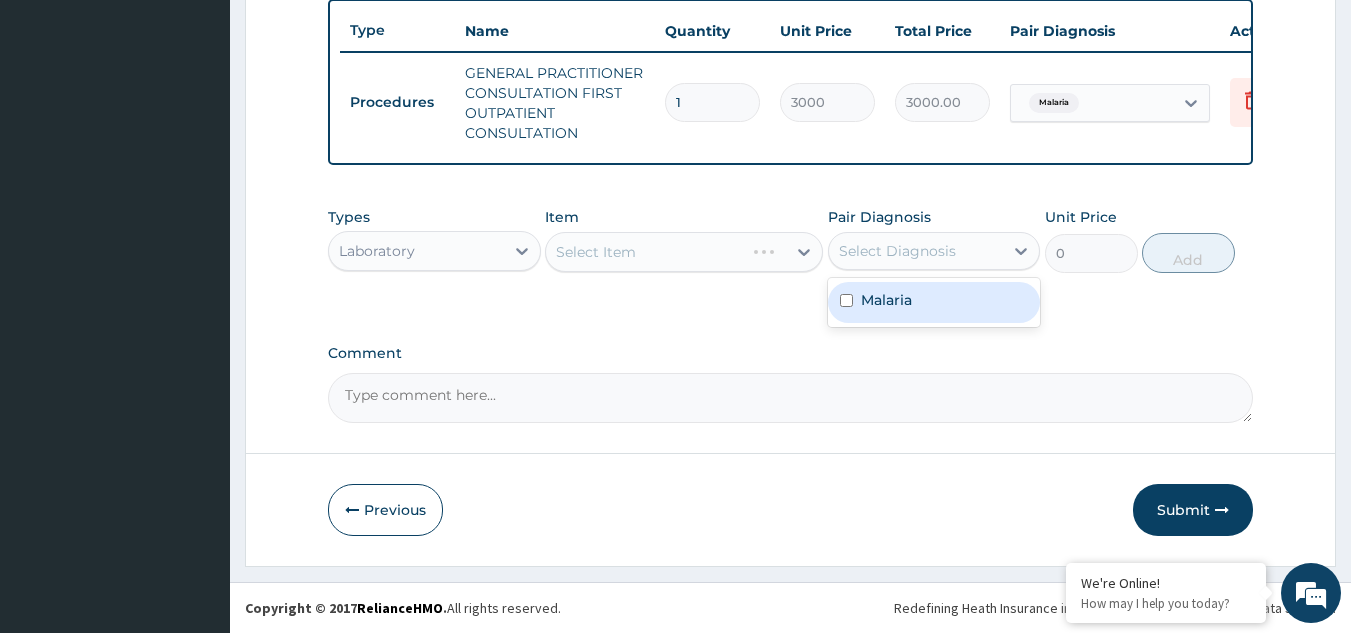 click on "Select Diagnosis" at bounding box center [897, 251] 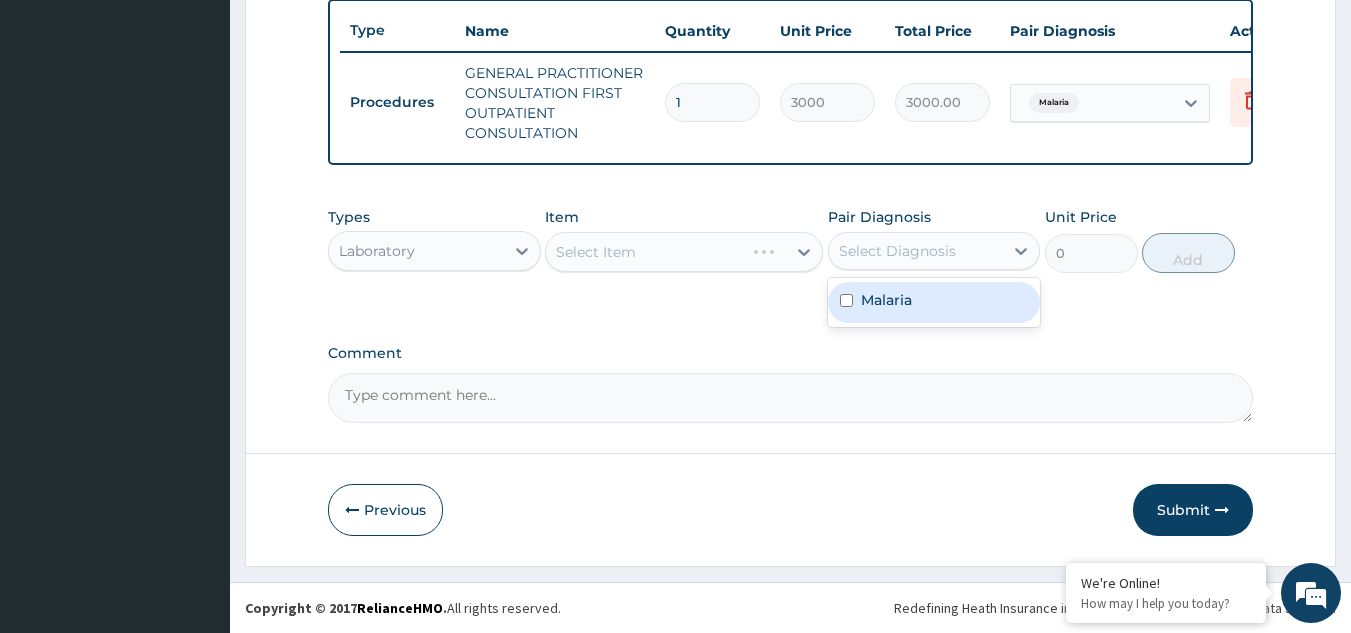 click on "Malaria" at bounding box center (934, 302) 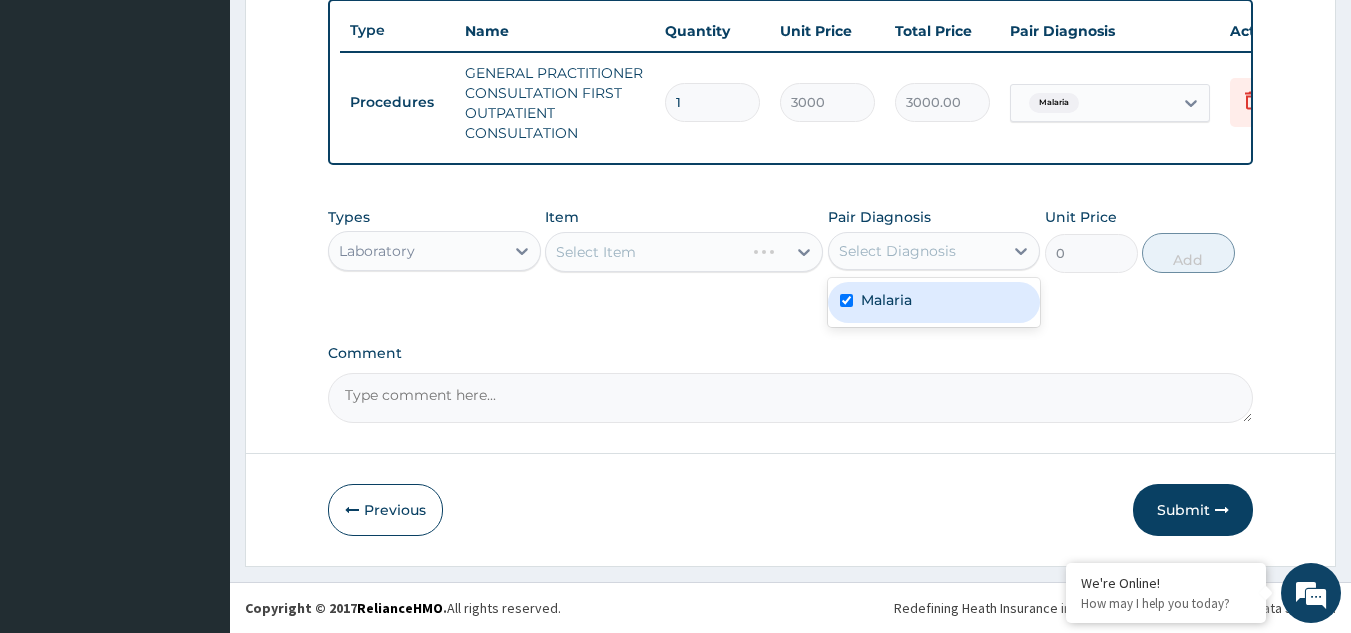checkbox on "true" 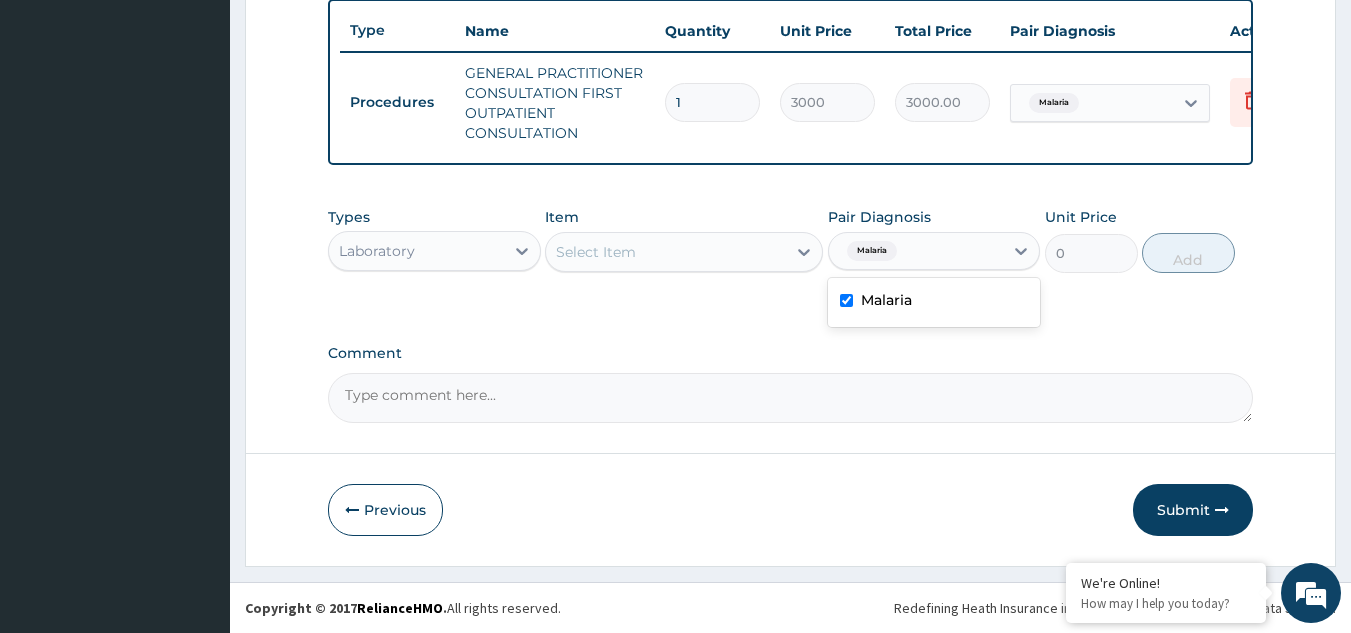 click on "Select Item" at bounding box center [666, 252] 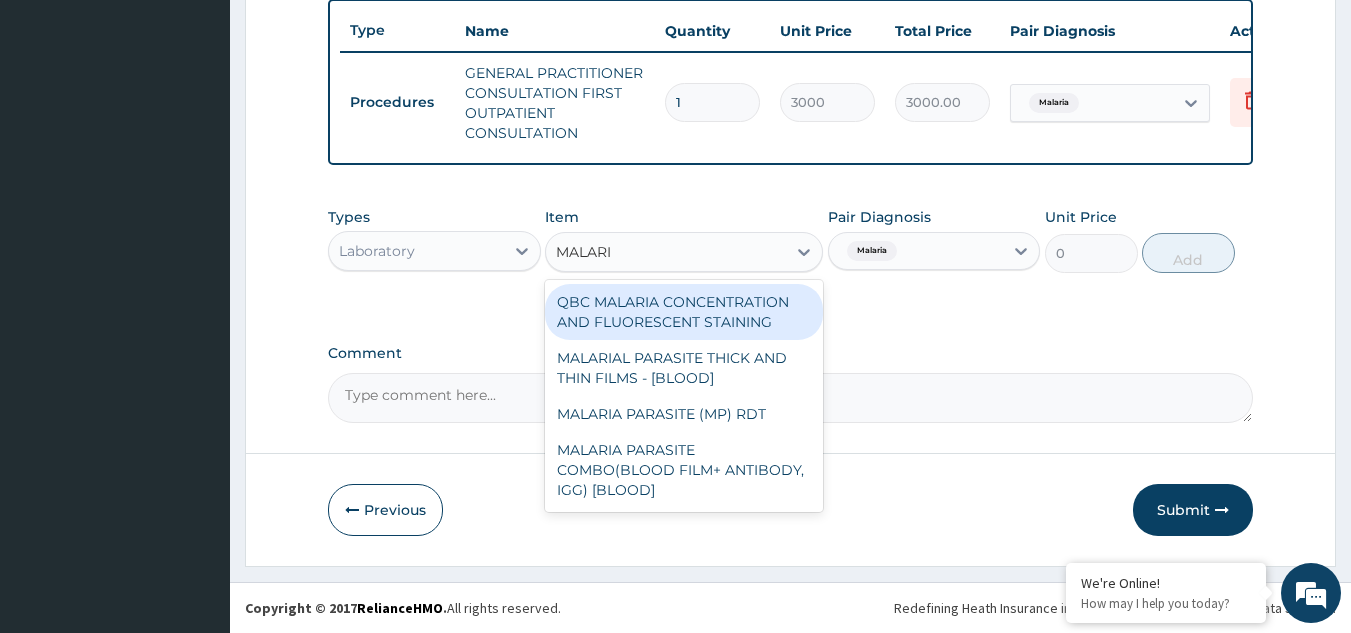 type on "MALARIA" 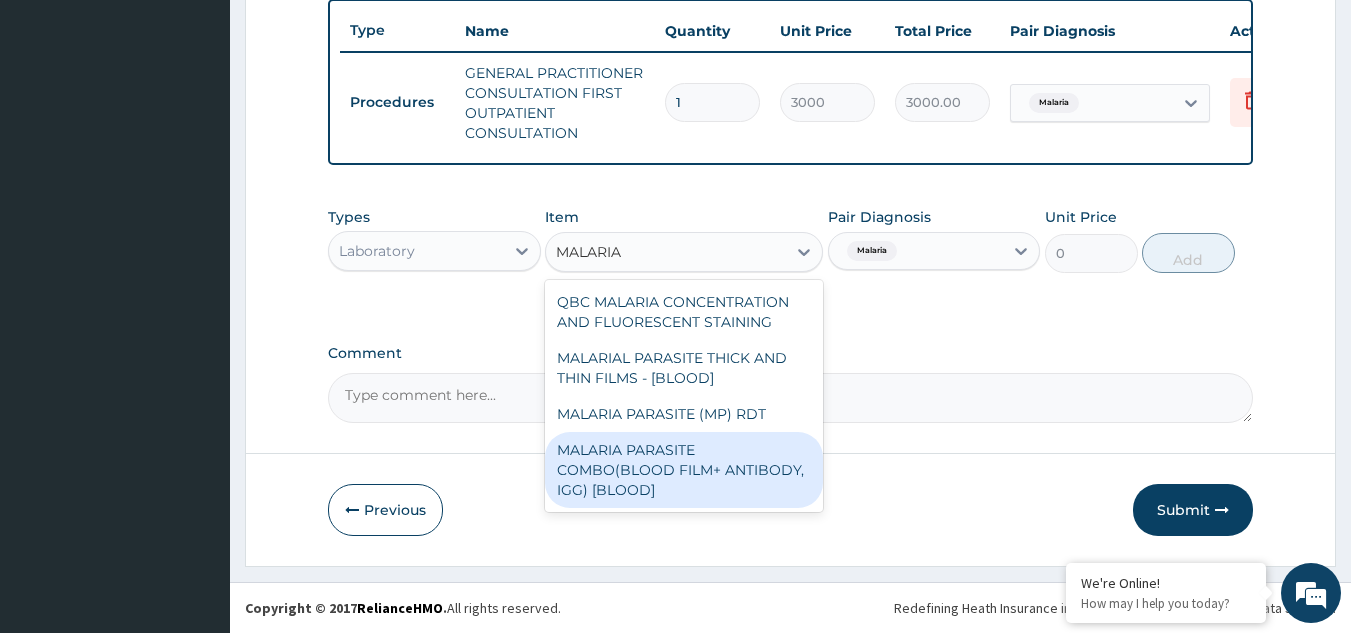 click on "MALARIA PARASITE COMBO(BLOOD FILM+ ANTIBODY, IGG) [BLOOD]" at bounding box center (684, 470) 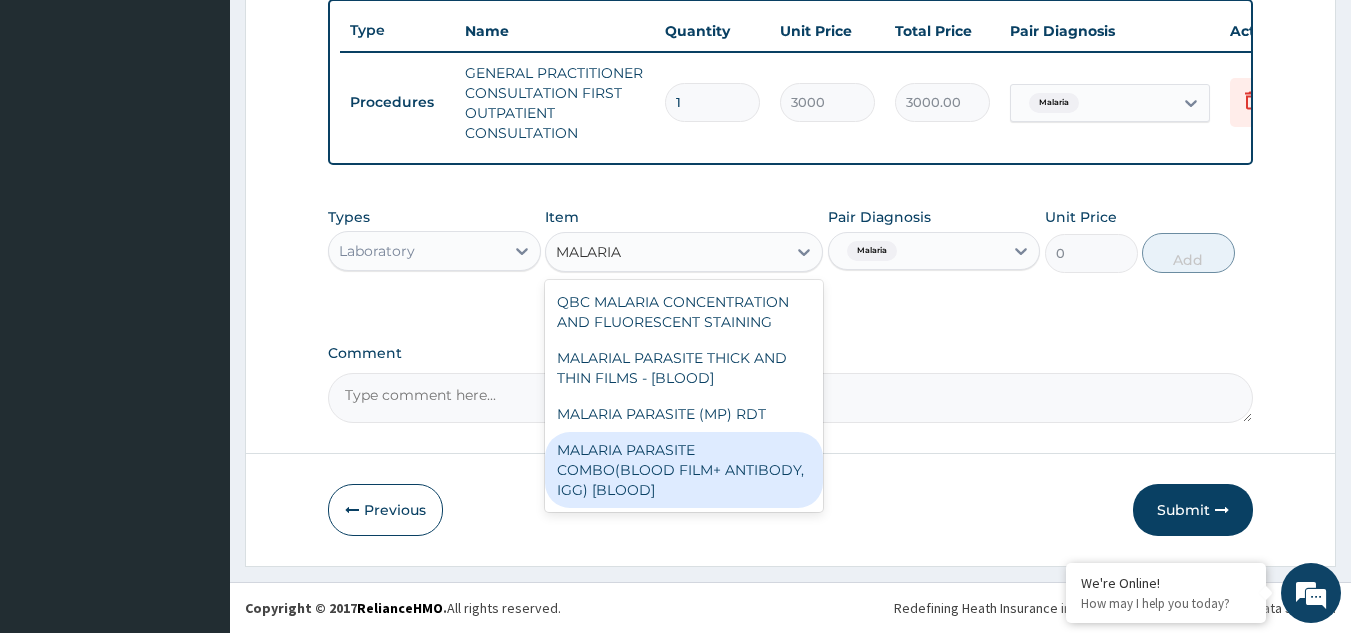 type 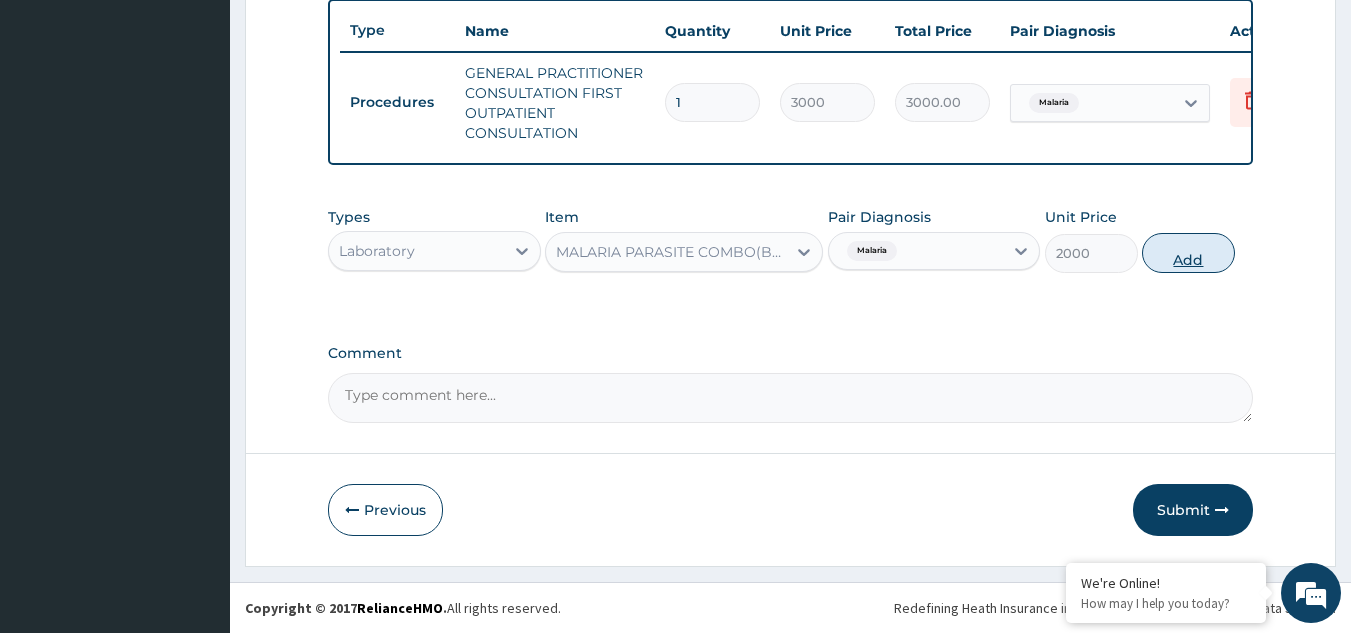 click on "Add" at bounding box center (1188, 253) 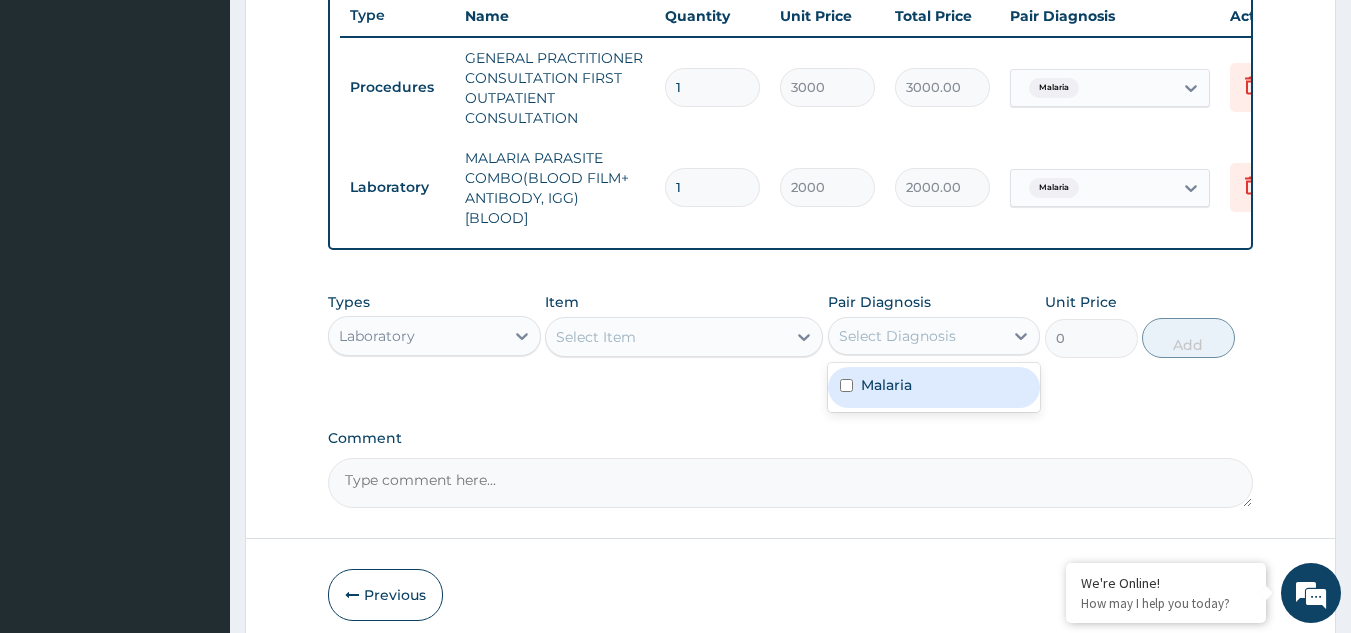 click on "Select Diagnosis" at bounding box center [897, 336] 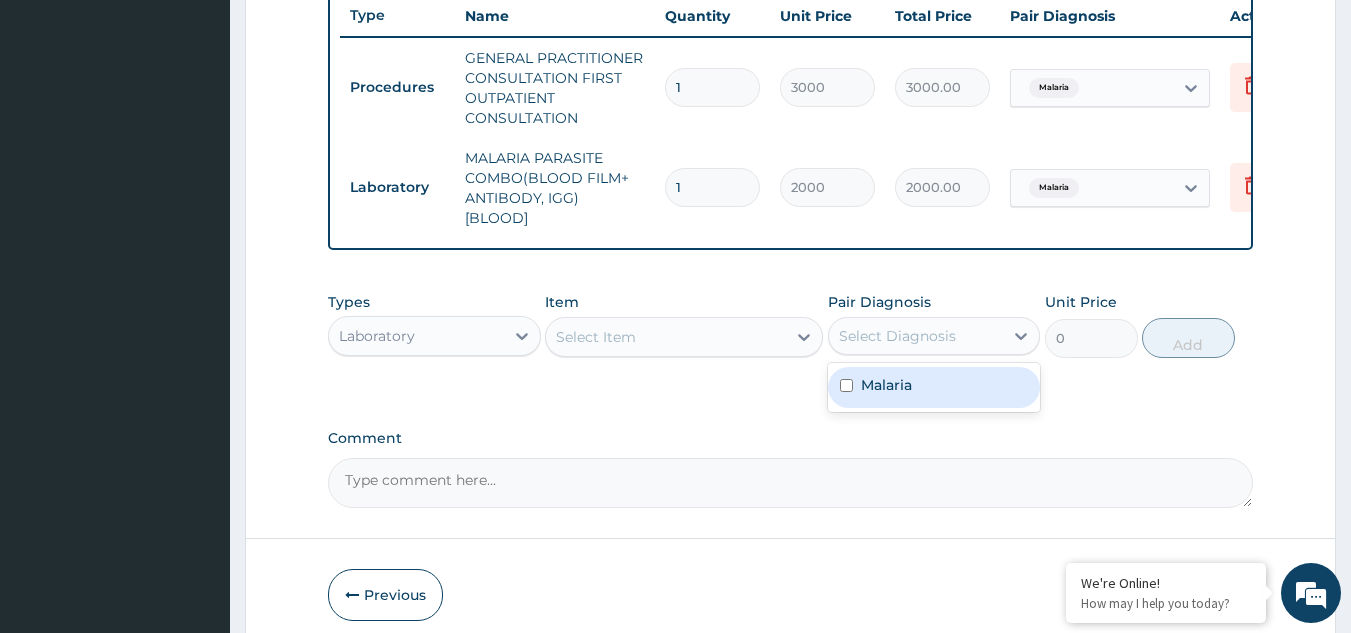 click on "Malaria" at bounding box center [934, 387] 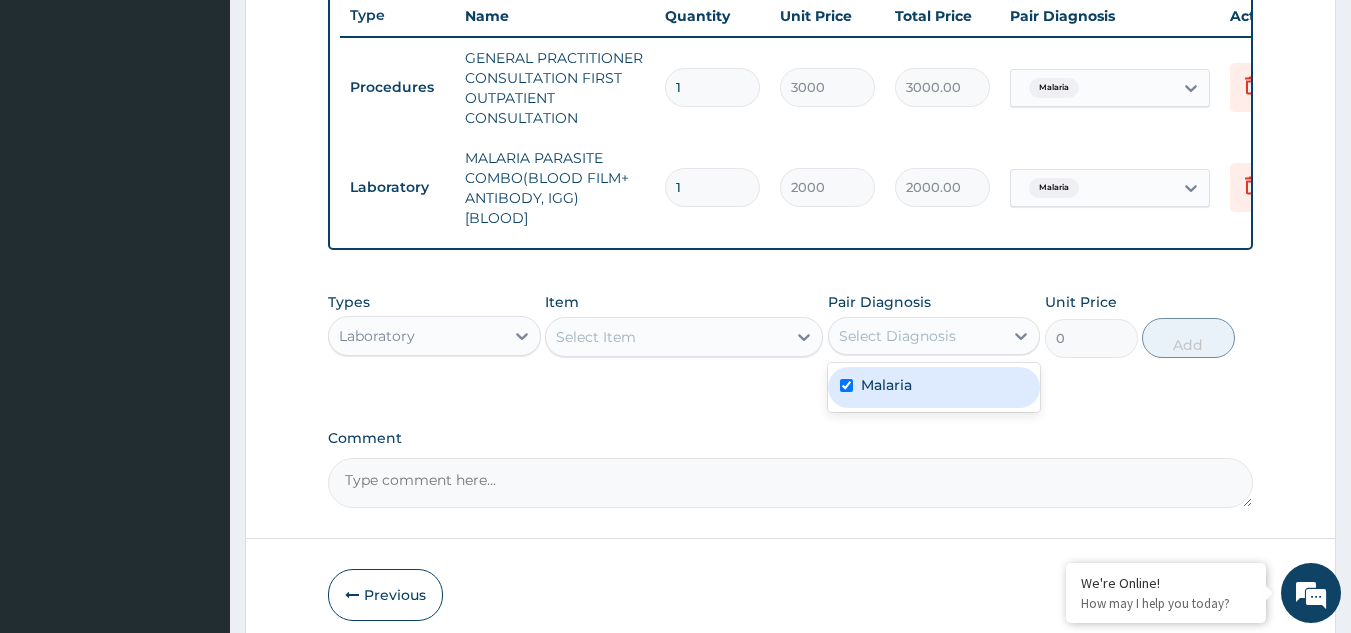checkbox on "true" 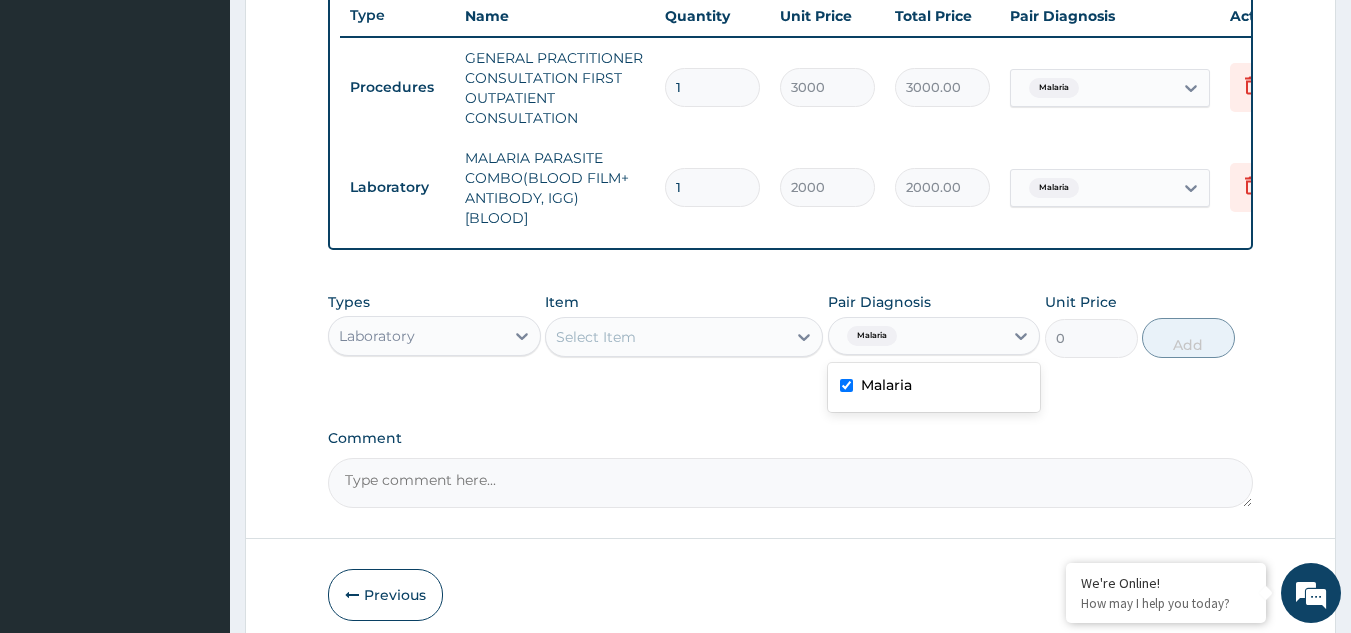 click on "Select Item" at bounding box center [666, 337] 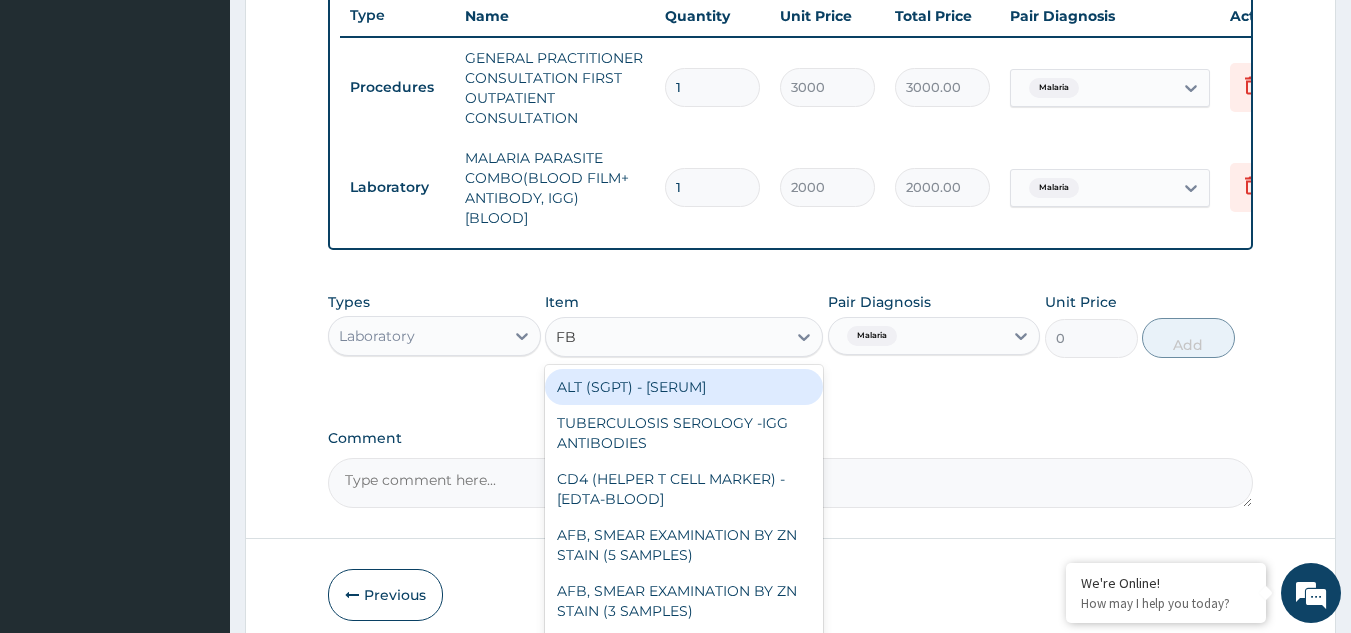 type on "FBC" 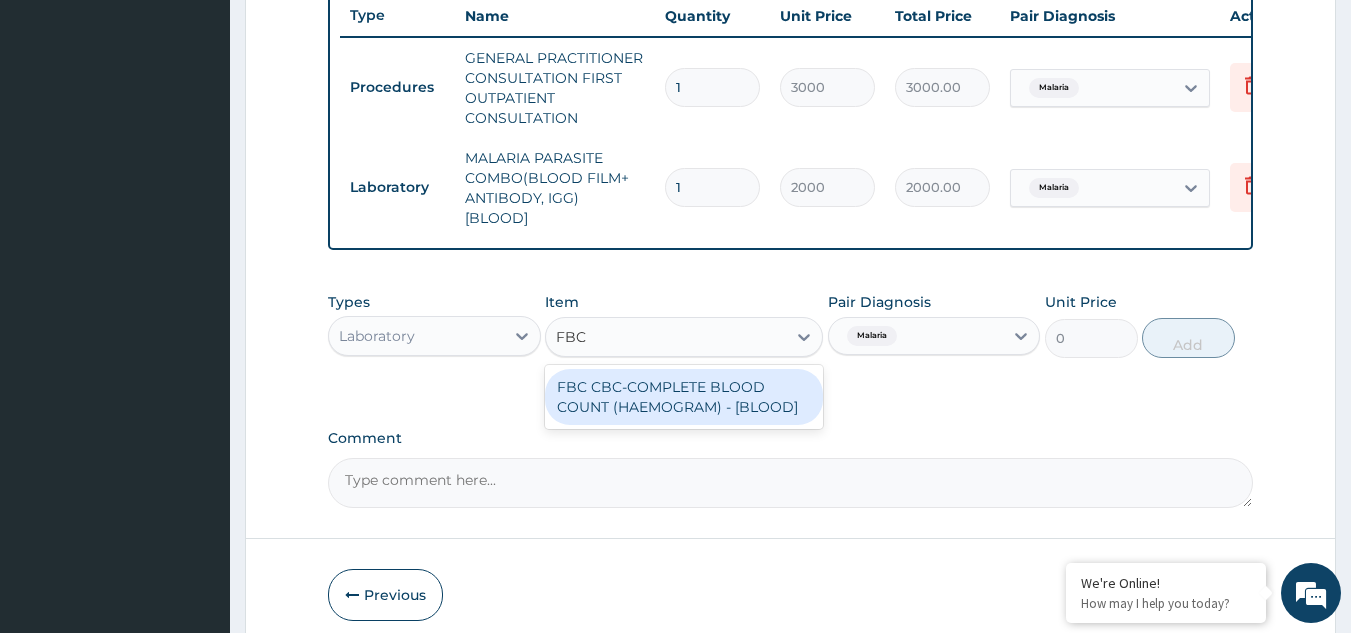 click on "FBC CBC-COMPLETE BLOOD COUNT (HAEMOGRAM) - [BLOOD]" at bounding box center (684, 397) 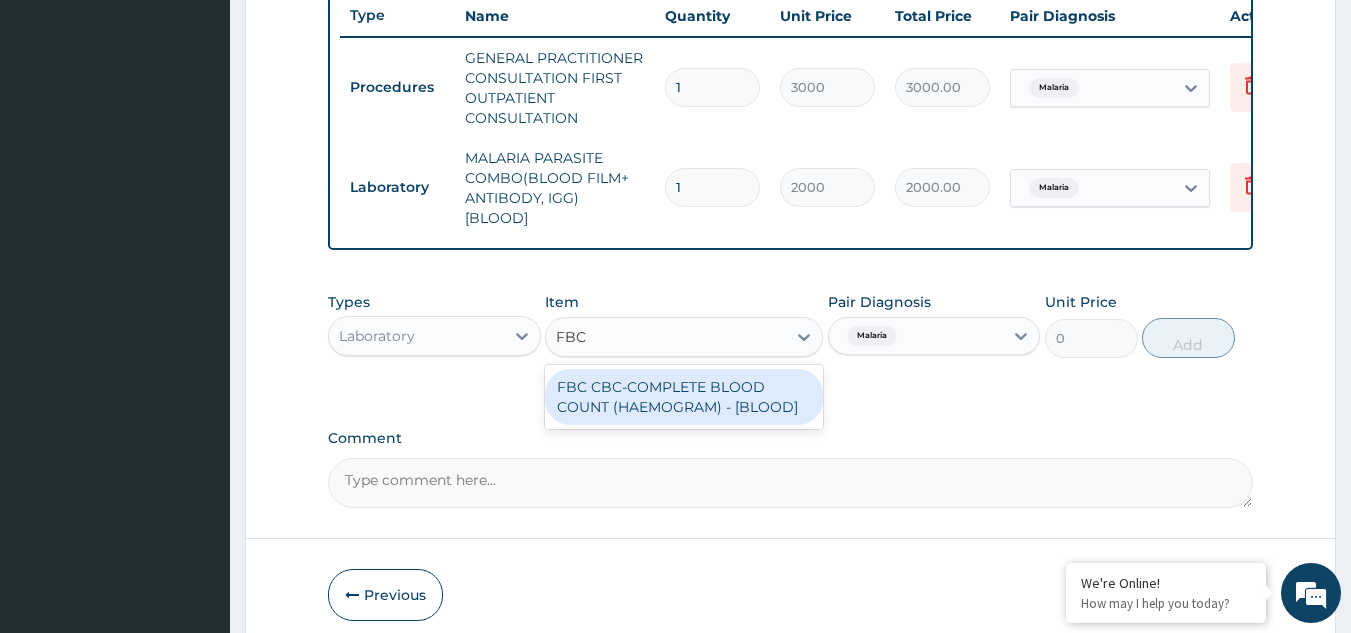 type 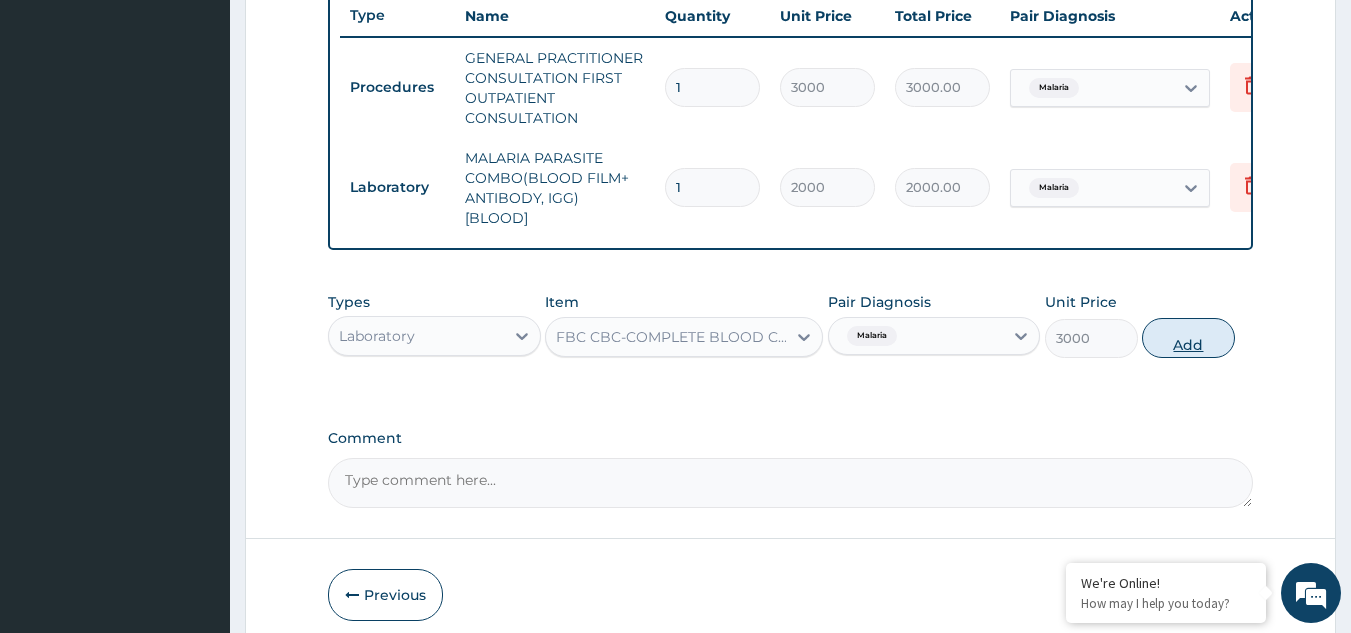 click on "Add" at bounding box center [1188, 338] 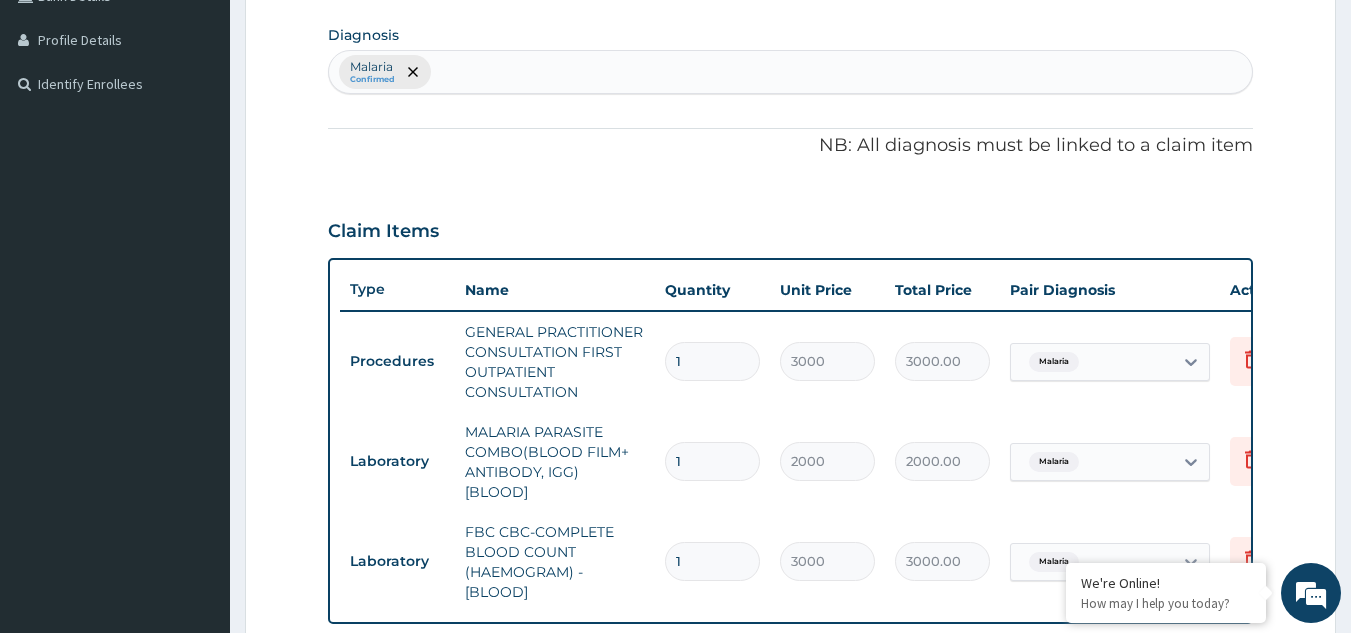 scroll, scrollTop: 490, scrollLeft: 0, axis: vertical 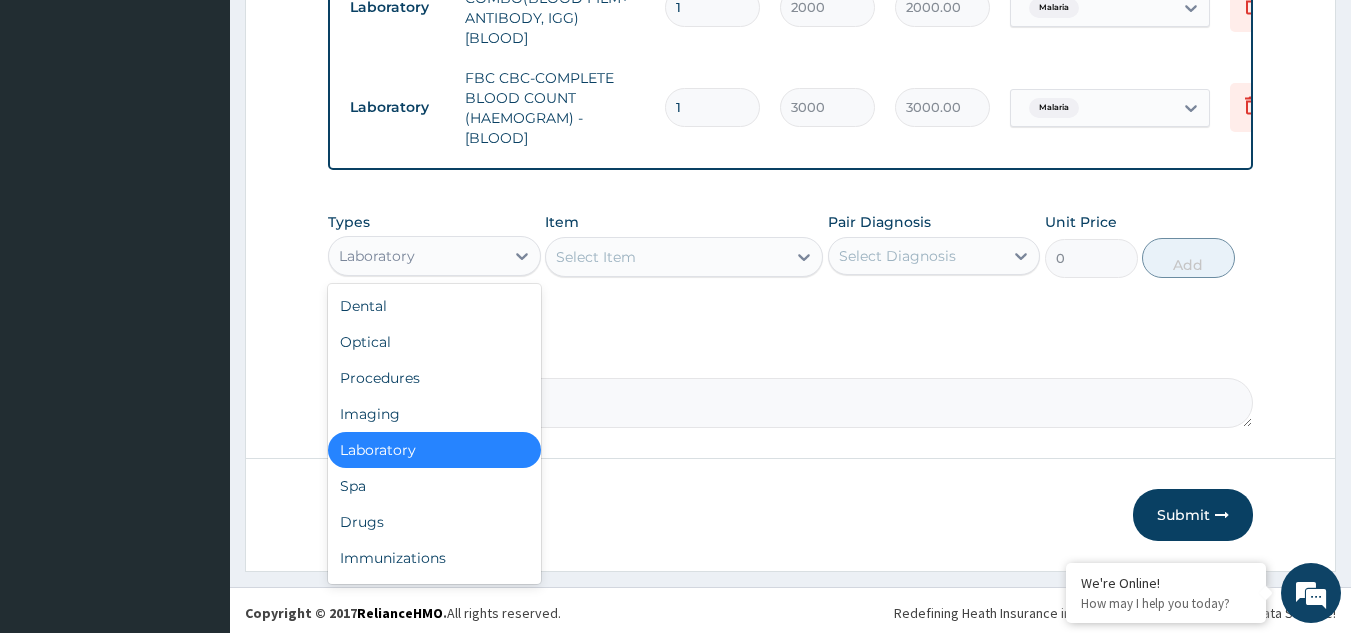 click on "Laboratory" at bounding box center (416, 256) 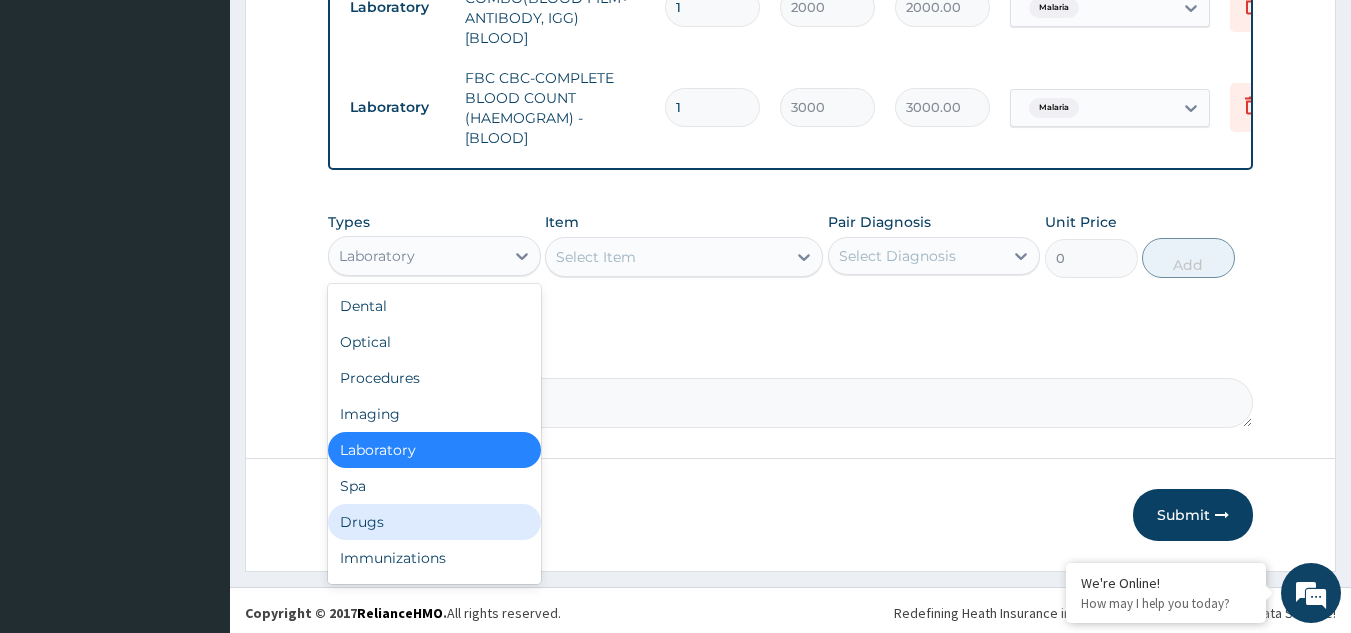 click on "Drugs" at bounding box center (434, 522) 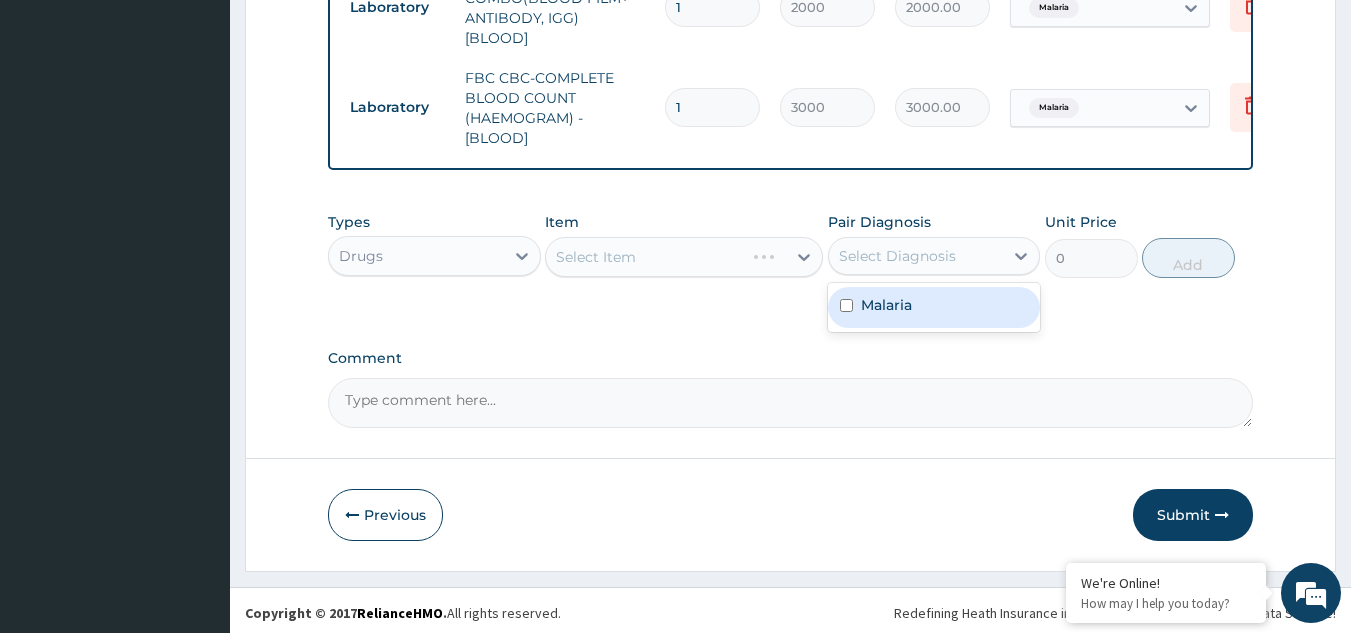 click on "Select Diagnosis" at bounding box center [897, 256] 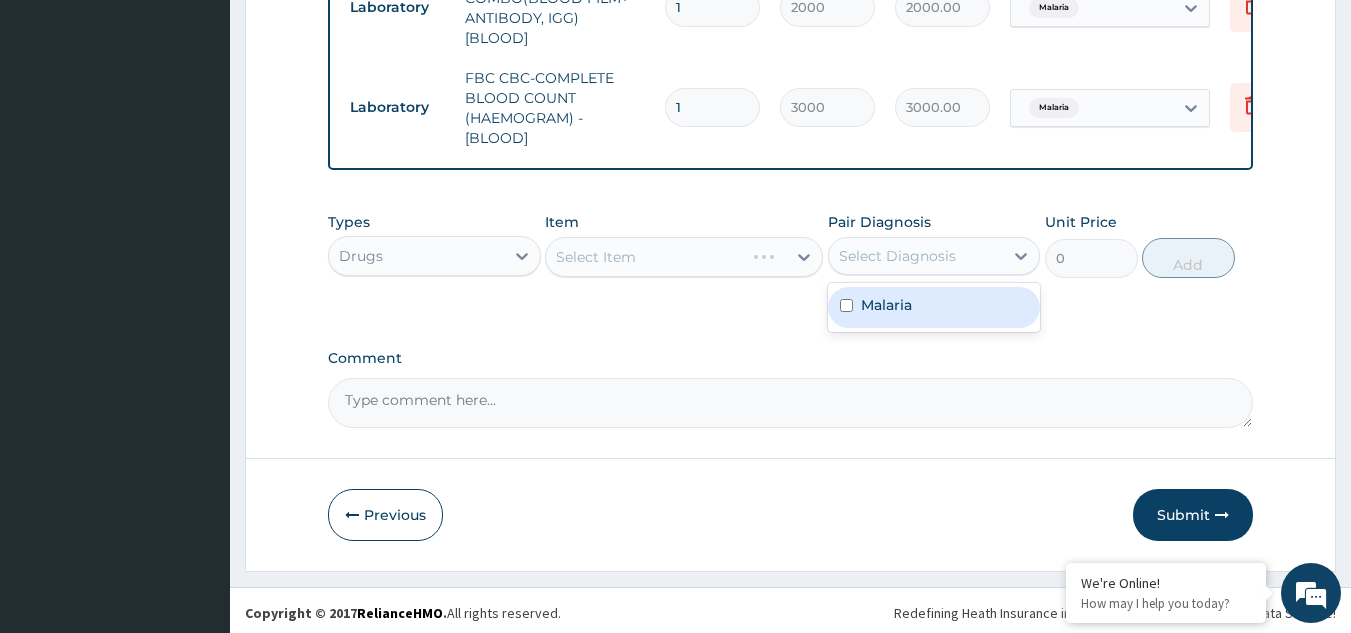 click on "Malaria" at bounding box center [886, 305] 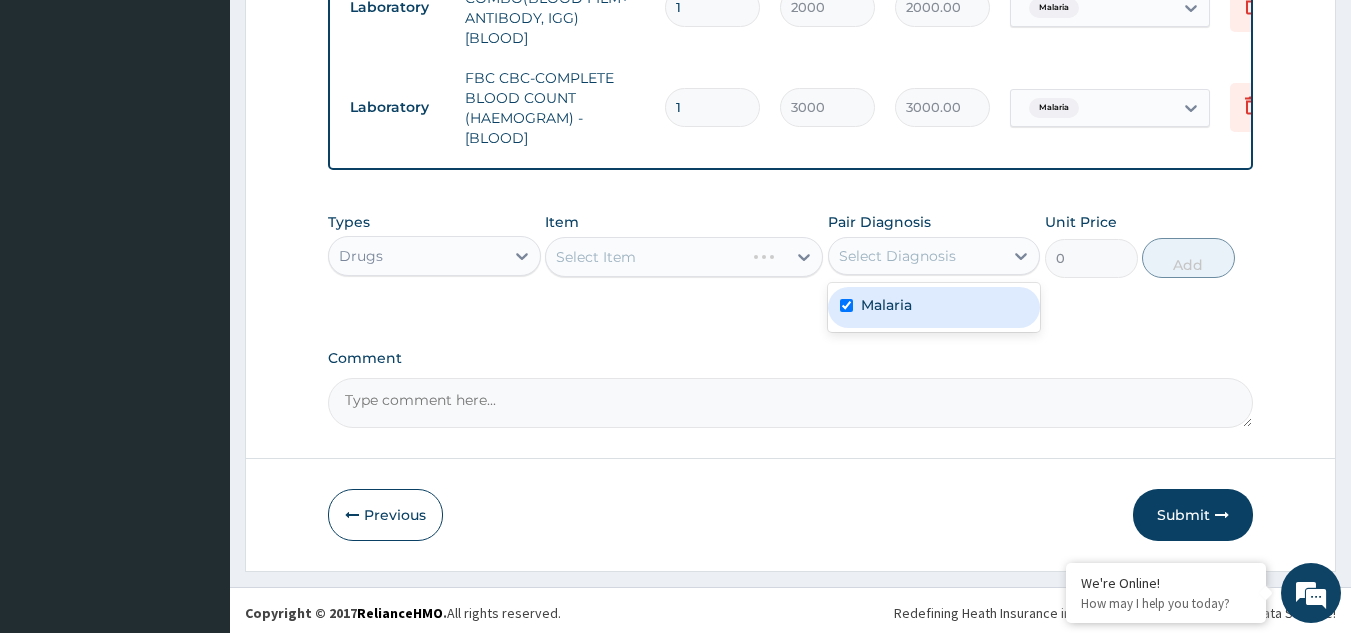checkbox on "true" 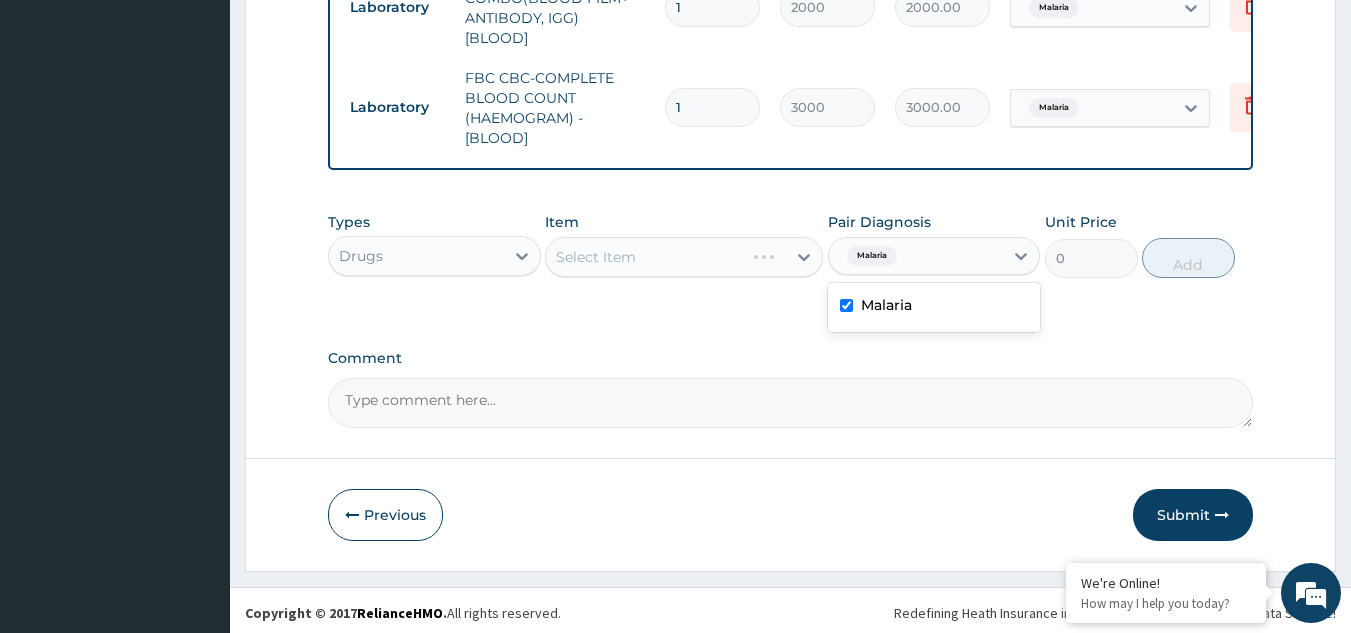 click on "Select Item" at bounding box center (684, 257) 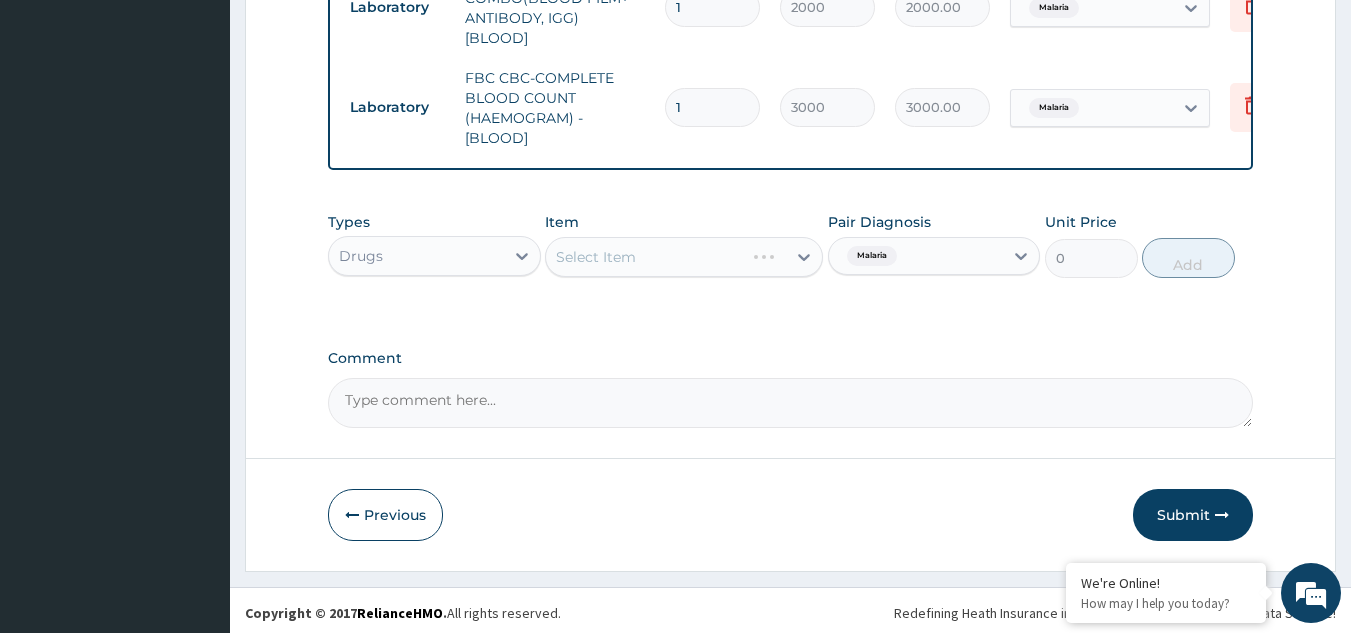 click on "Select Item" at bounding box center [684, 257] 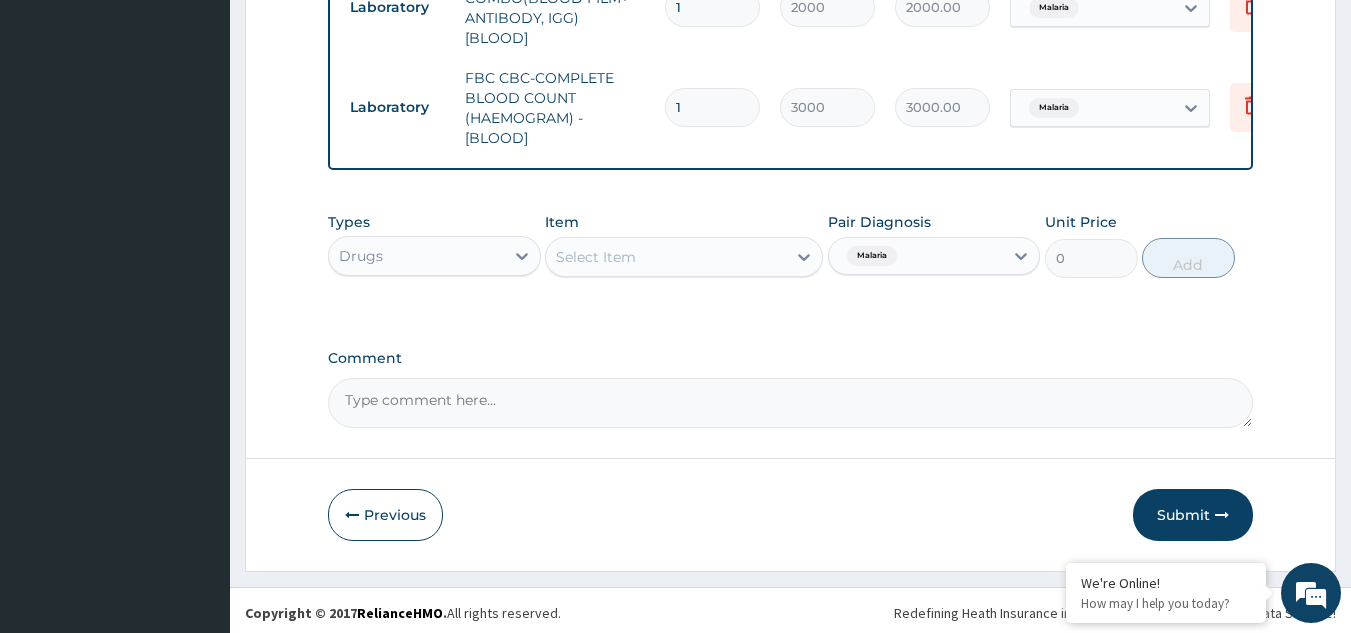 click on "Select Item" at bounding box center [666, 257] 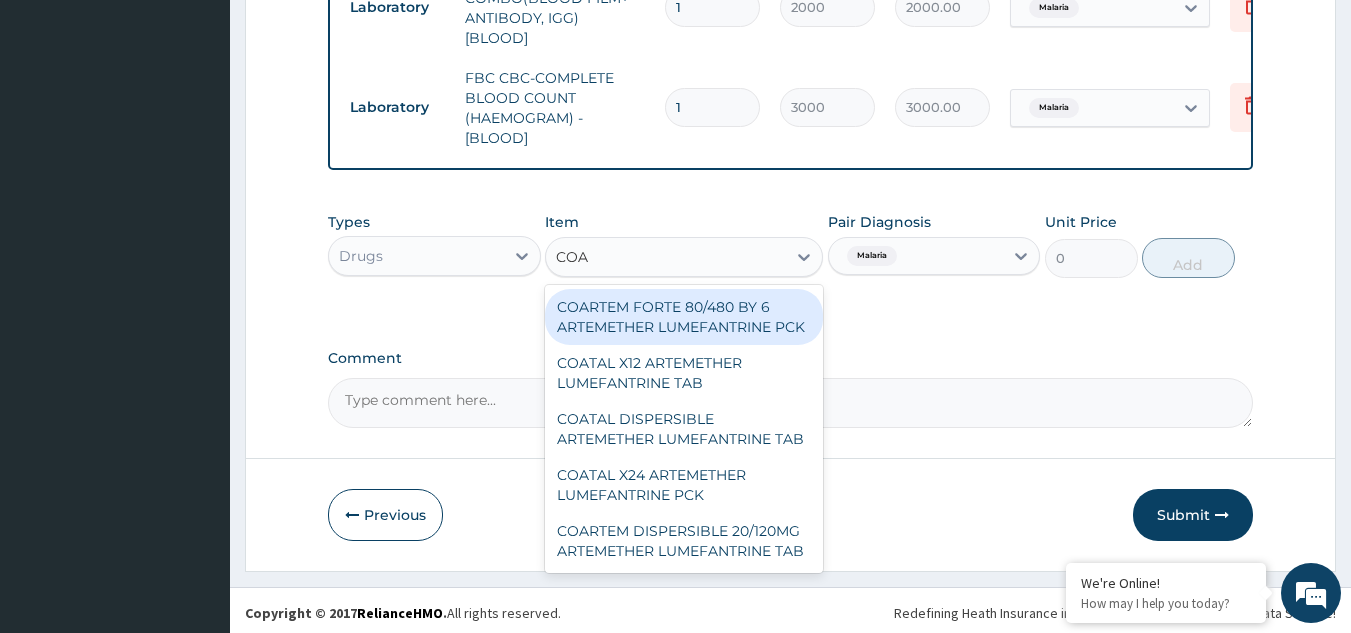 type on "COAR" 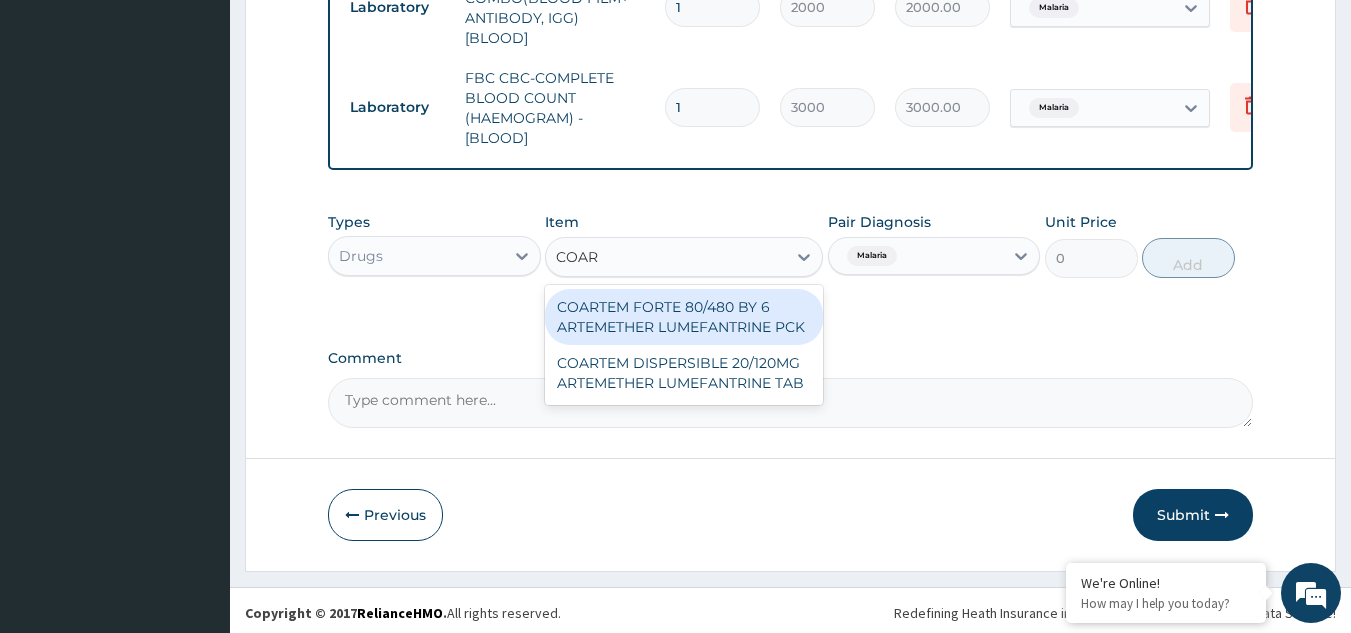 click on "COARTEM FORTE 80/480 BY 6 ARTEMETHER LUMEFANTRINE PCK" at bounding box center [684, 317] 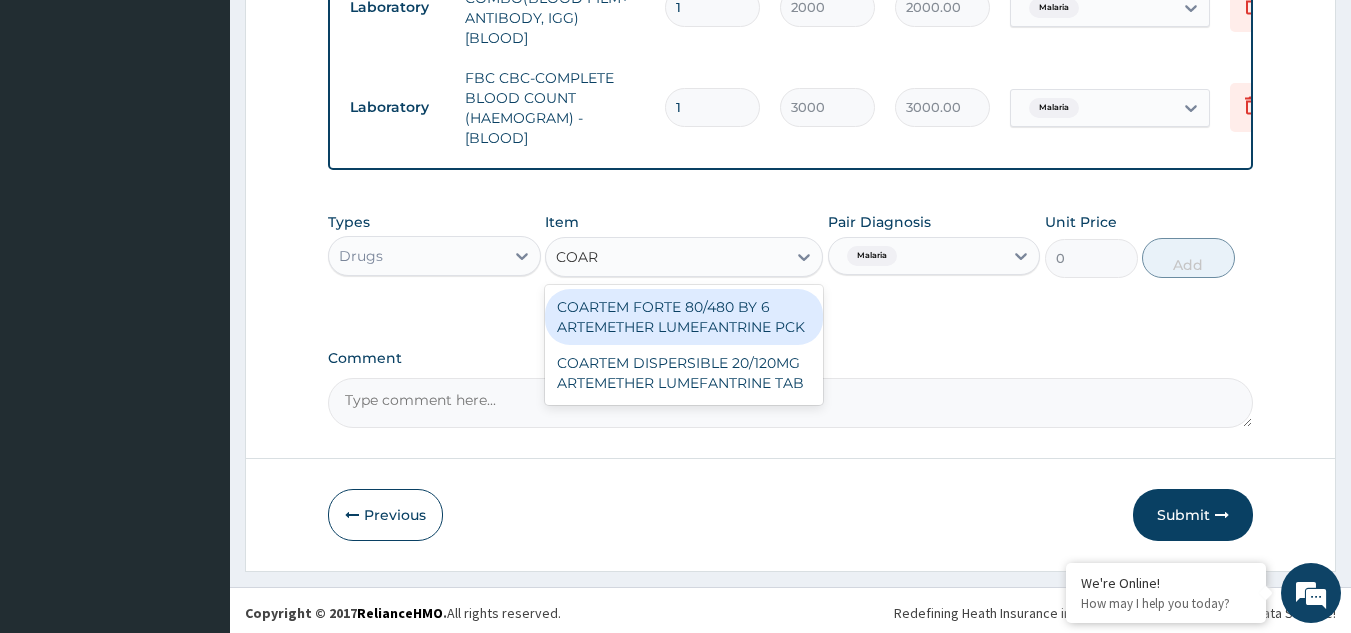 type 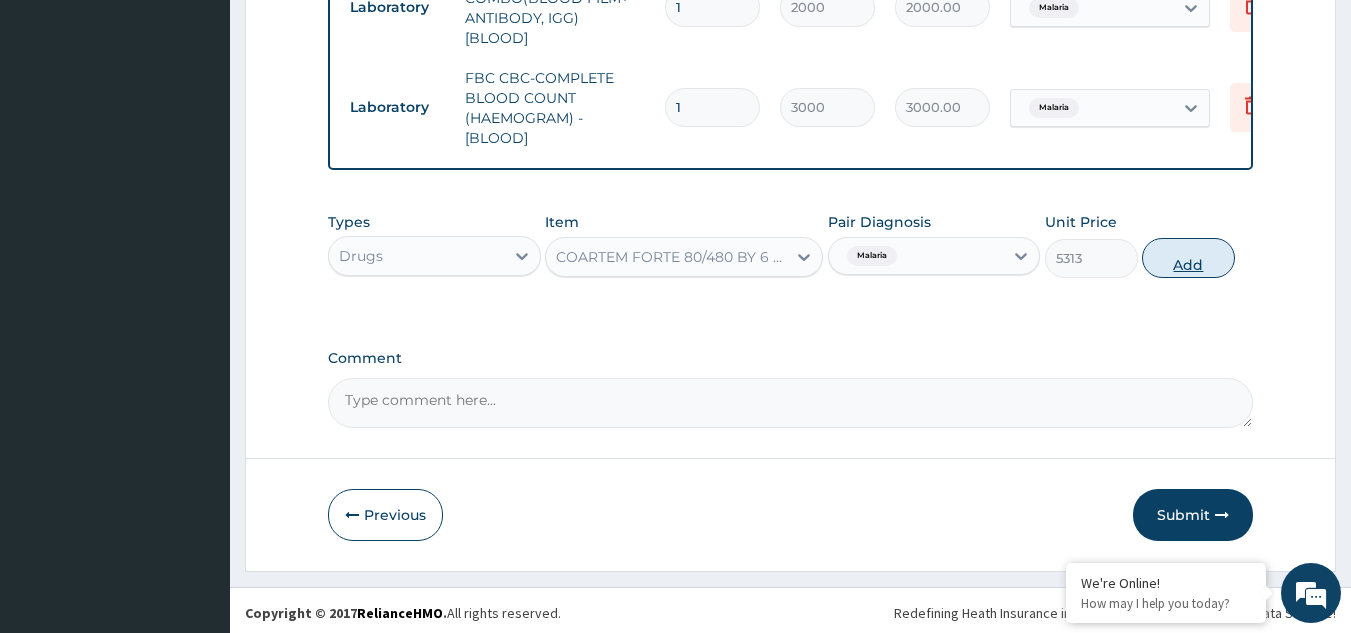 click on "Add" at bounding box center [1188, 258] 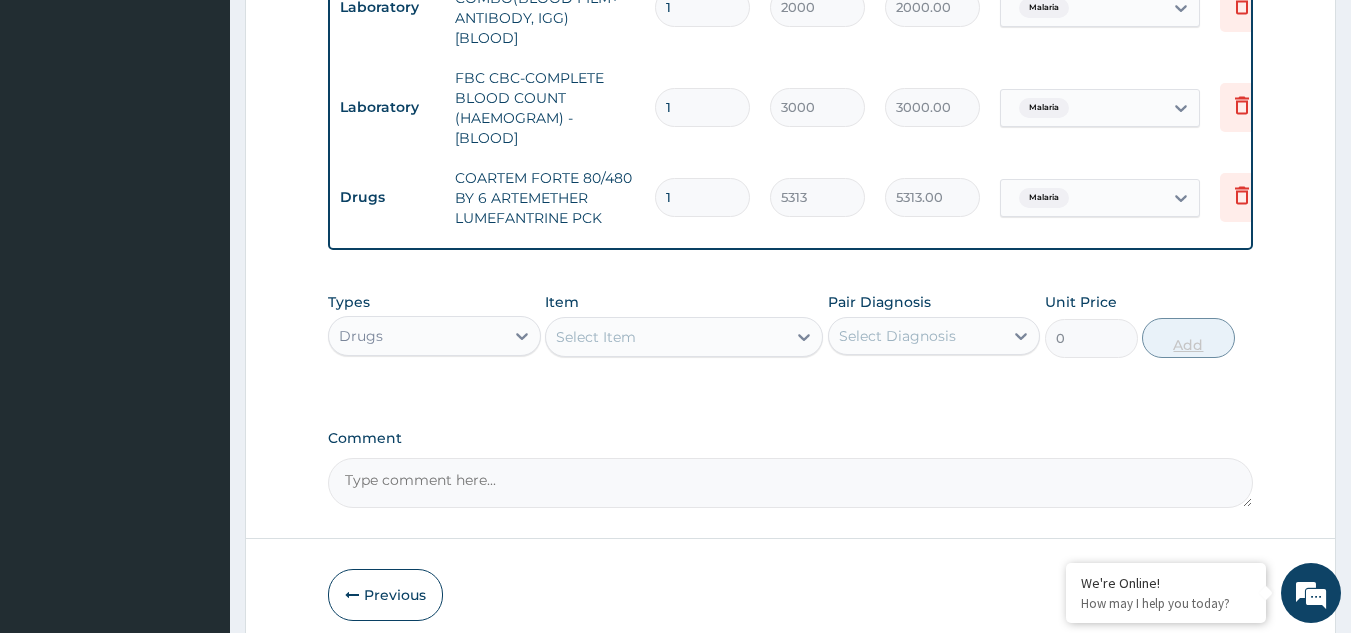 scroll, scrollTop: 0, scrollLeft: 0, axis: both 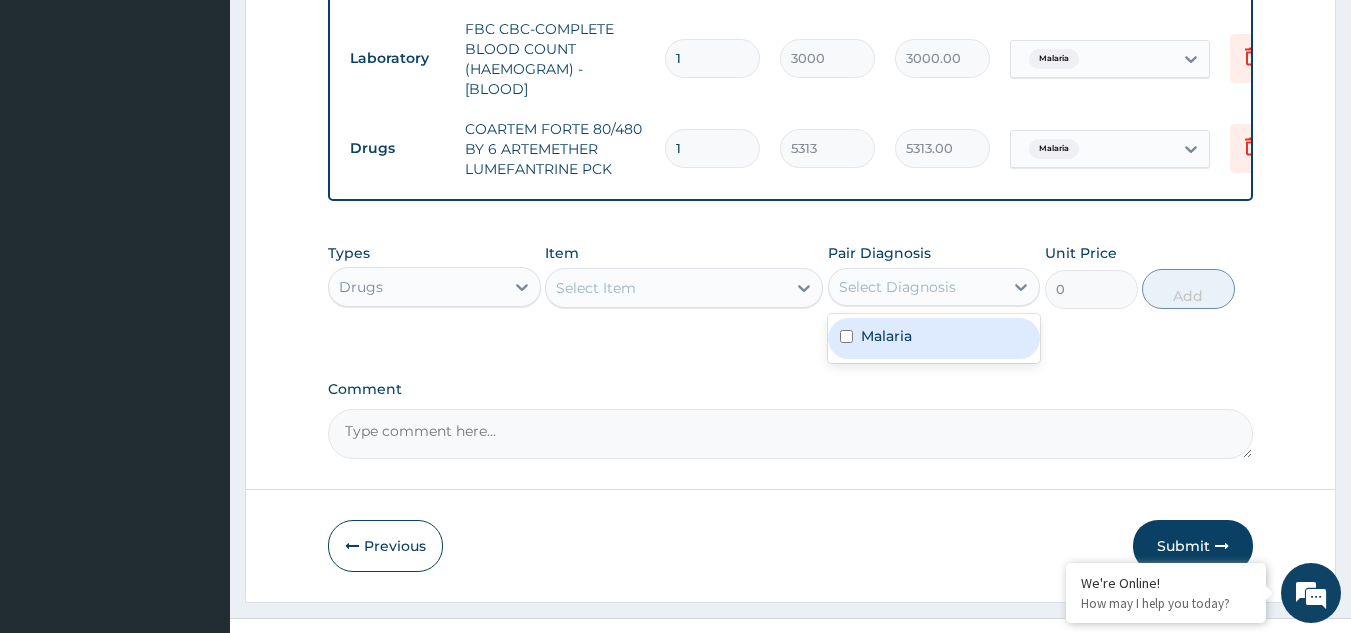 click on "Select Diagnosis" at bounding box center (916, 287) 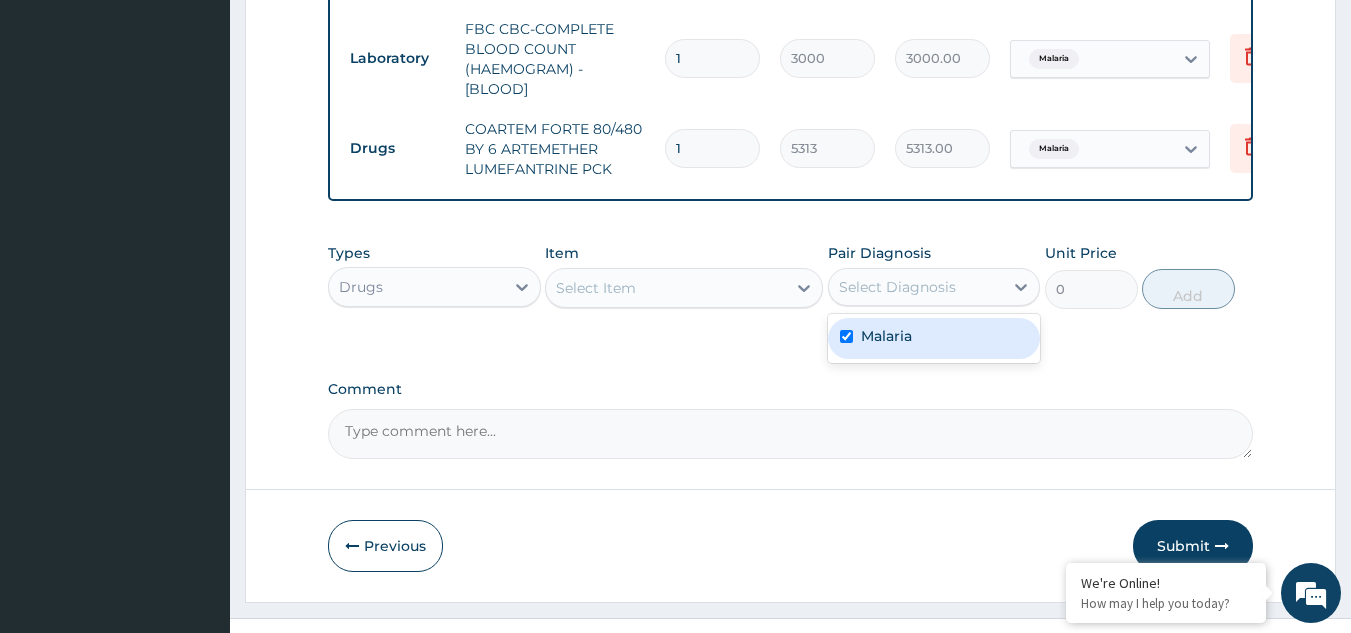 checkbox on "true" 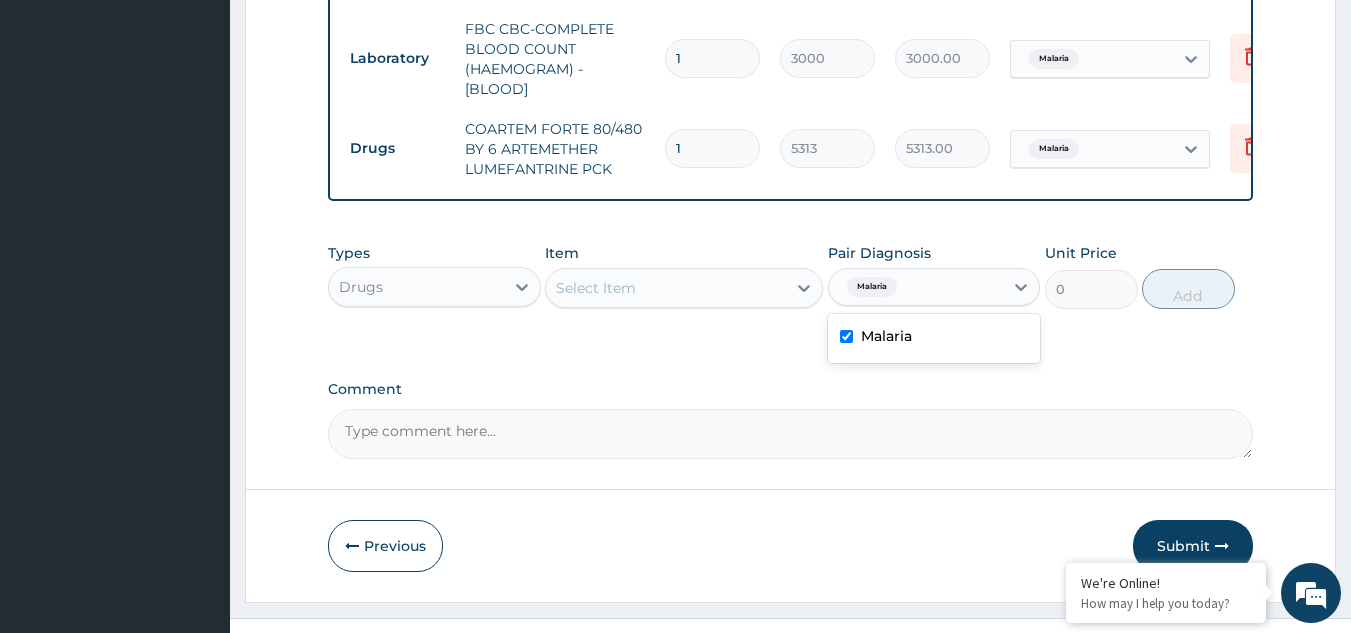 click on "Select Item" at bounding box center [666, 288] 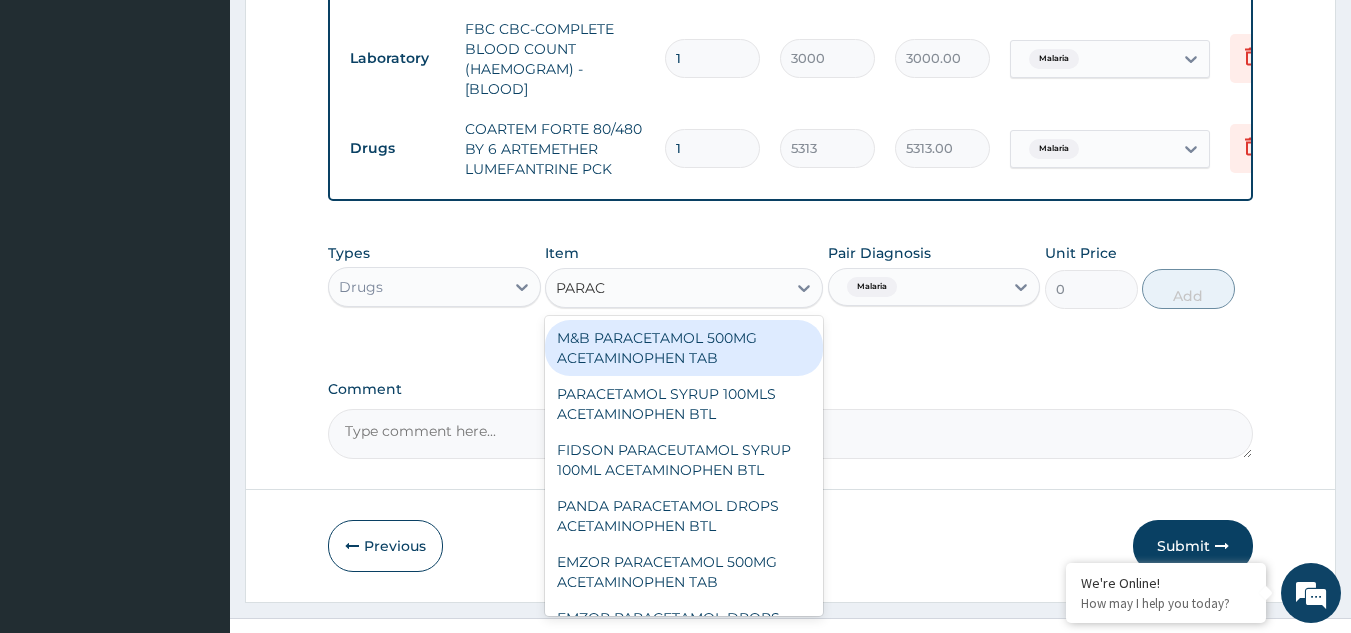 type on "PARACE" 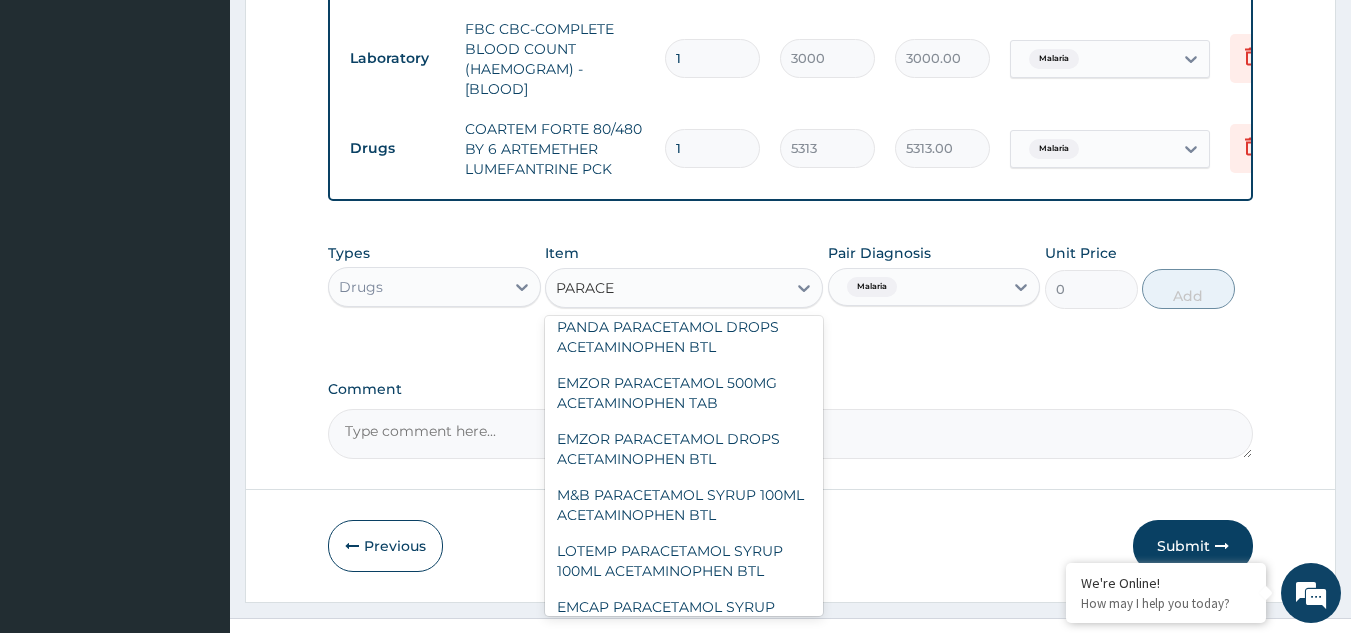 scroll, scrollTop: 172, scrollLeft: 0, axis: vertical 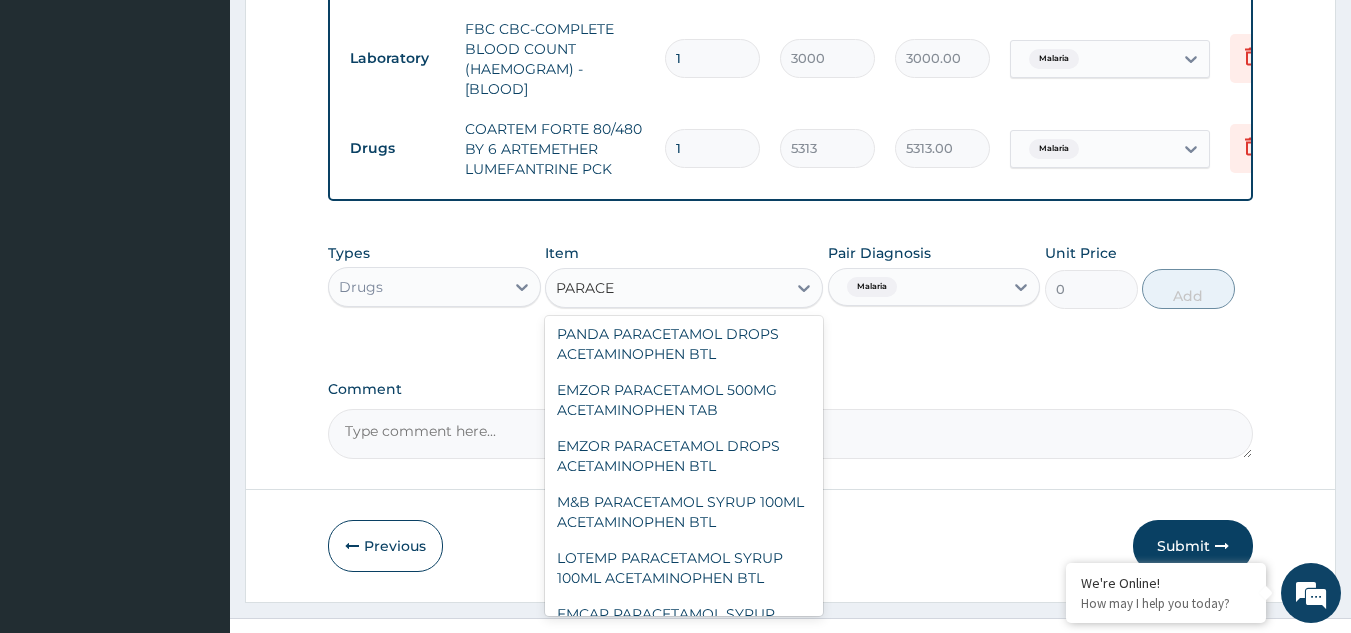 click on "EMZOR PARACETAMOL 500MG ACETAMINOPHEN TAB" at bounding box center (684, 400) 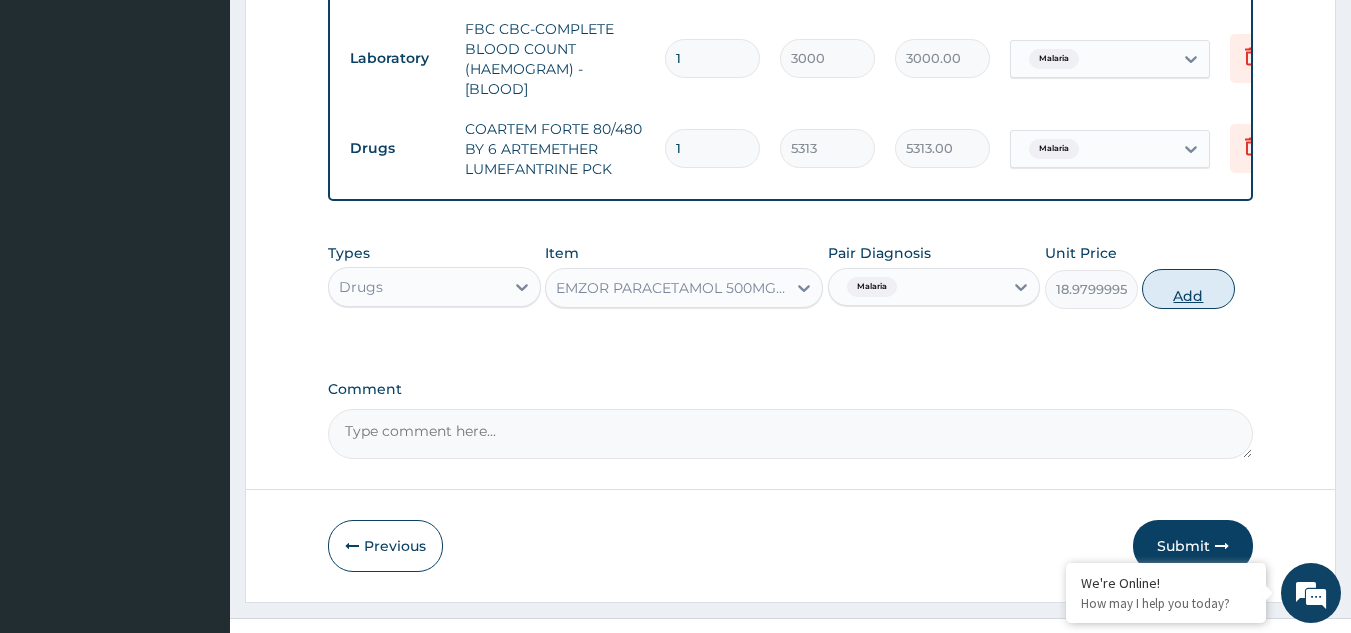 click on "Add" at bounding box center [1188, 289] 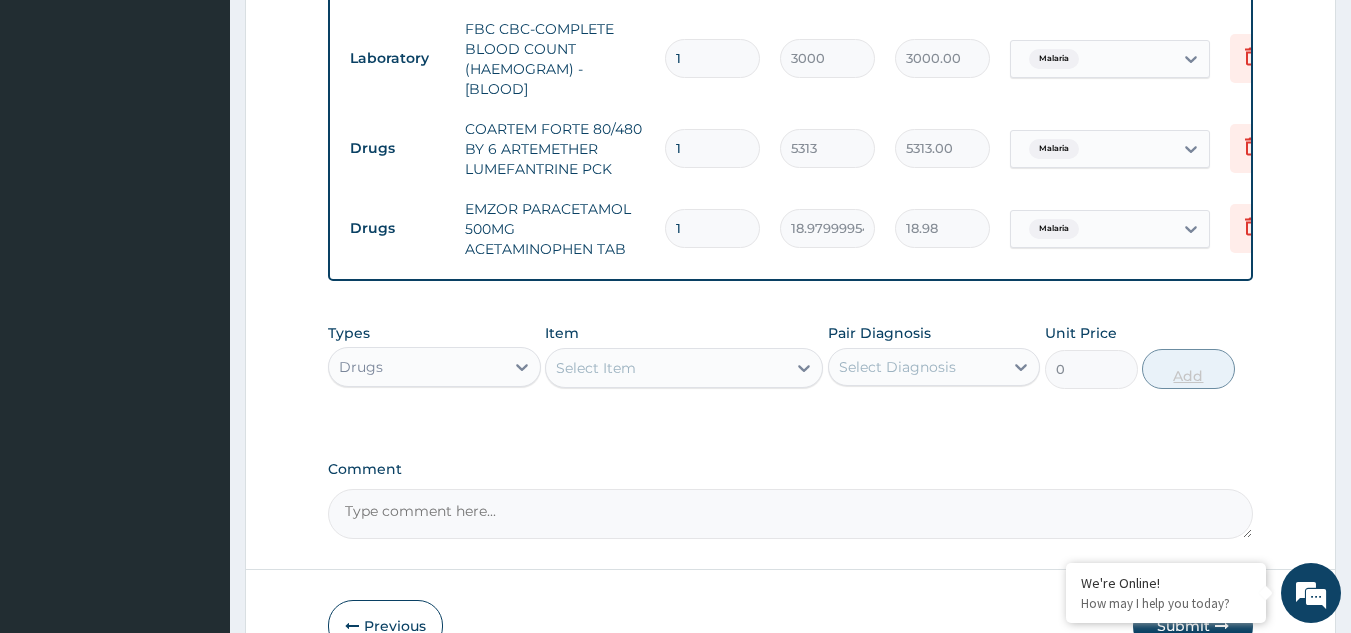 type on "12" 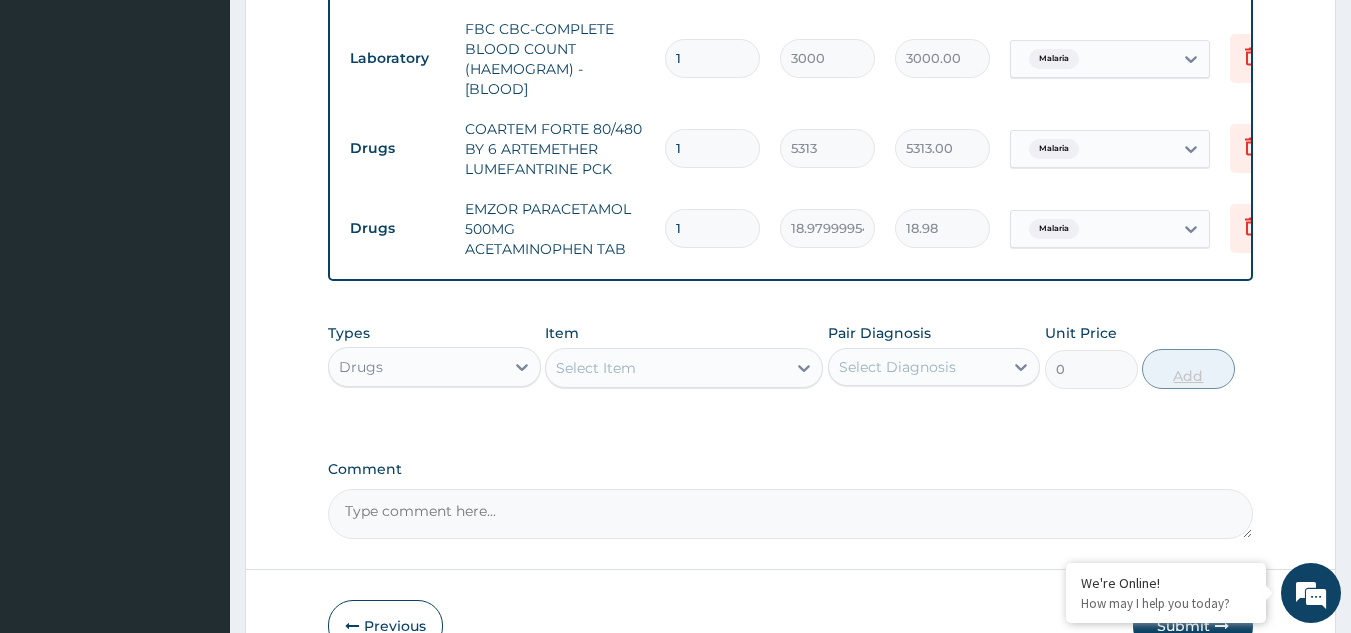 type on "227.76" 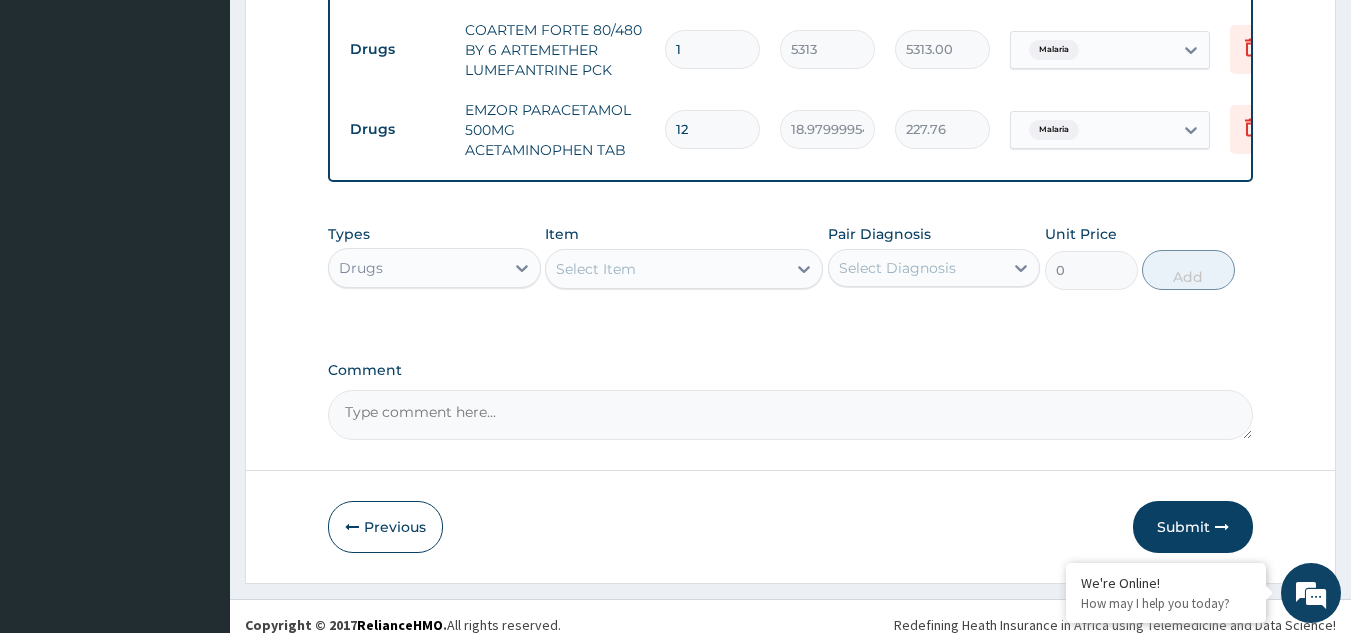 scroll, scrollTop: 1100, scrollLeft: 0, axis: vertical 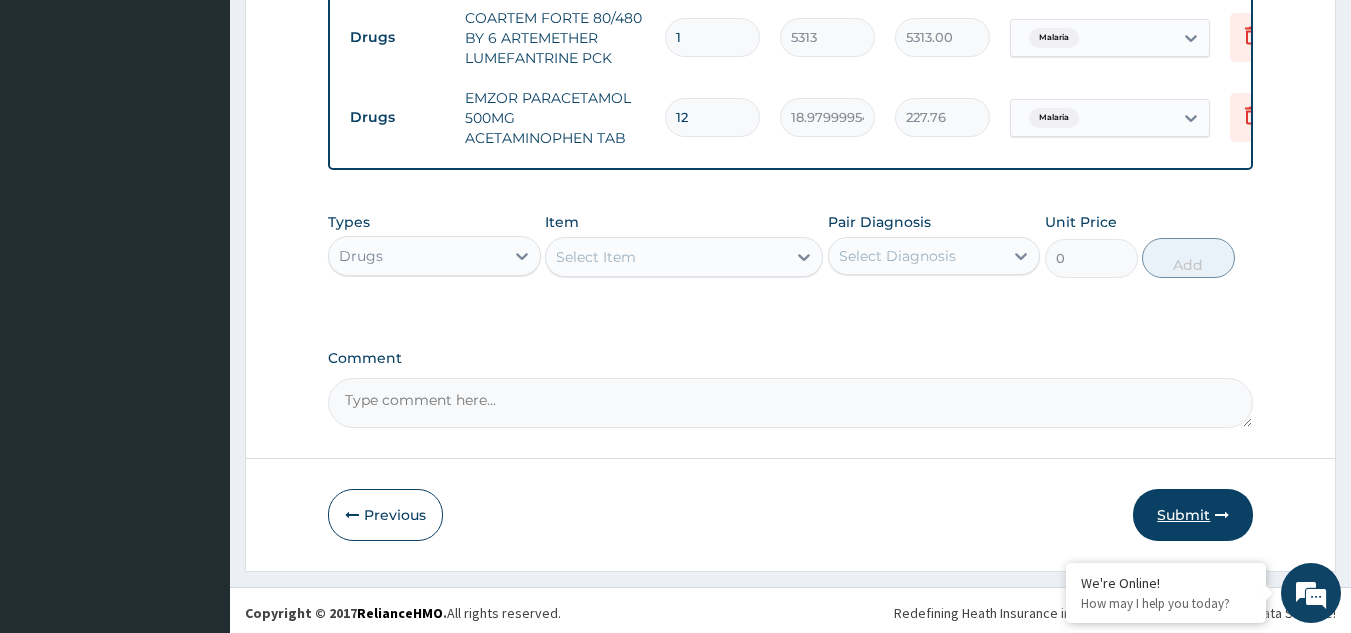 type on "12" 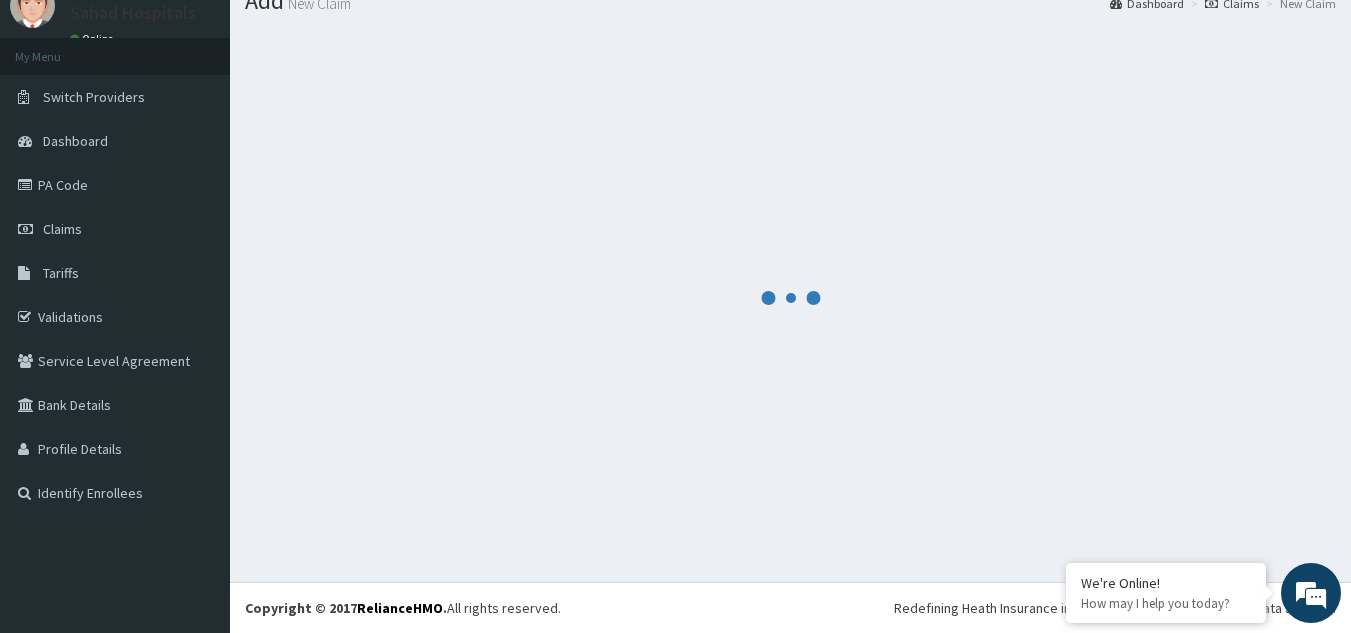 scroll, scrollTop: 1100, scrollLeft: 0, axis: vertical 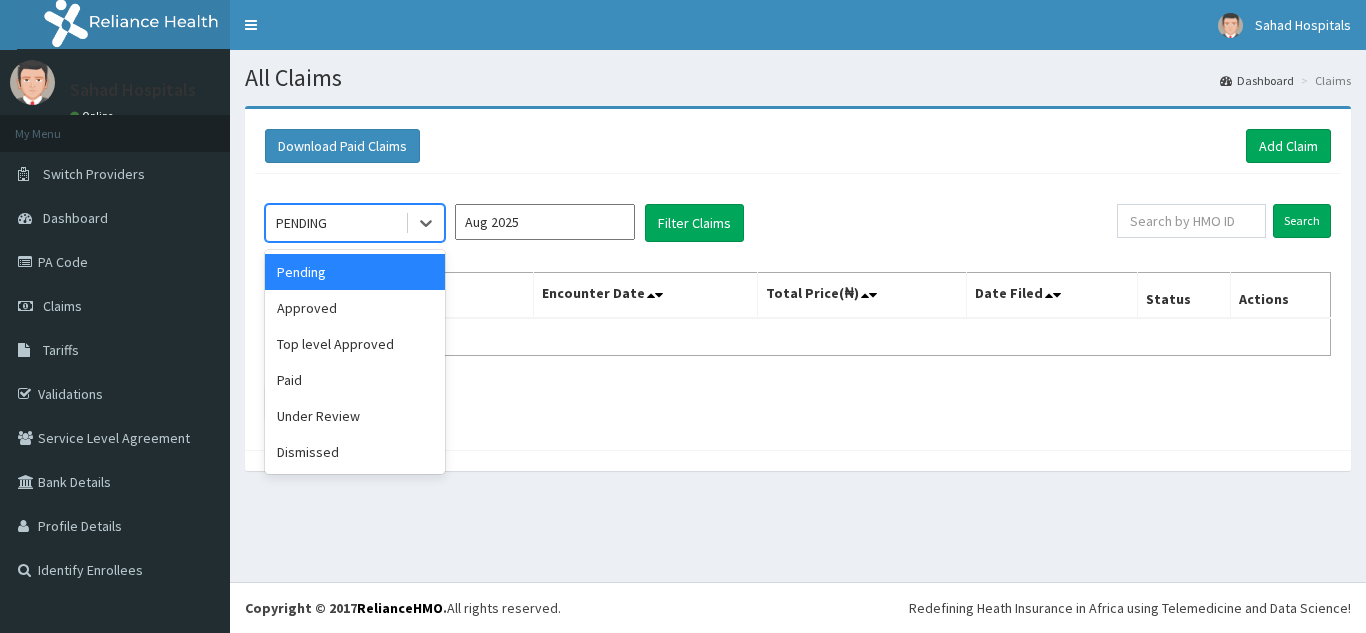 click on "PENDING" at bounding box center [335, 223] 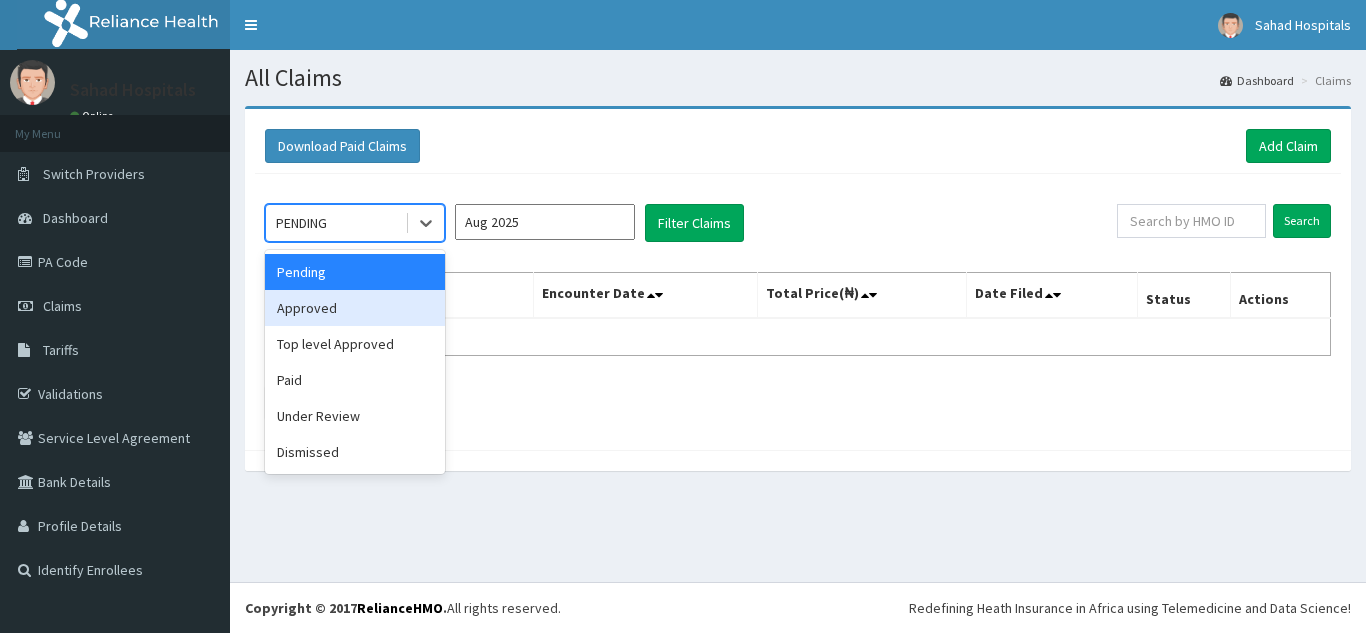 click on "Approved" at bounding box center [355, 308] 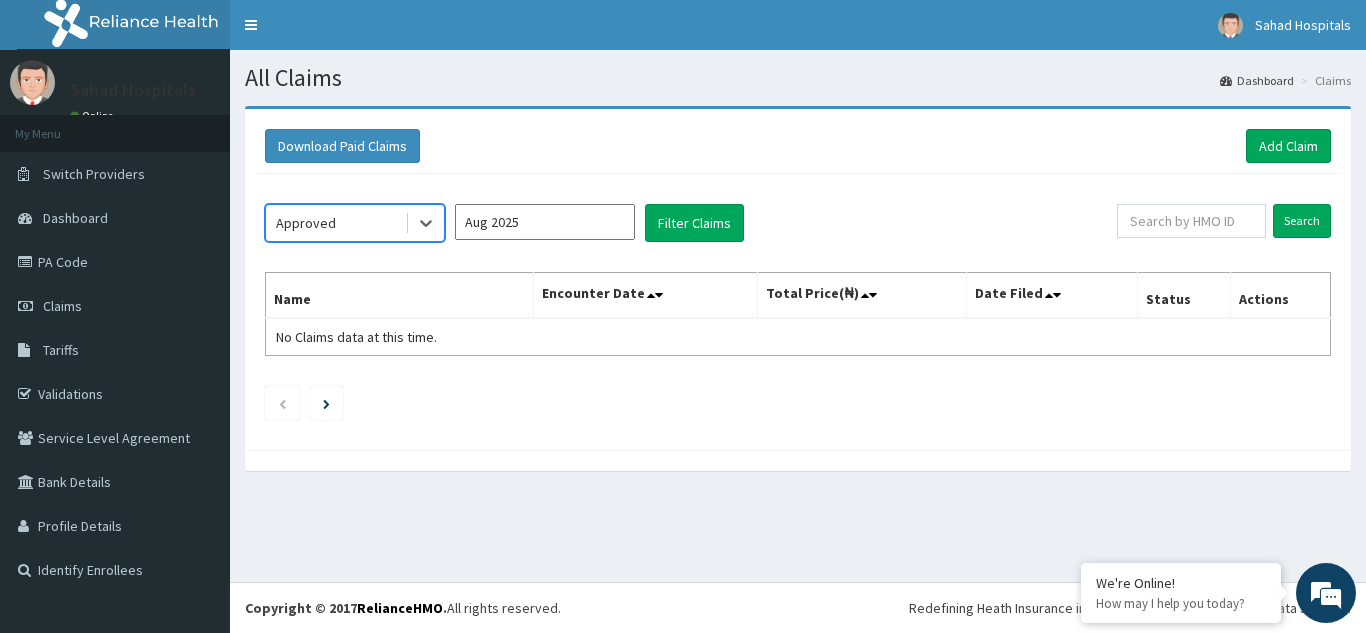 click on "Aug 2025" at bounding box center [545, 222] 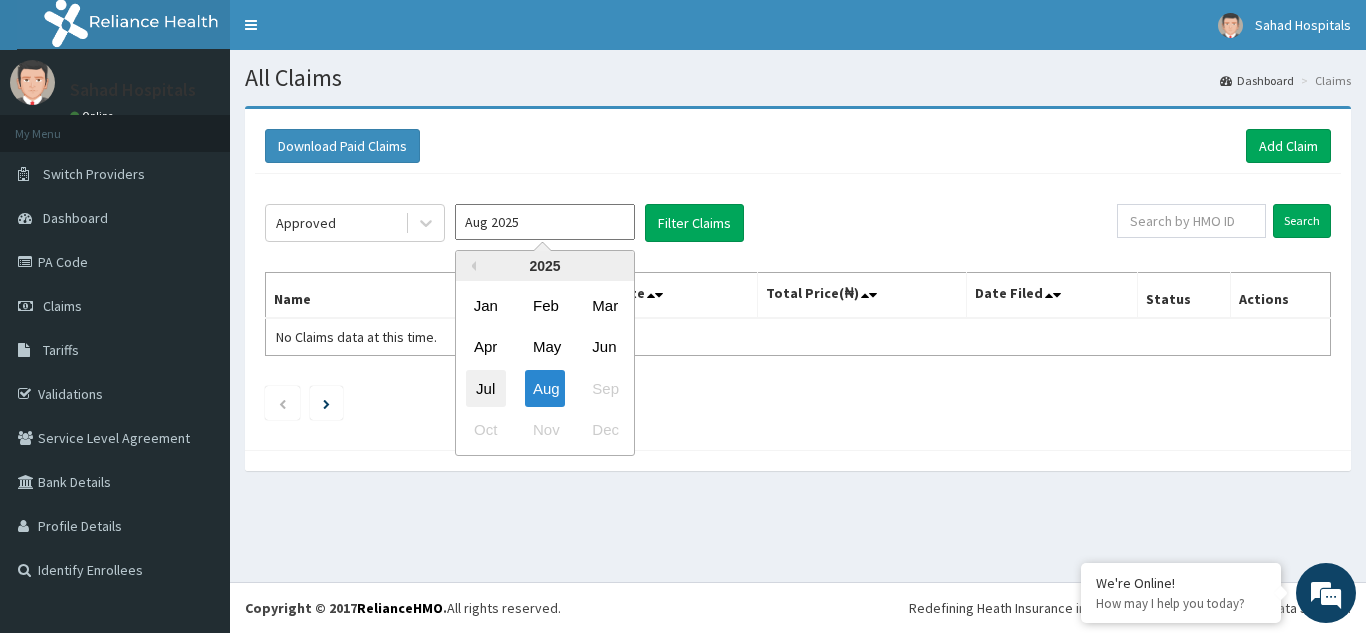click on "Jul" at bounding box center (486, 388) 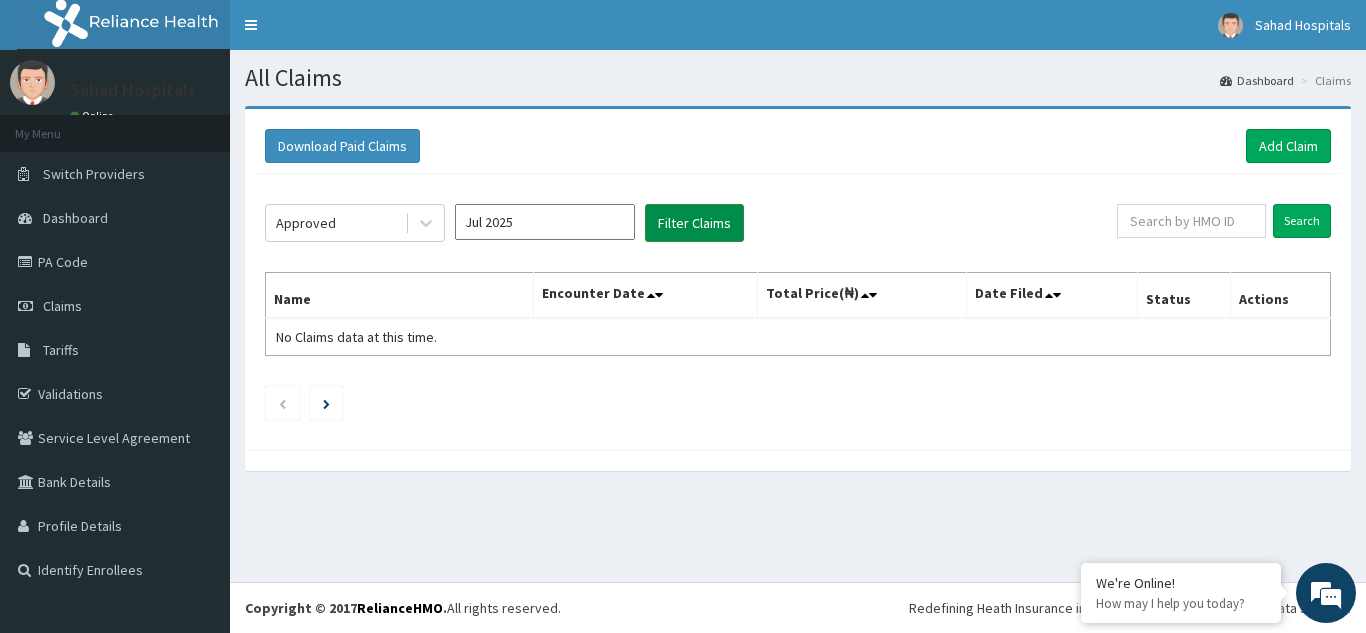 click on "Filter Claims" at bounding box center [694, 223] 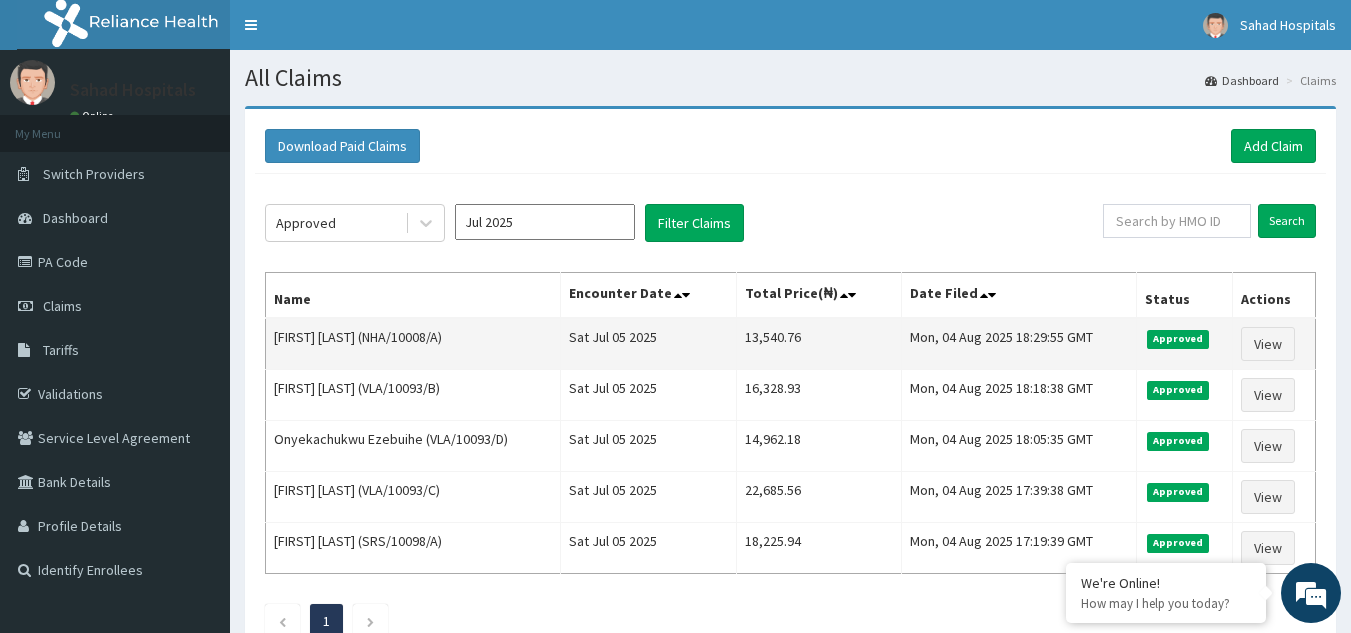 click on "13,540.76" at bounding box center [819, 344] 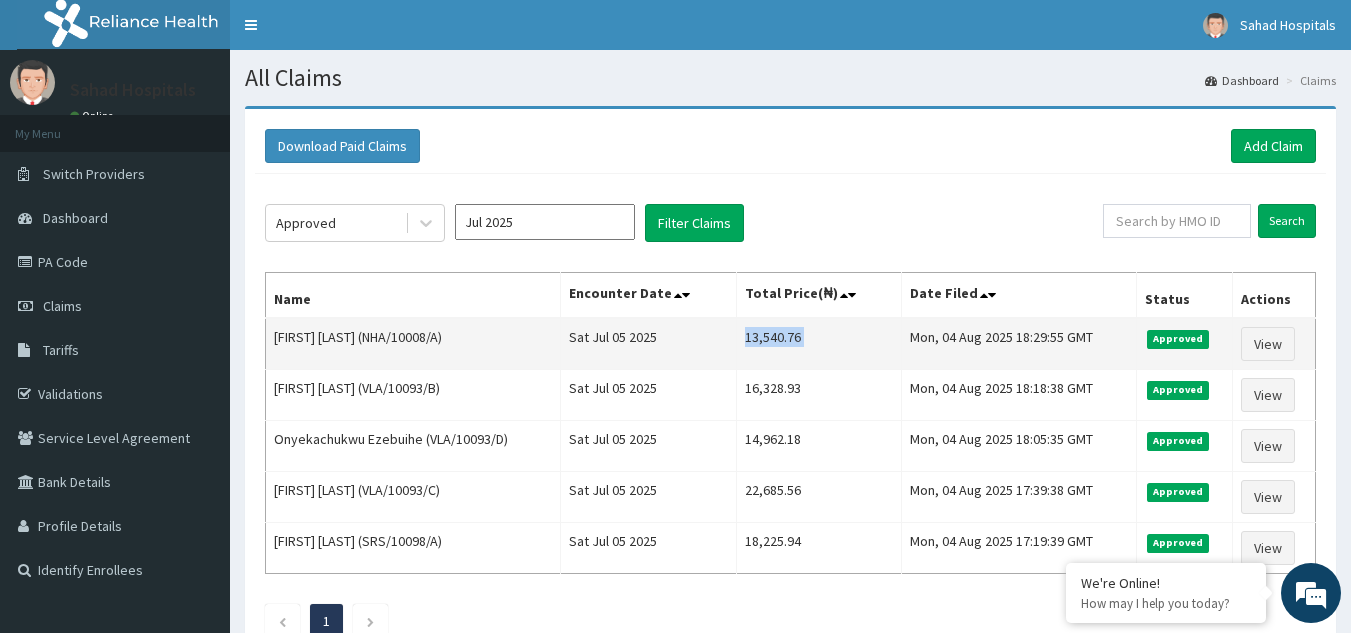 scroll, scrollTop: 0, scrollLeft: 0, axis: both 